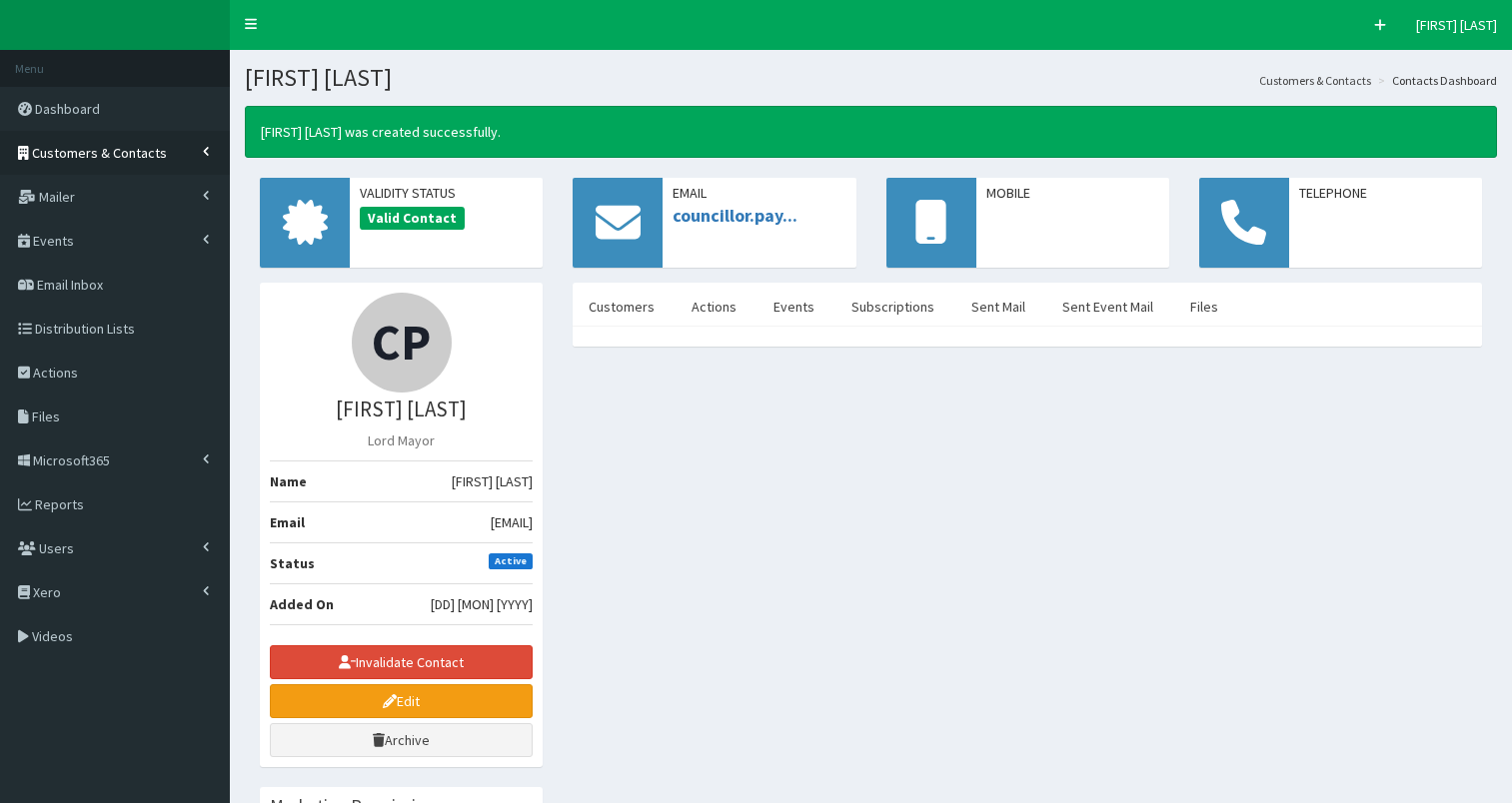 scroll, scrollTop: 0, scrollLeft: 0, axis: both 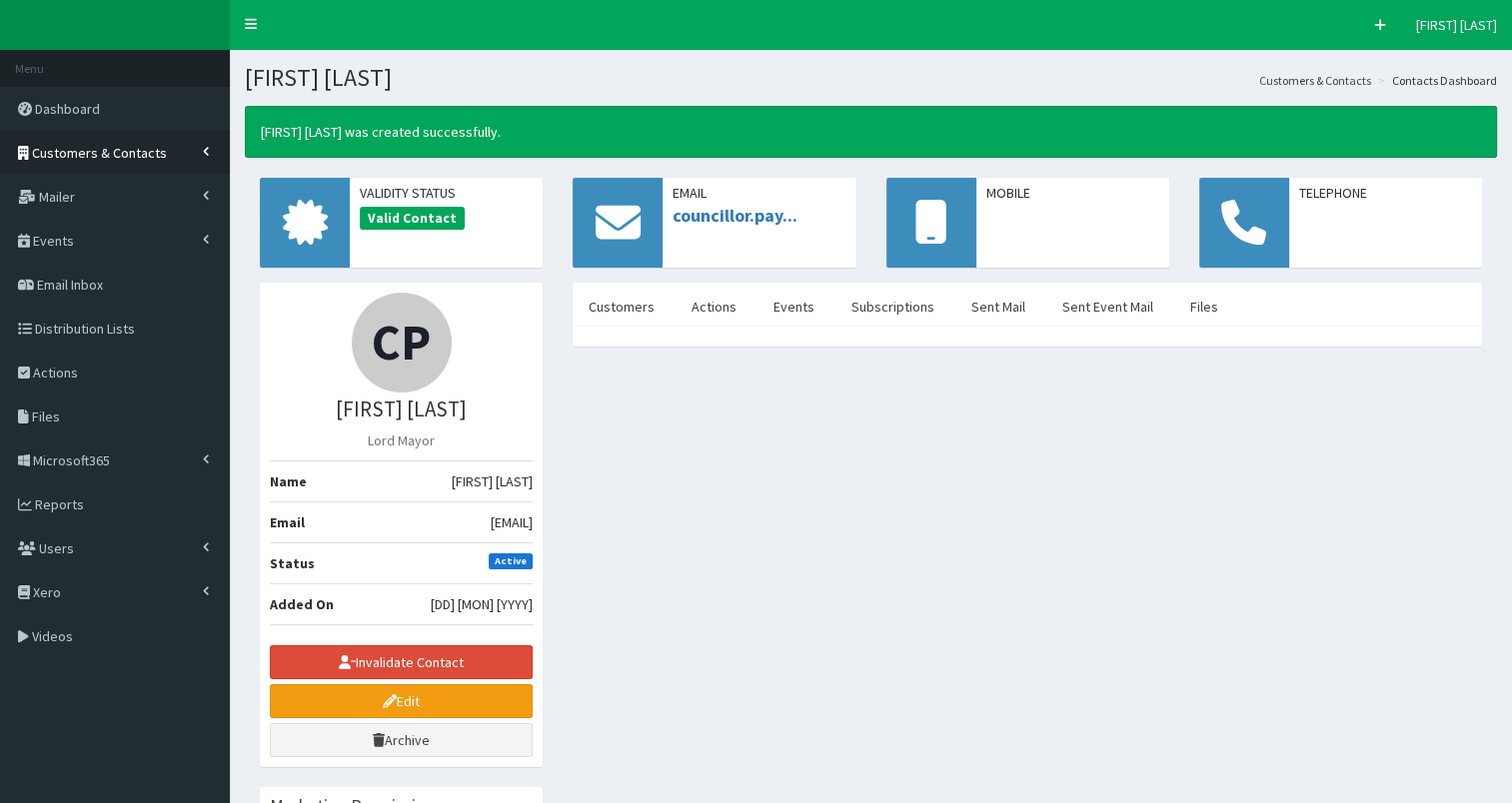 click on "Customers & Contacts" at bounding box center [99, 153] 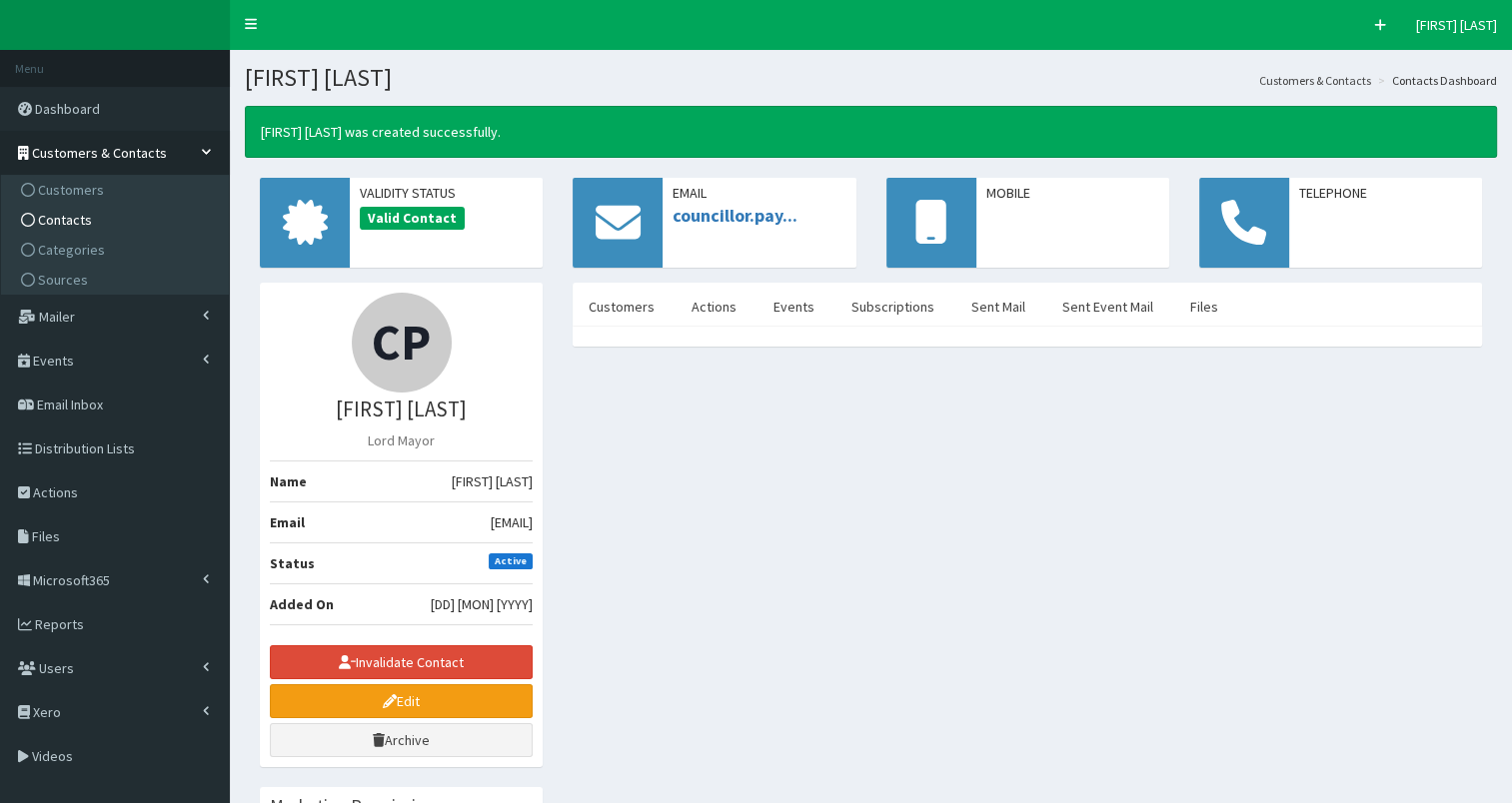 click on "Contacts" at bounding box center (117, 220) 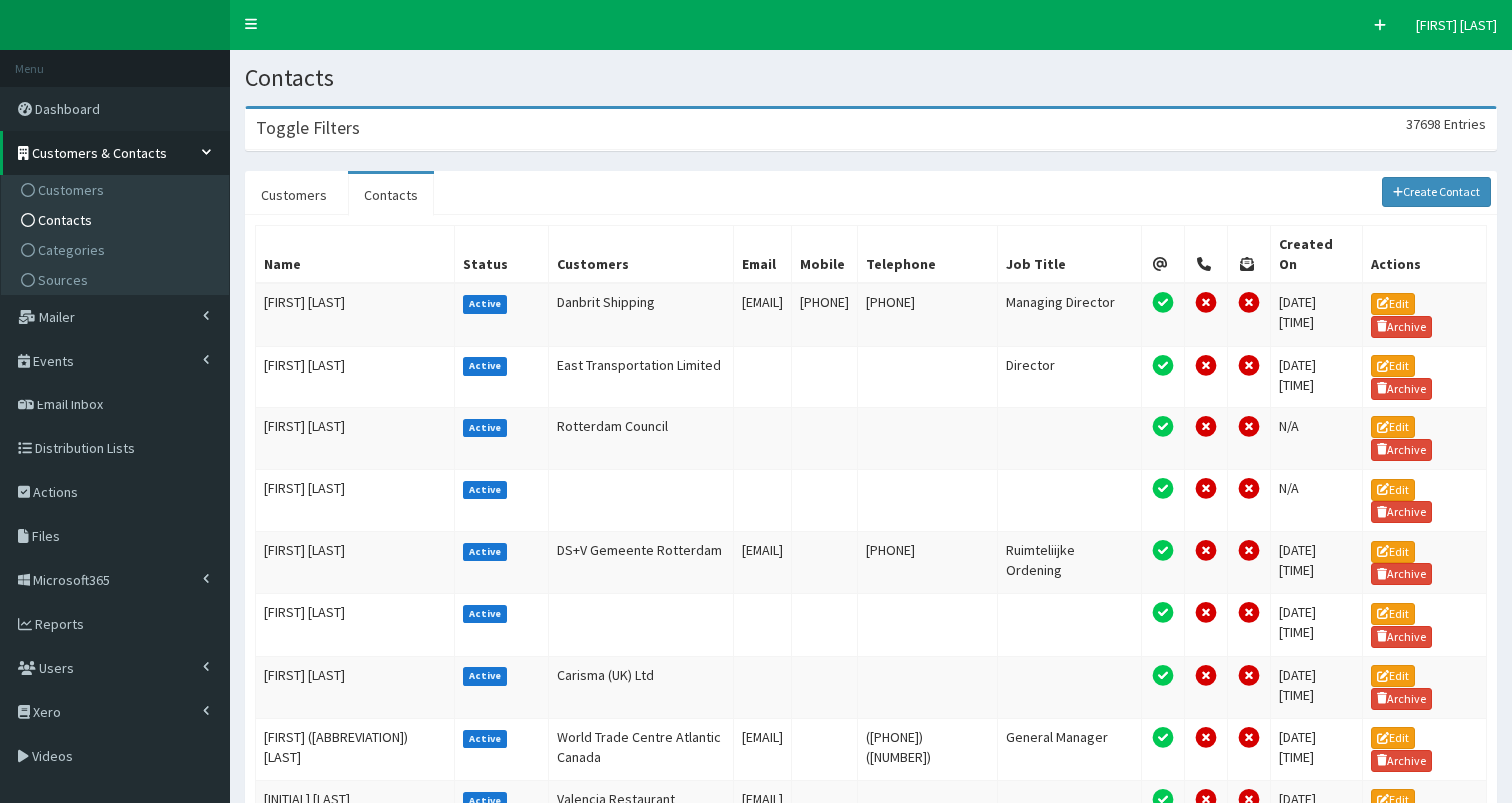 scroll, scrollTop: 0, scrollLeft: 0, axis: both 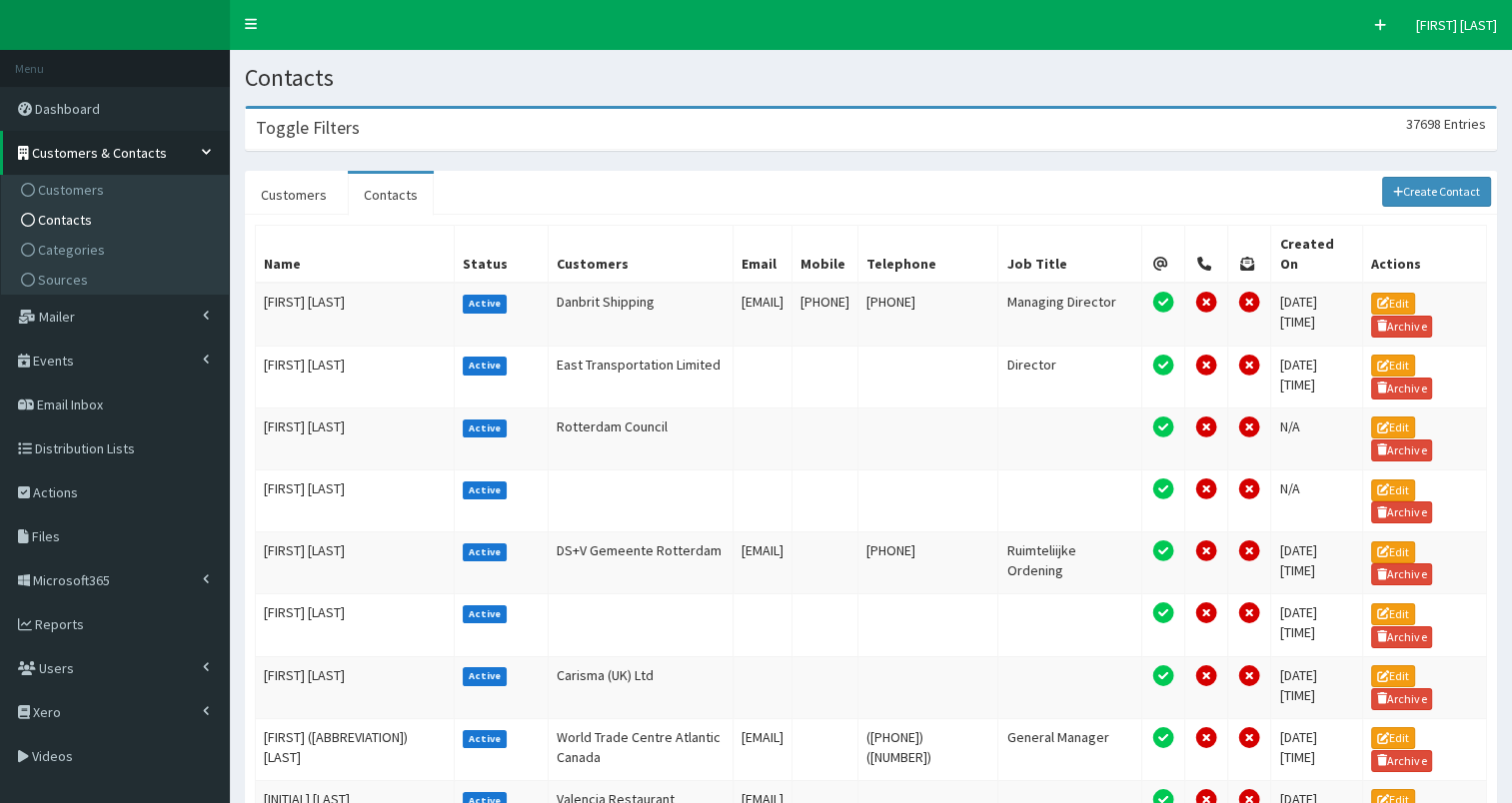 click on "Toggle Filters
[NUMBER]   Entries" at bounding box center (870, 129) 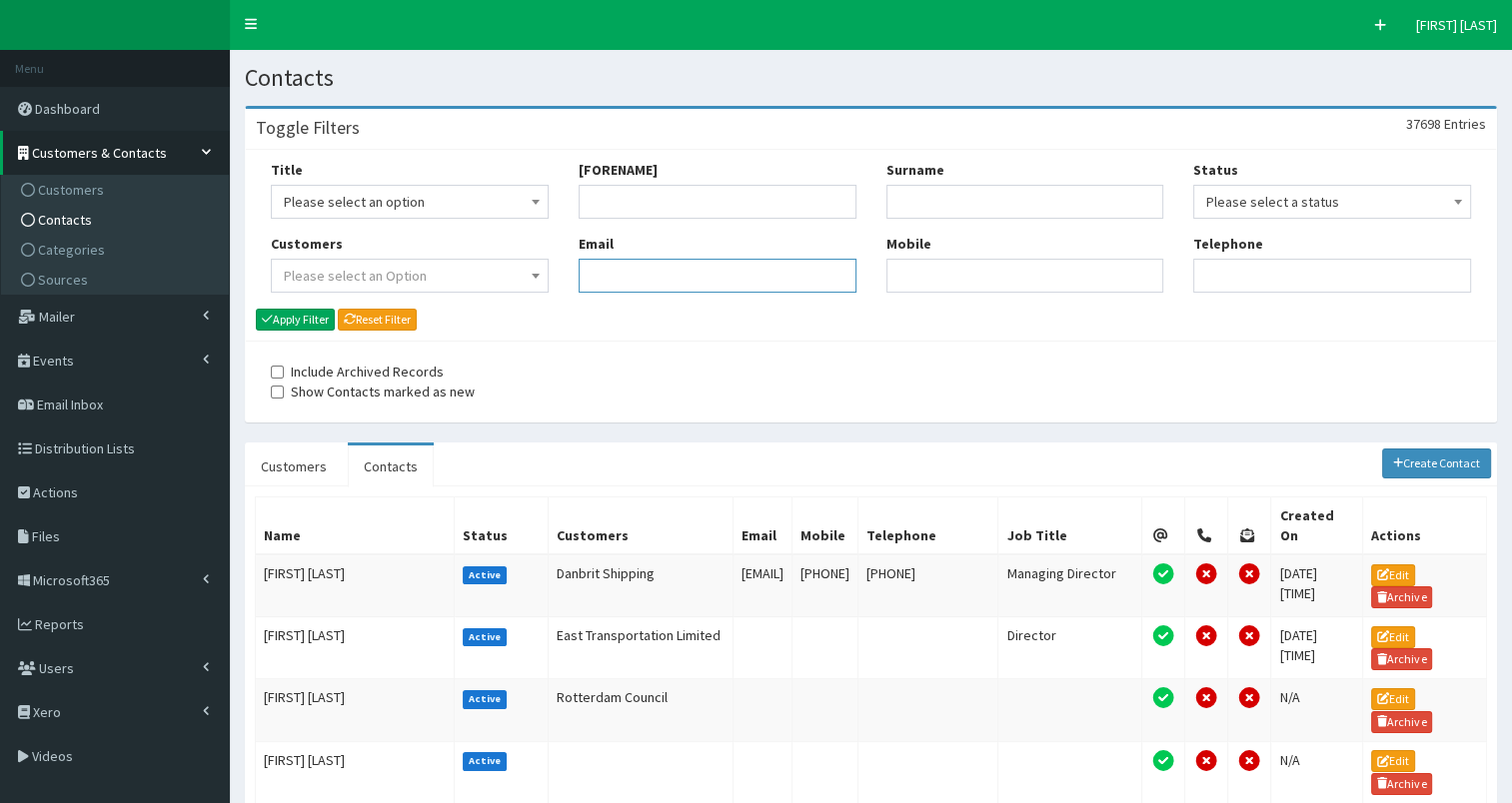 click on "Email" at bounding box center [718, 276] 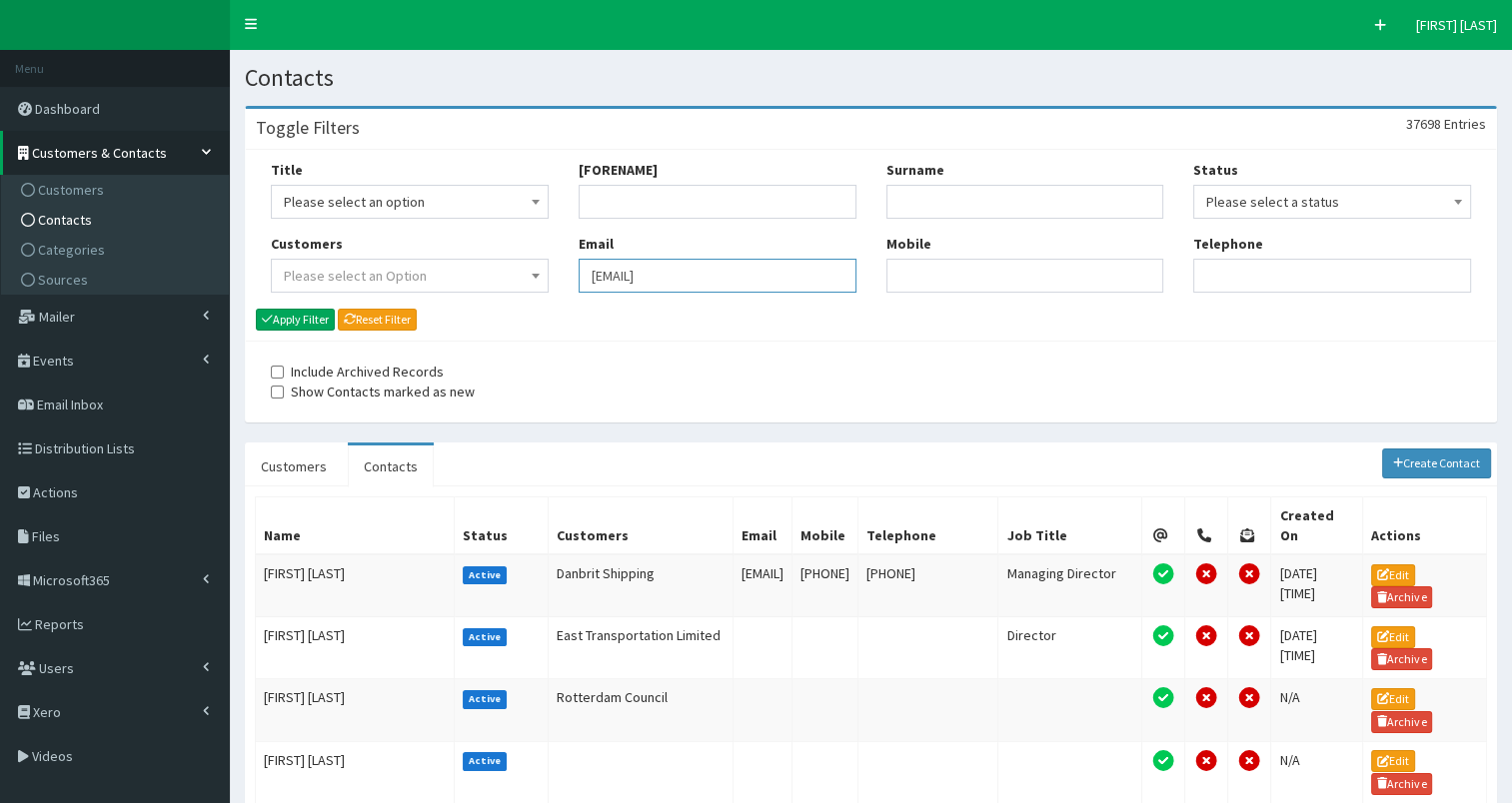 scroll, scrollTop: 0, scrollLeft: 19, axis: horizontal 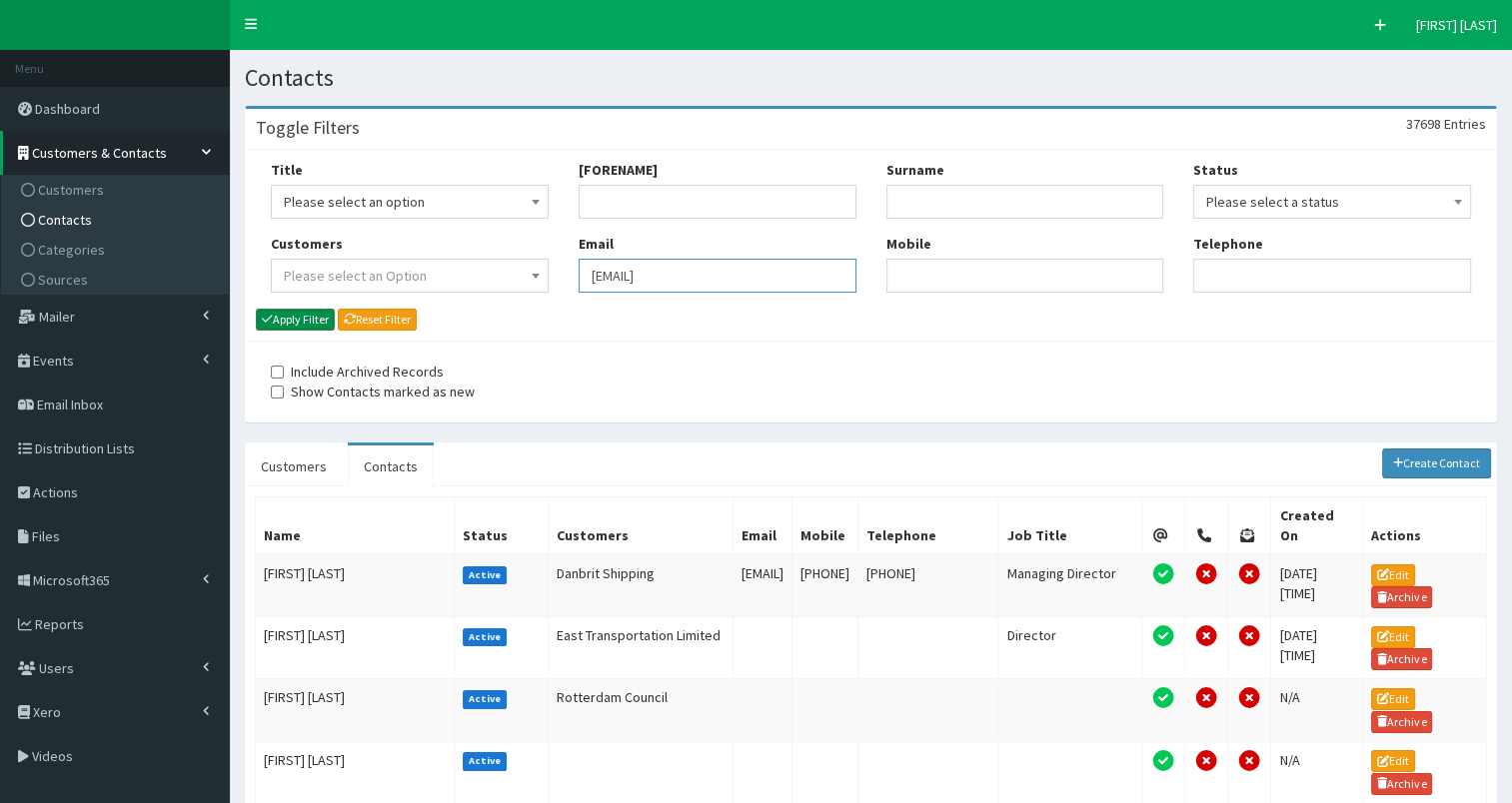 type on "[FIRST]@[DOMAIN]" 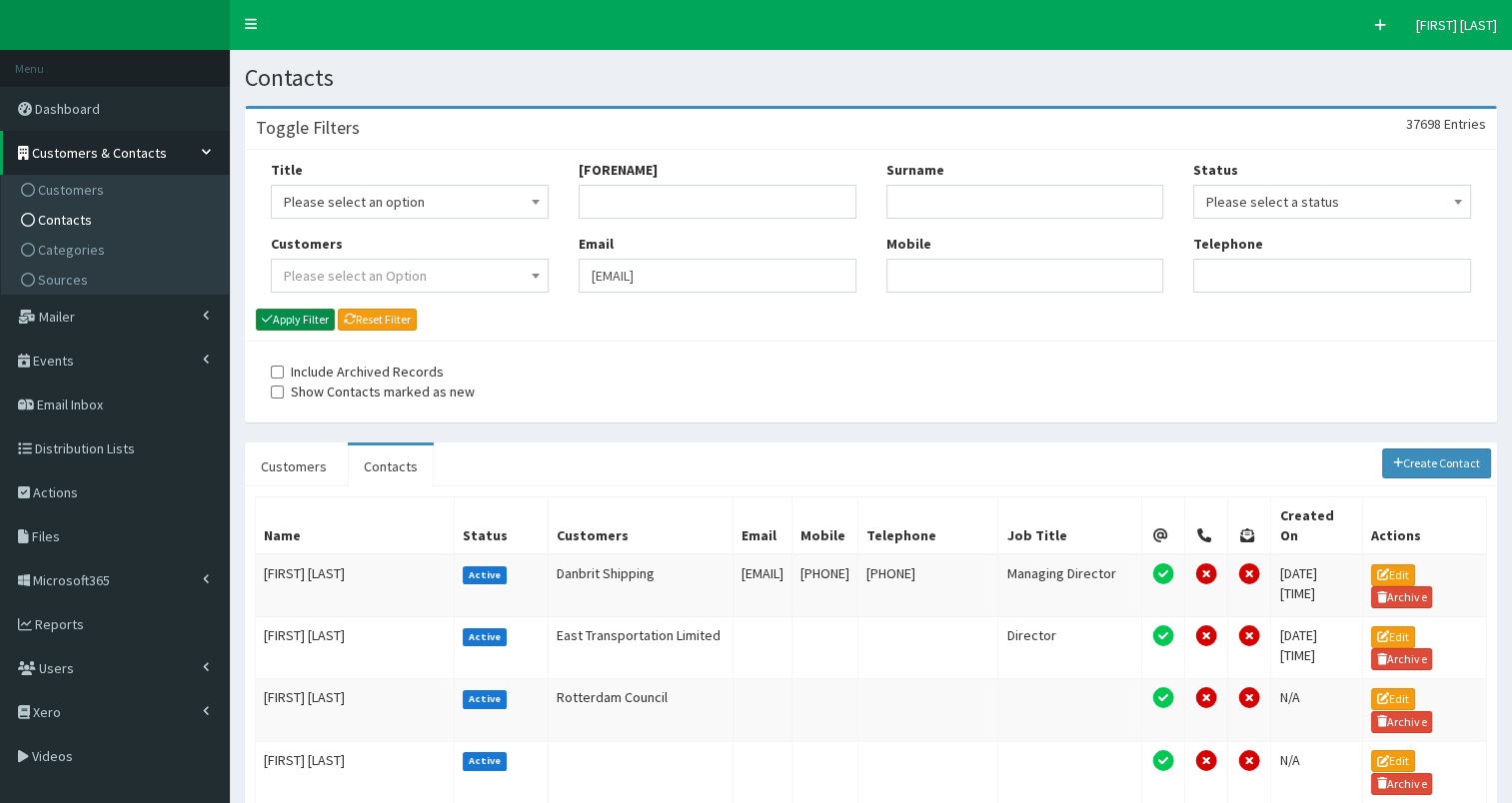 scroll, scrollTop: 0, scrollLeft: 0, axis: both 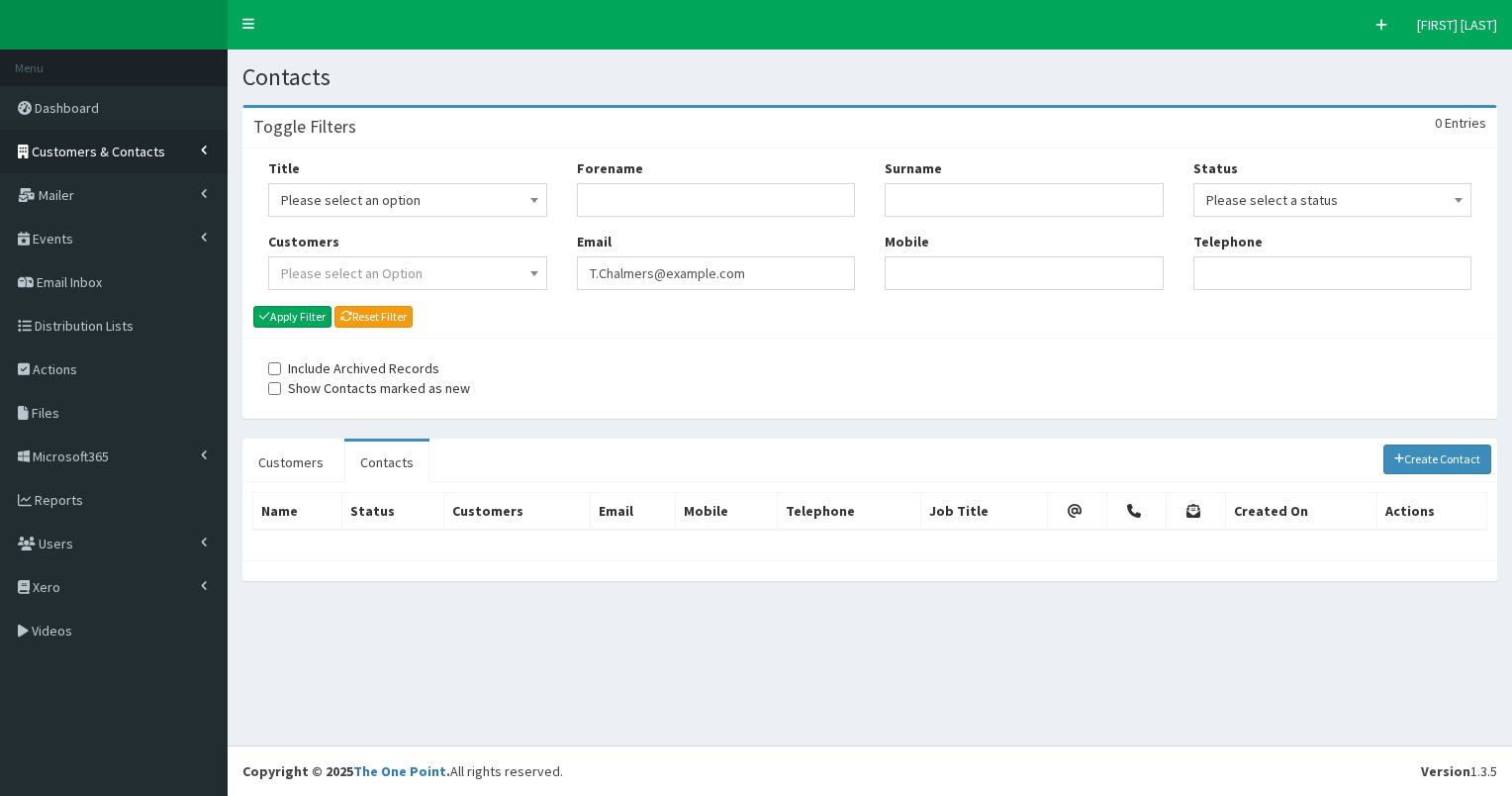 click on "Customers & Contacts" at bounding box center [98, 151] 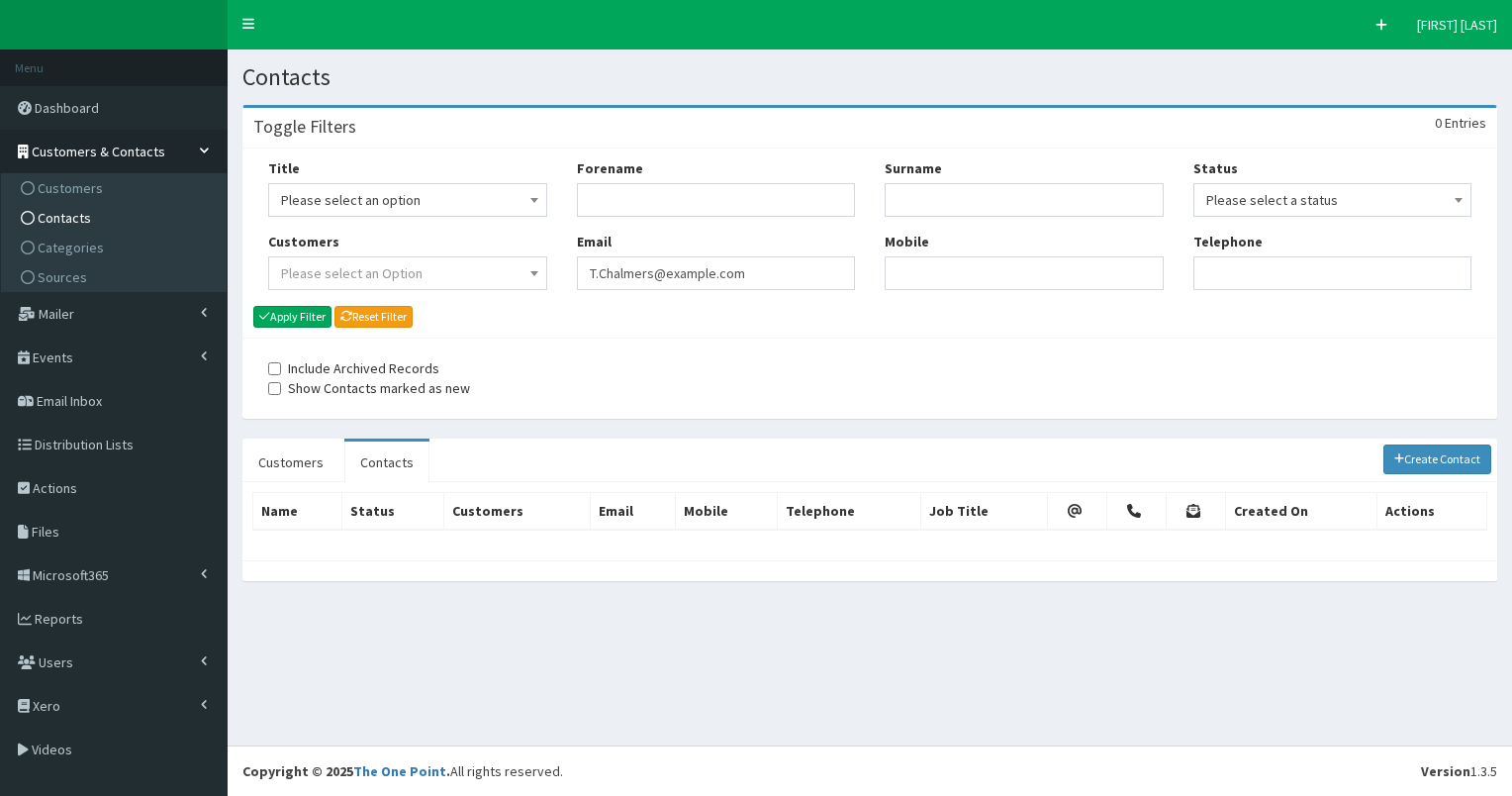 click on "Contacts" at bounding box center (64, 218) 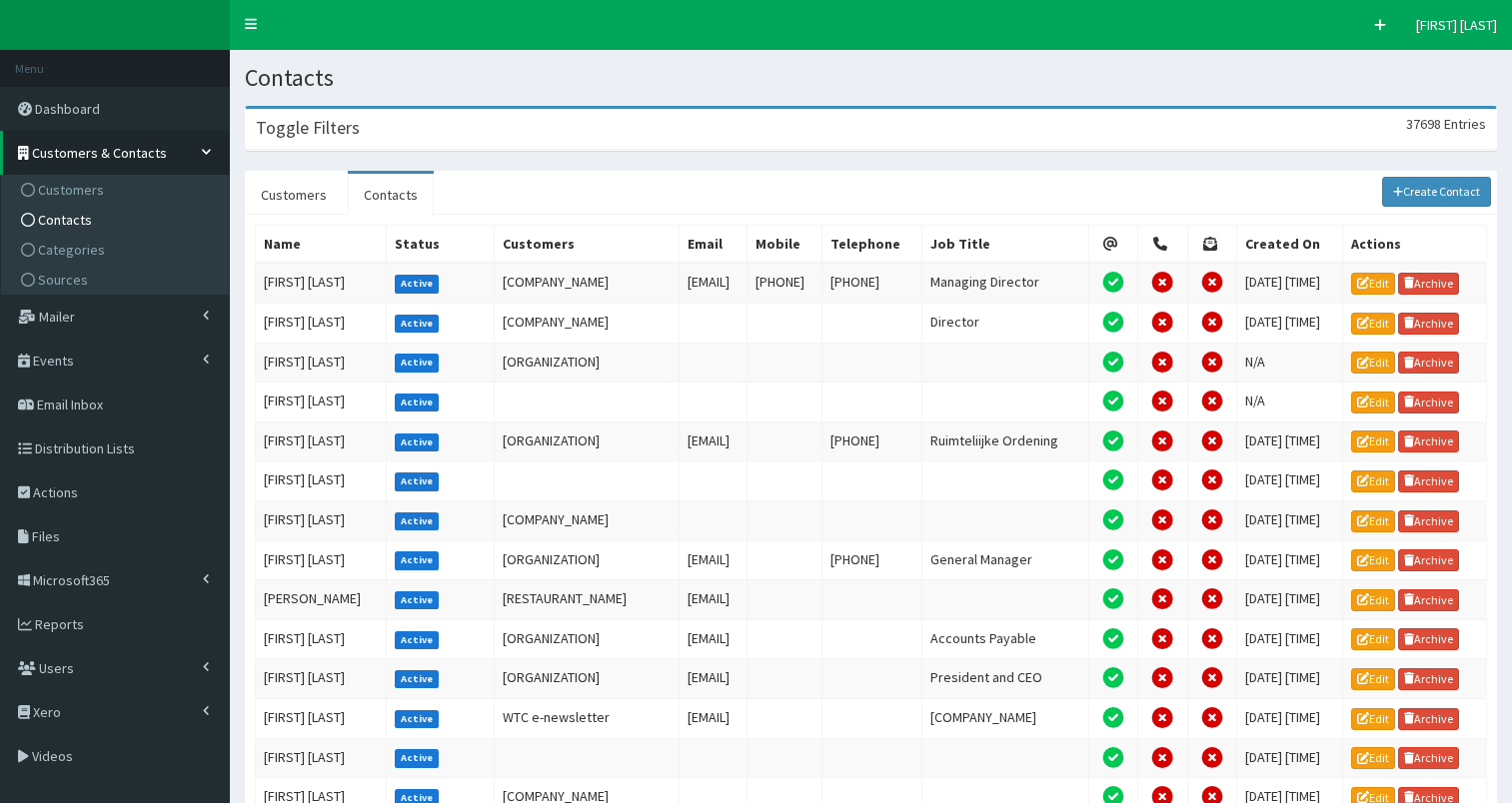 scroll, scrollTop: 0, scrollLeft: 0, axis: both 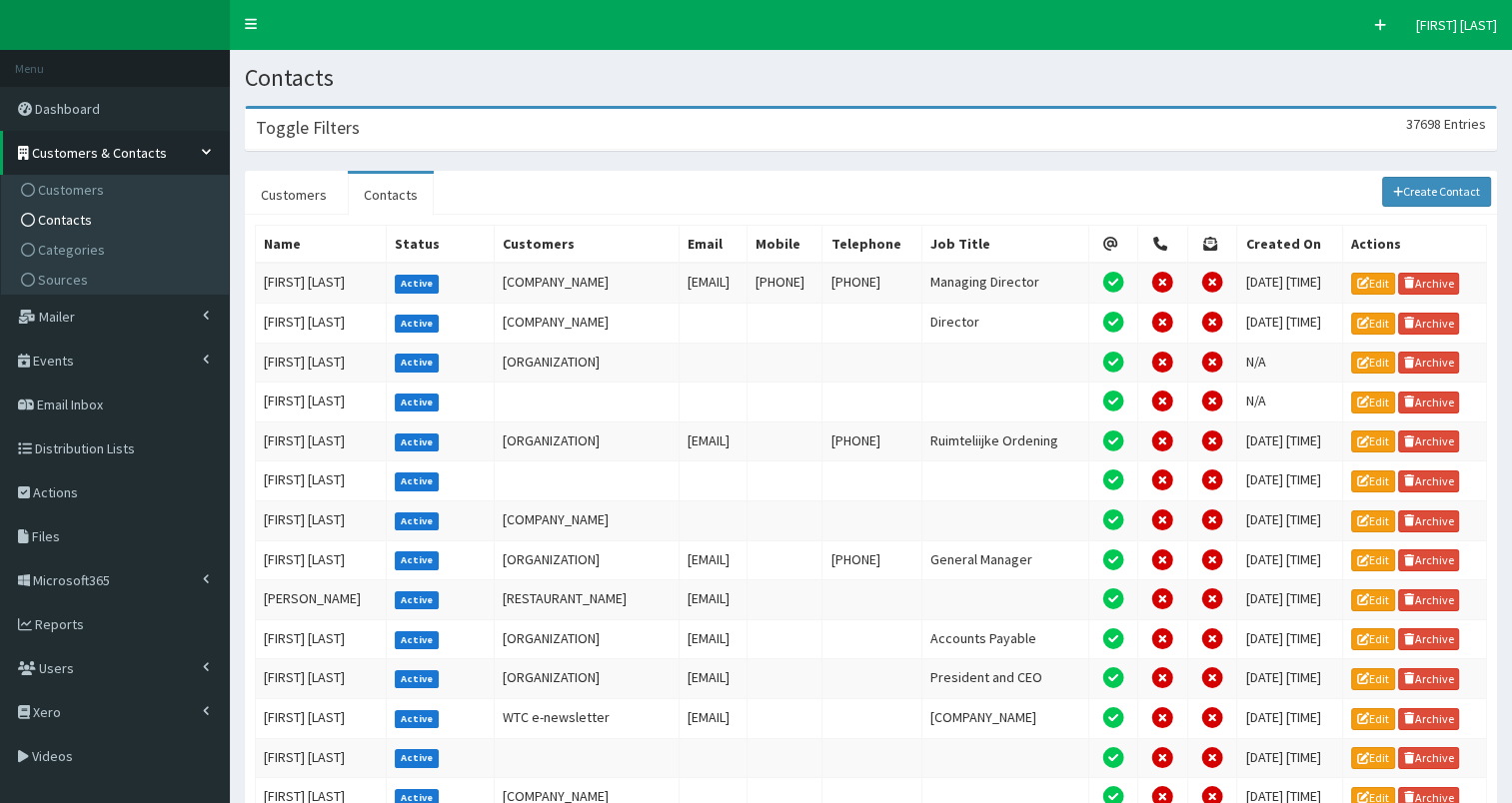drag, startPoint x: 496, startPoint y: 133, endPoint x: 557, endPoint y: 173, distance: 72.94518 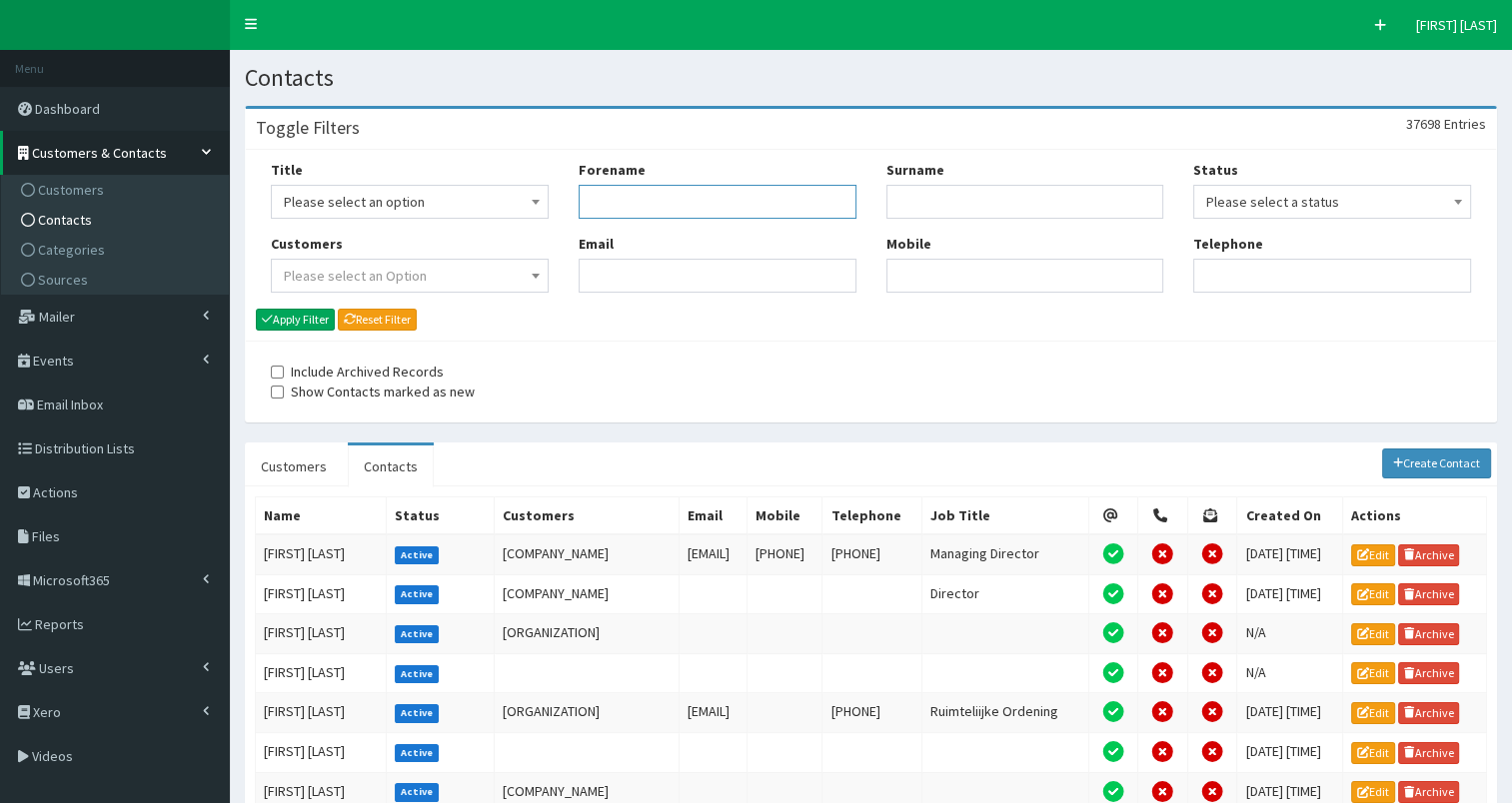 click on "Forename" at bounding box center [718, 202] 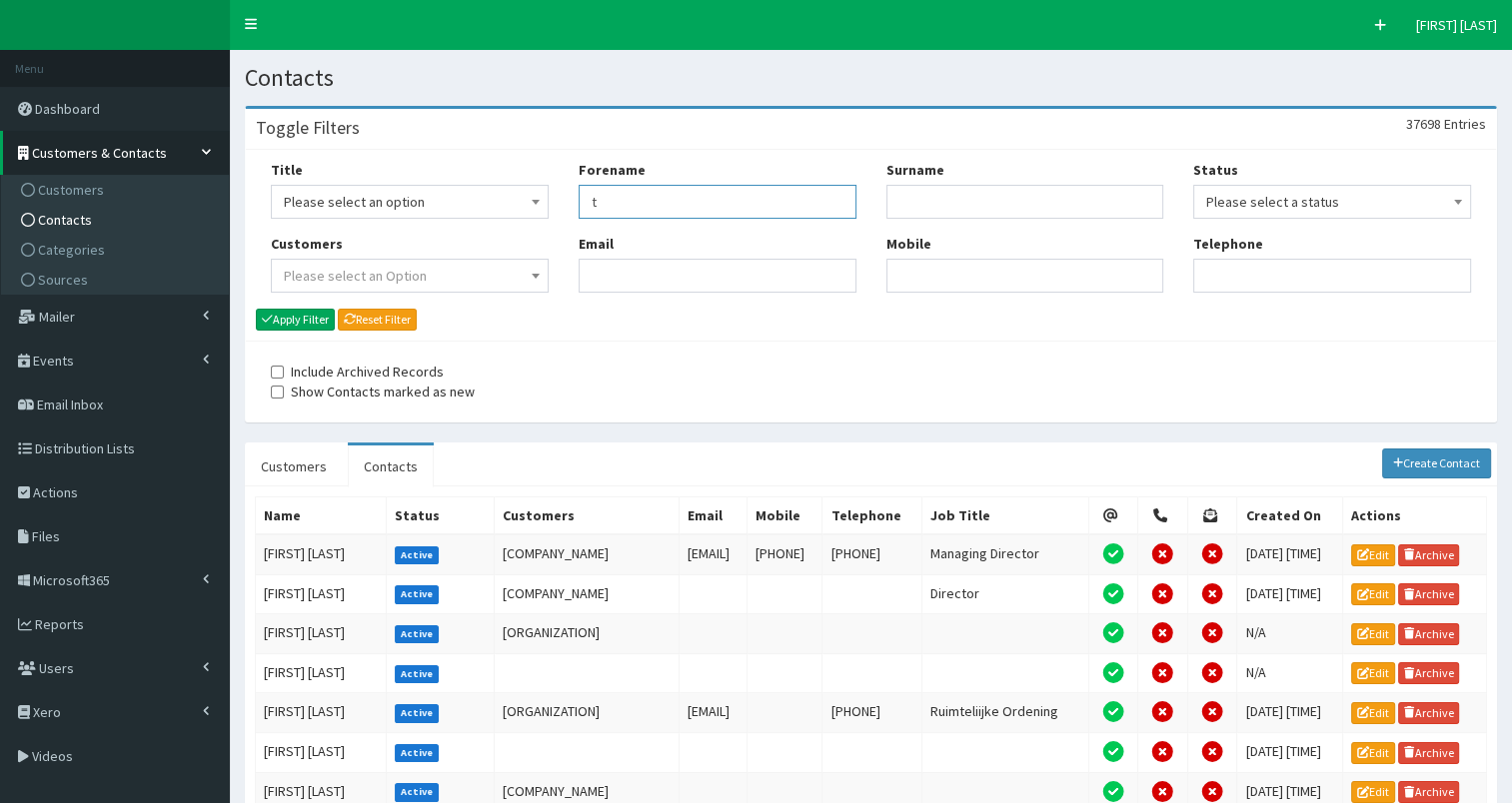 type on "t" 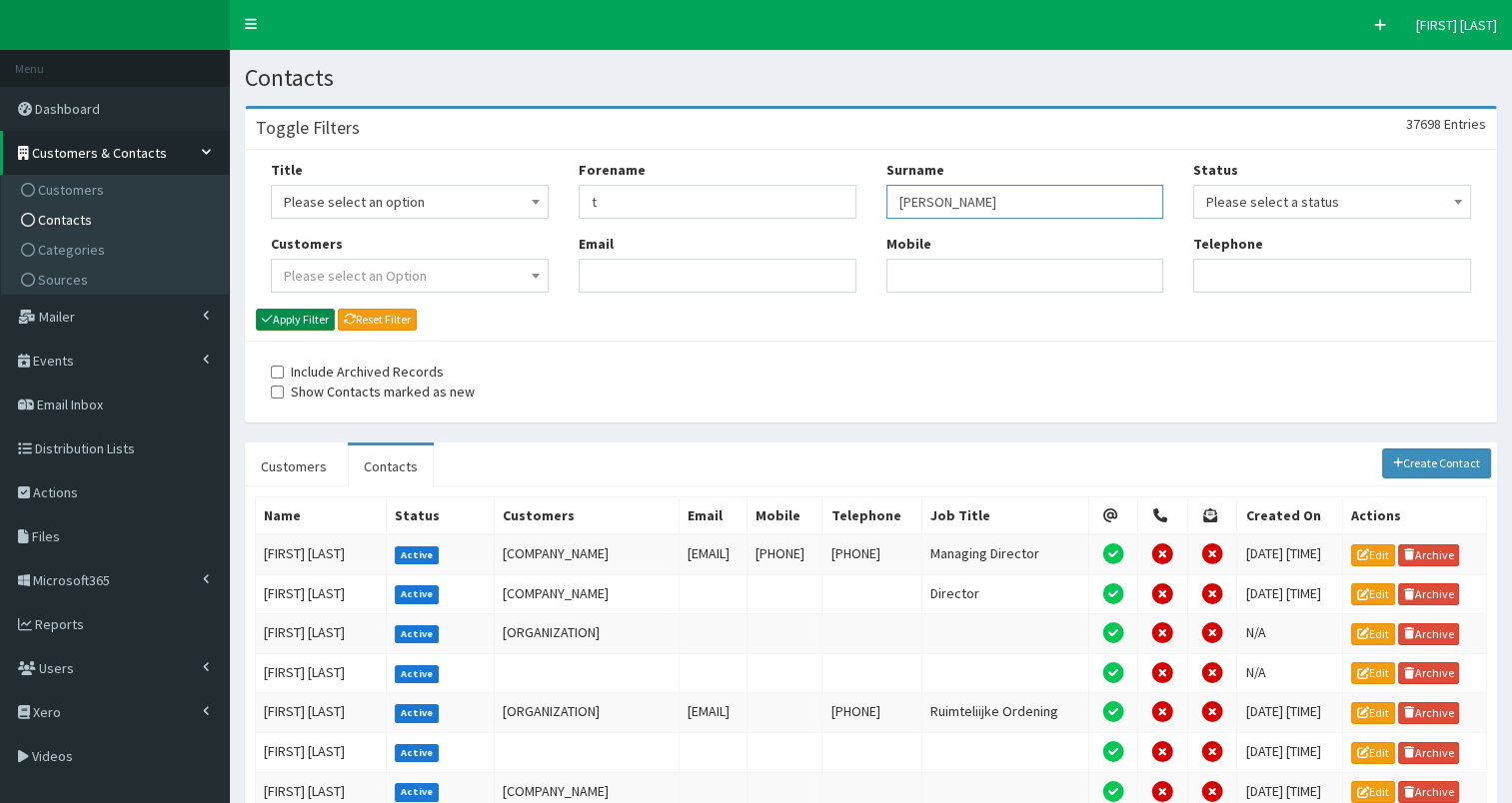type on "chalmers" 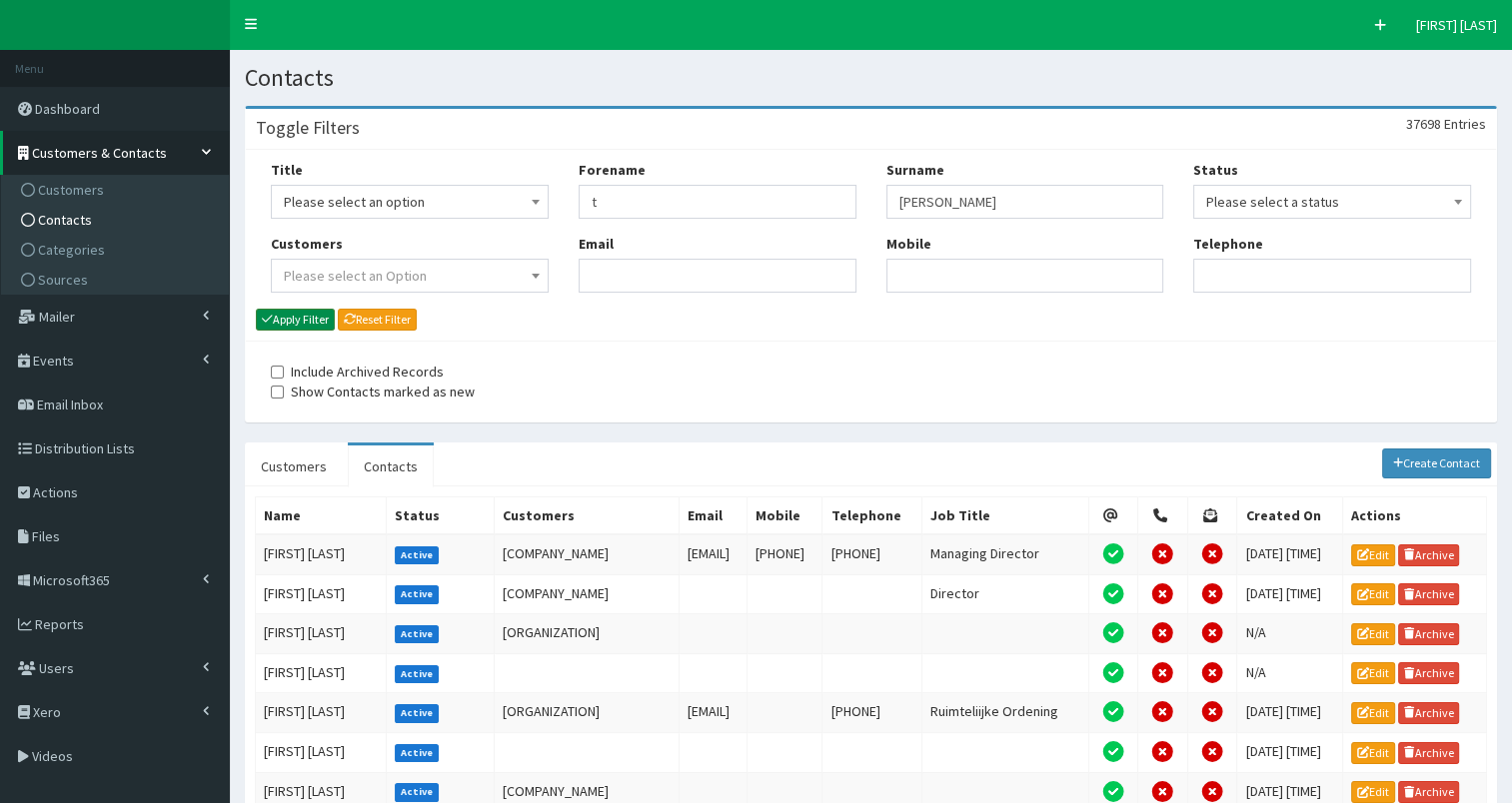 click on "Apply Filter" at bounding box center [295, 320] 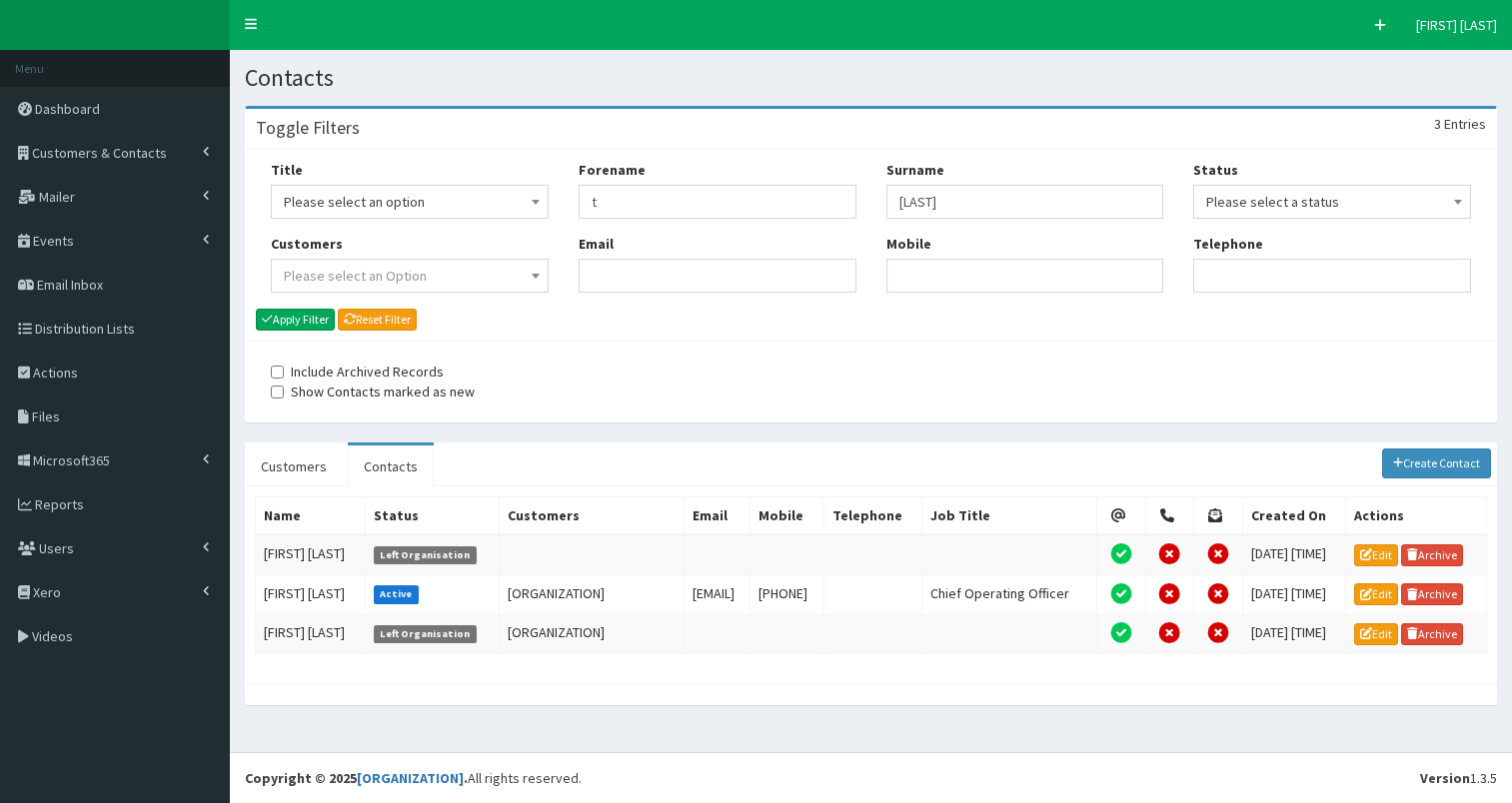 scroll, scrollTop: 0, scrollLeft: 0, axis: both 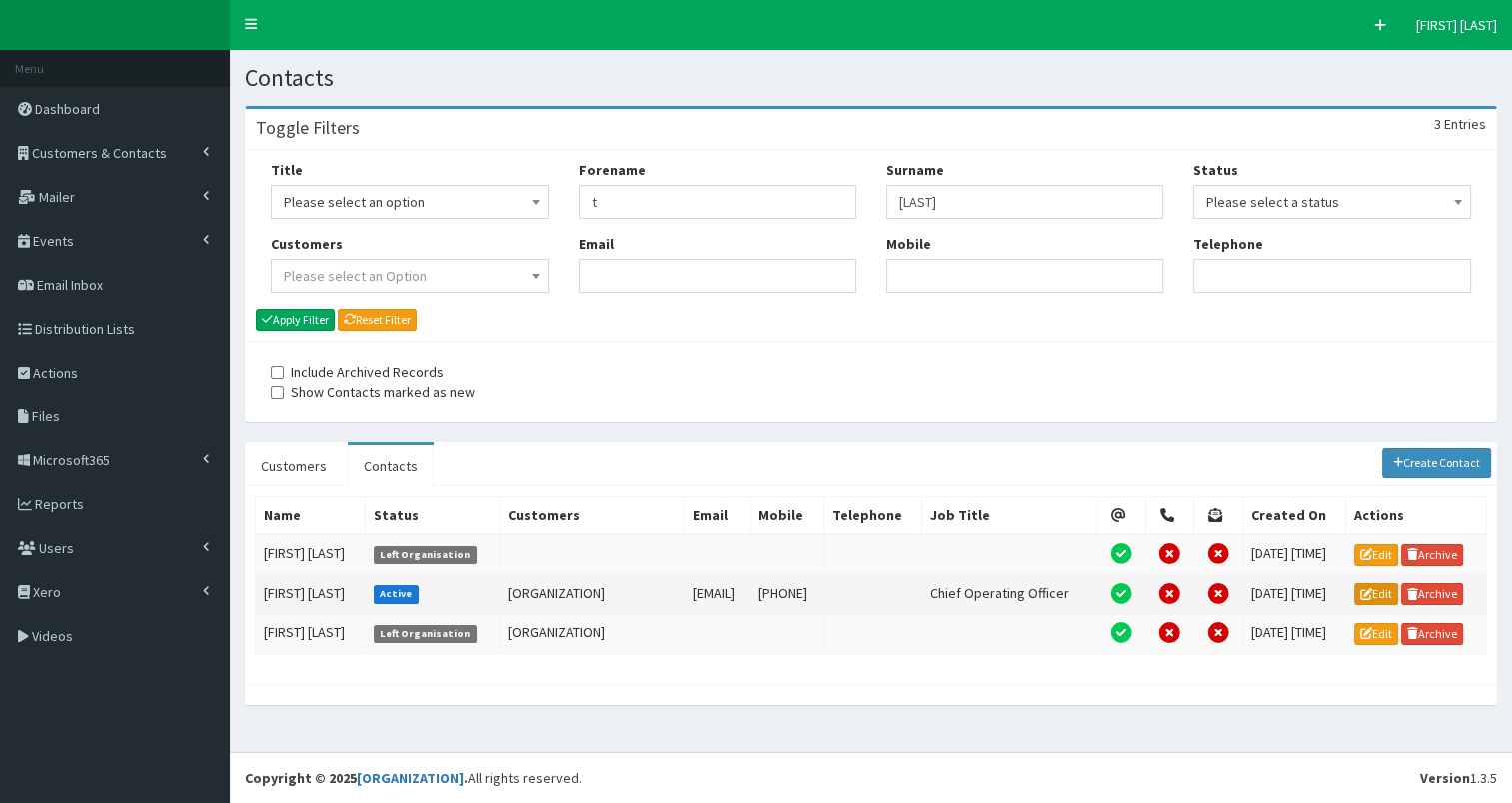 click on "Edit" at bounding box center [1376, 594] 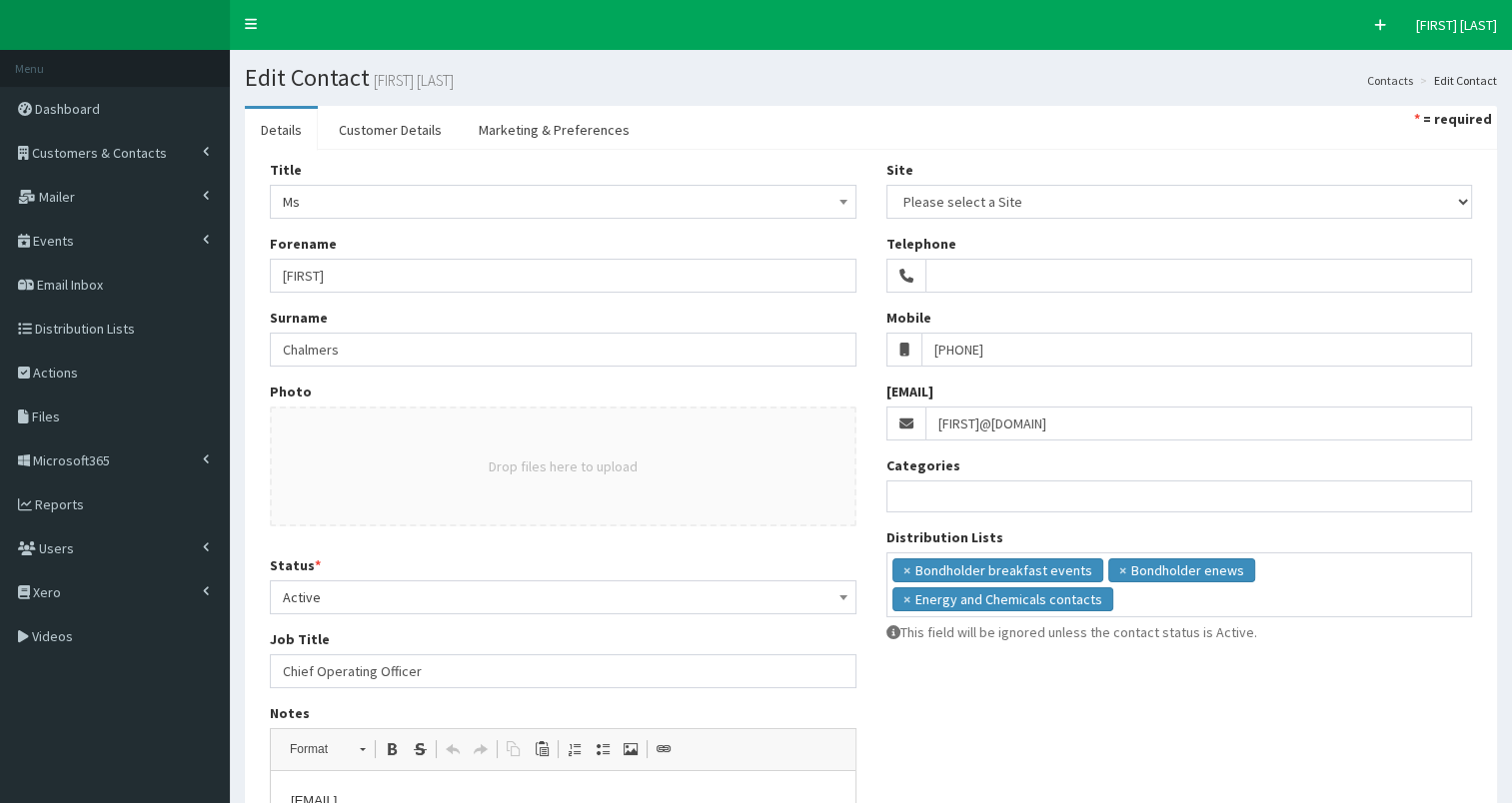 scroll, scrollTop: 0, scrollLeft: 0, axis: both 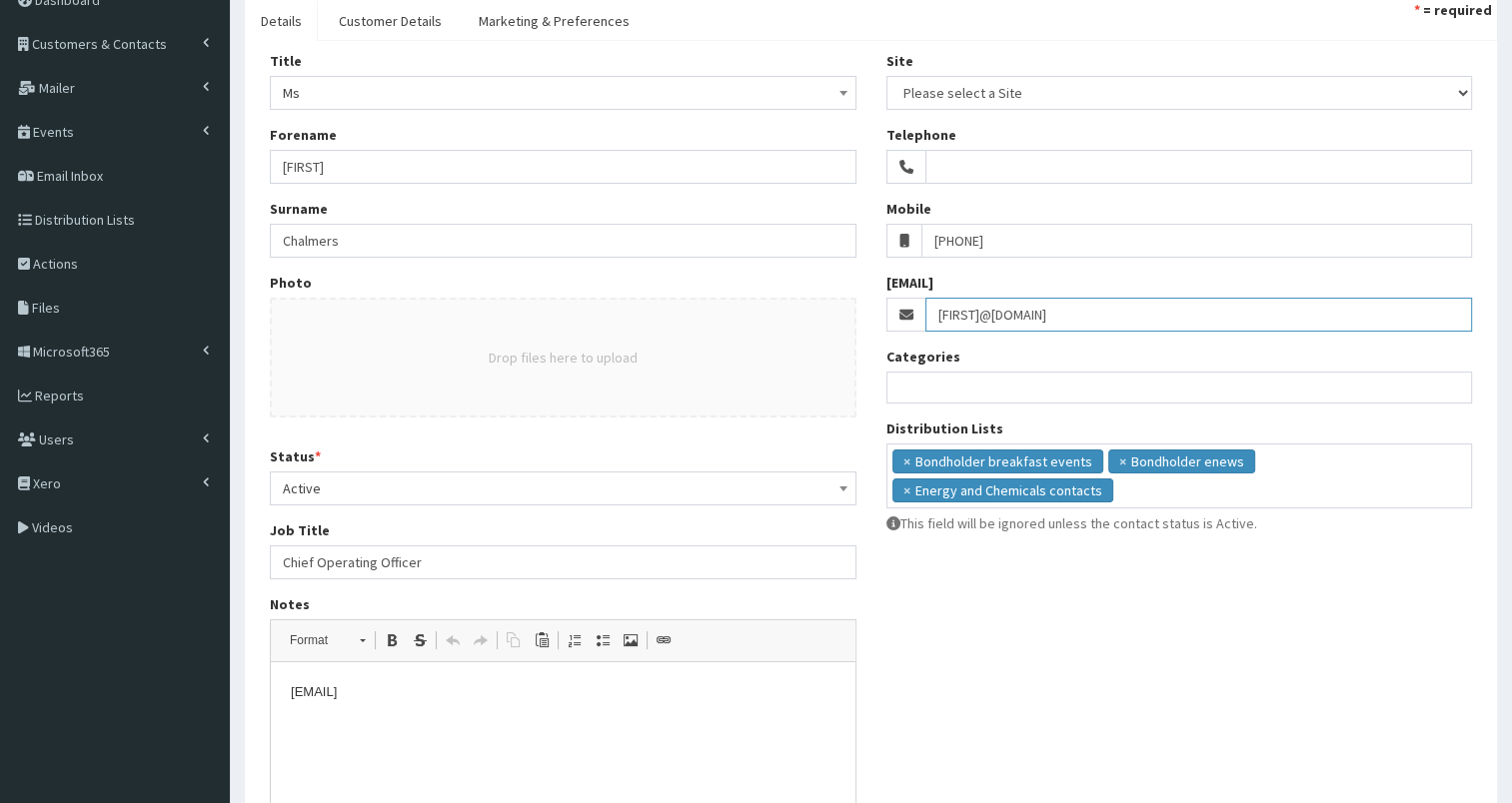 drag, startPoint x: 931, startPoint y: 311, endPoint x: 1363, endPoint y: 310, distance: 432.00116 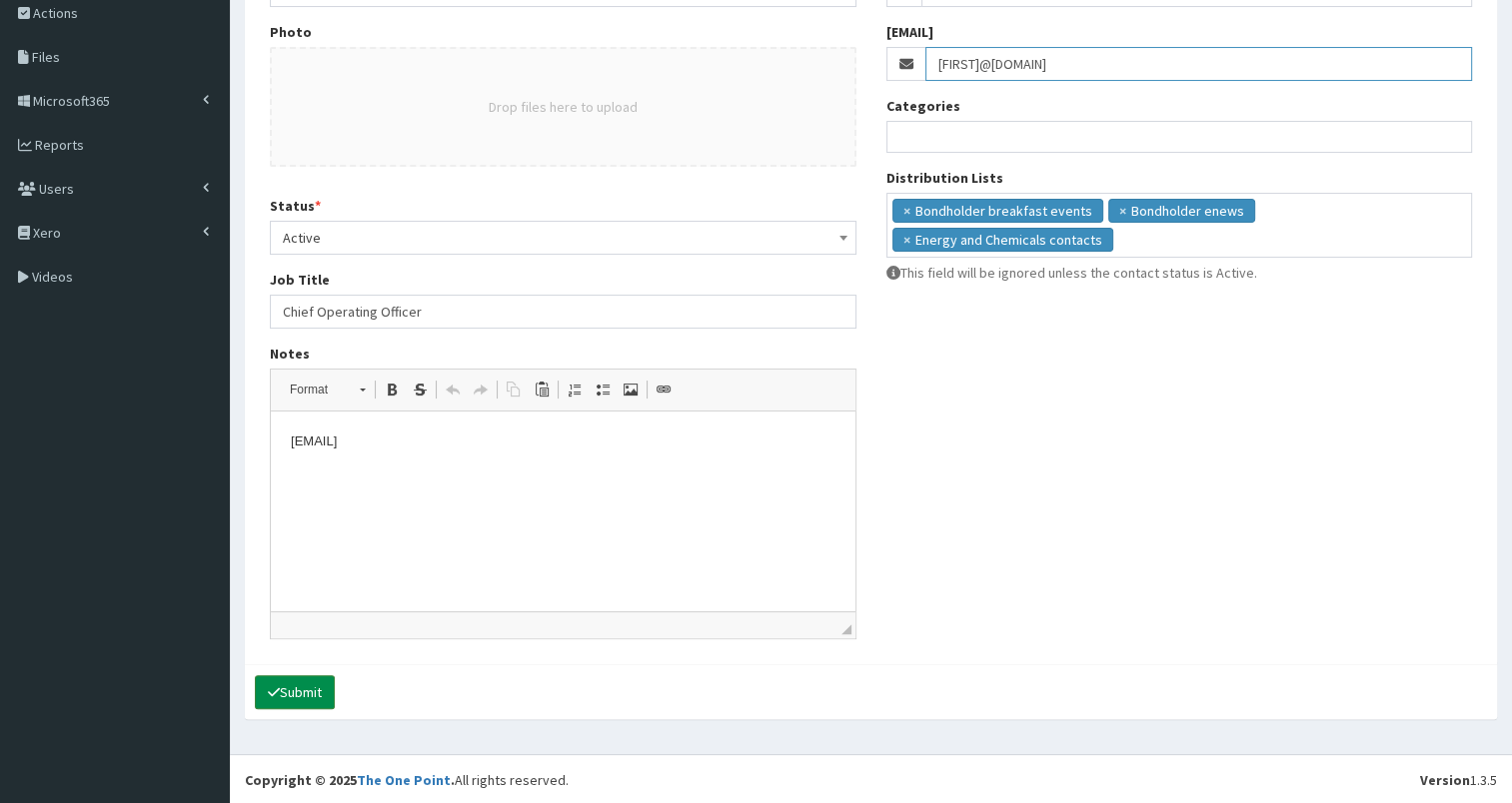 type on "T.Chalmers@heybusinessgrowthskillshub.com" 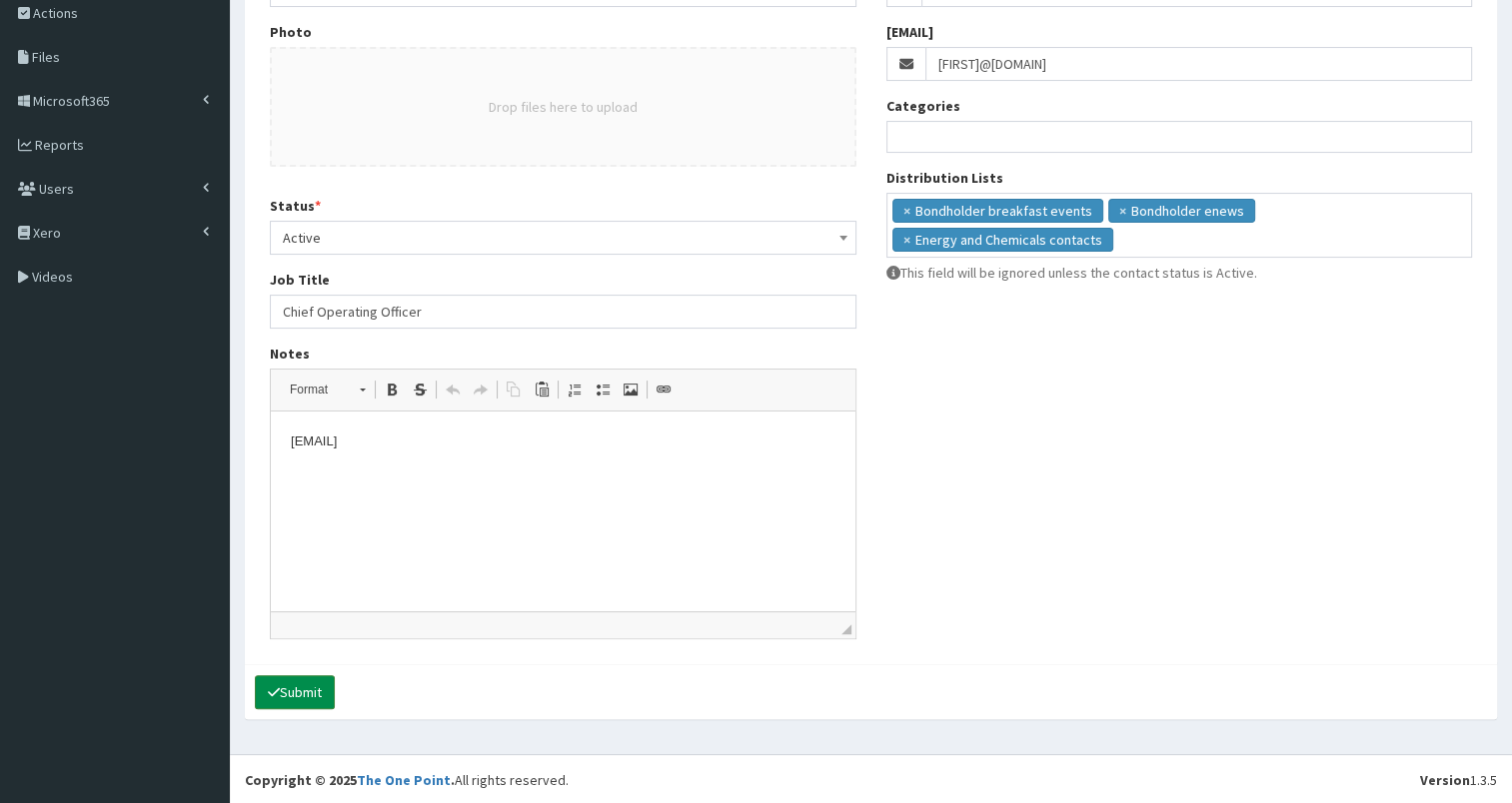 click on "Submit" at bounding box center (295, 692) 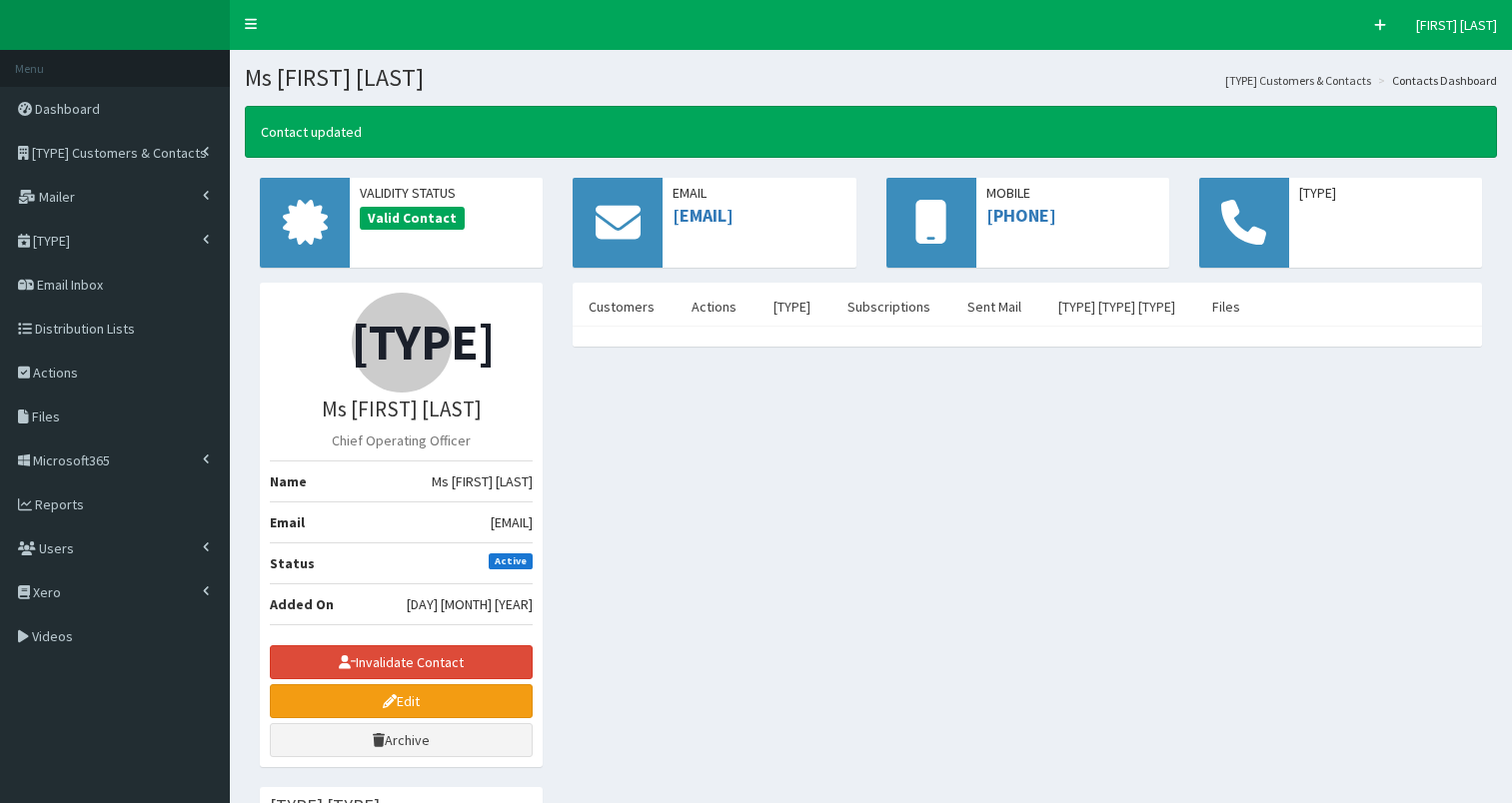 scroll, scrollTop: 0, scrollLeft: 0, axis: both 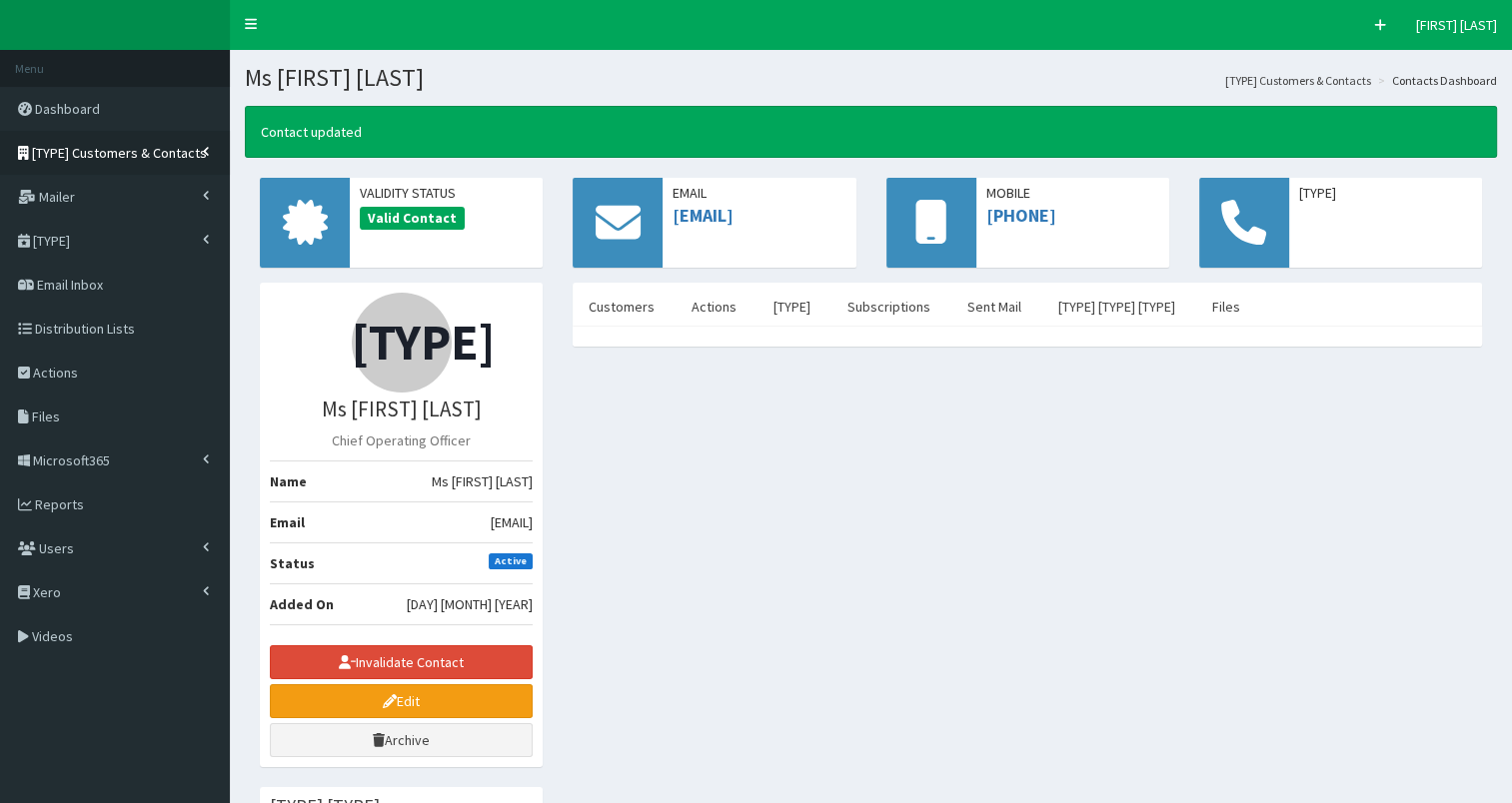 click on "[TYPE] Customers & Contacts" at bounding box center [119, 153] 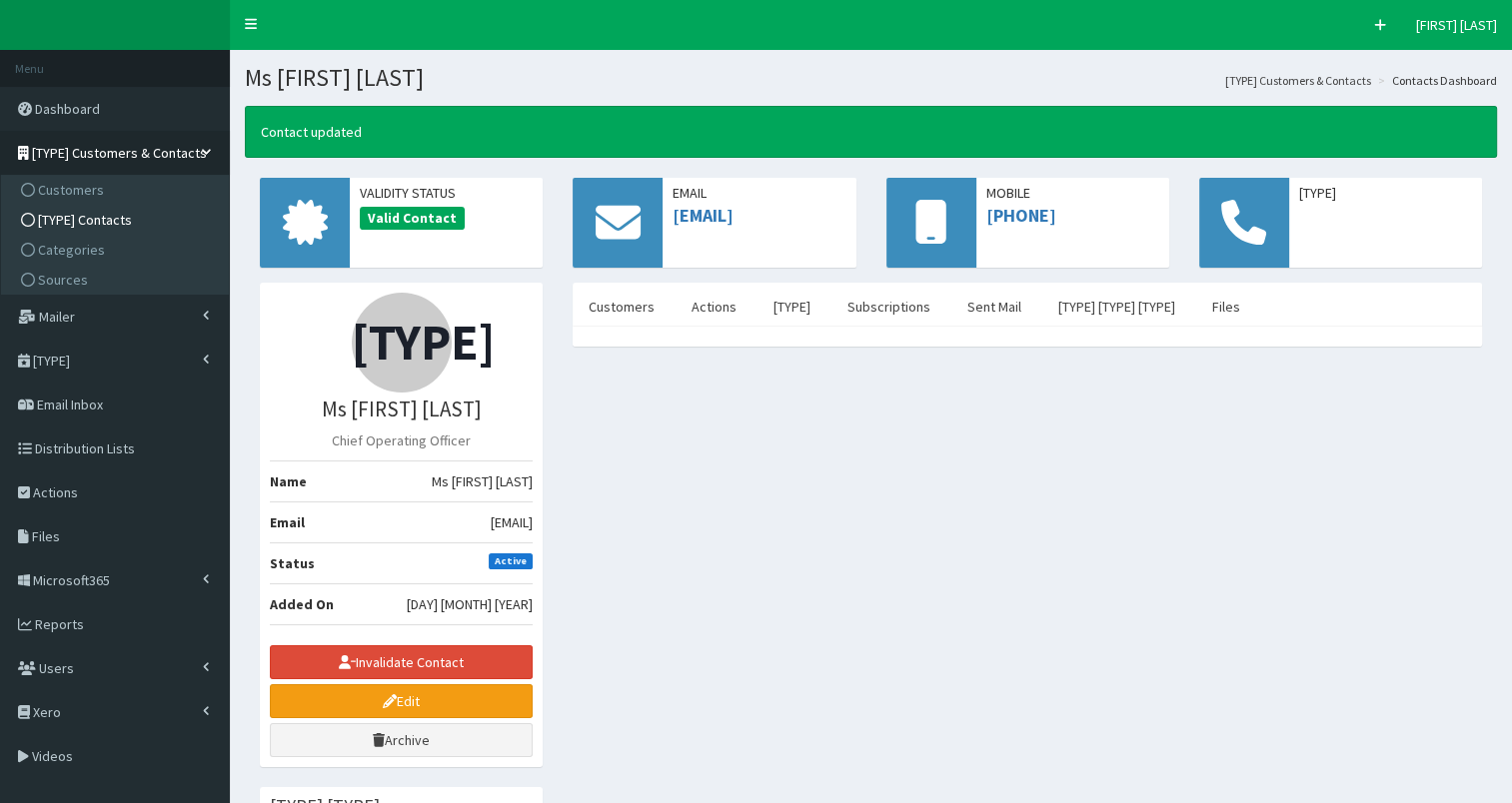 click on "Contacts" at bounding box center [117, 220] 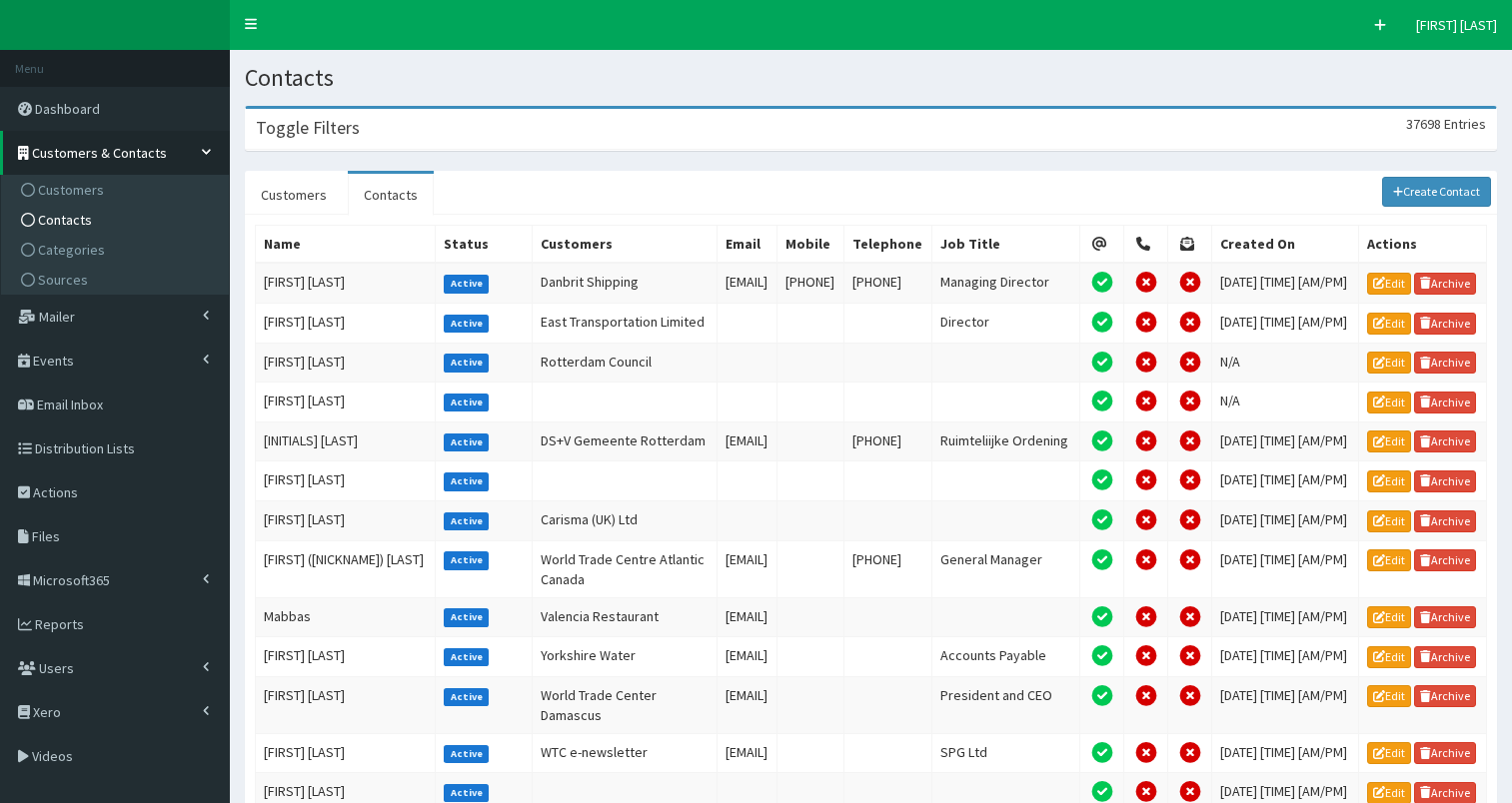 scroll, scrollTop: 0, scrollLeft: 0, axis: both 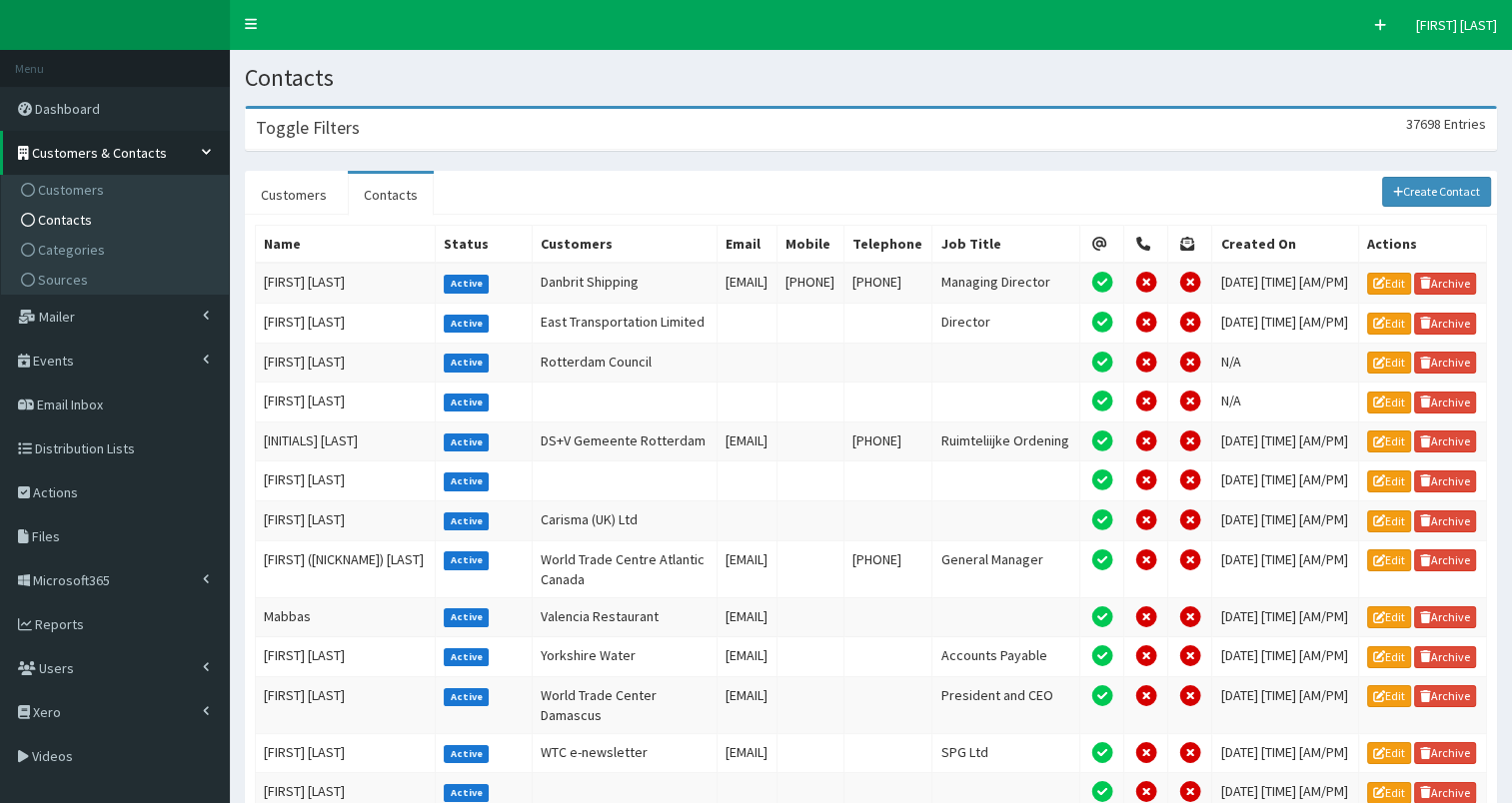 click on "Toggle Filters
37698   Entries" at bounding box center [870, 129] 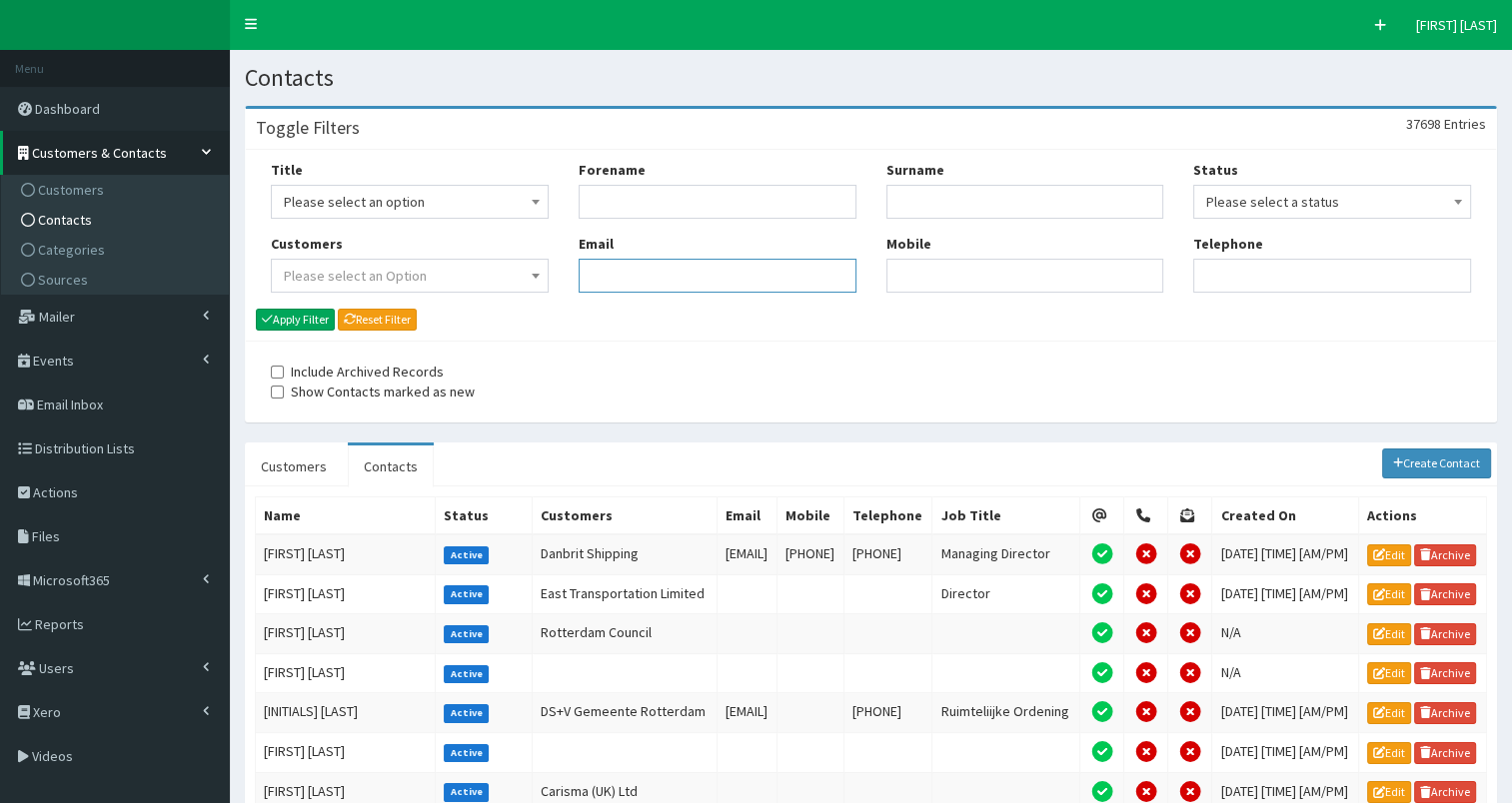 click on "[EMAIL]" at bounding box center (718, 276) 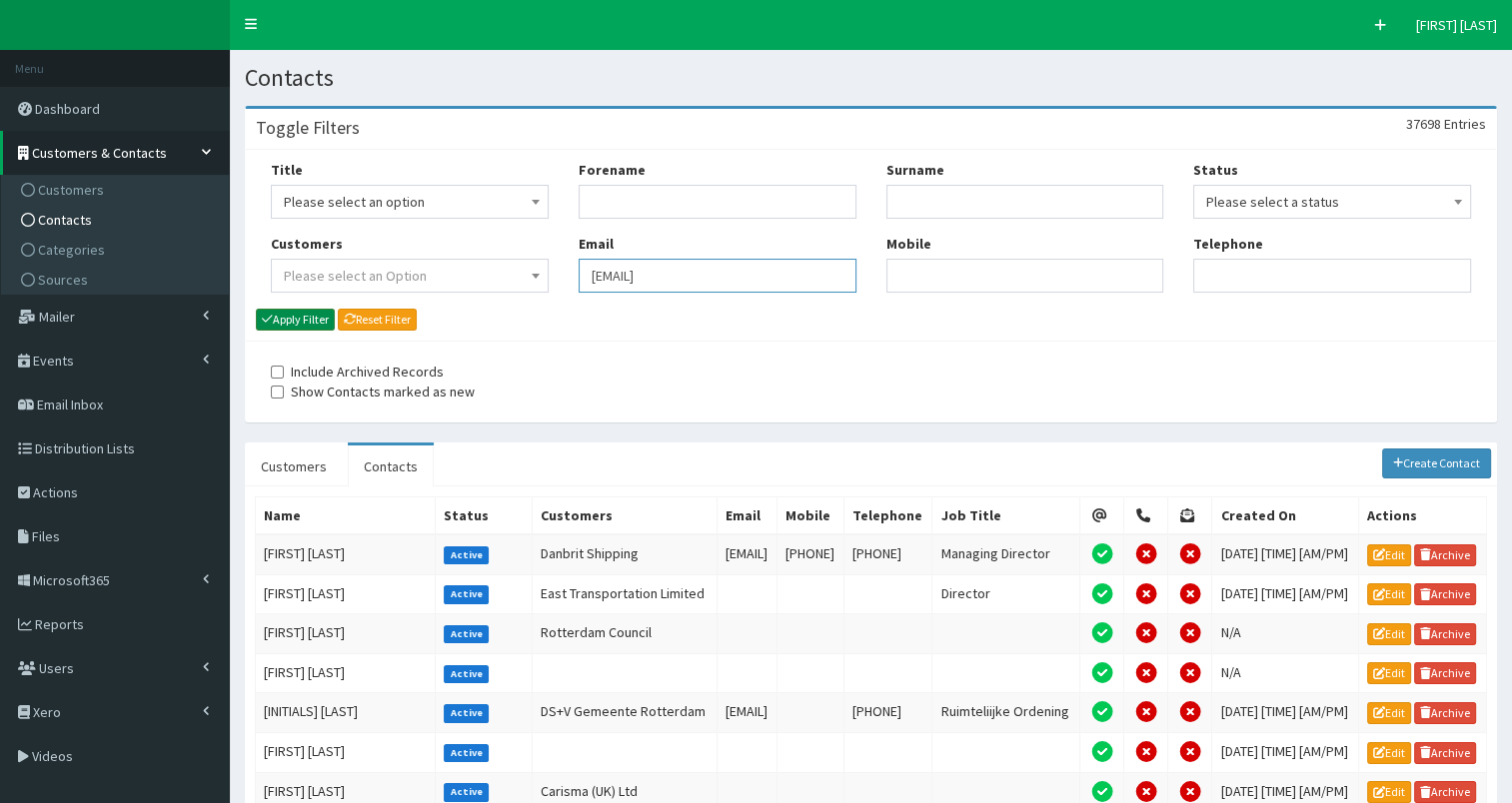 type on "L.Selby@heybusinessgrowthskillshub.com" 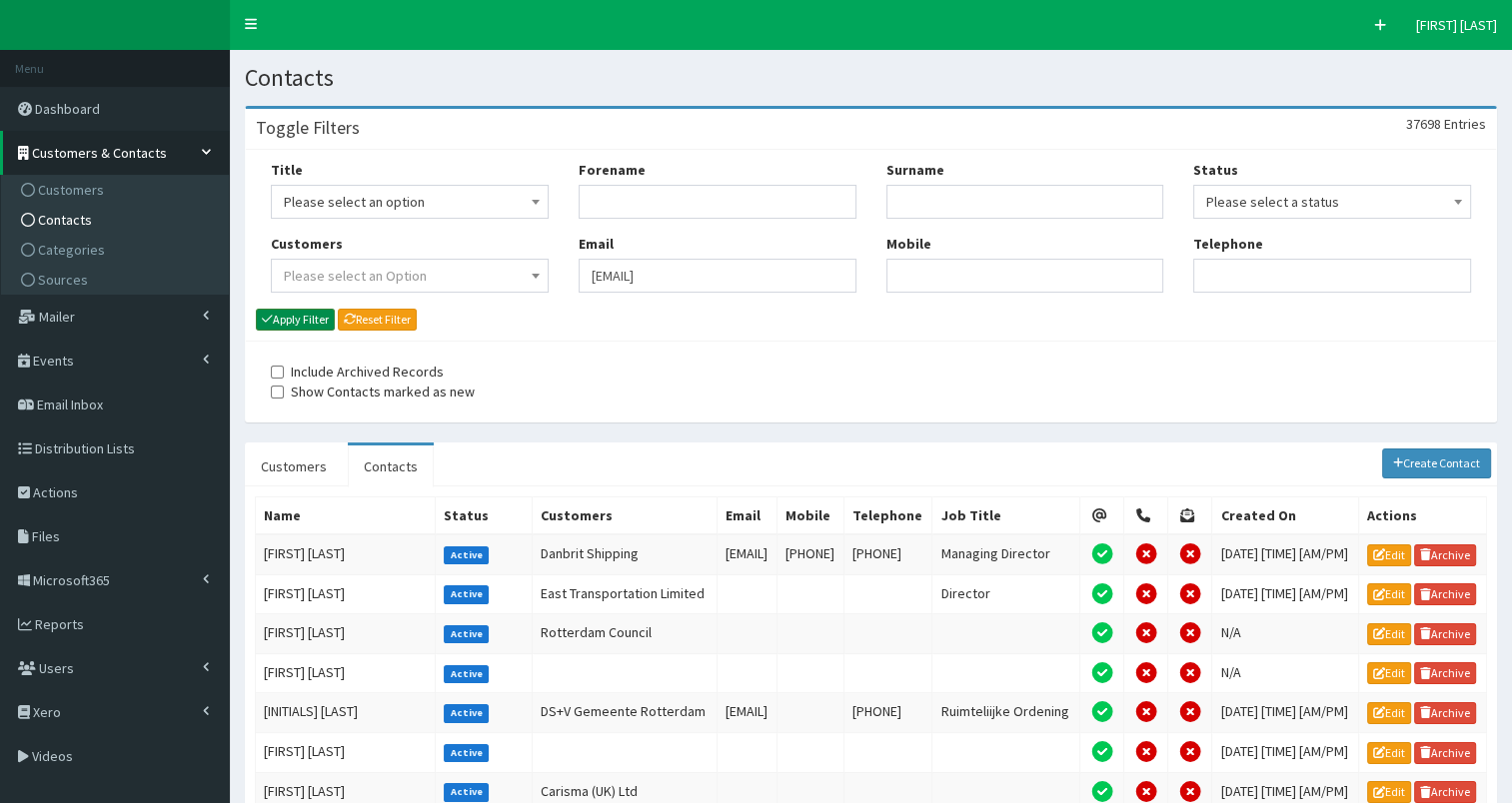click on "Apply Filter" at bounding box center (295, 320) 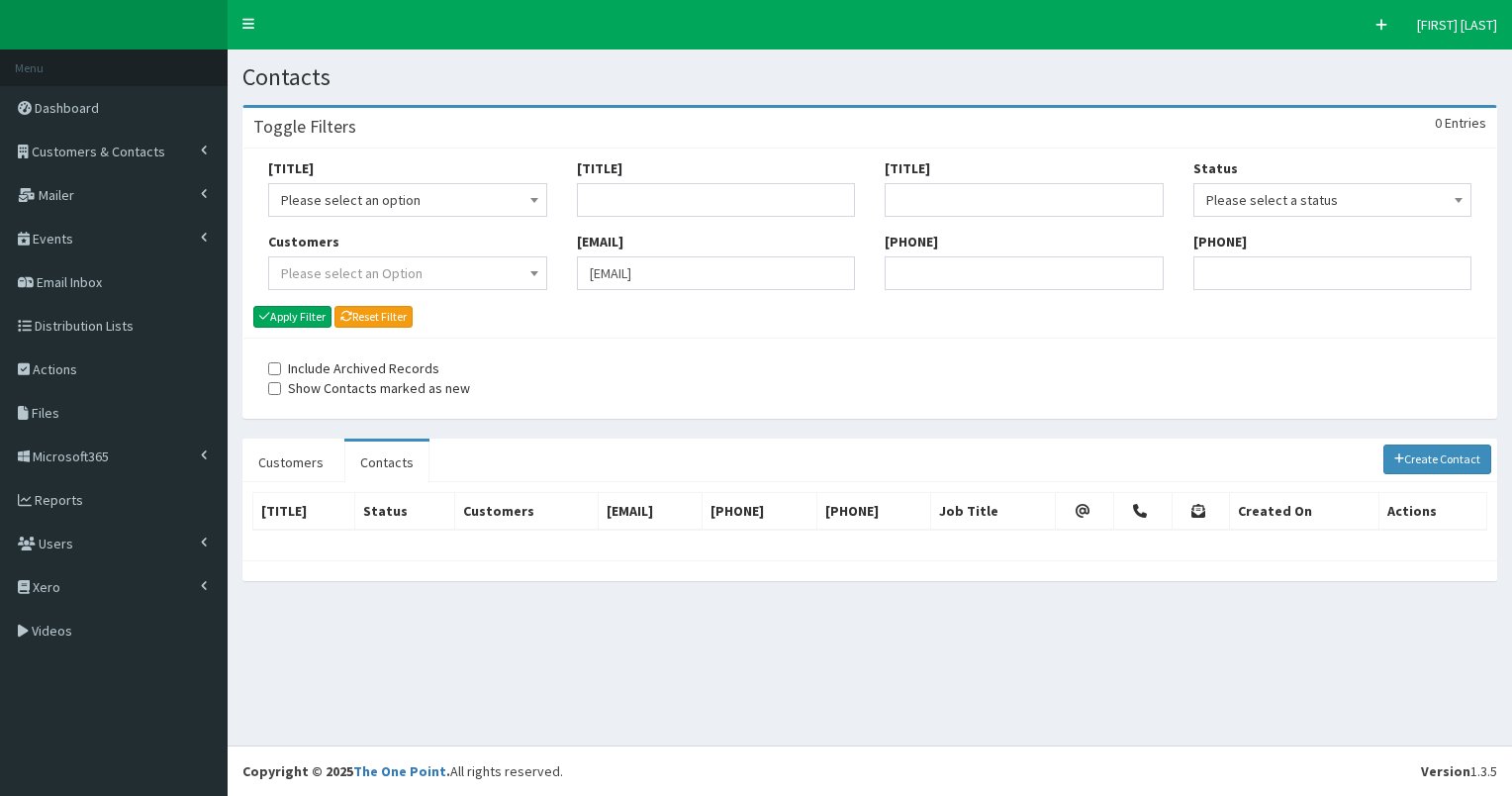 scroll, scrollTop: 0, scrollLeft: 0, axis: both 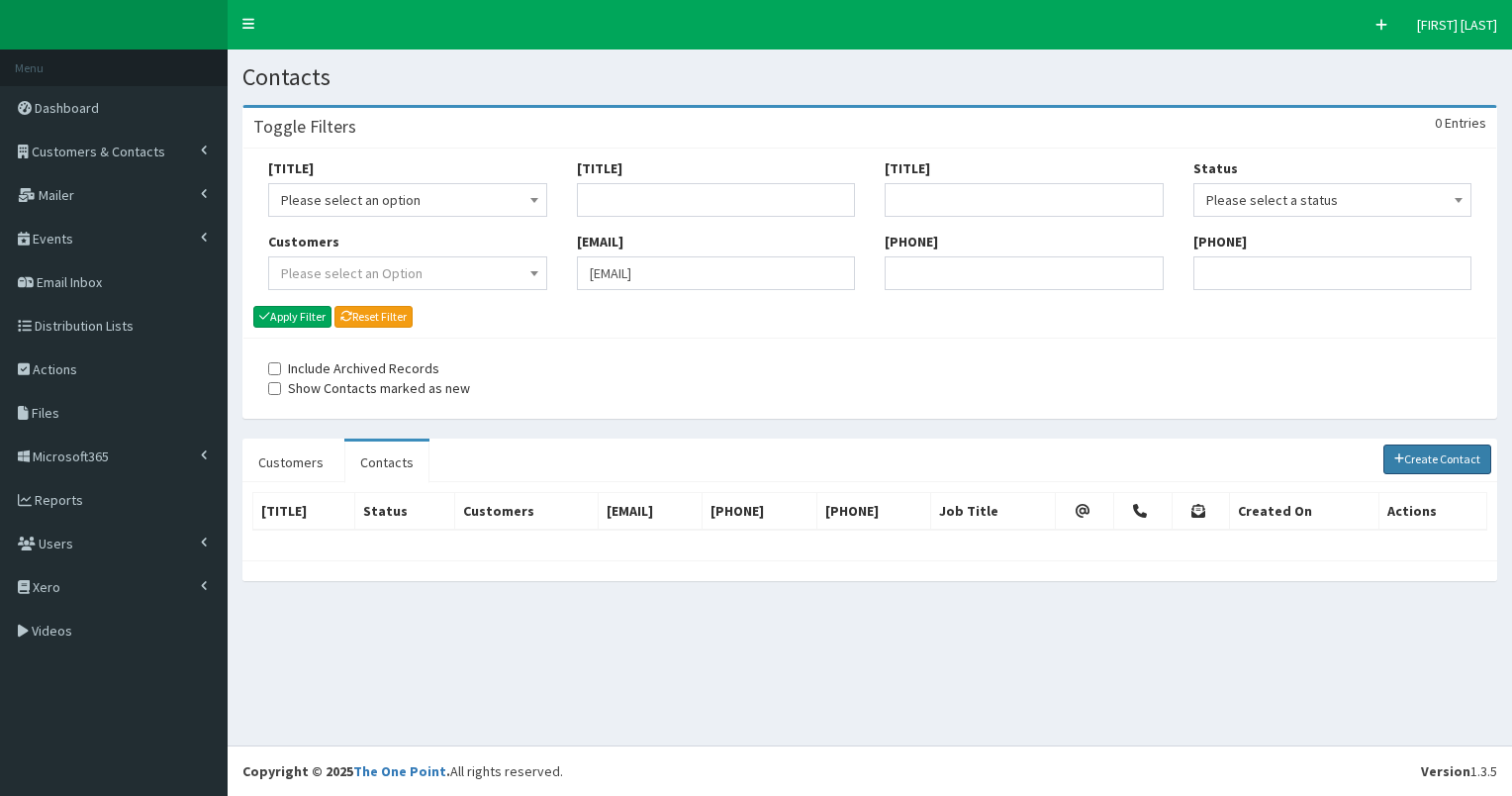 click on "Create Contact" at bounding box center [1438, 459] 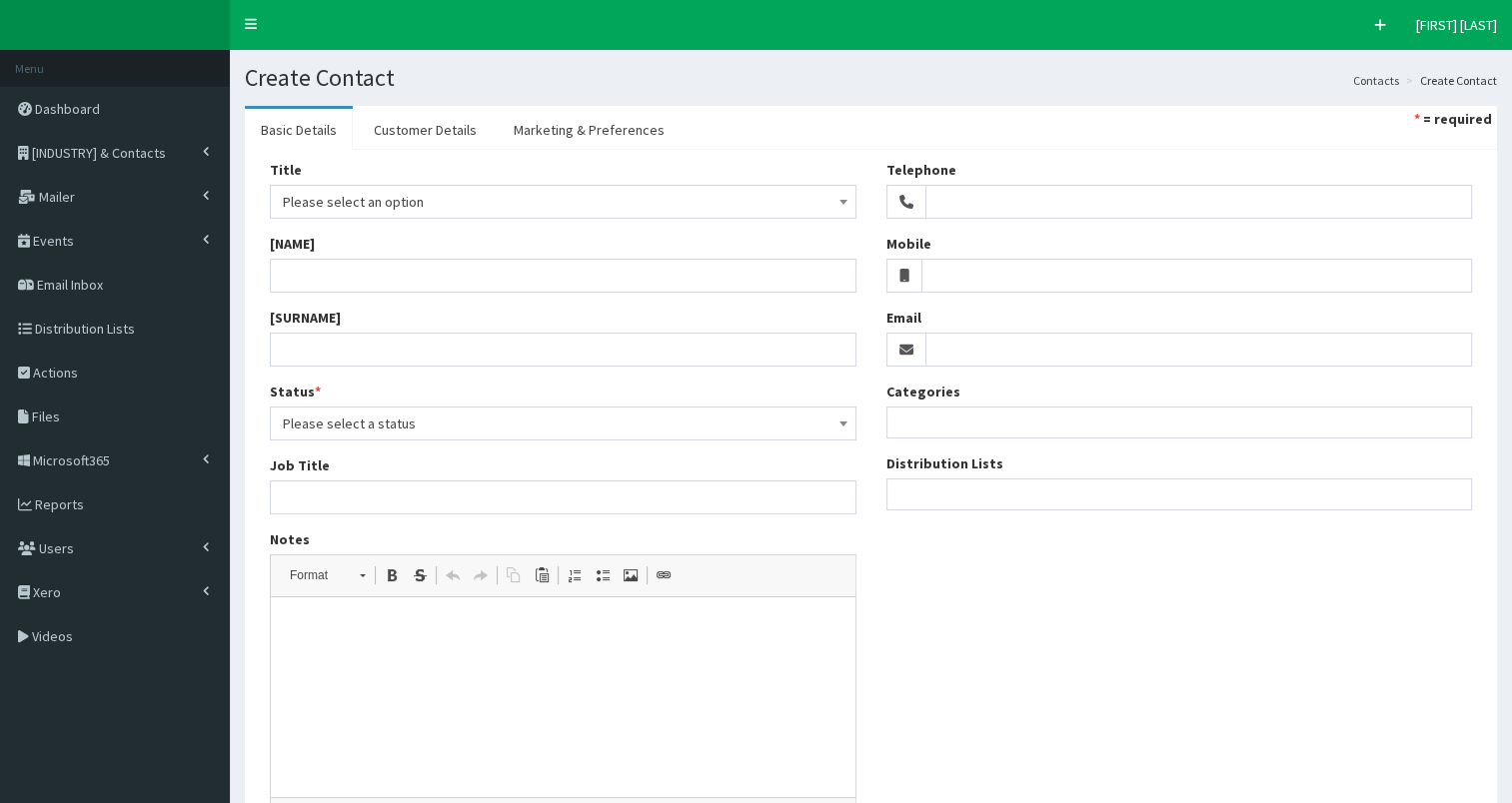 scroll, scrollTop: 0, scrollLeft: 0, axis: both 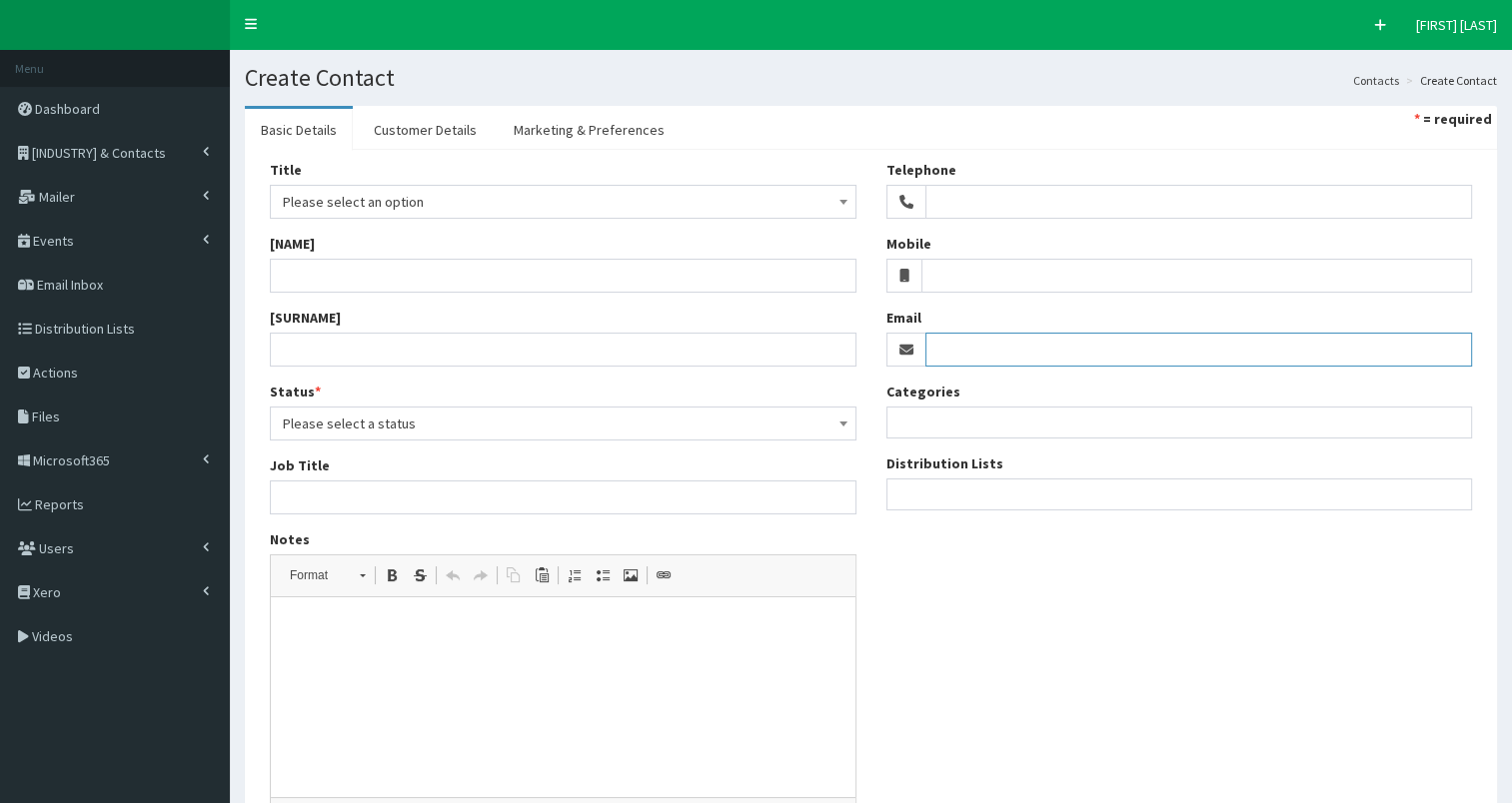 click on "Email" at bounding box center (1199, 350) 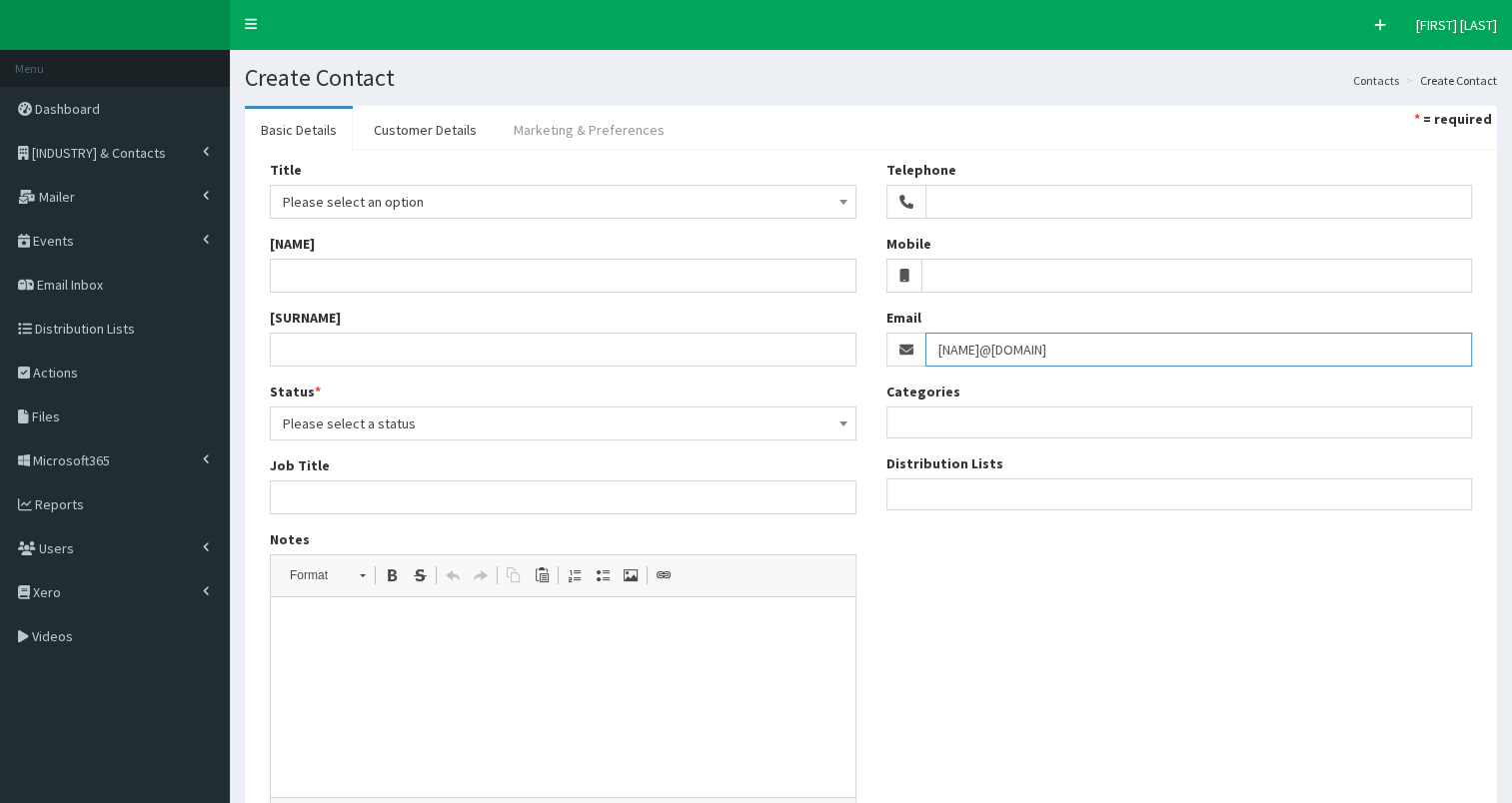 type on "L.Selby@heybusinessgrowthskillshub.com" 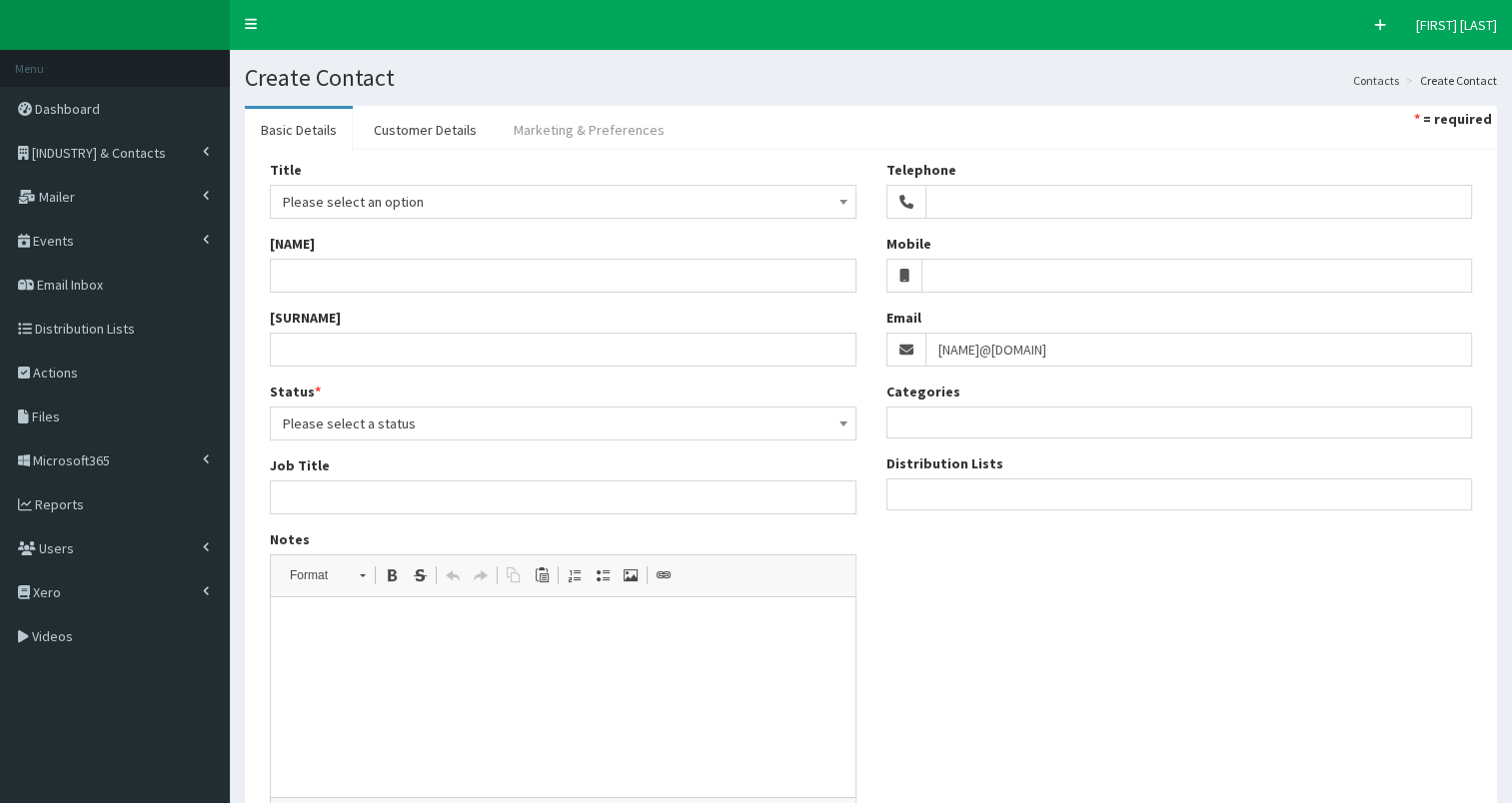 click on "Marketing & Preferences" at bounding box center [589, 130] 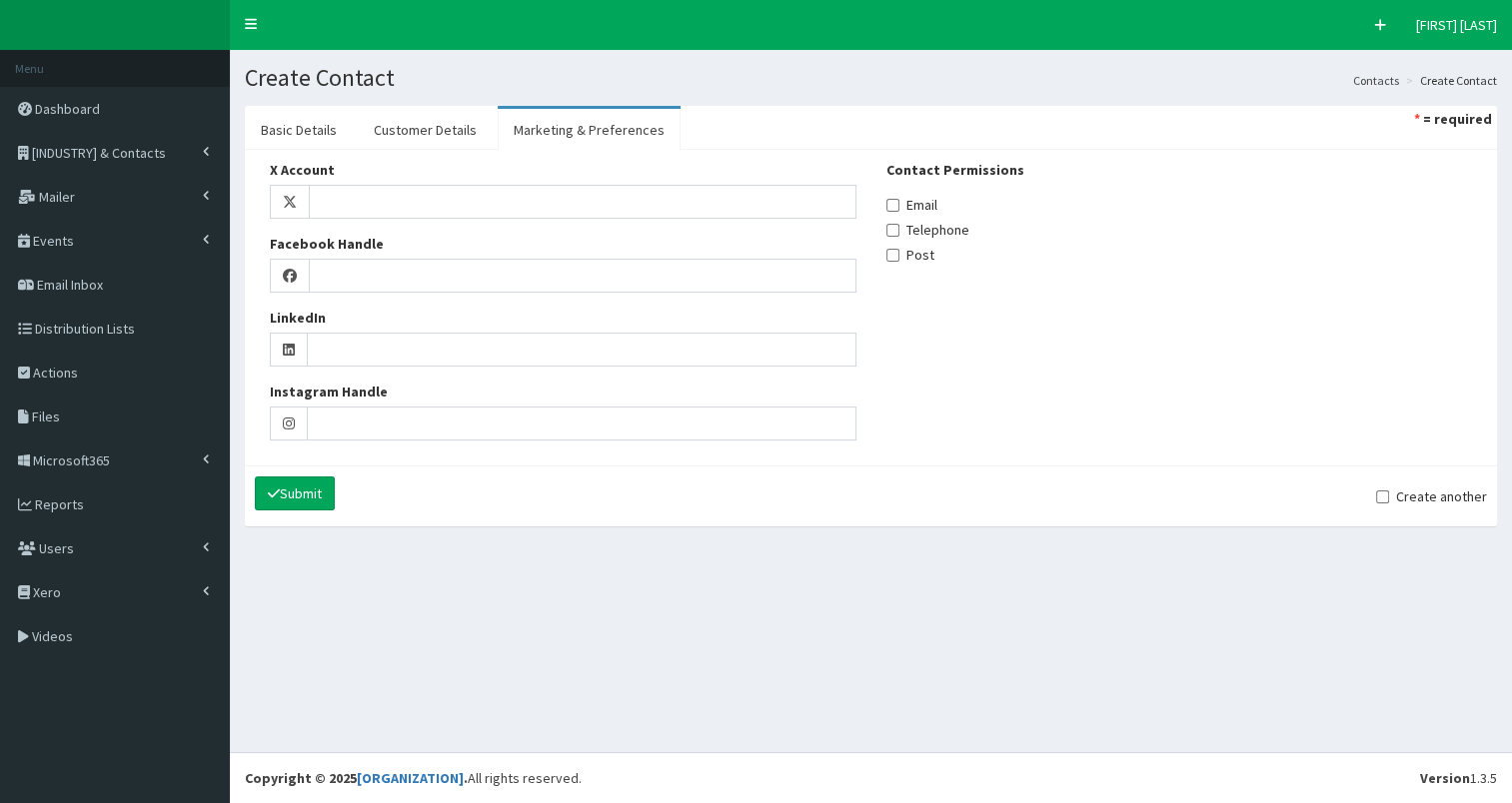 click on "Email" at bounding box center (911, 205) 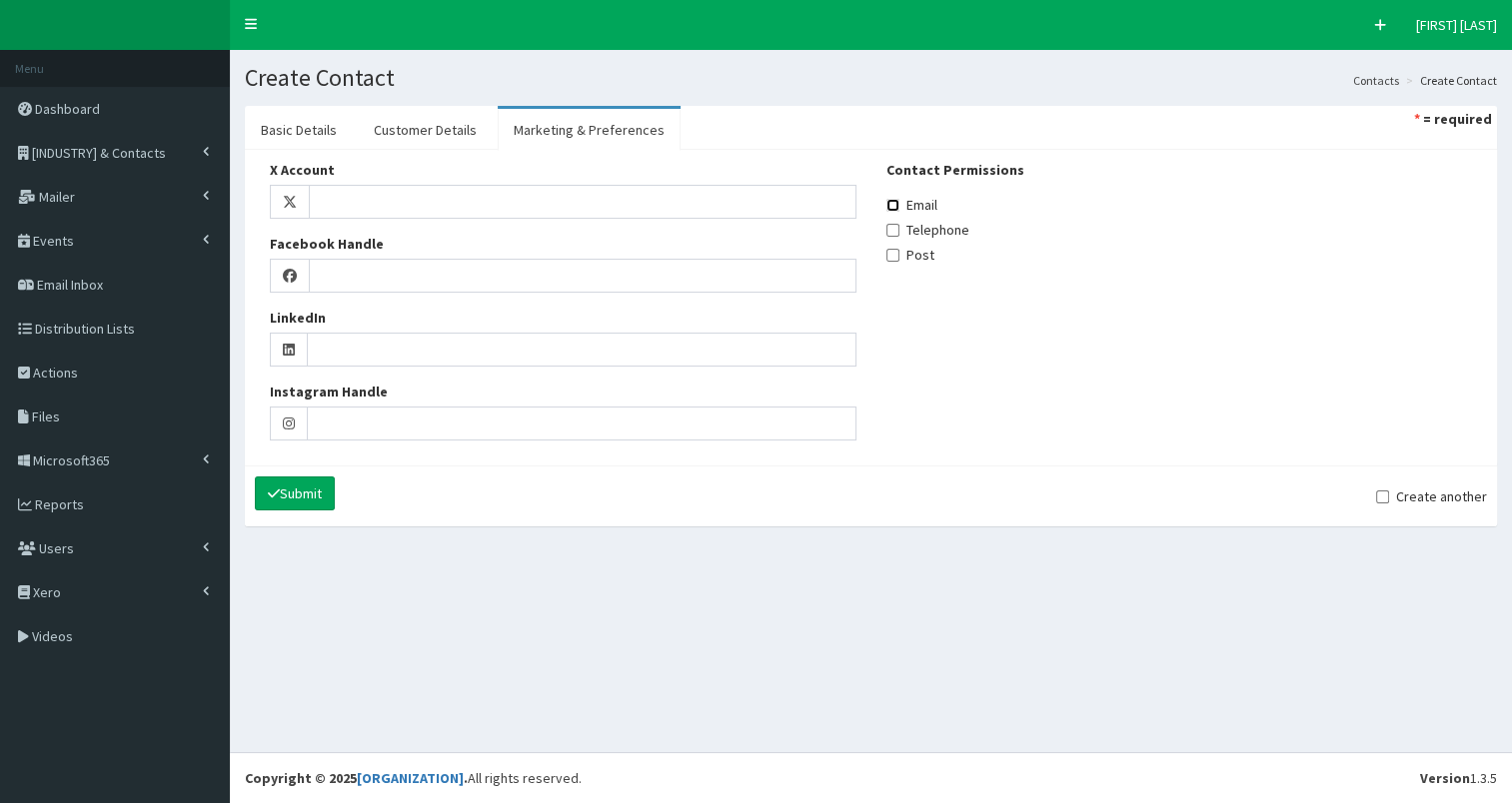 click on "Email" at bounding box center (892, 205) 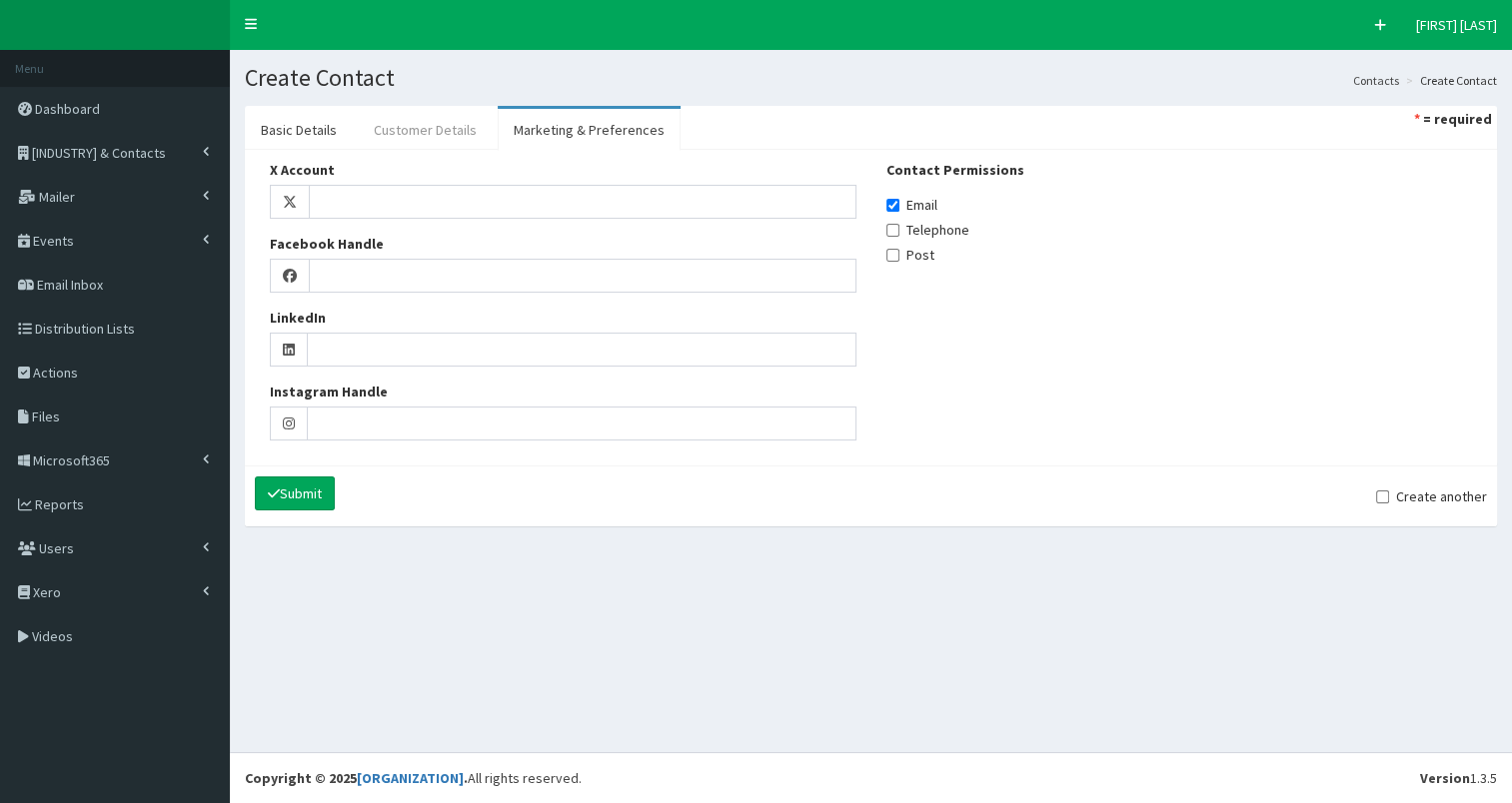 drag, startPoint x: 436, startPoint y: 124, endPoint x: 459, endPoint y: 127, distance: 23.194827 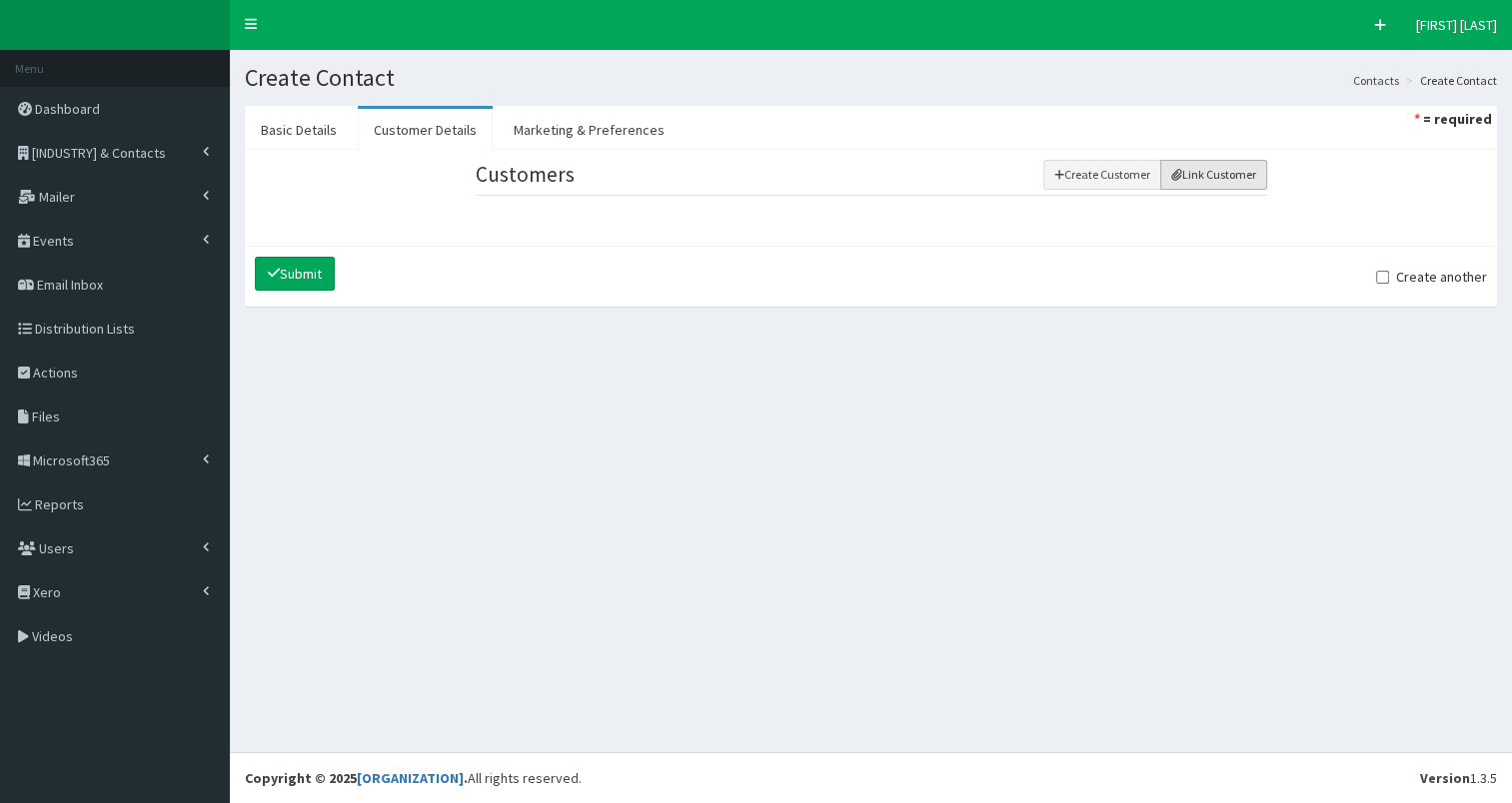 click on "Link Customer" at bounding box center [1213, 175] 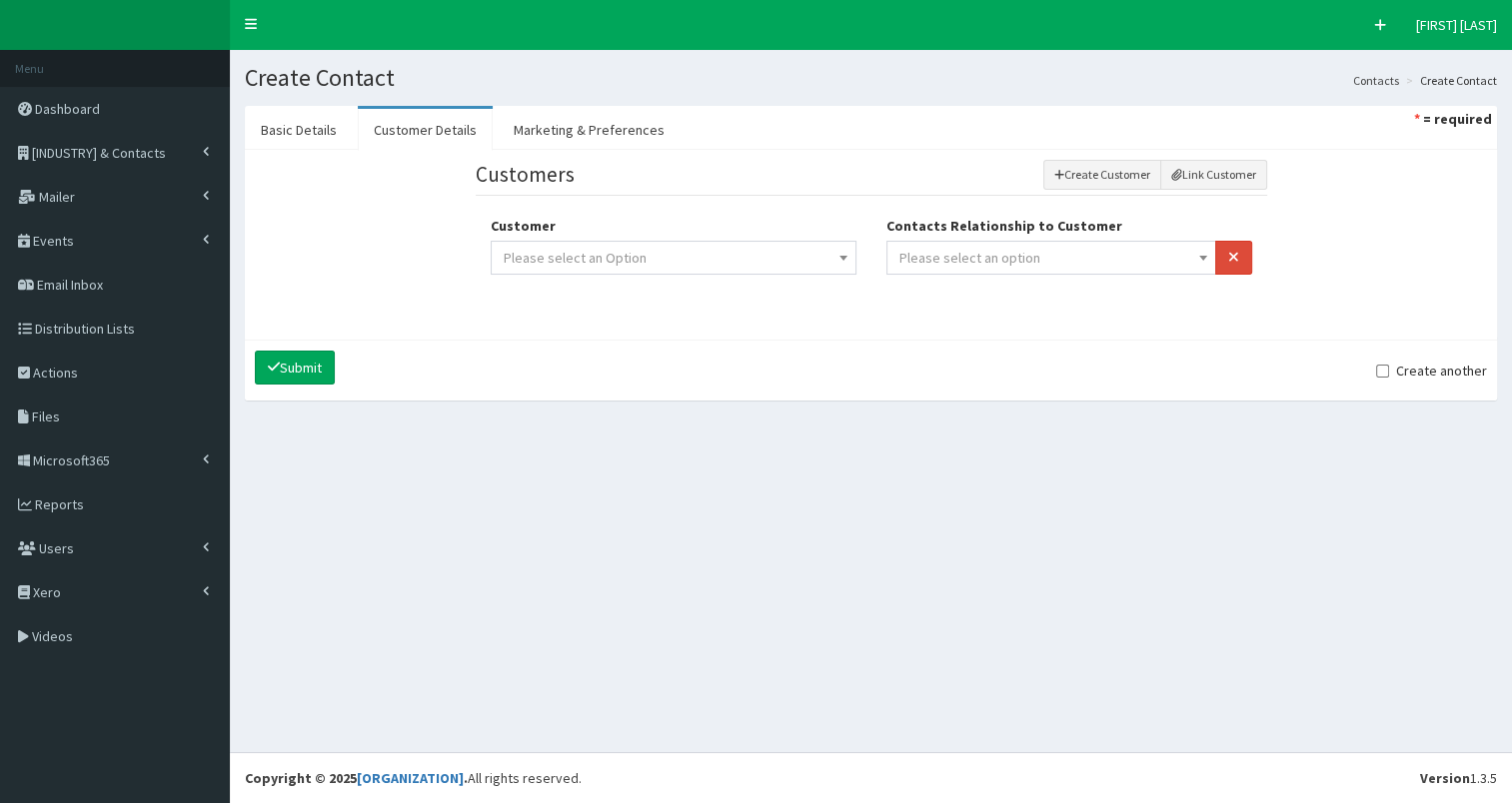 click on "Please select an option" at bounding box center [1051, 258] 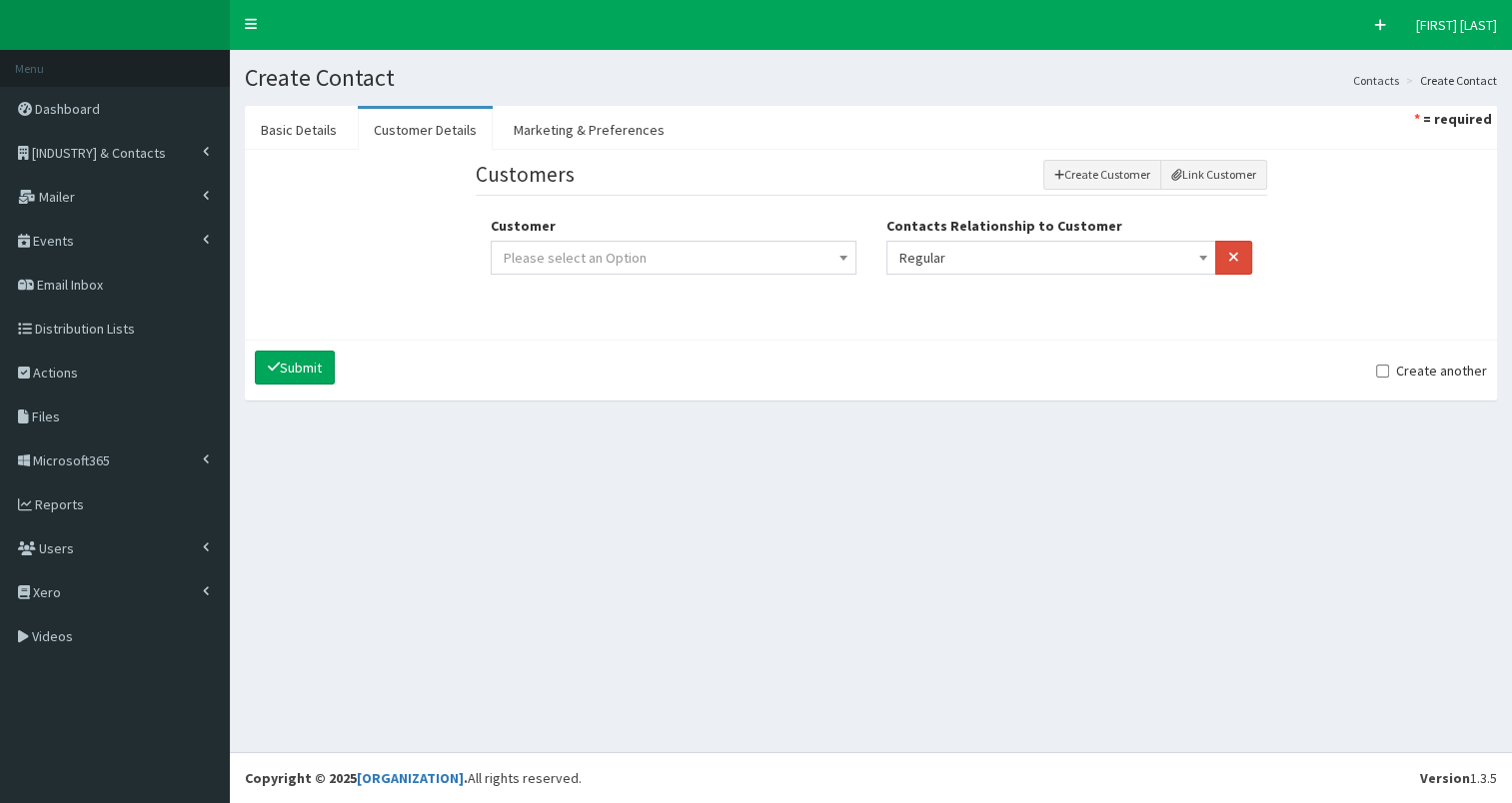 click on "Please select an Option" at bounding box center [674, 258] 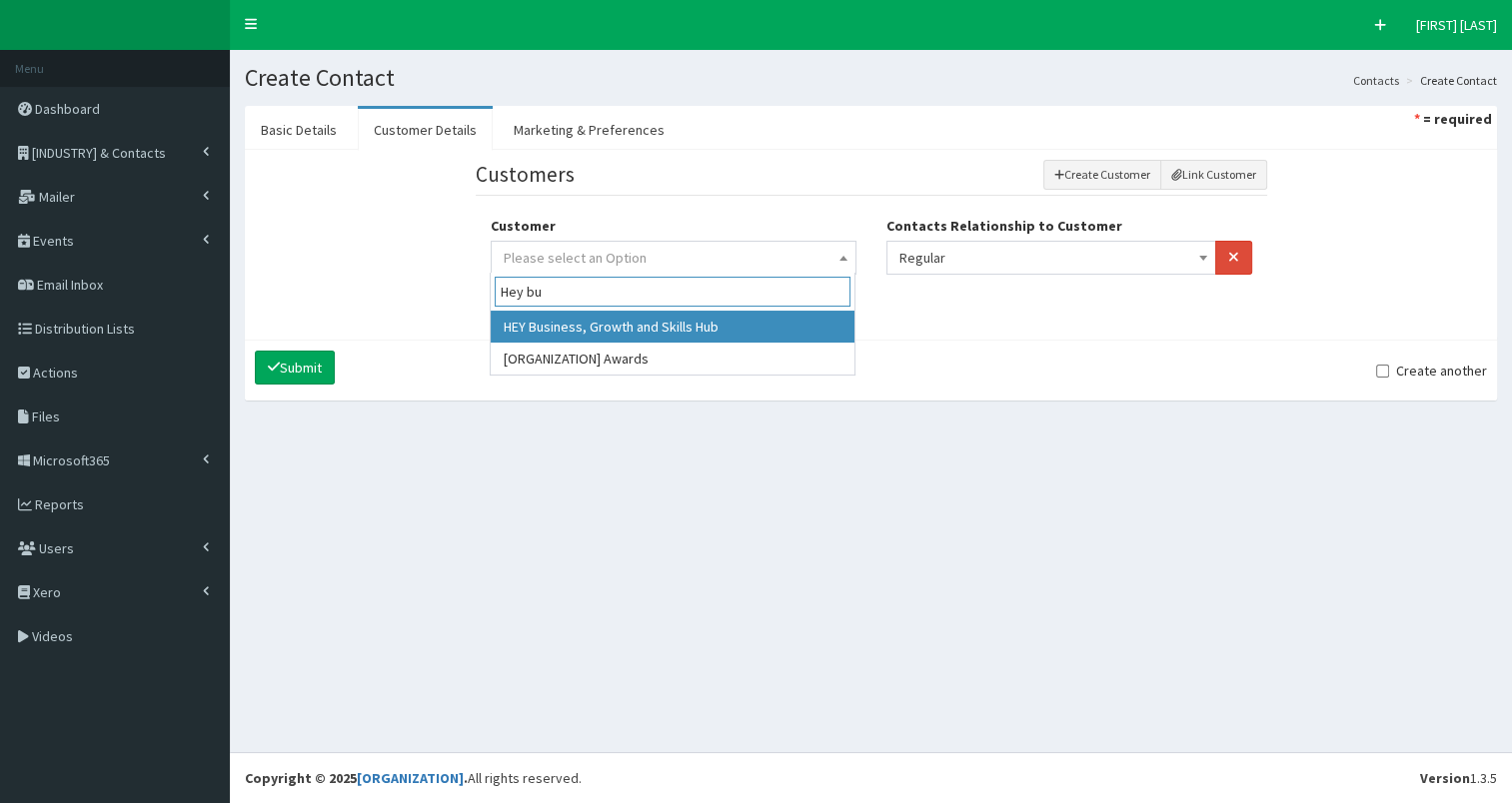 type on "Hey bu" 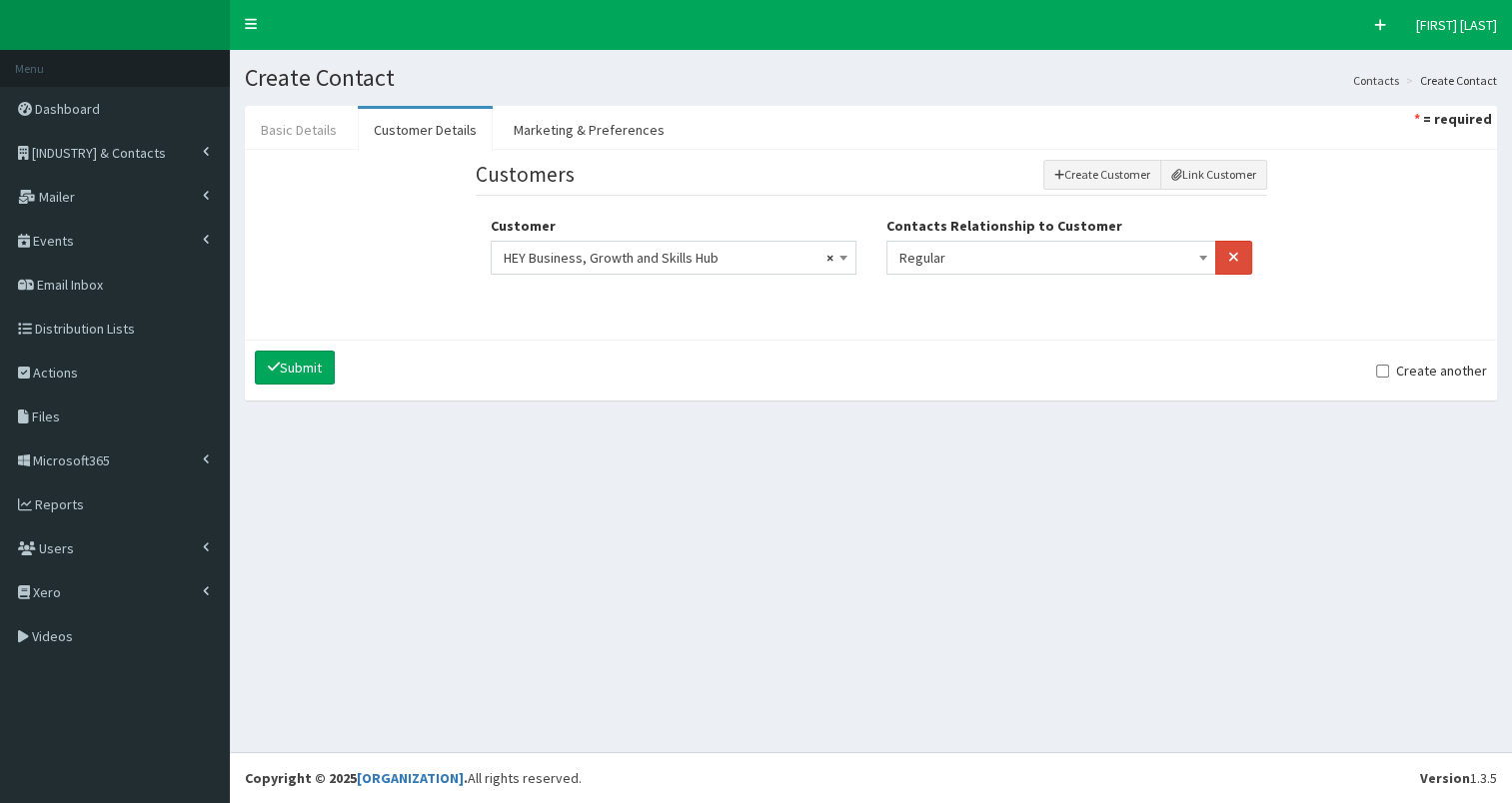 click on "Basic Details" at bounding box center [299, 130] 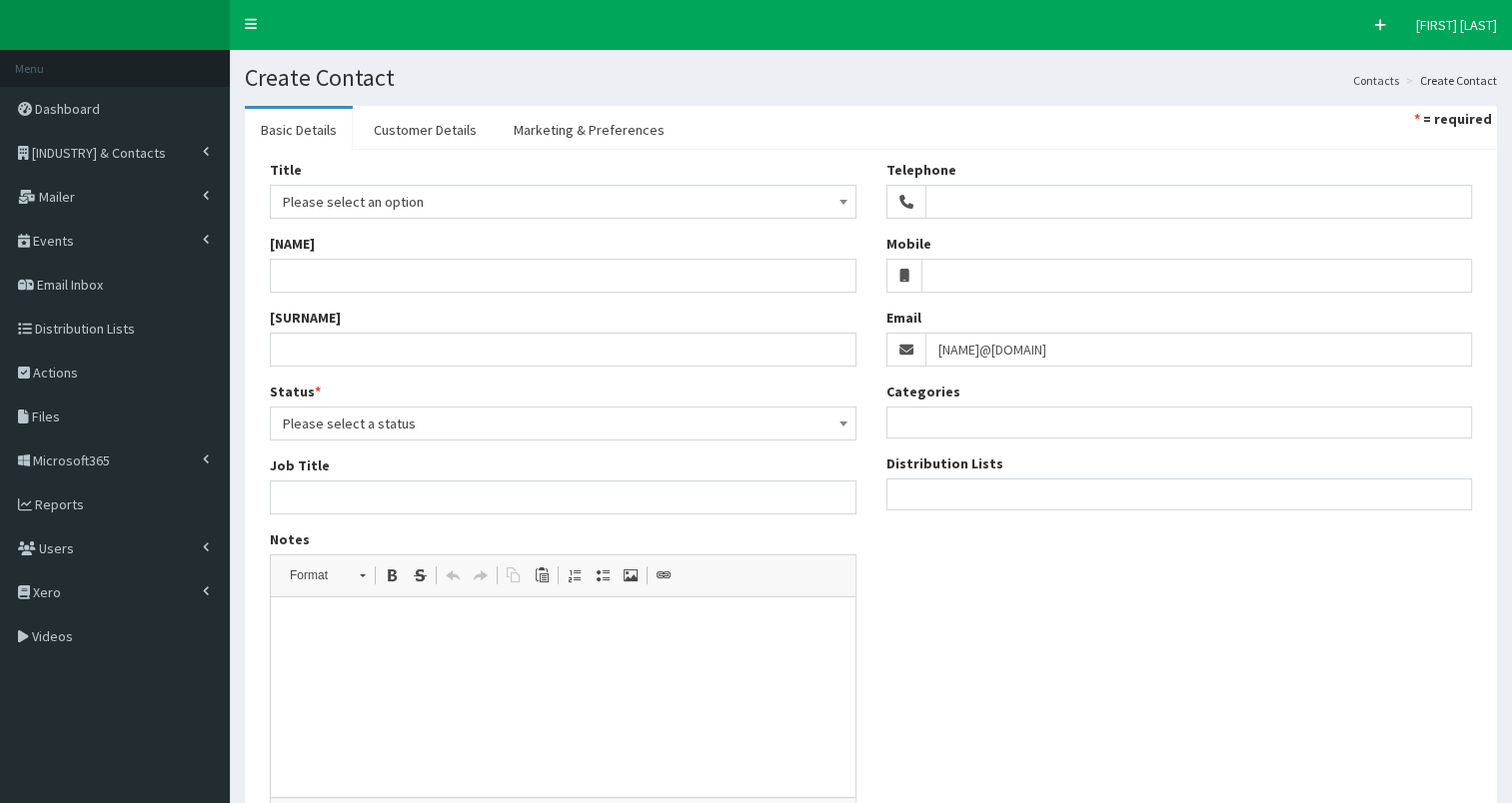 click on "Please select an option" at bounding box center (563, 202) 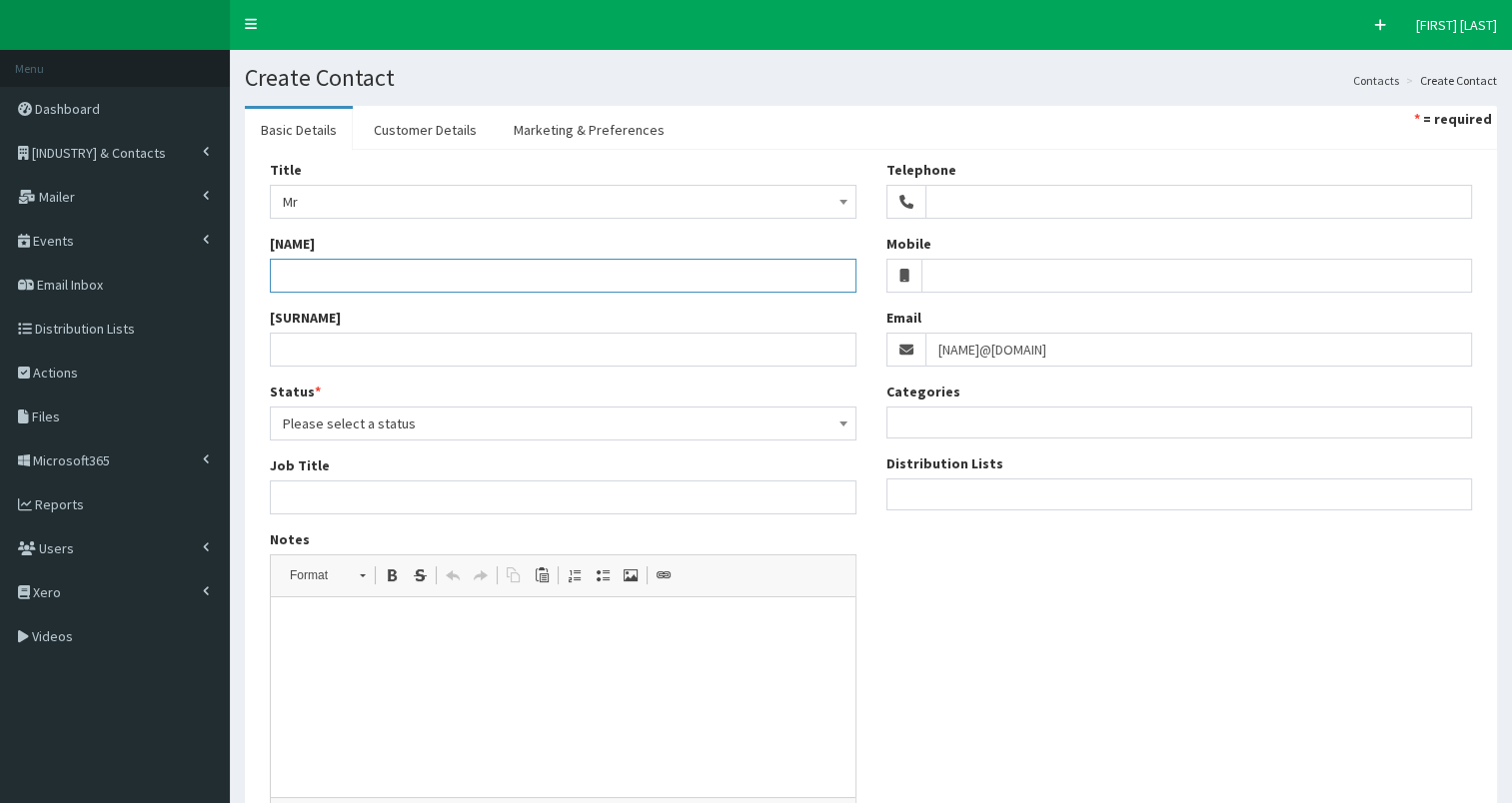 click on "Forename" at bounding box center (563, 276) 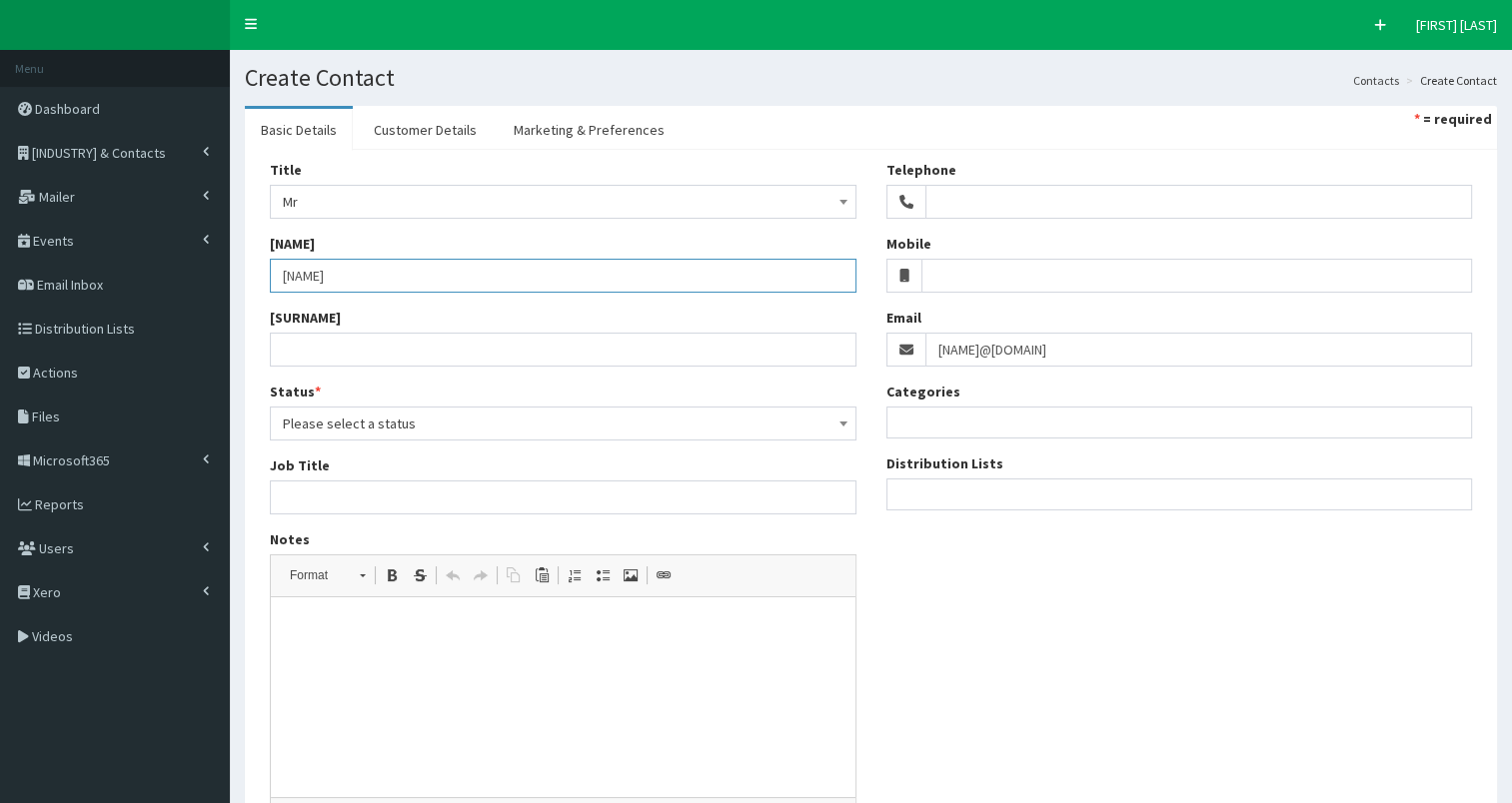 type on "Lee" 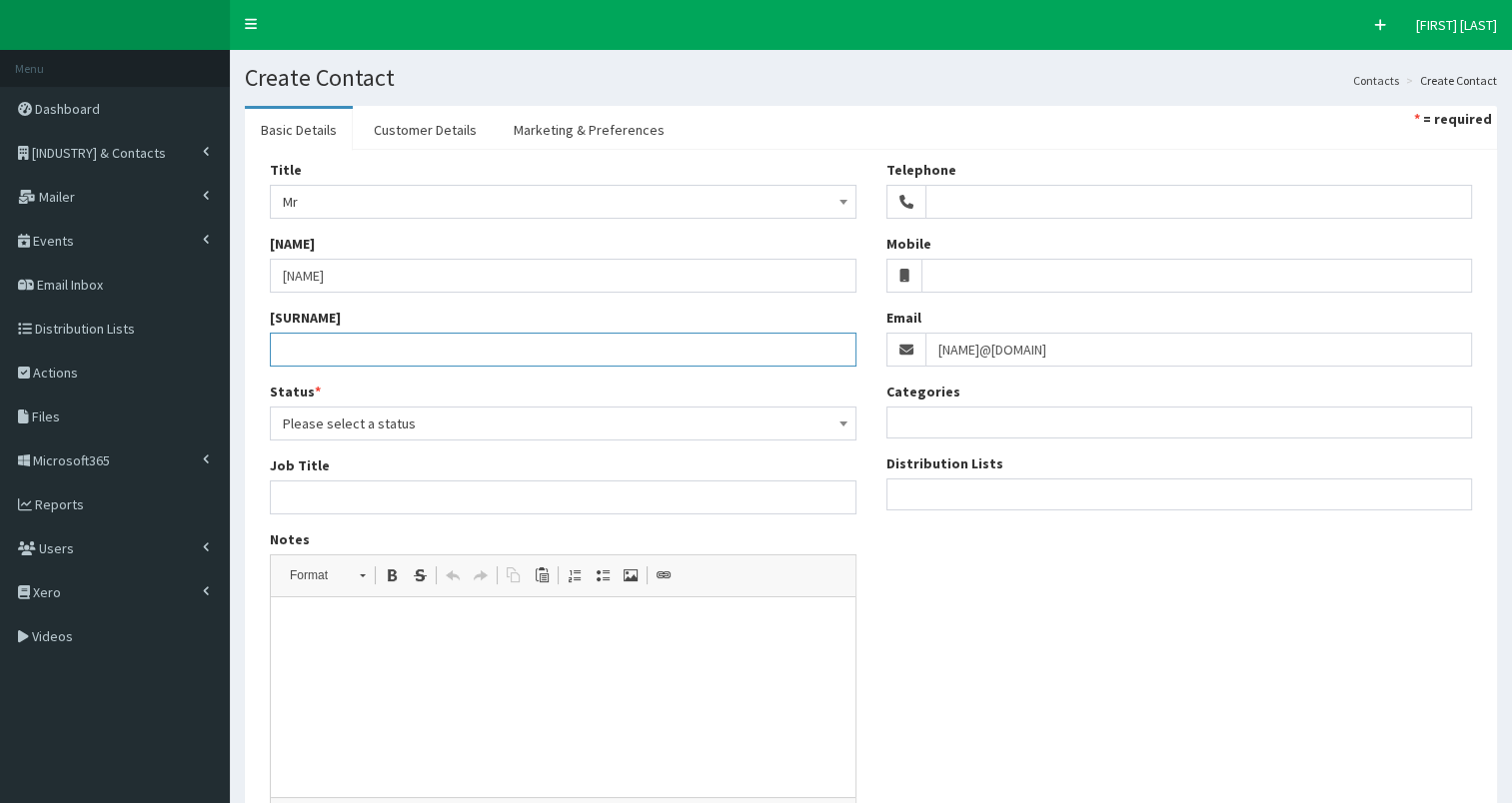 click on "Surname" at bounding box center (563, 350) 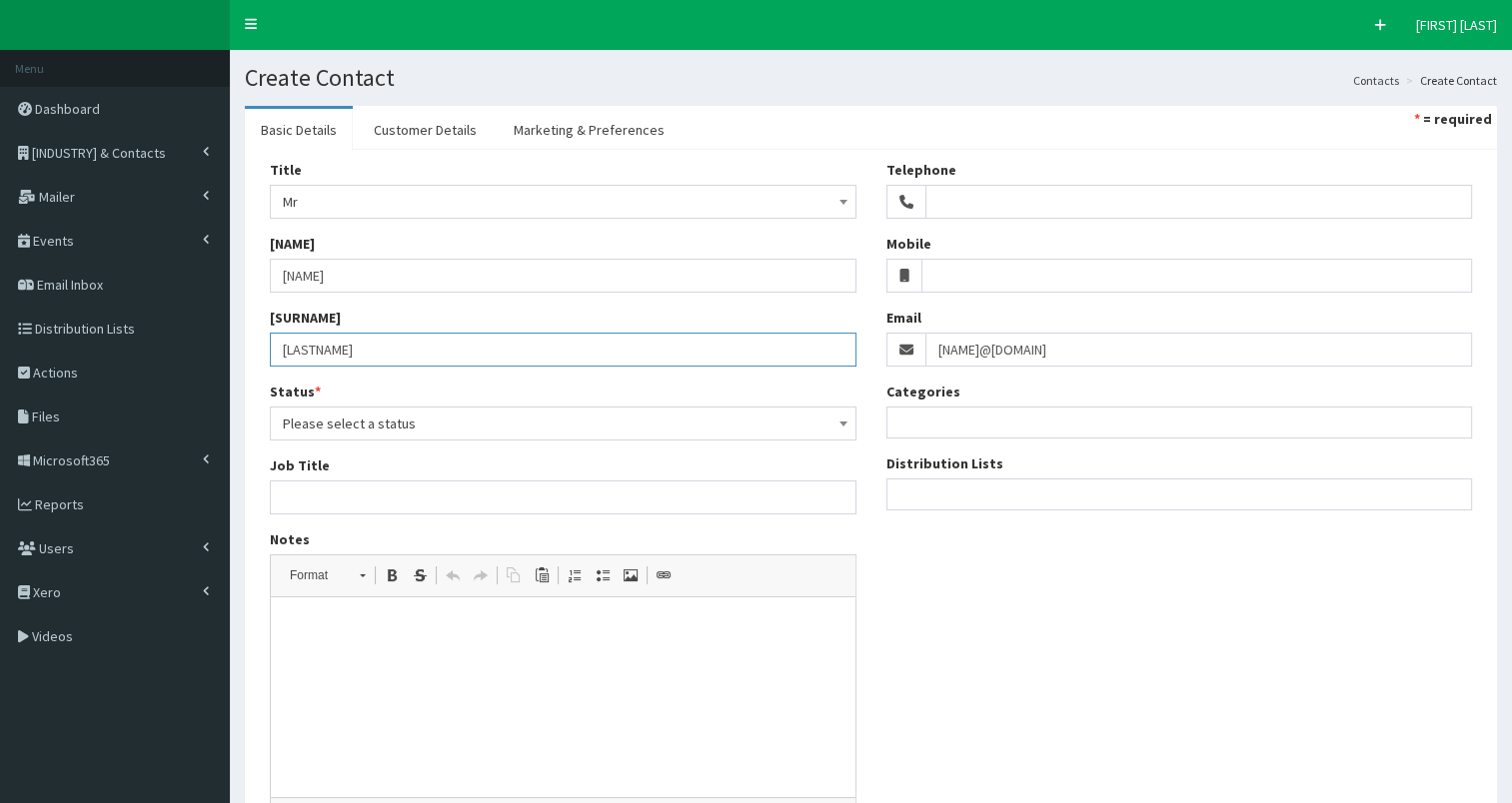 type on "Selby" 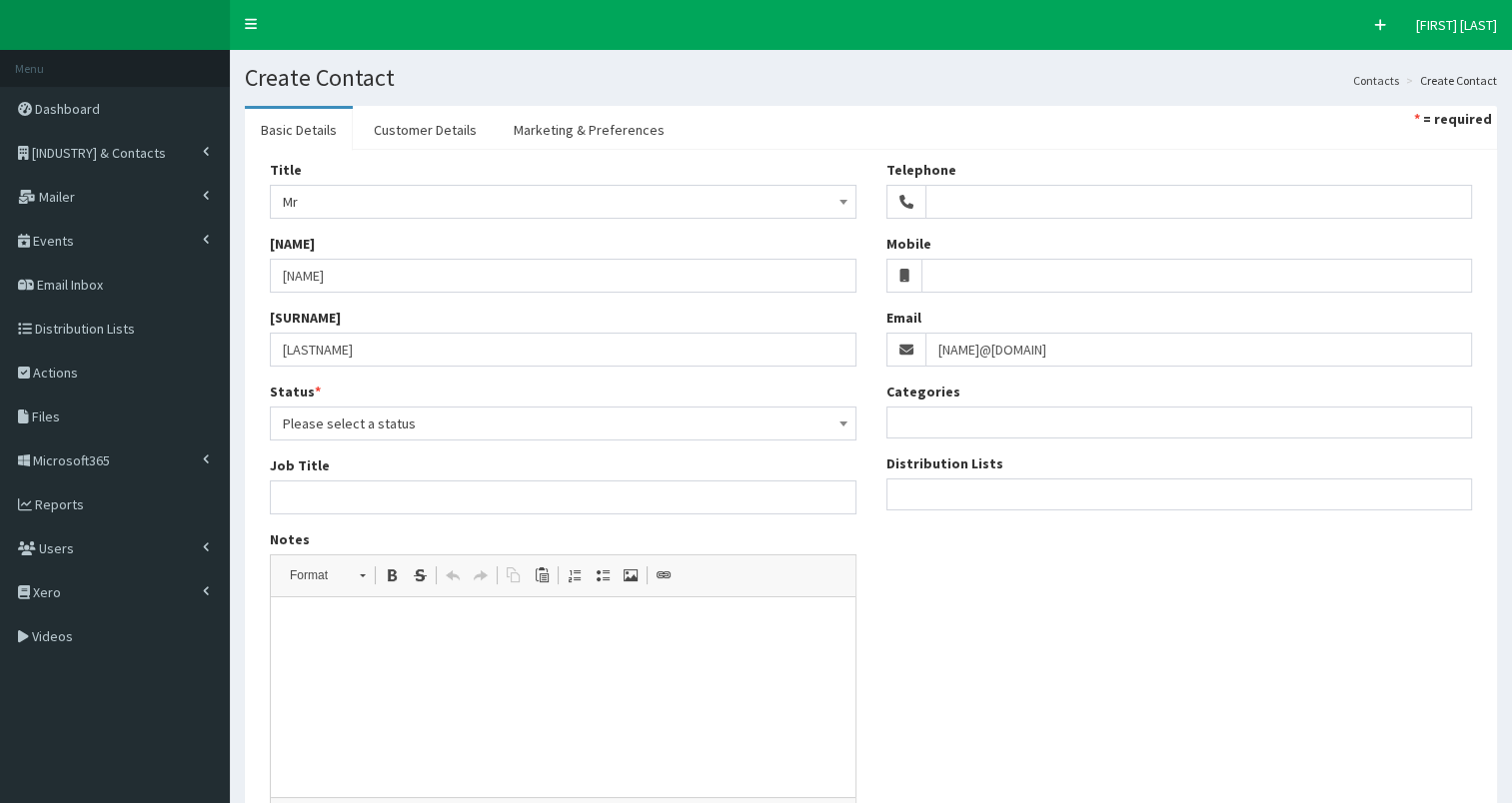 click on "Please select a status" at bounding box center (563, 423) 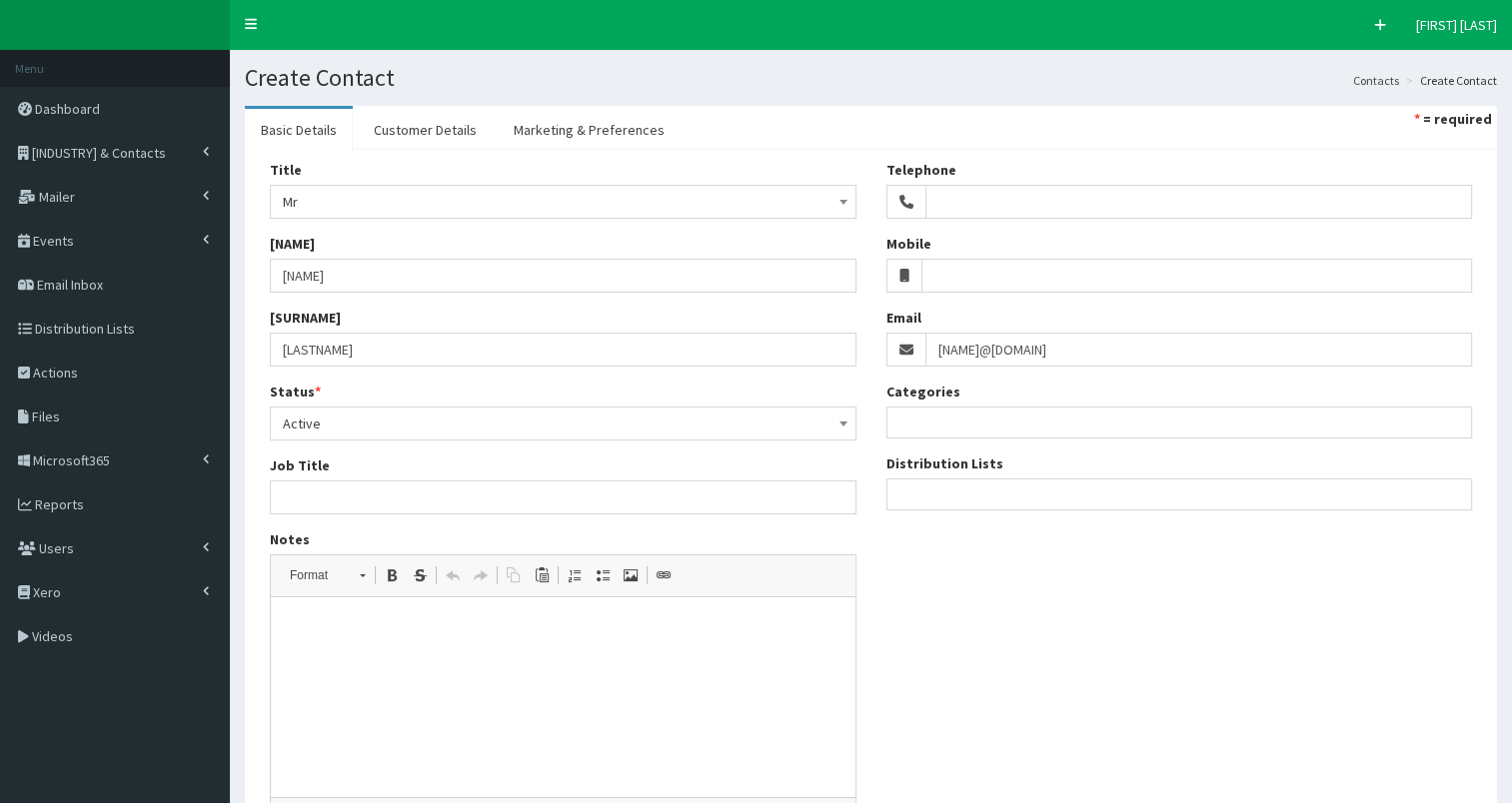 scroll, scrollTop: 192, scrollLeft: 0, axis: vertical 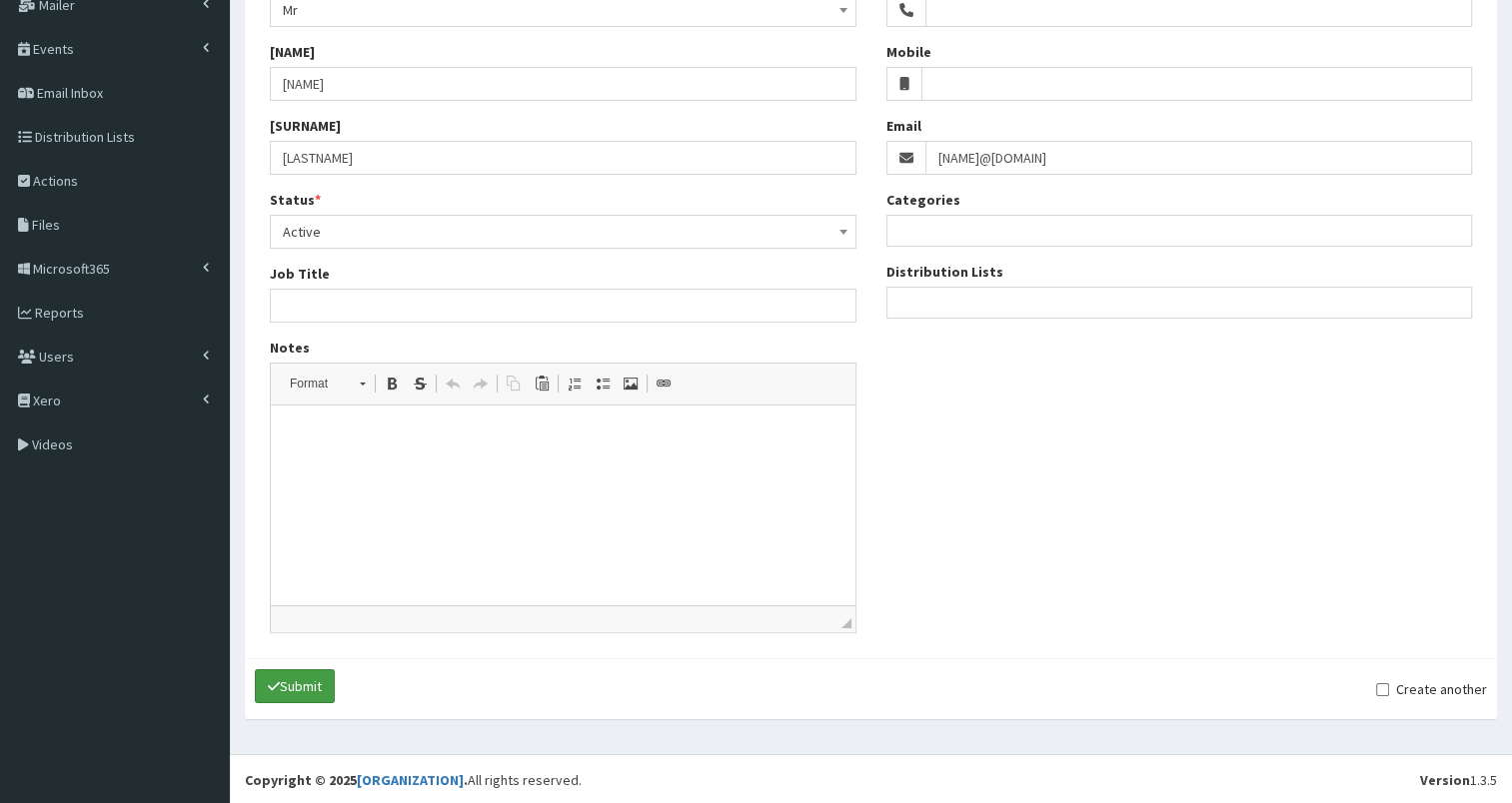 drag, startPoint x: 299, startPoint y: 688, endPoint x: 404, endPoint y: 640, distance: 115.45129 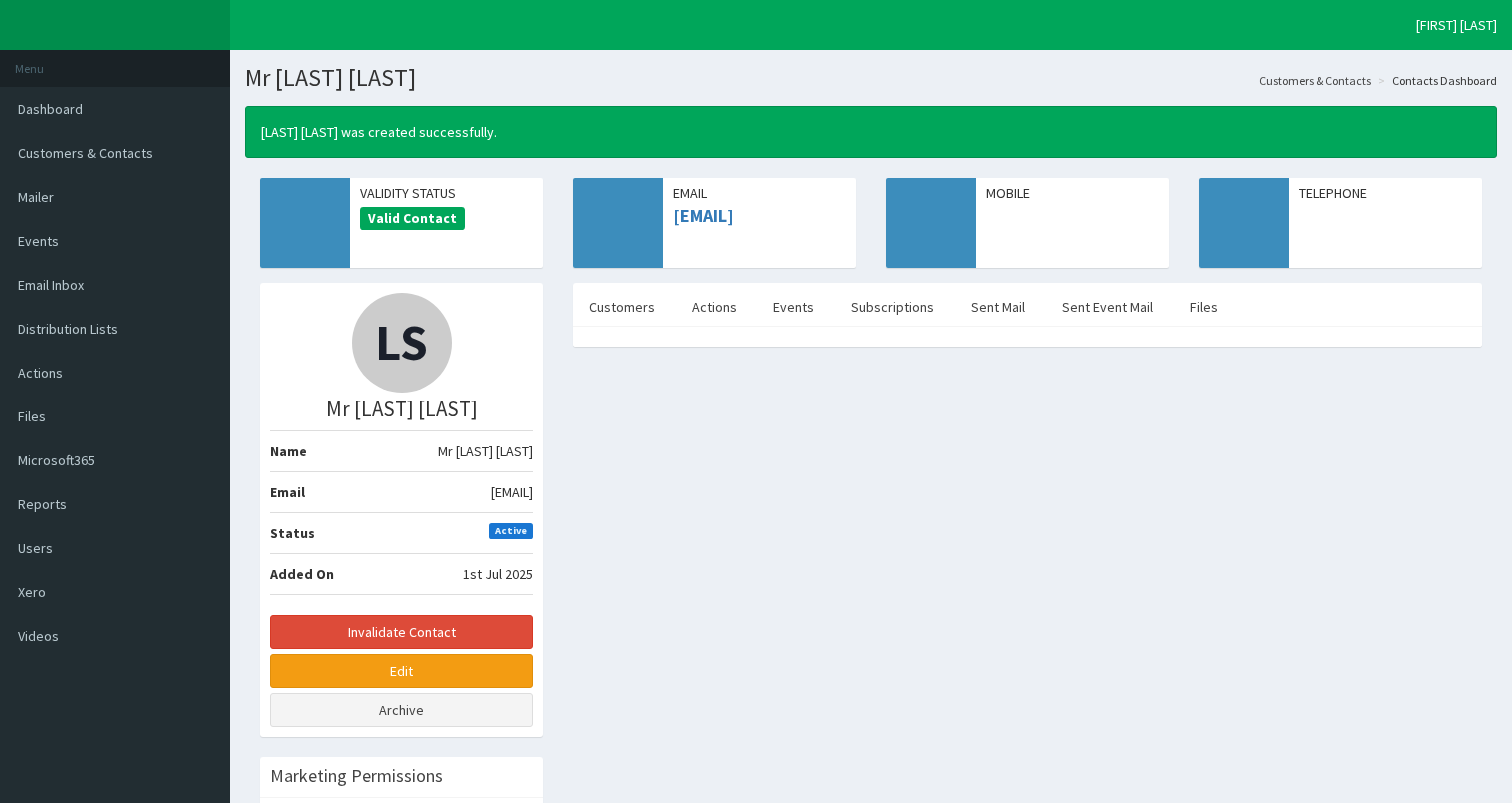 scroll, scrollTop: 0, scrollLeft: 0, axis: both 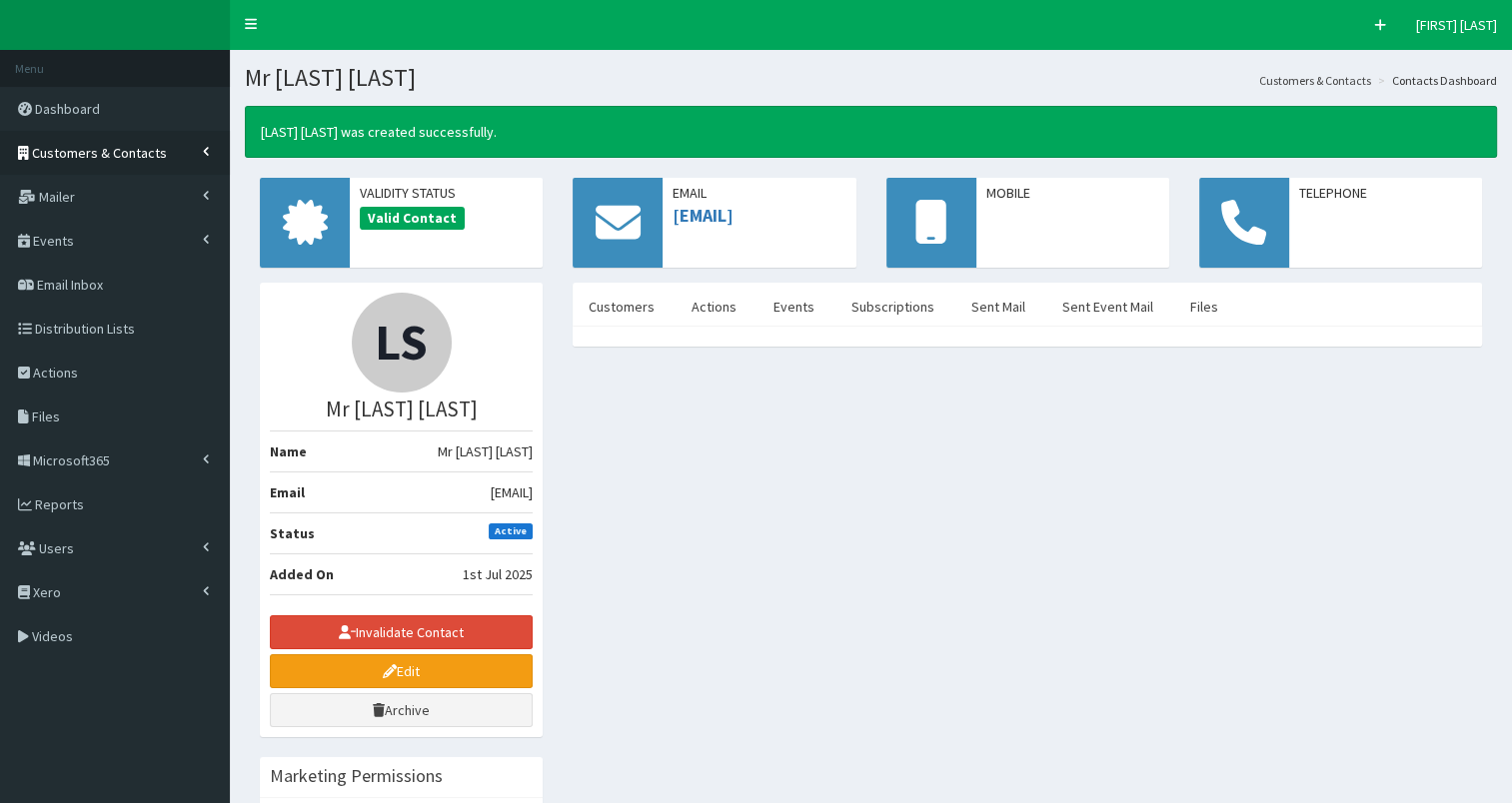 drag, startPoint x: 166, startPoint y: 160, endPoint x: 152, endPoint y: 172, distance: 18.439089 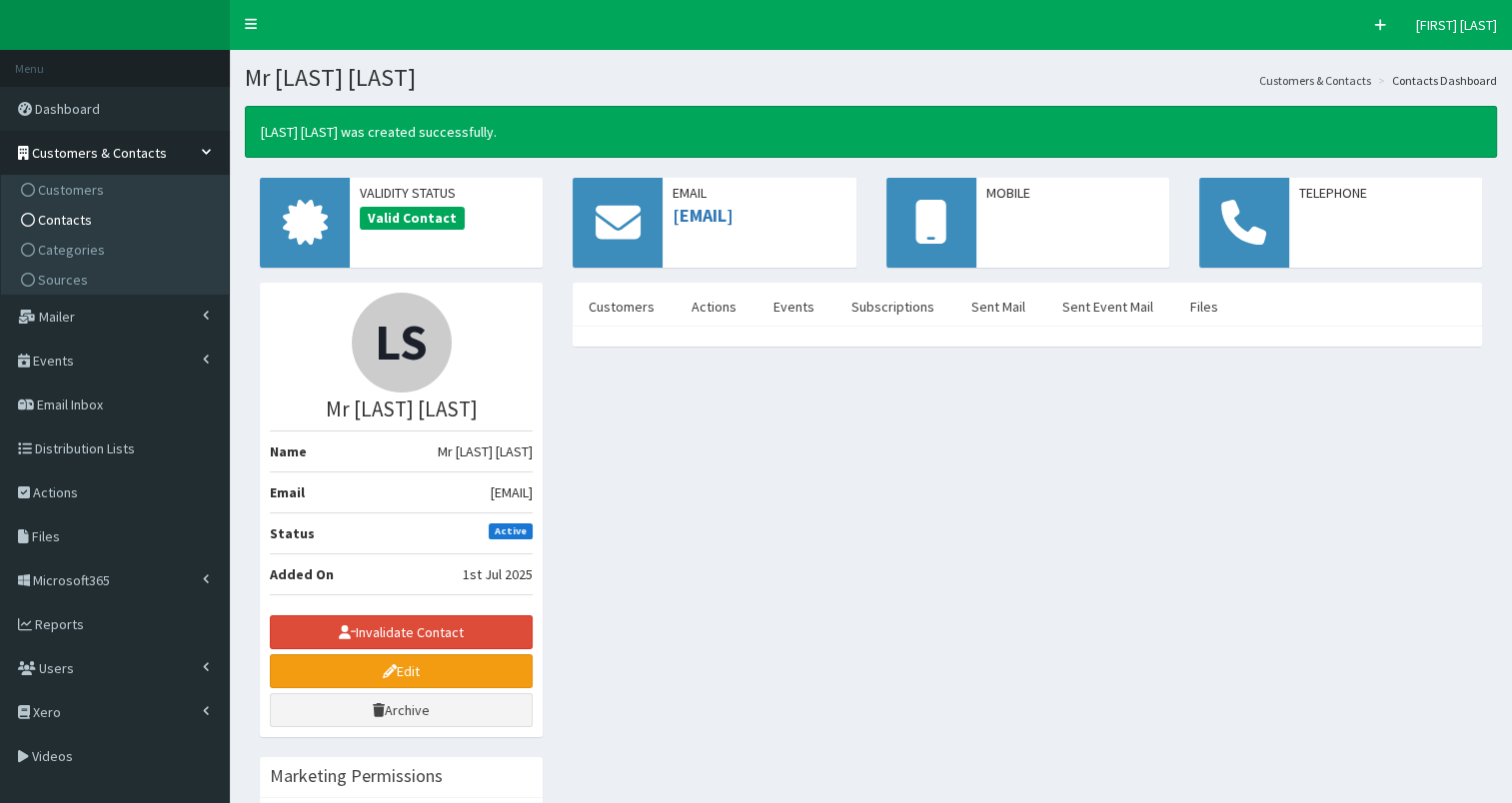 click on "Contacts" at bounding box center (117, 220) 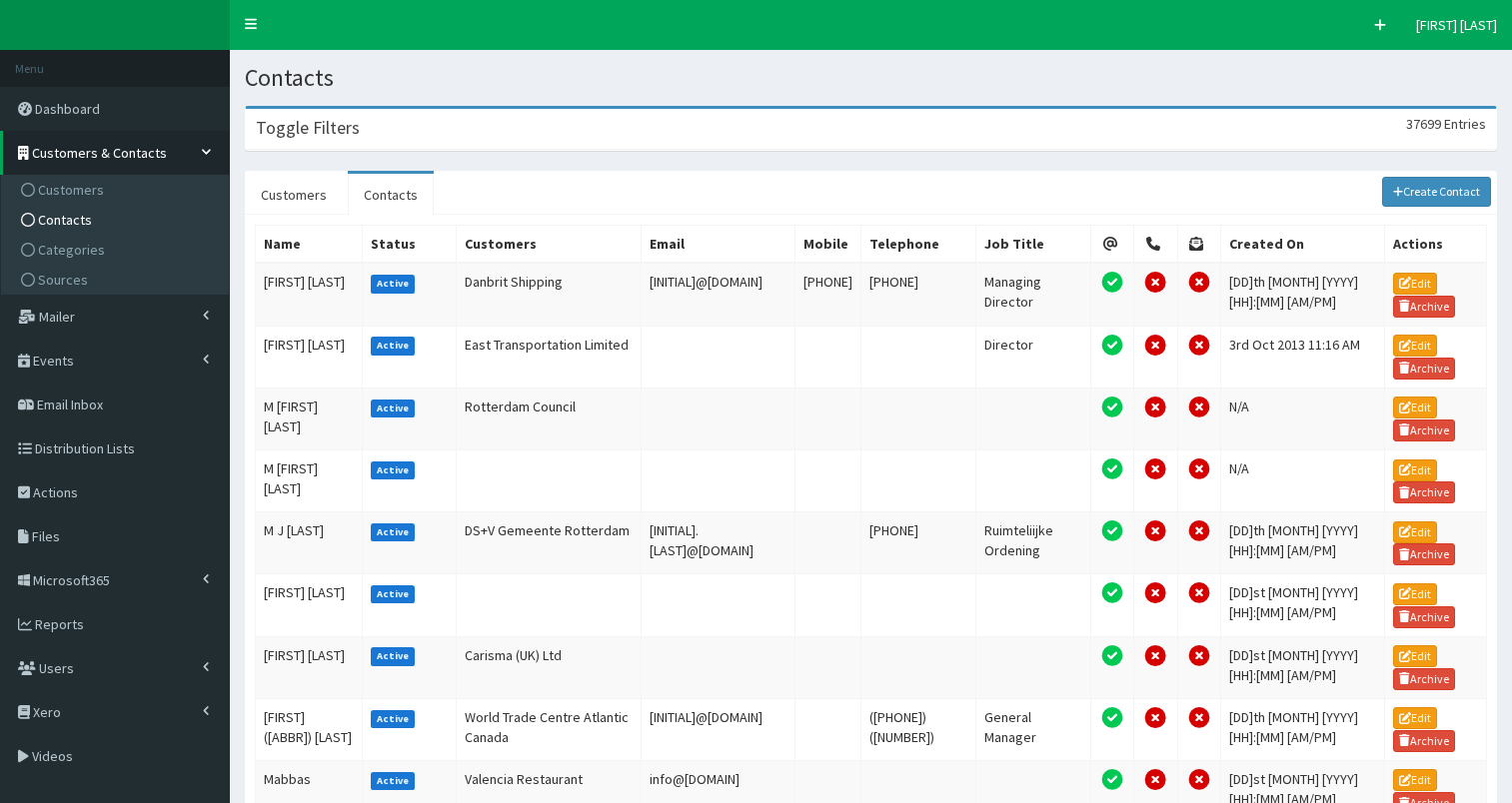 scroll, scrollTop: 0, scrollLeft: 0, axis: both 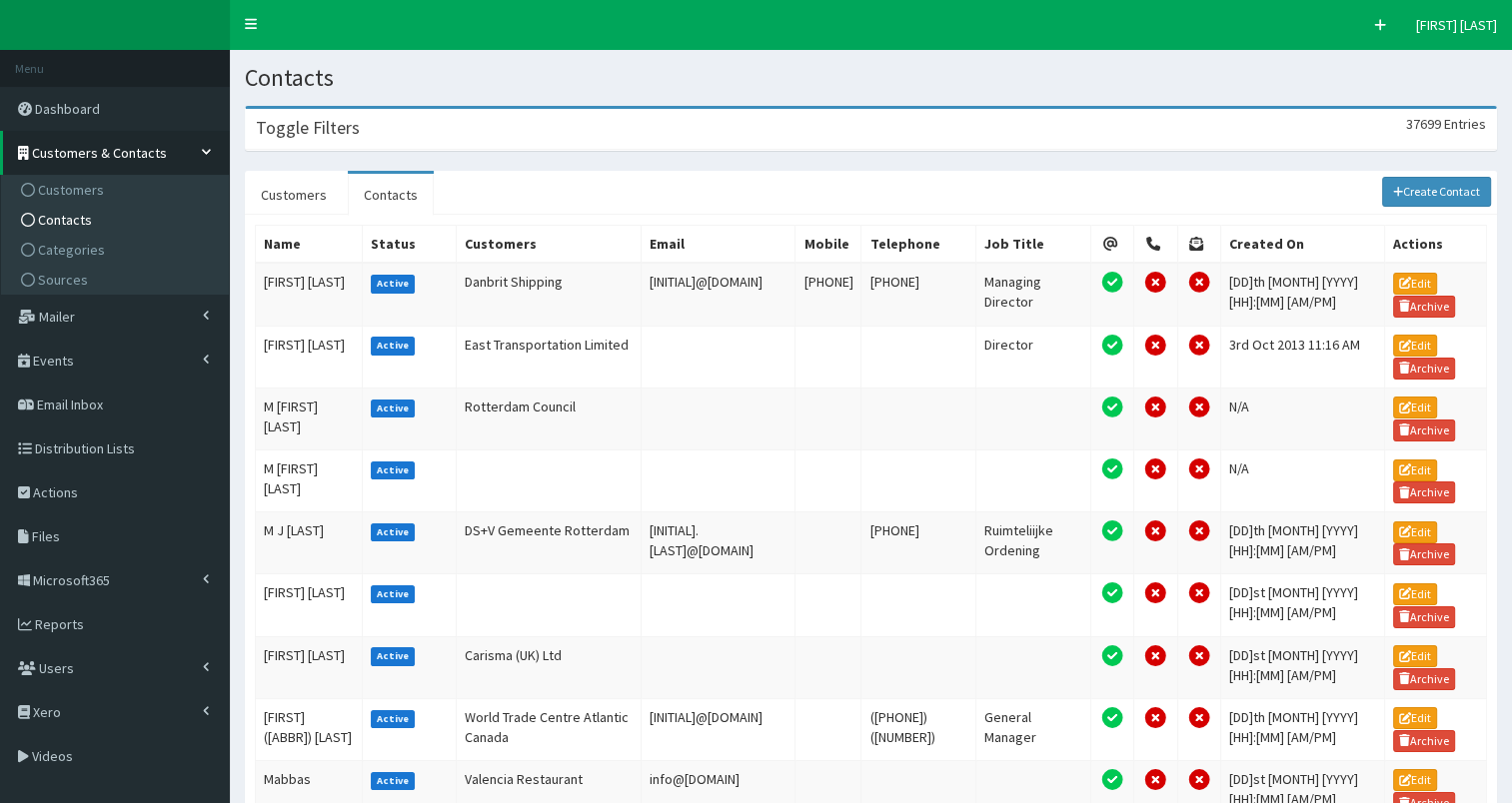 drag, startPoint x: 0, startPoint y: 0, endPoint x: 475, endPoint y: 133, distance: 493.26869 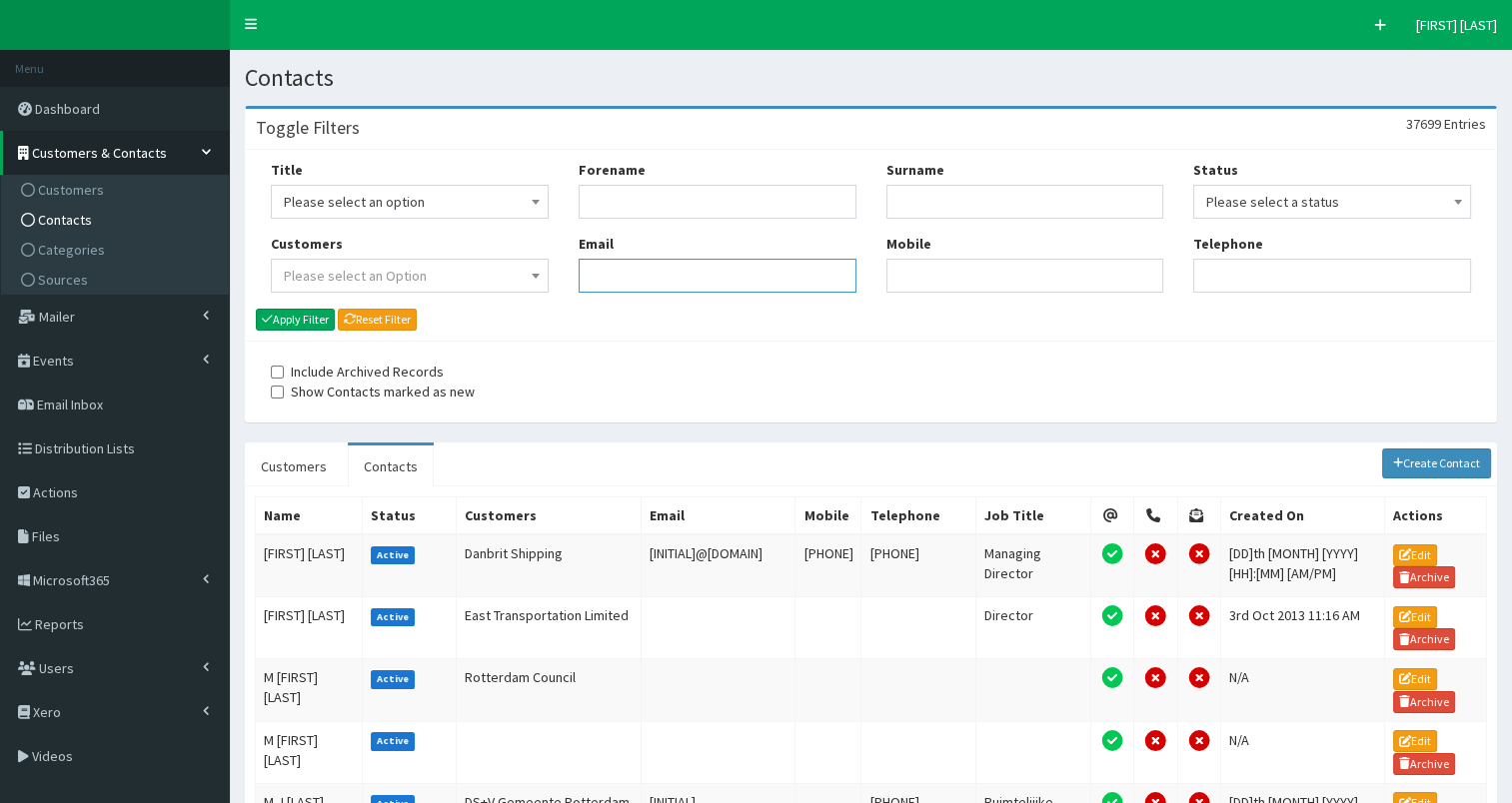click on "Email" at bounding box center [718, 276] 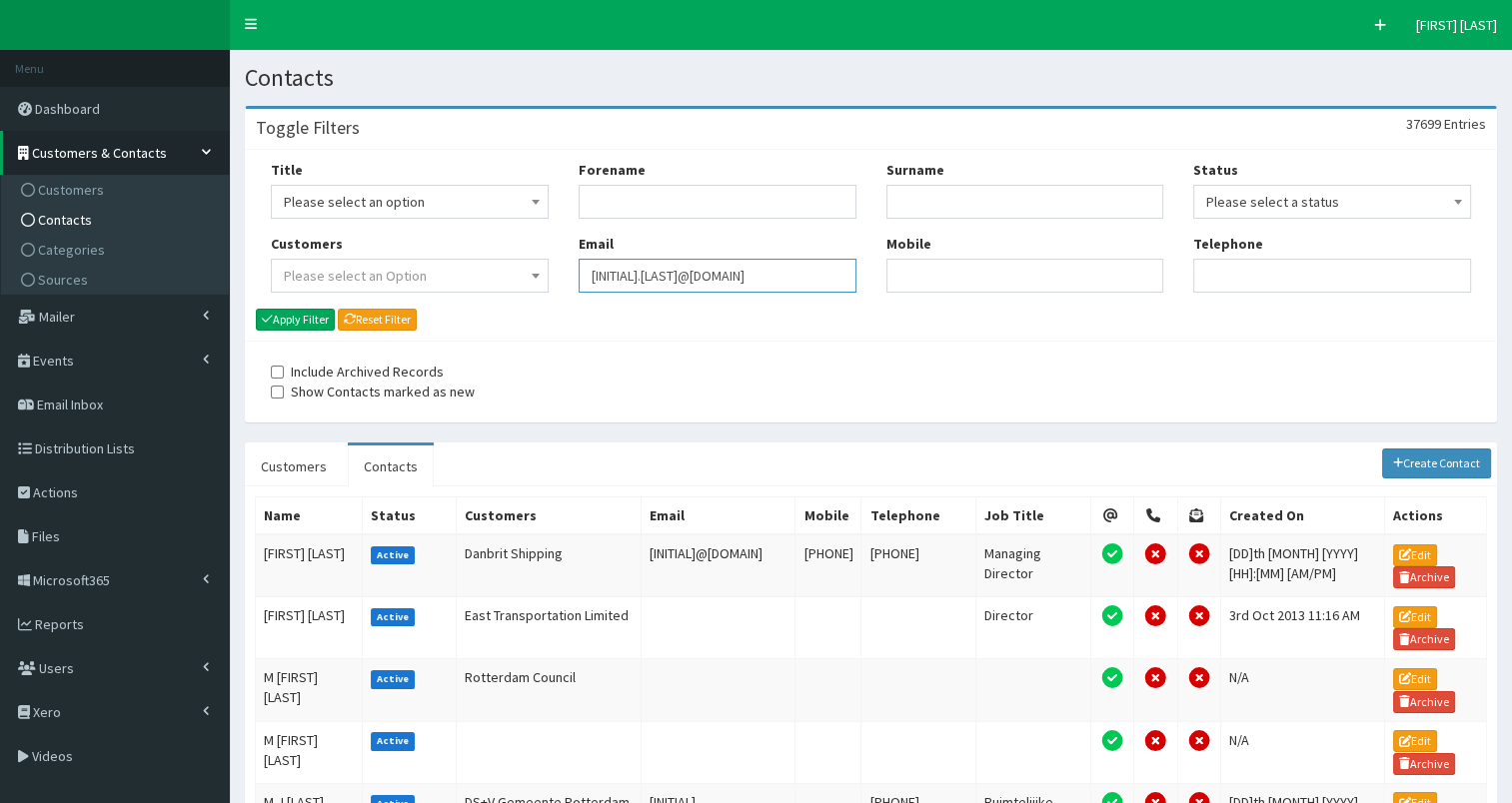 scroll, scrollTop: 0, scrollLeft: 32, axis: horizontal 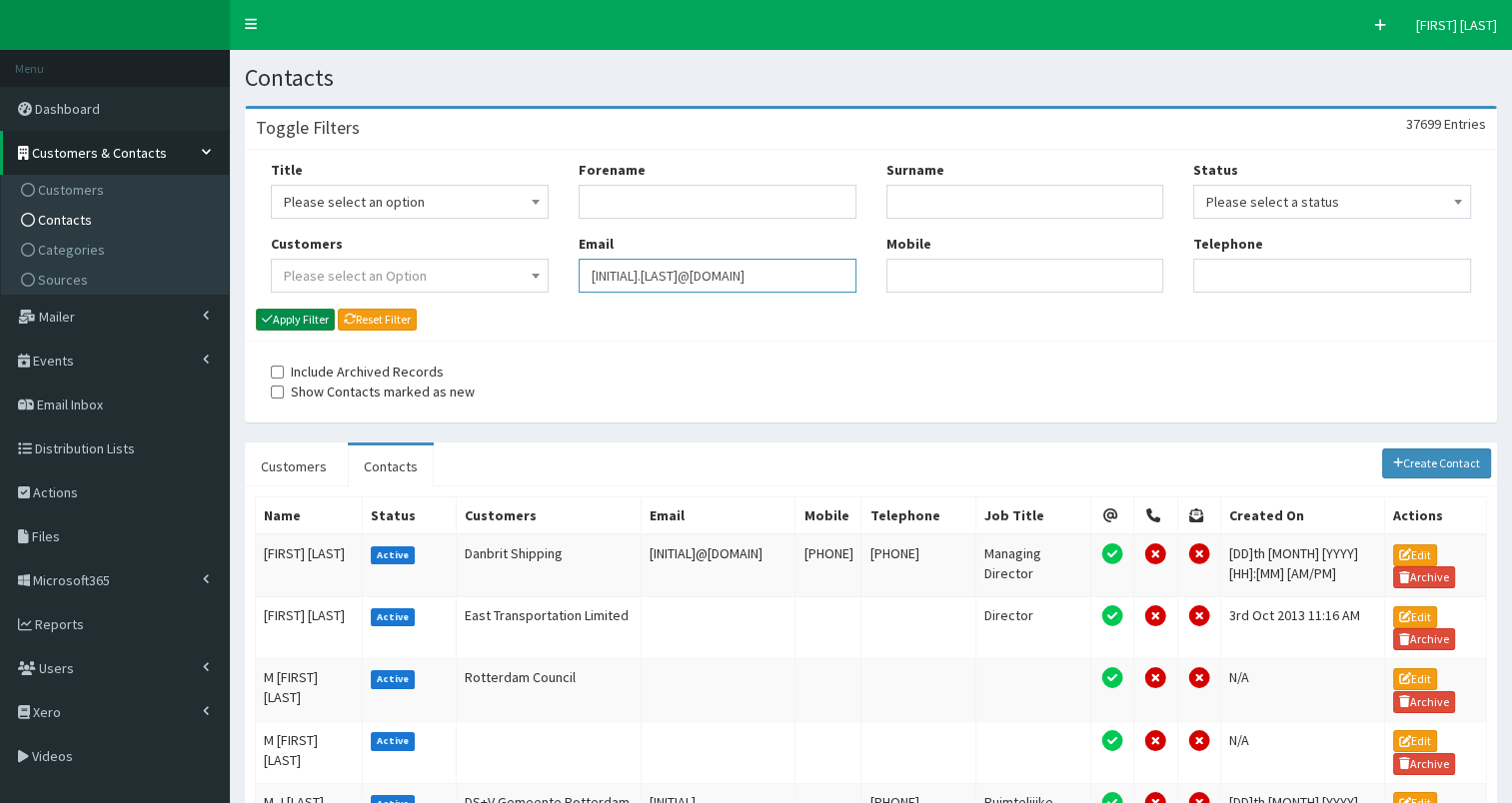 type on "A.Richardson@heybusinessgrowthskillshub.com" 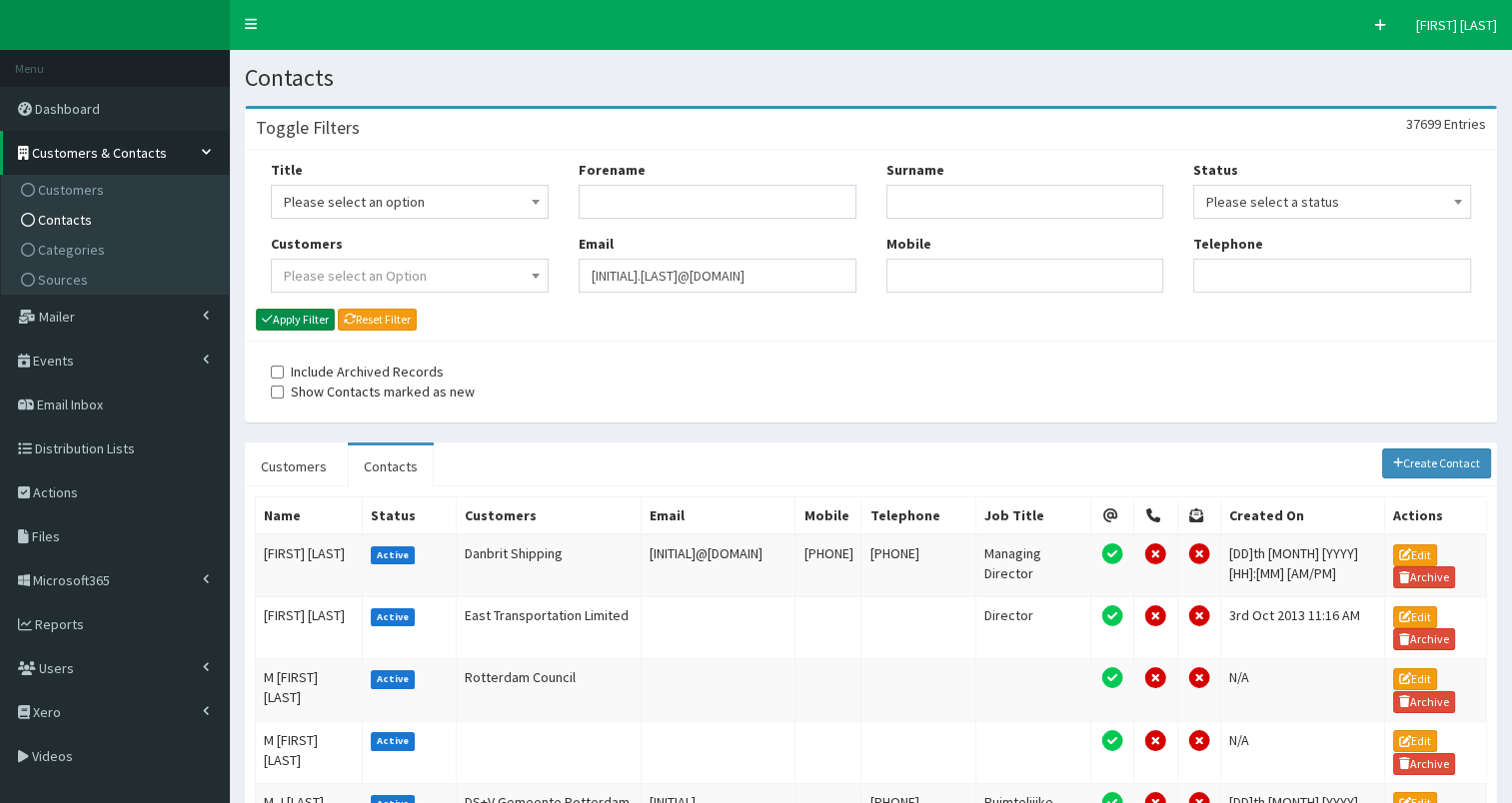 scroll, scrollTop: 0, scrollLeft: 0, axis: both 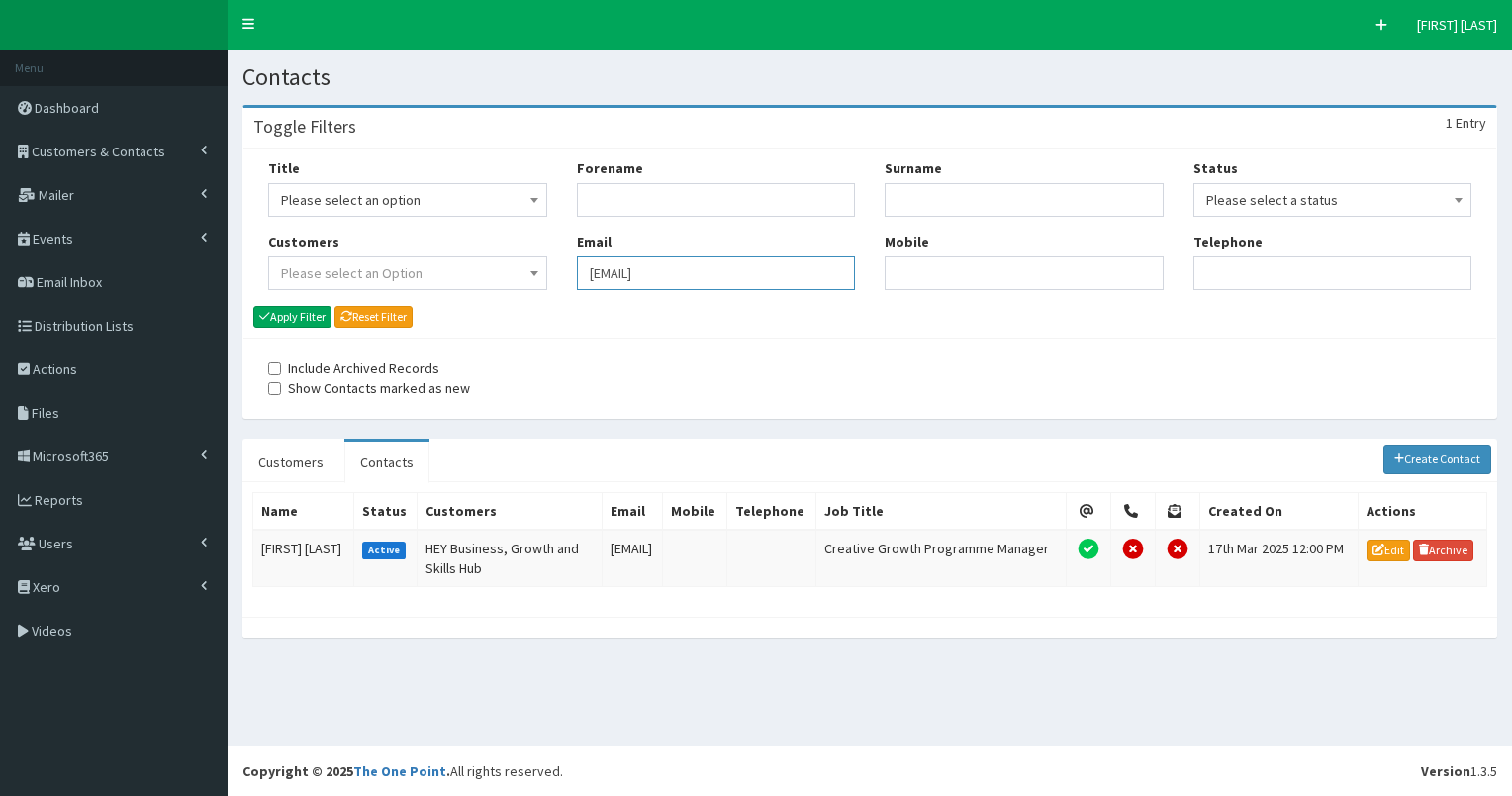 drag, startPoint x: 589, startPoint y: 274, endPoint x: 1112, endPoint y: 302, distance: 523.749 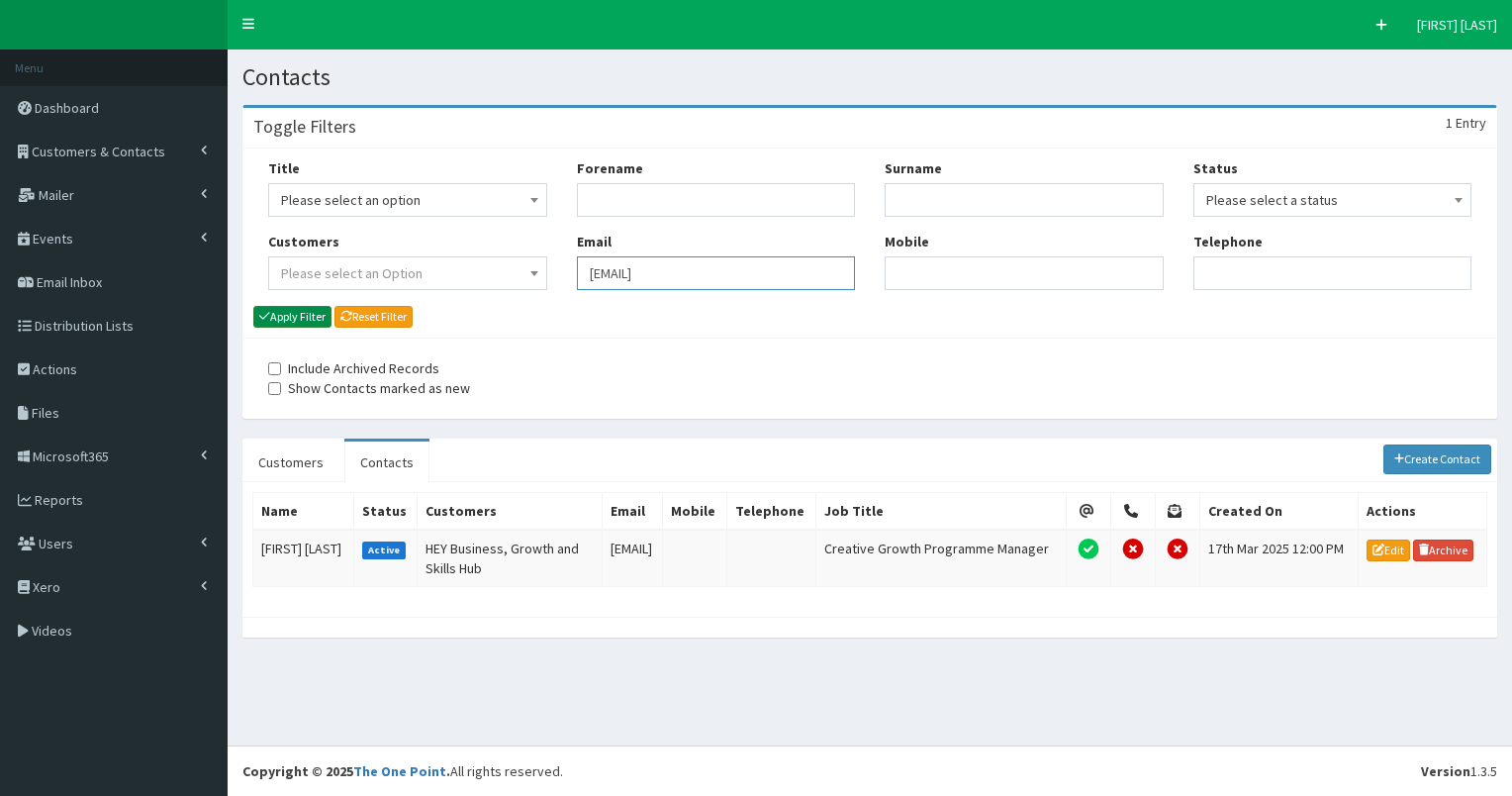type on "j.brunton@HEYBusinessGrowthSkillsHub.com" 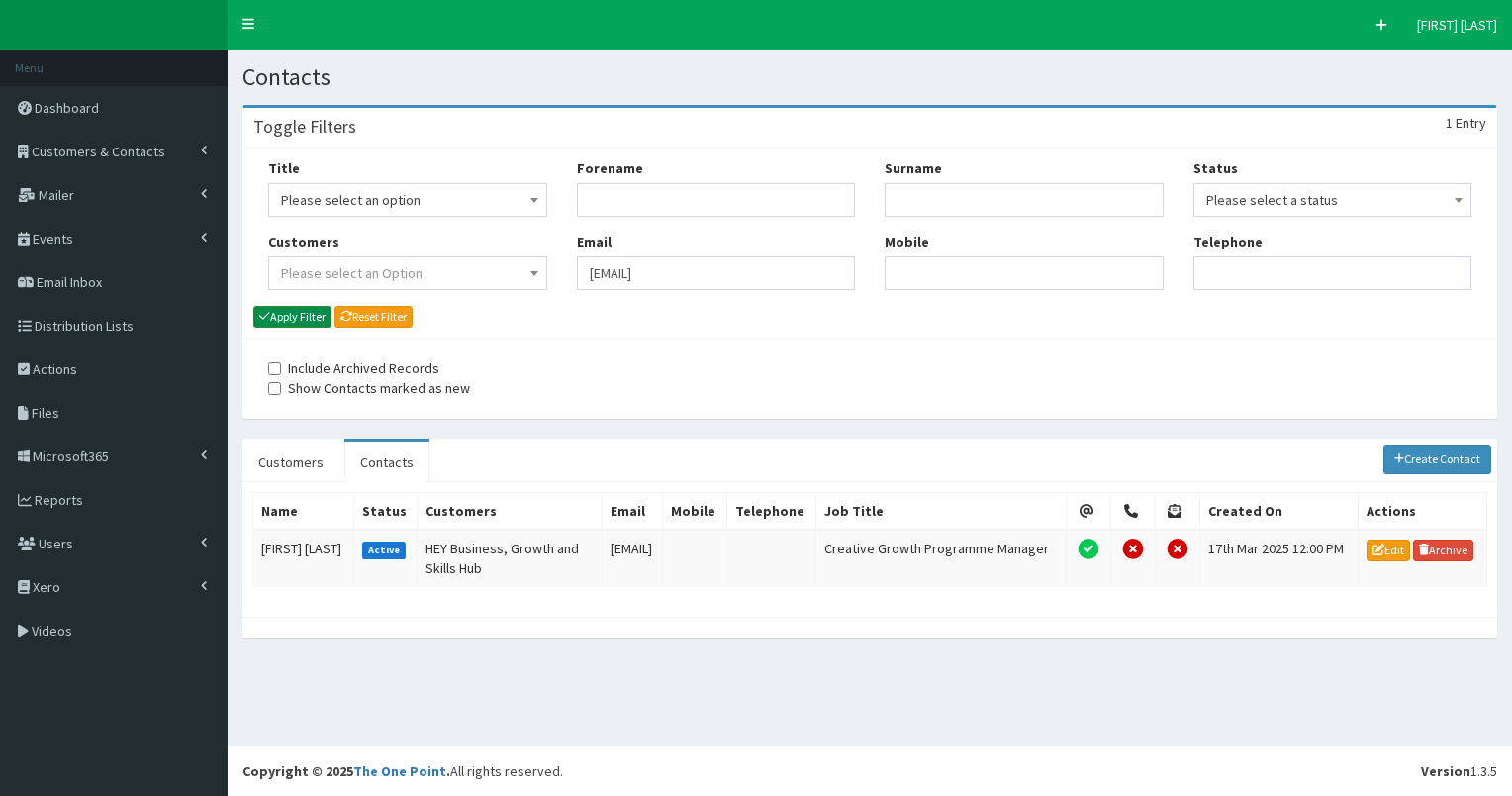 scroll, scrollTop: 0, scrollLeft: 0, axis: both 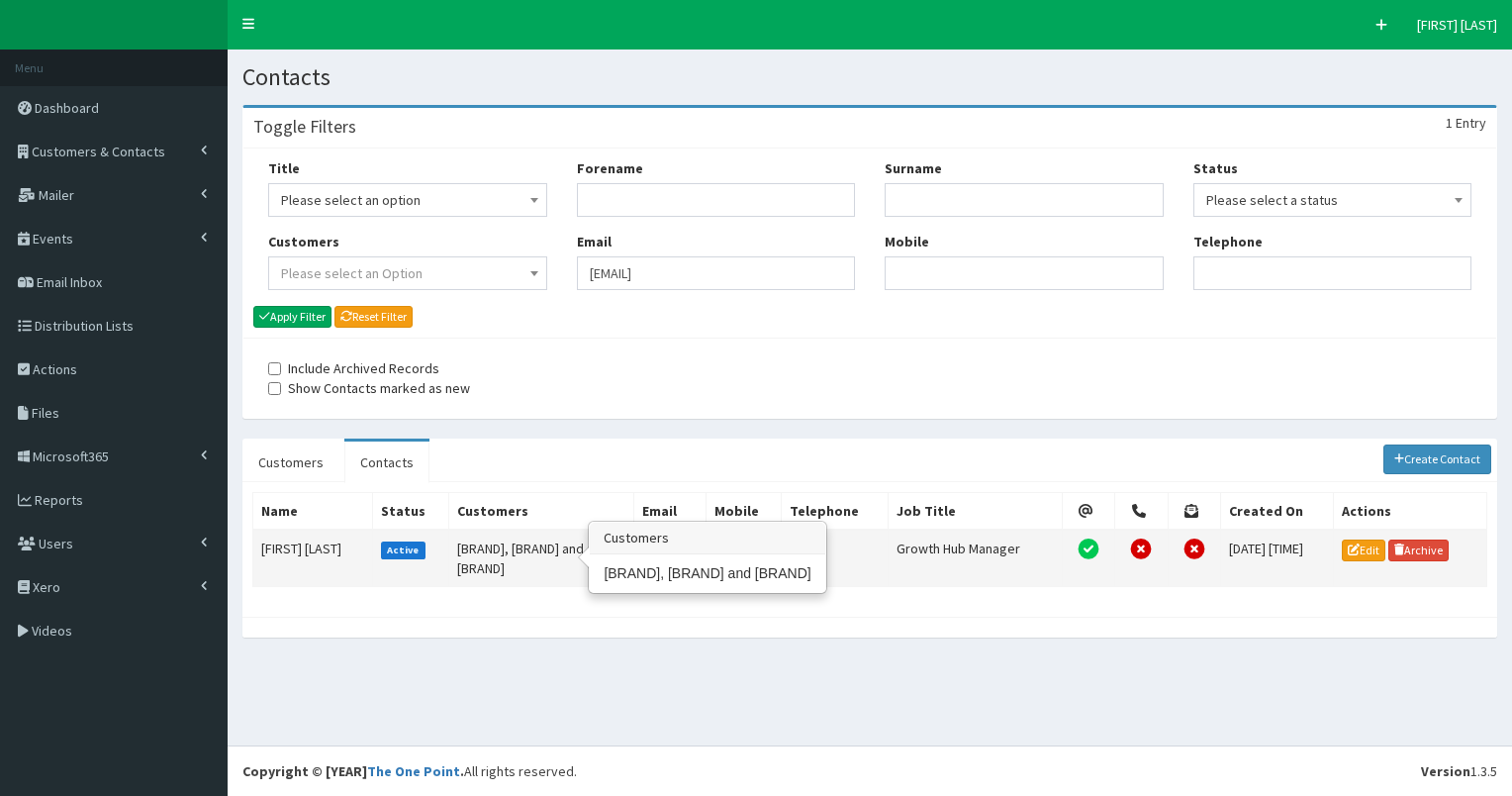click on "HEY Business, Growth and Skills Hub" at bounding box center [540, 558] 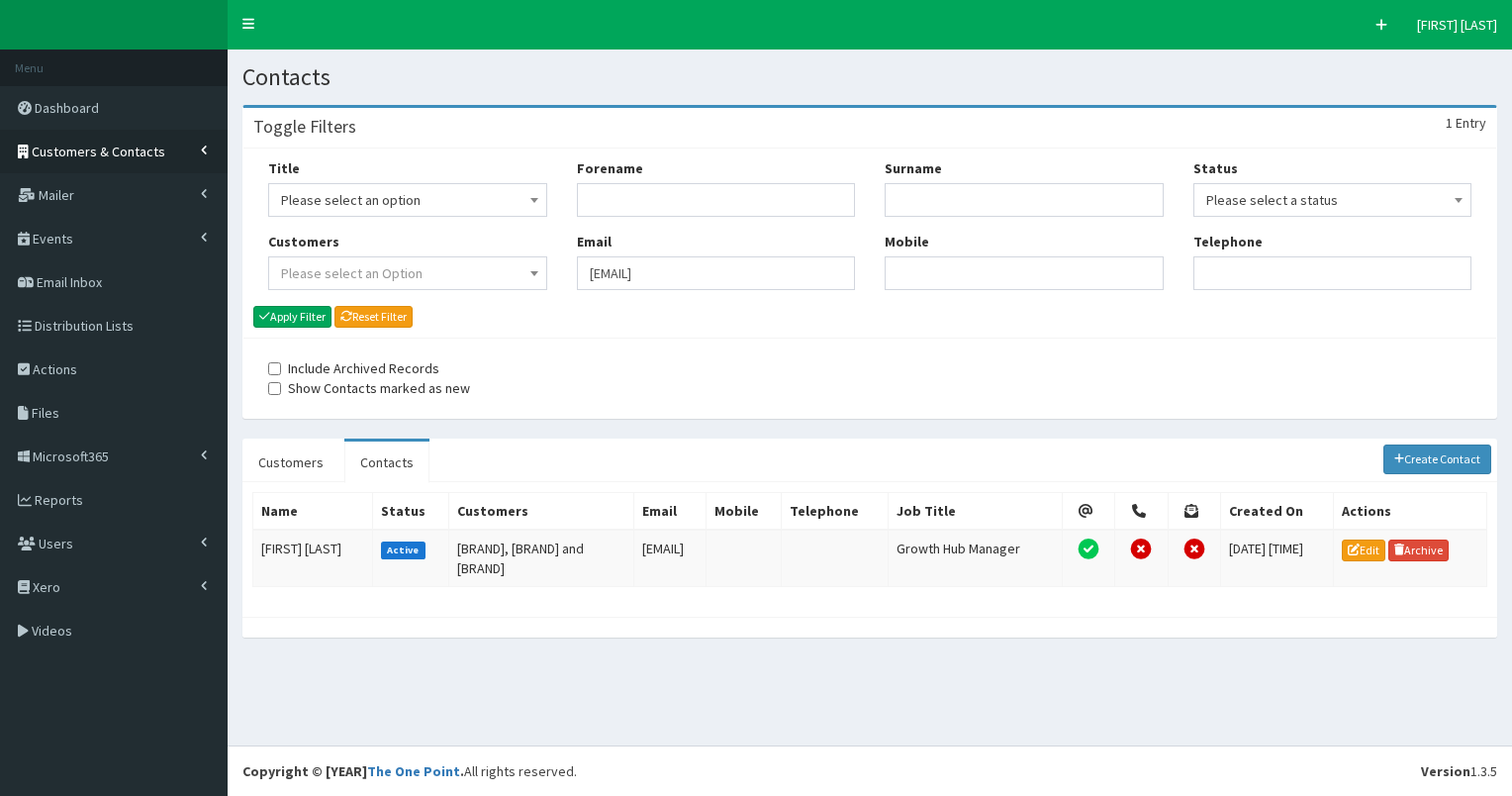 click on "Customers & Contacts" at bounding box center [98, 151] 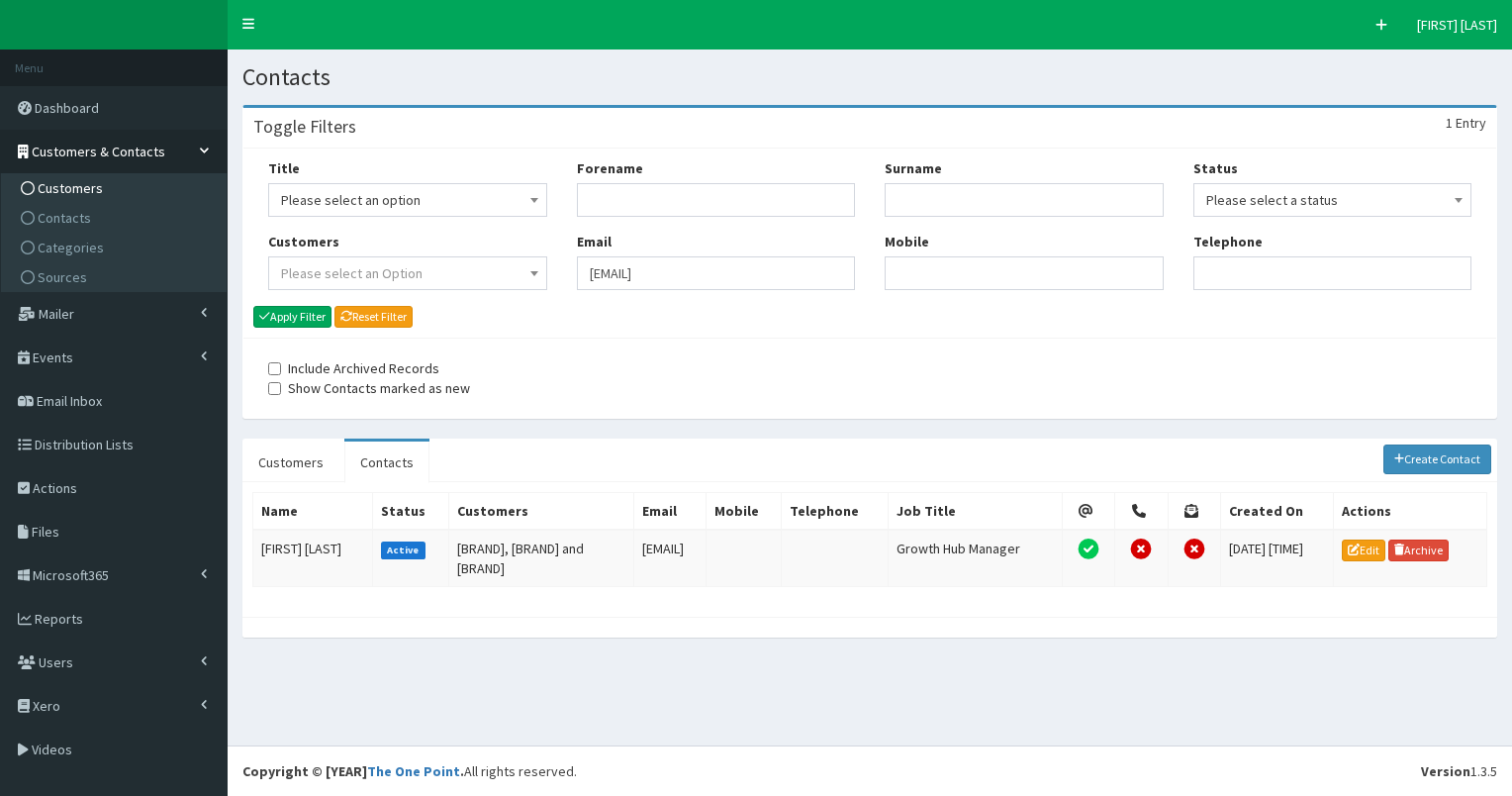 click on "Customers" at bounding box center [116, 188] 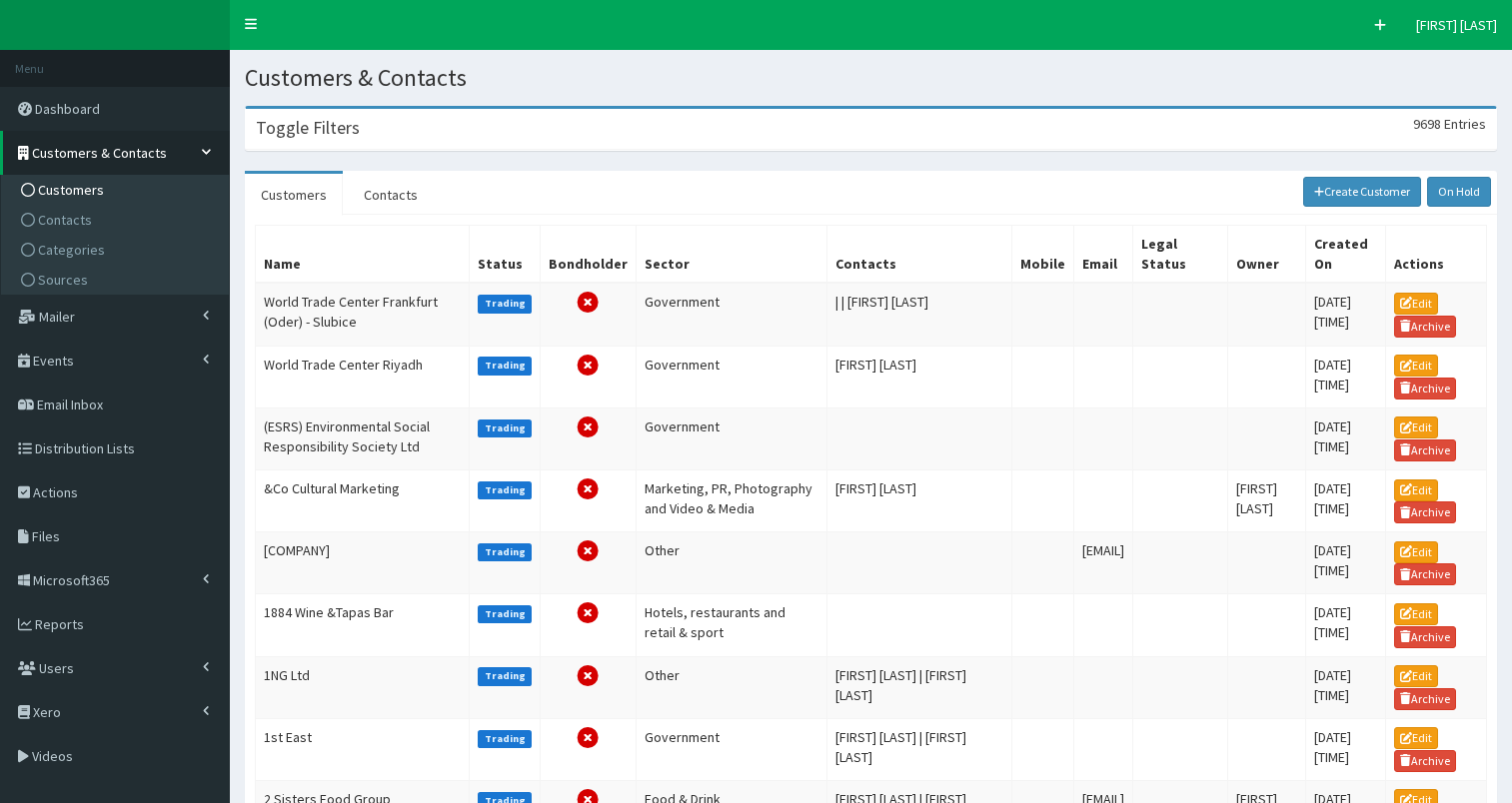 scroll, scrollTop: 0, scrollLeft: 0, axis: both 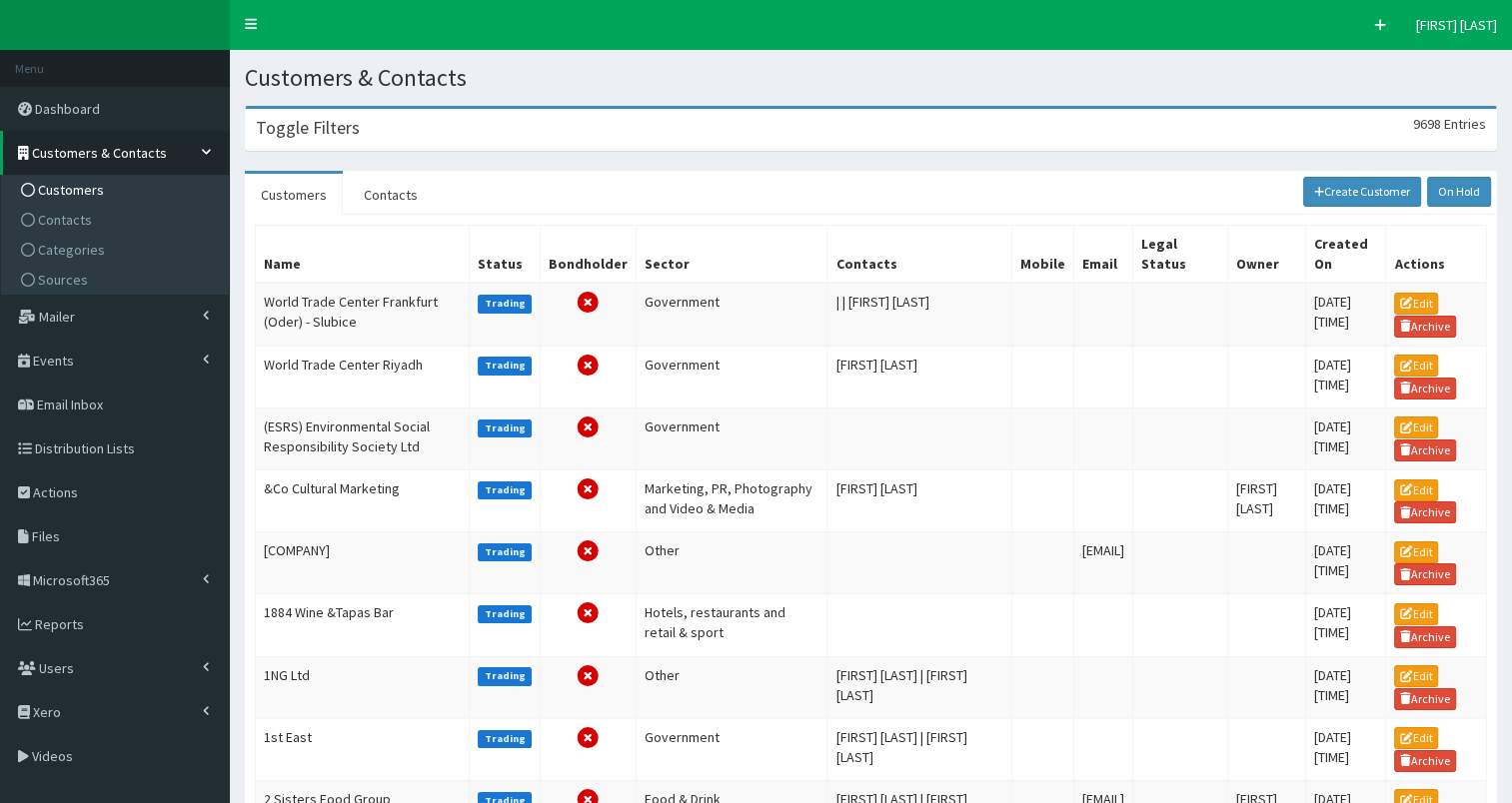 click on "Toggle Filters
9698   Entries" at bounding box center (870, 129) 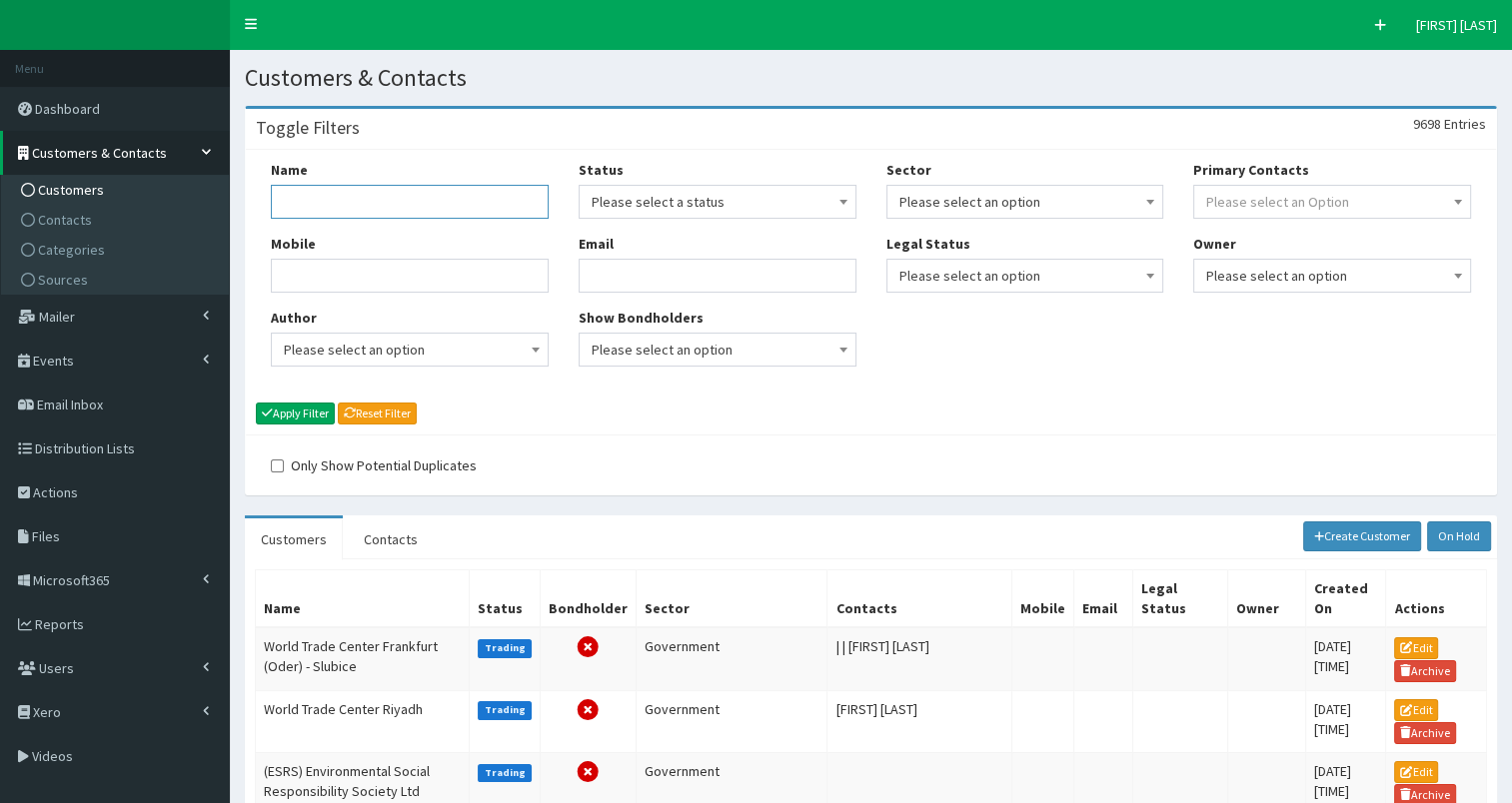click on "Name" at bounding box center [410, 202] 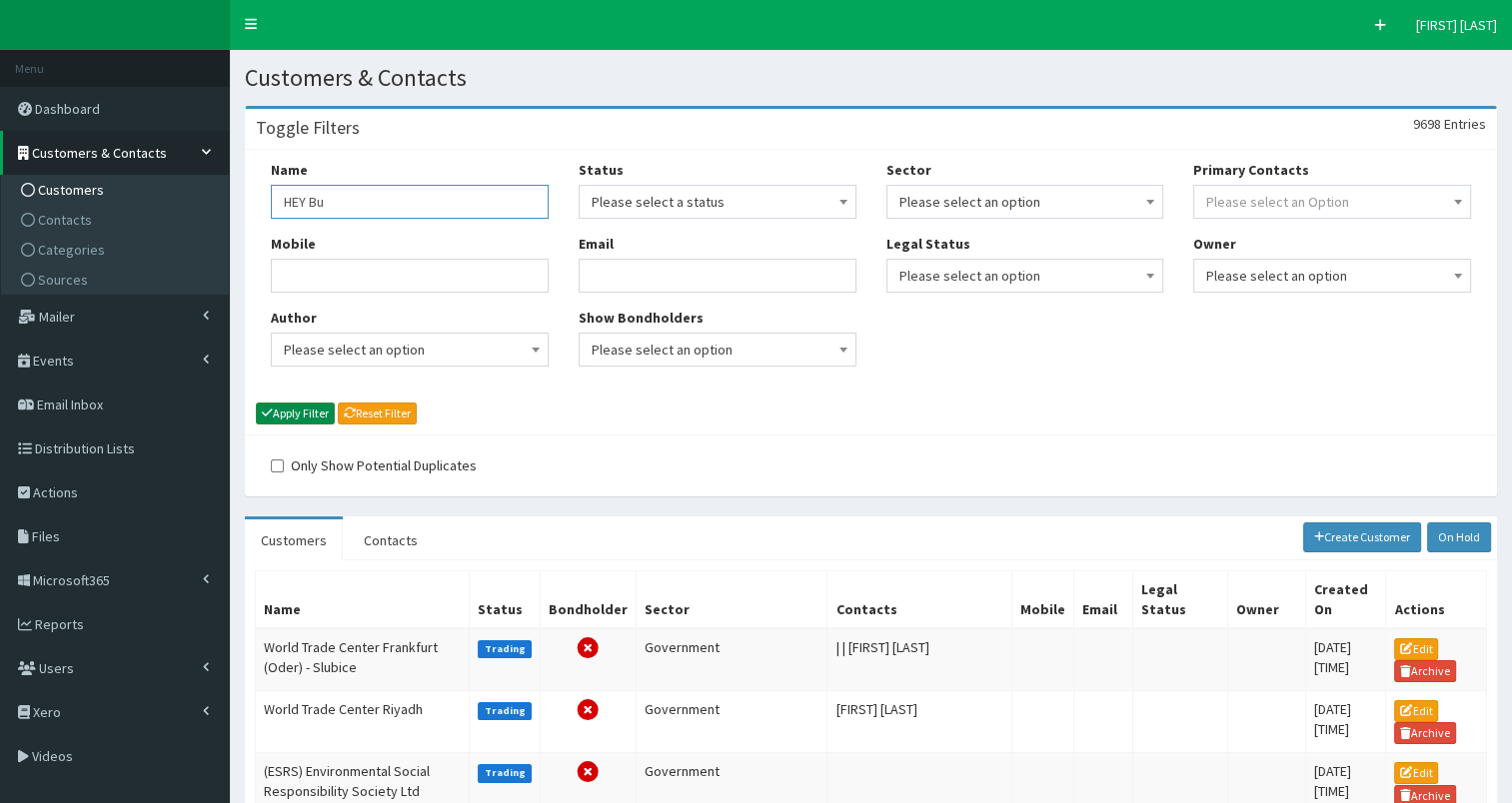 type on "HEY Bu" 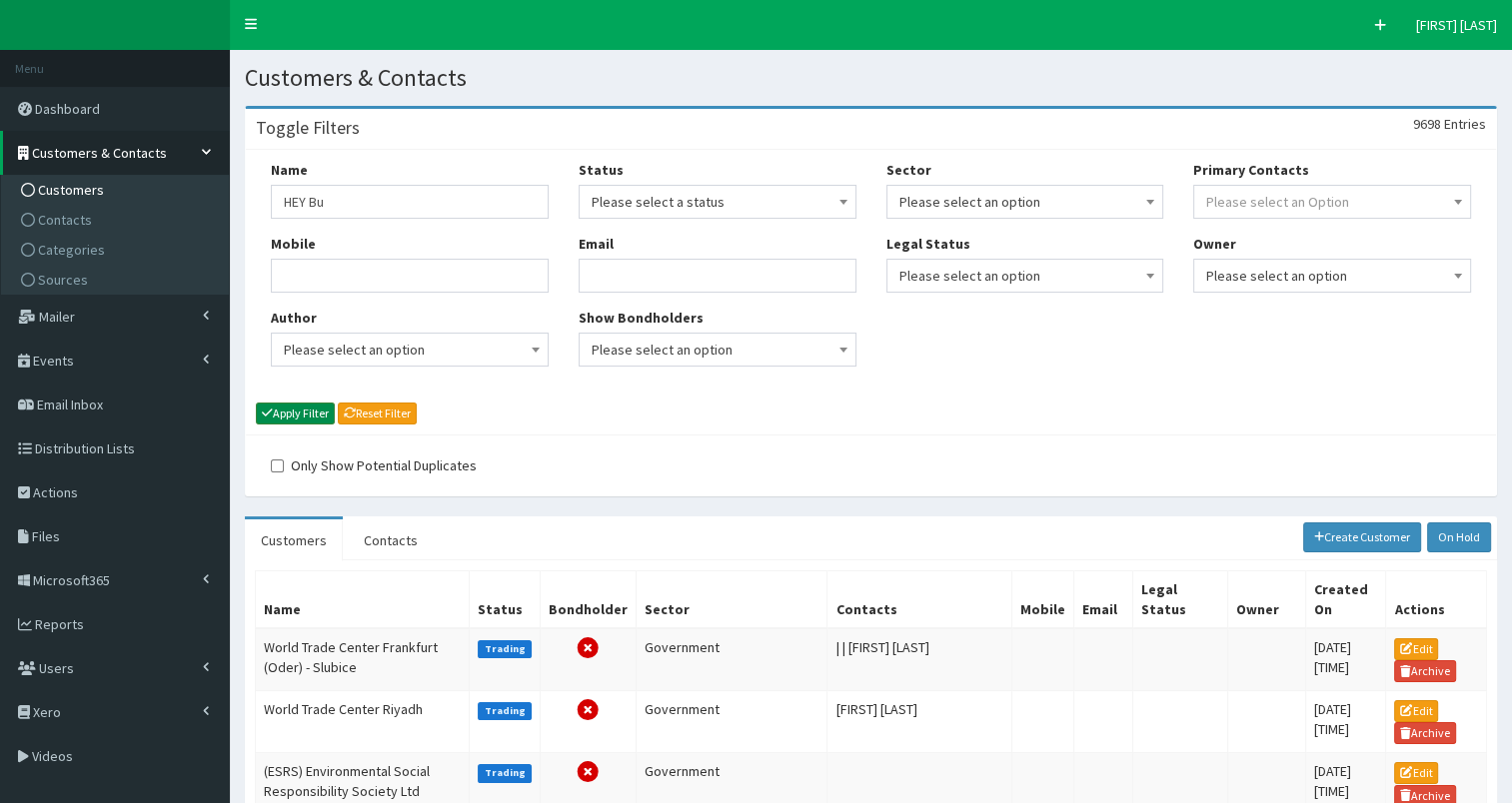 click on "Apply Filter" at bounding box center (295, 413) 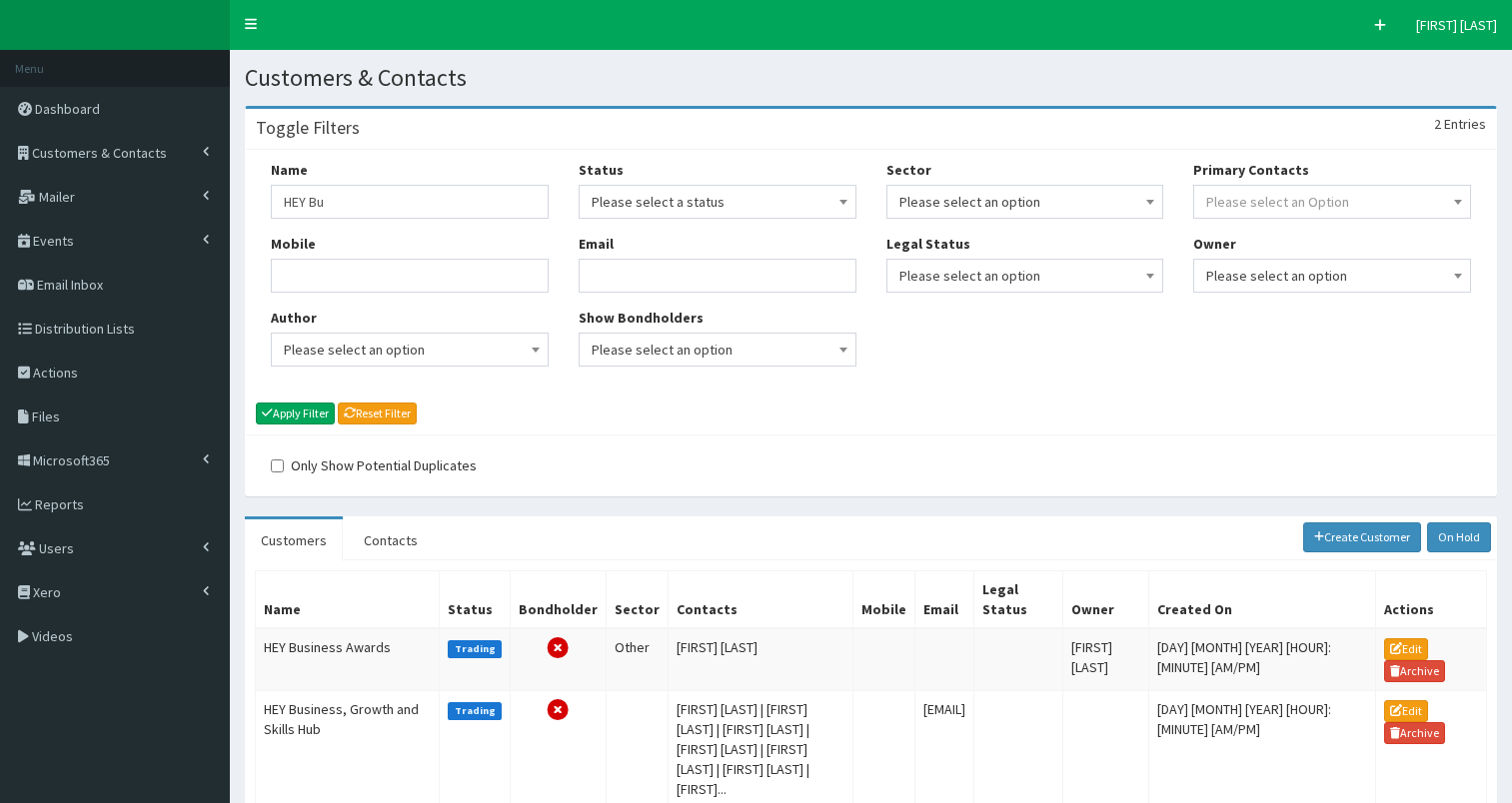 scroll, scrollTop: 0, scrollLeft: 0, axis: both 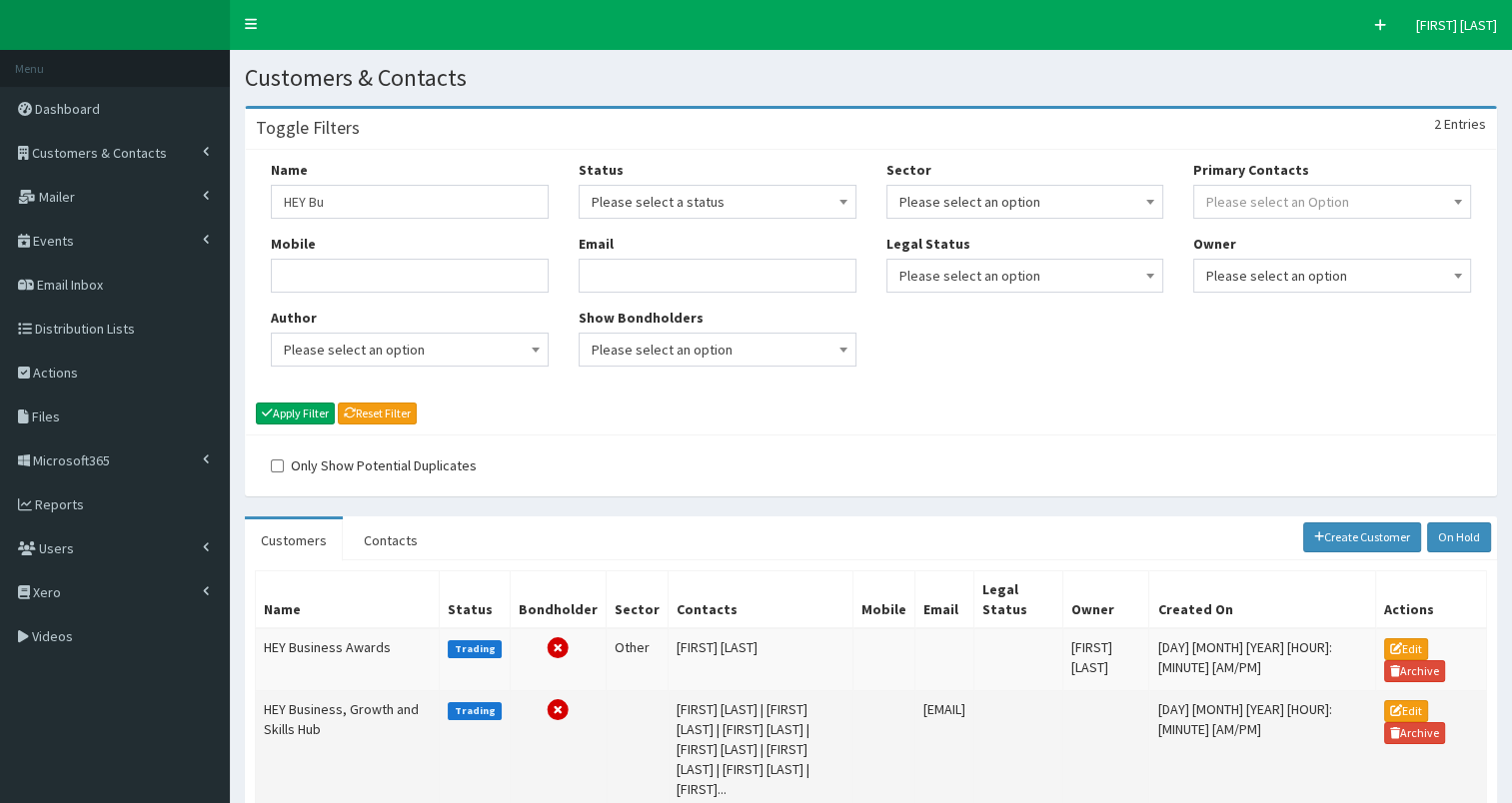 click on "HEY Business, Growth and Skills Hub" at bounding box center [348, 749] 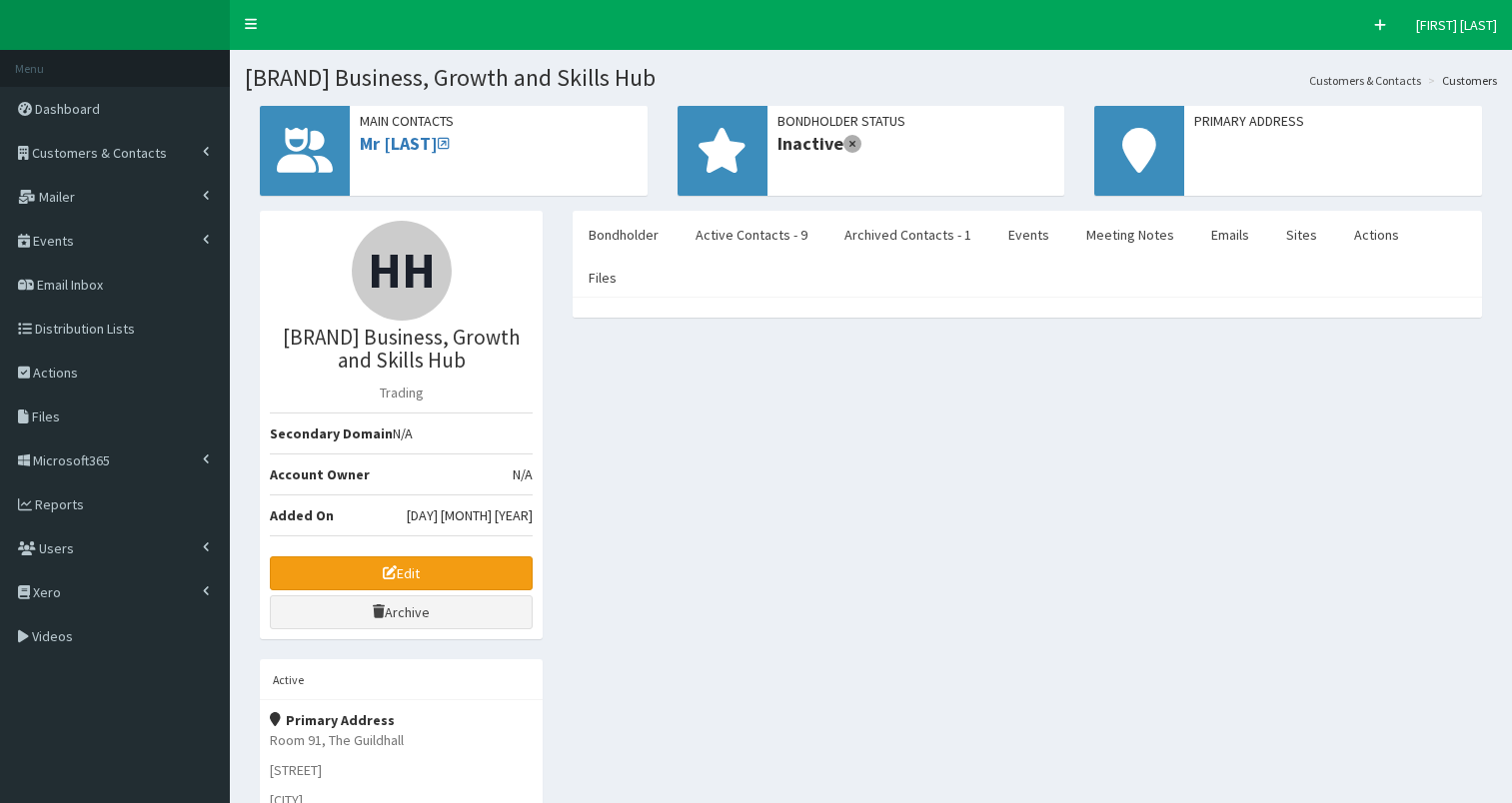 scroll, scrollTop: 0, scrollLeft: 0, axis: both 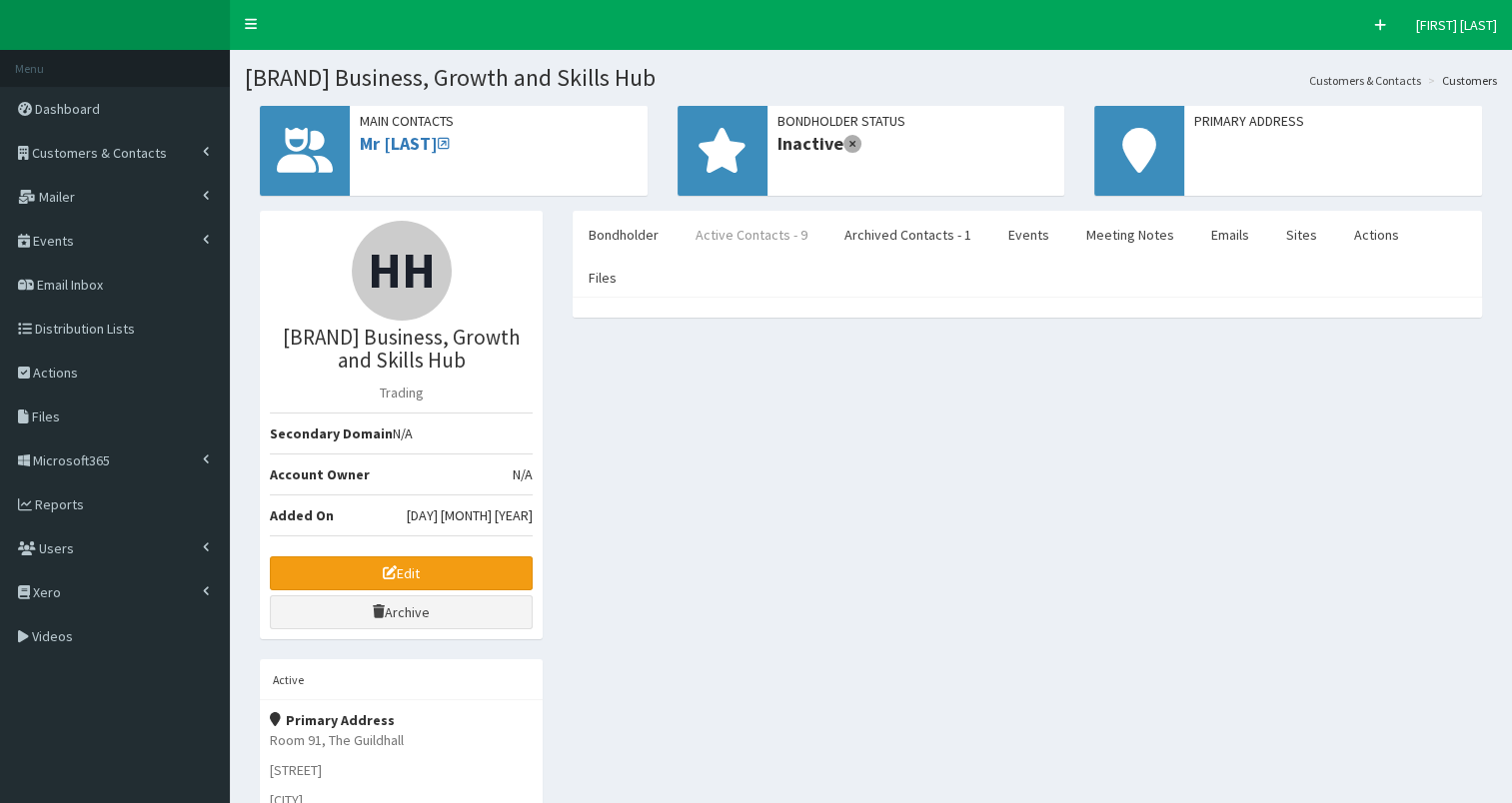 click on "Active Contacts - 9" at bounding box center [752, 235] 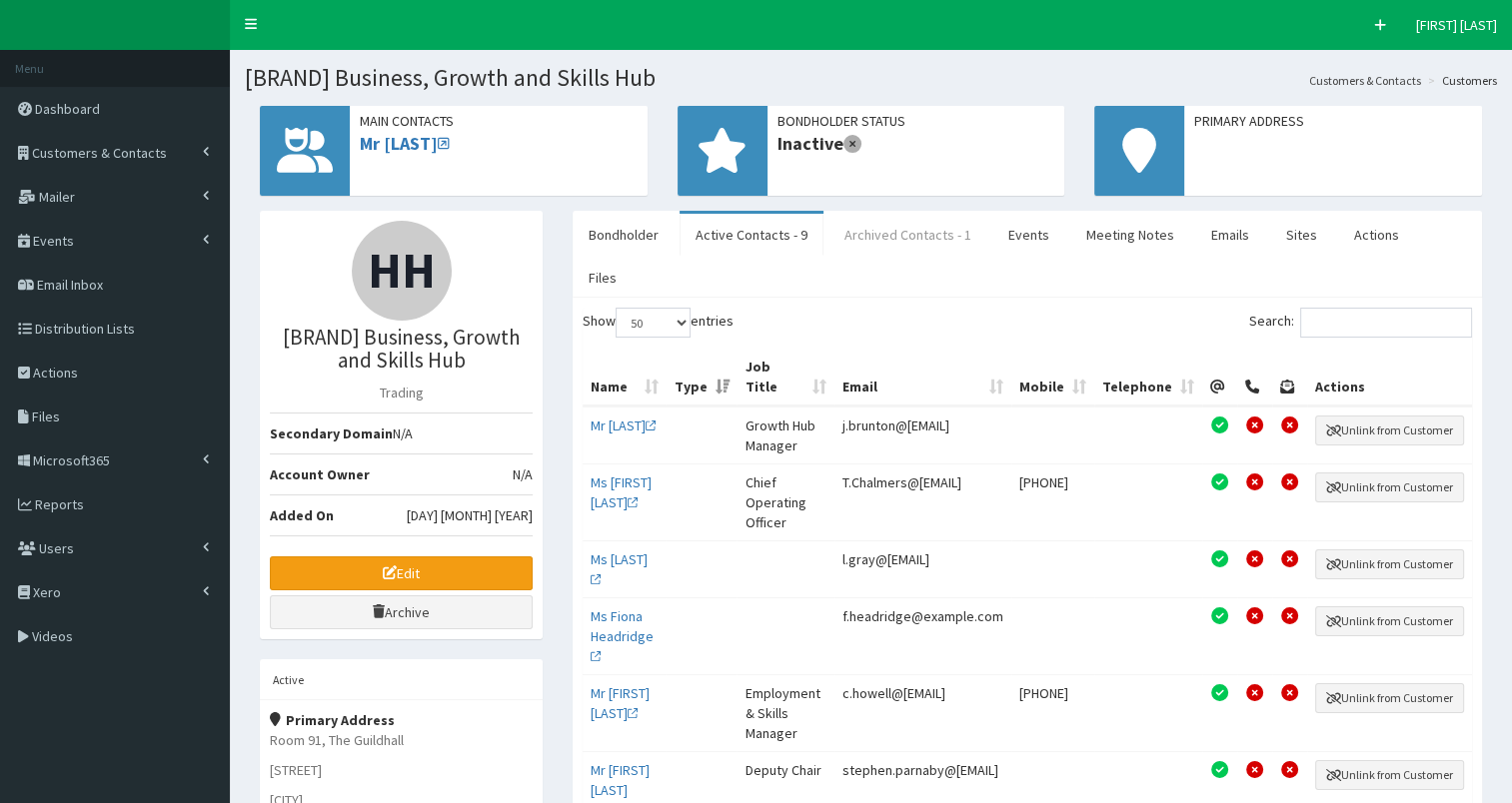 click on "Archived Contacts - 1" at bounding box center [907, 235] 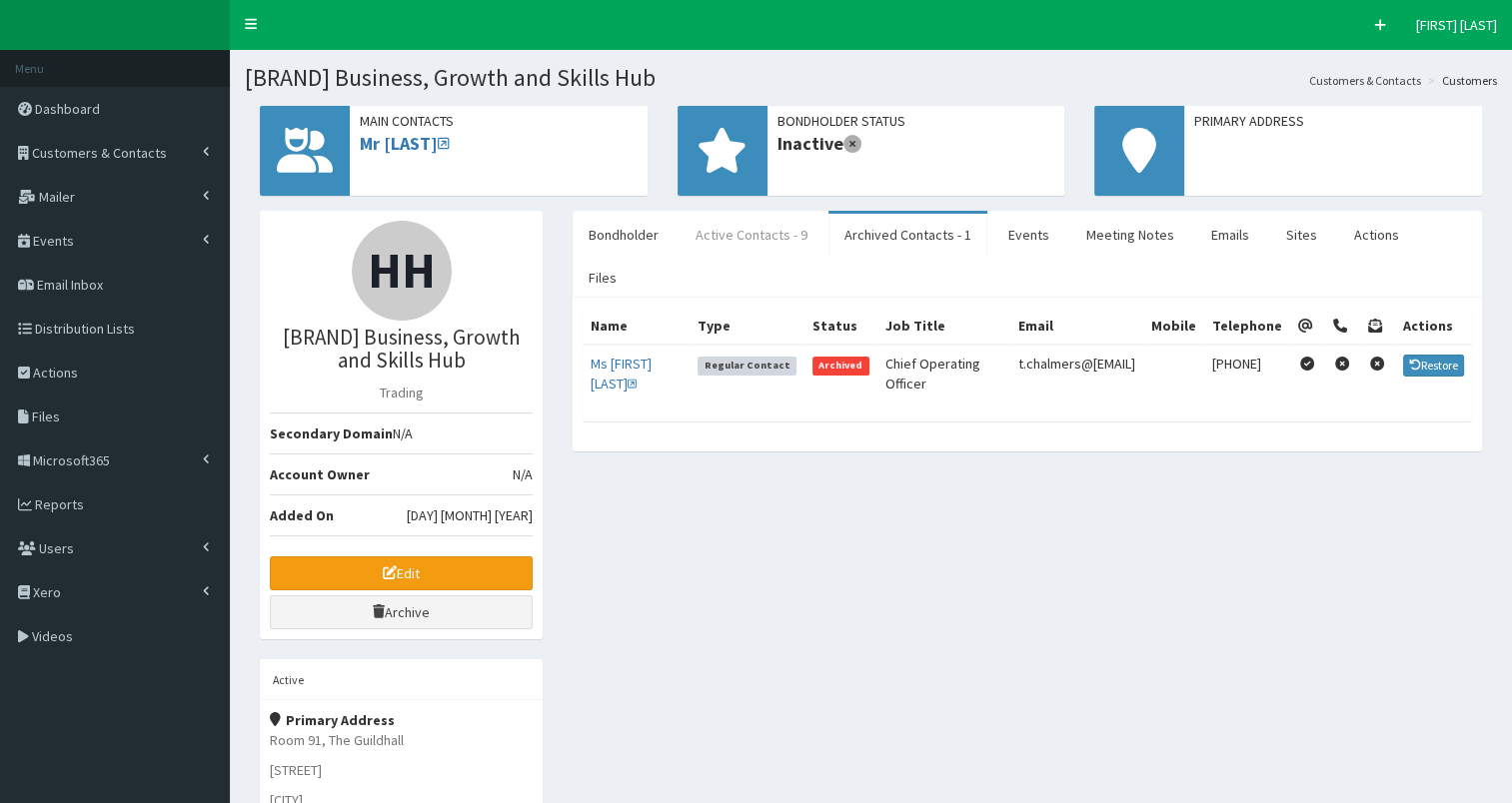 click on "Active Contacts - 9" at bounding box center [752, 235] 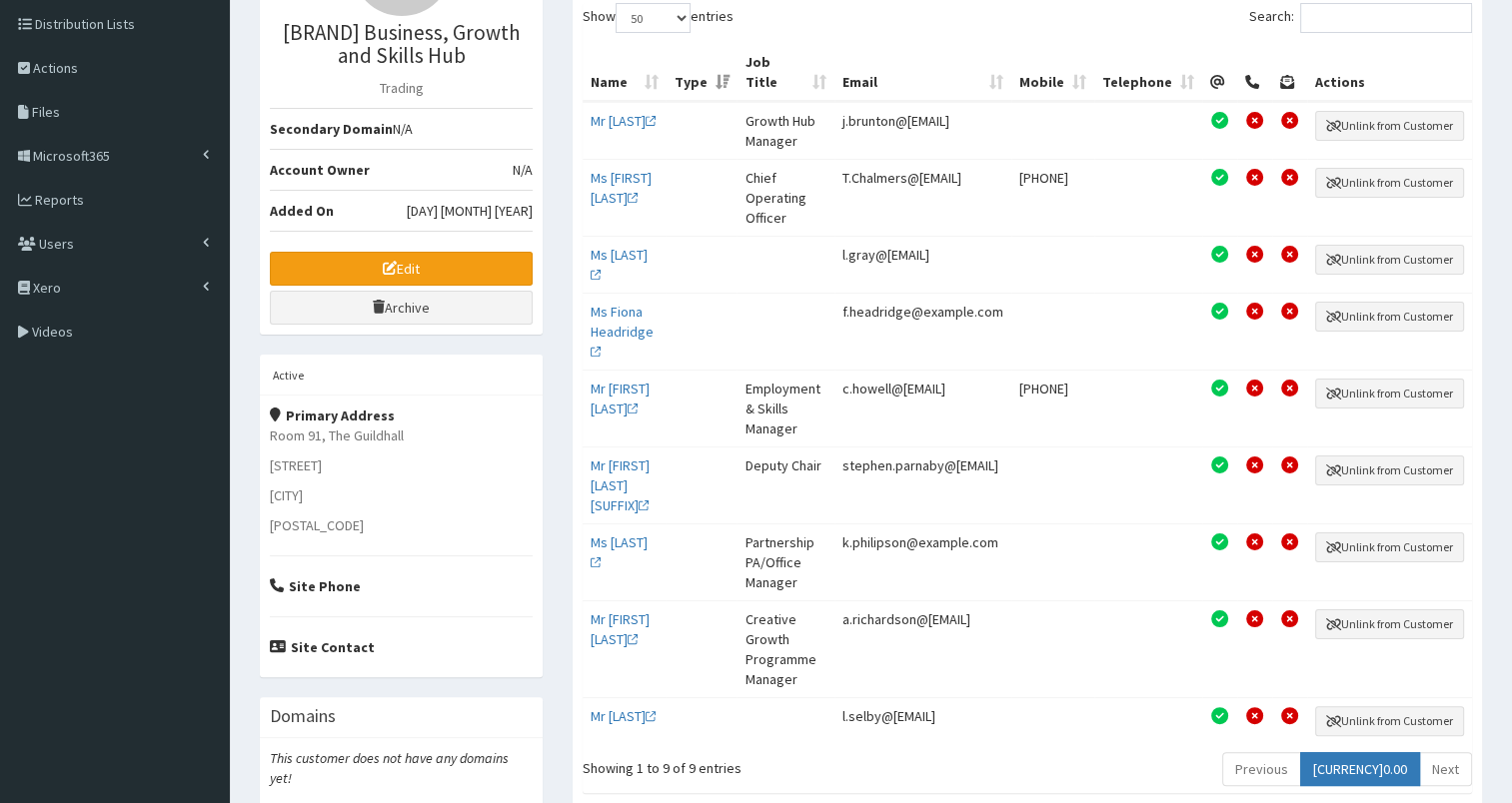 scroll, scrollTop: 306, scrollLeft: 0, axis: vertical 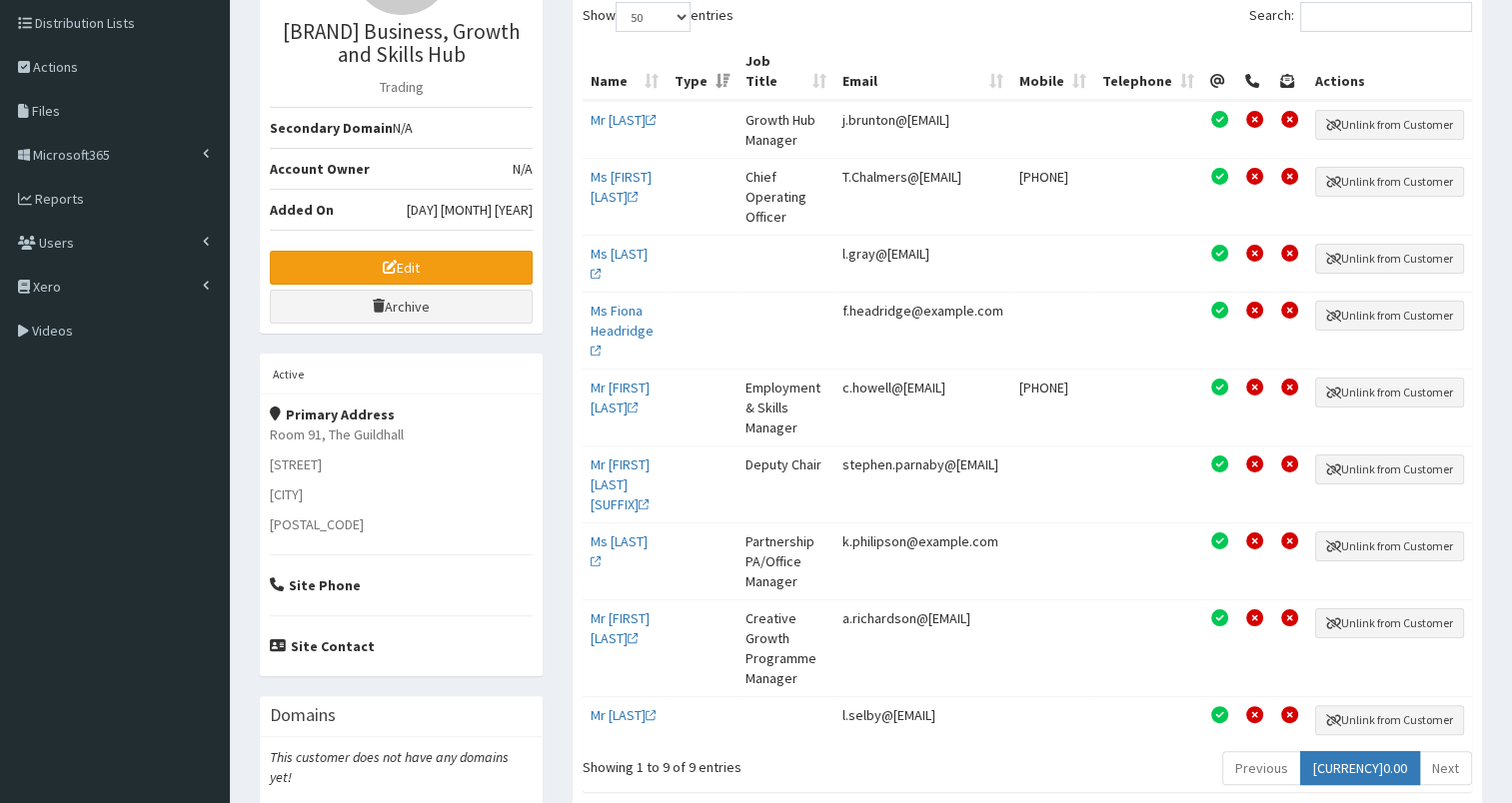 drag, startPoint x: 832, startPoint y: 515, endPoint x: 1115, endPoint y: 510, distance: 283.04417 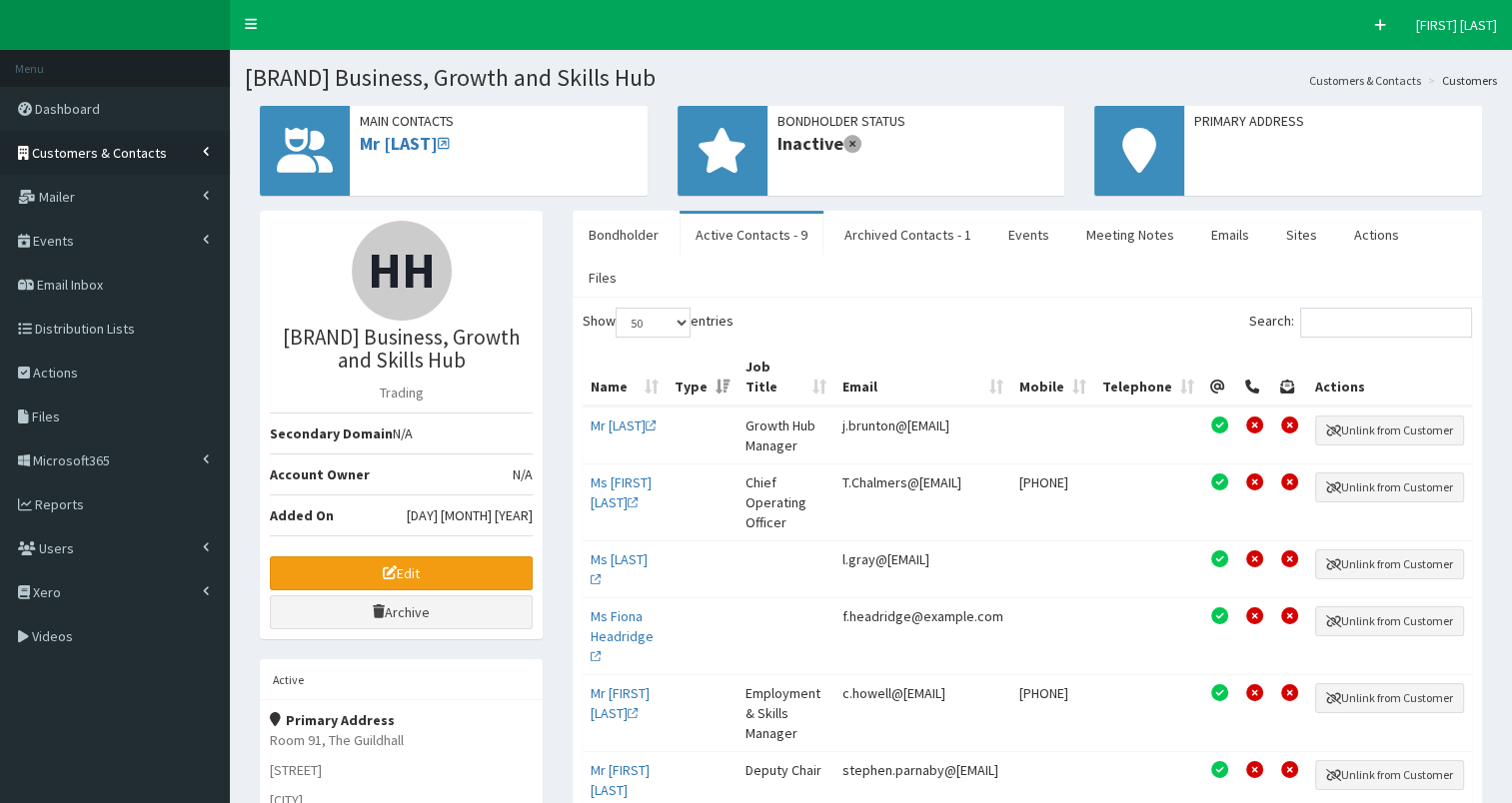 click on "[ROLES] & [ROLES]" at bounding box center (99, 153) 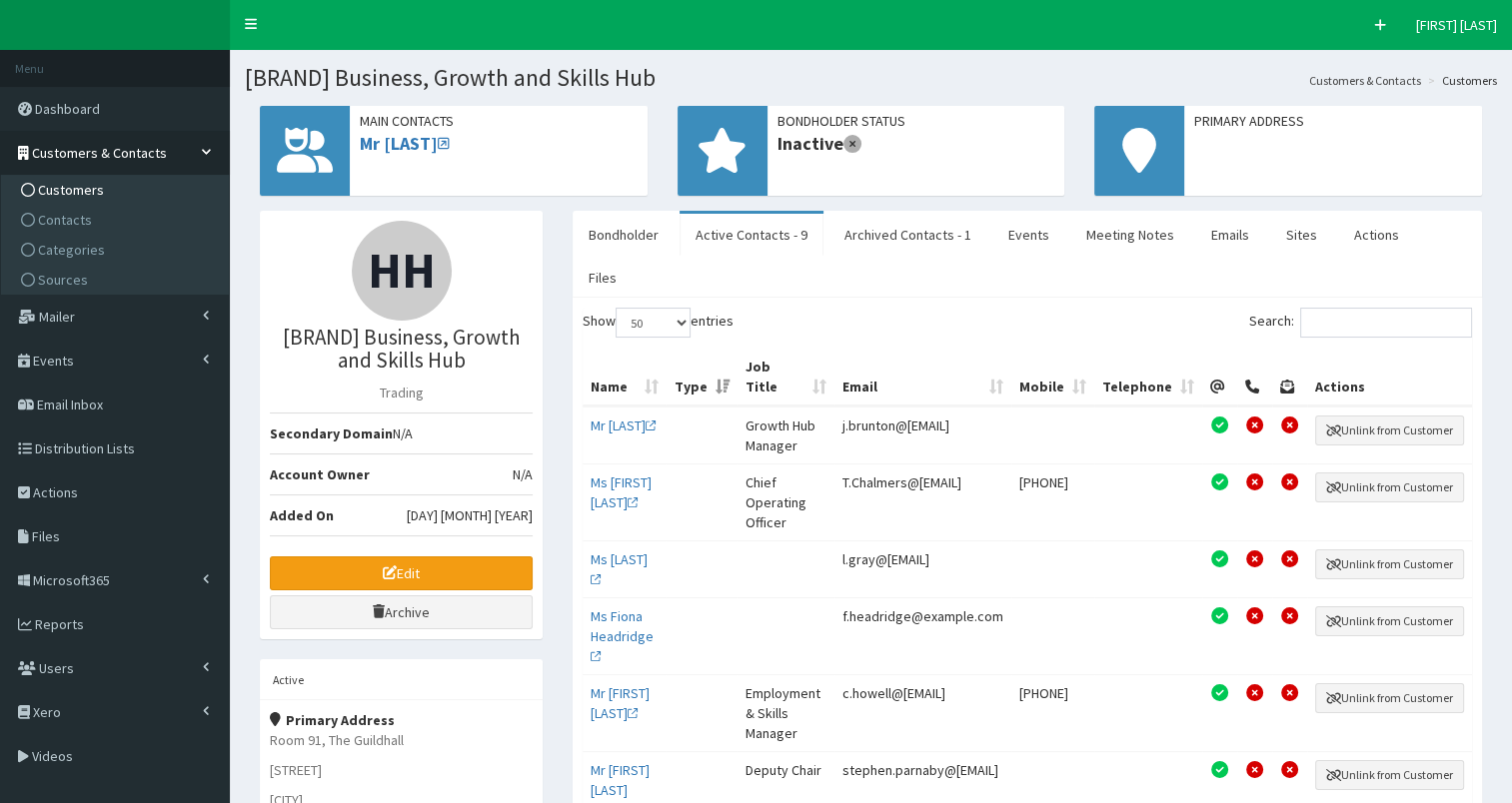 click on "Customers" at bounding box center [71, 190] 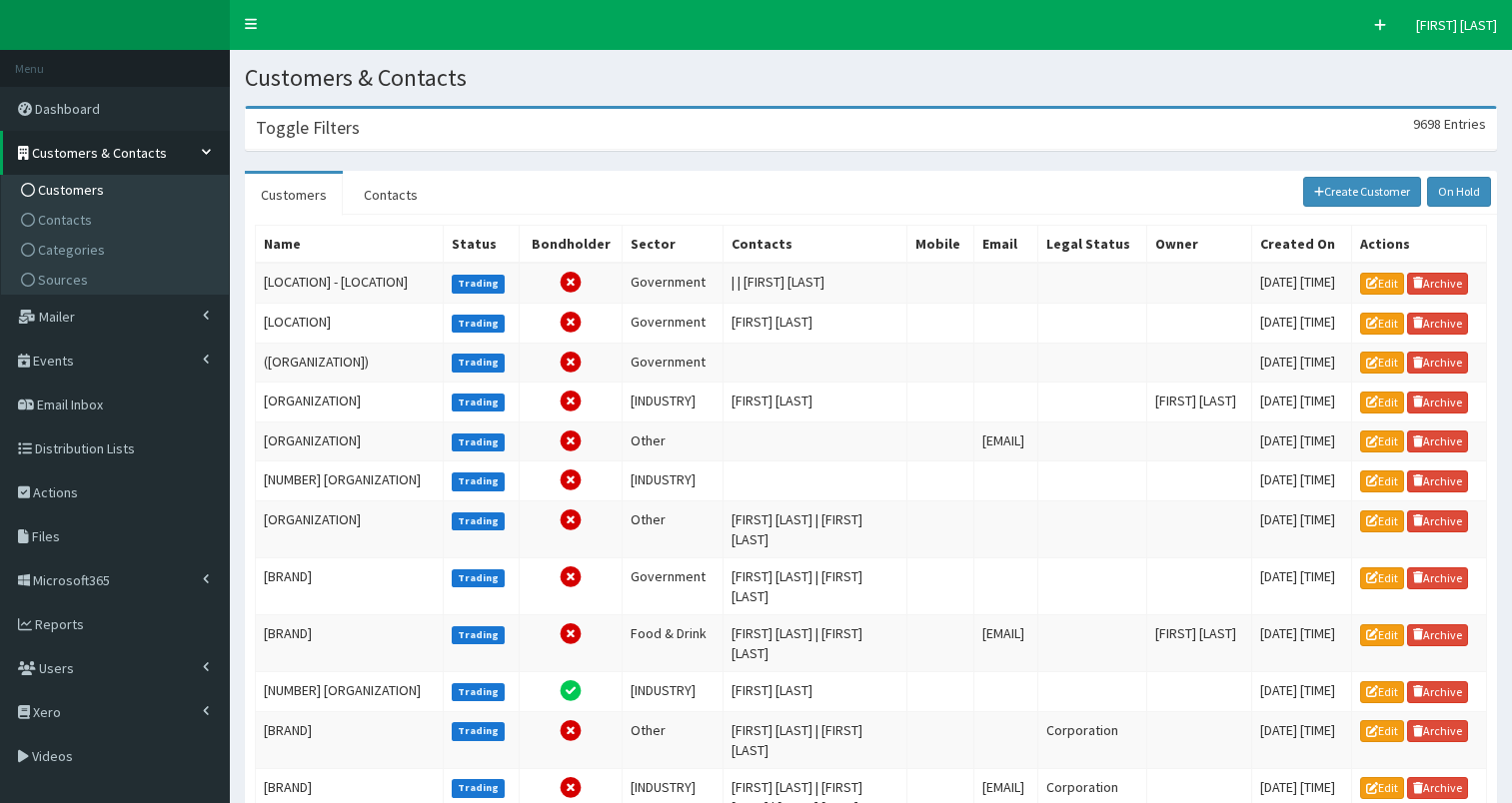 scroll, scrollTop: 0, scrollLeft: 0, axis: both 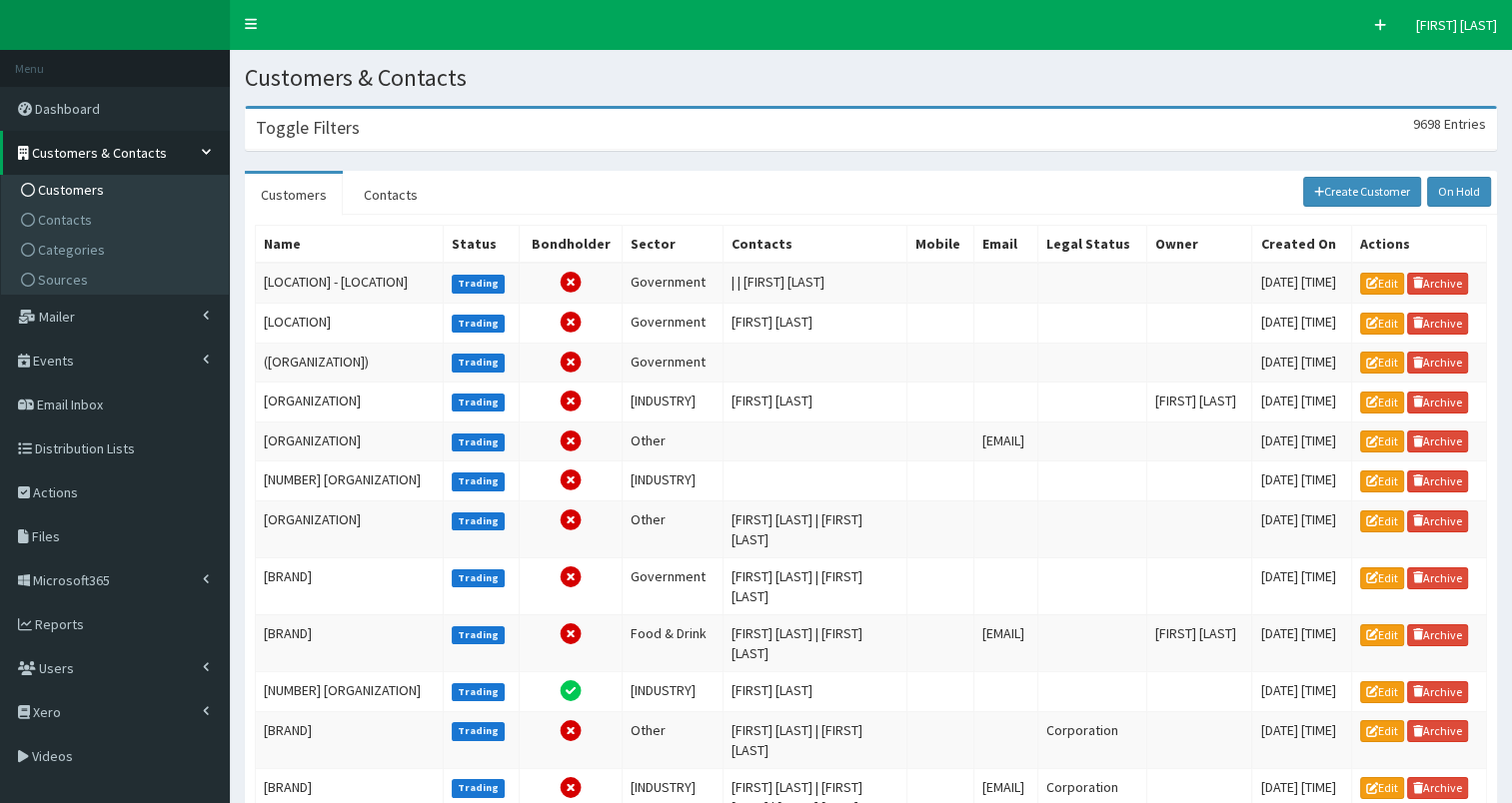 click on "Toggle Filters" at bounding box center [308, 128] 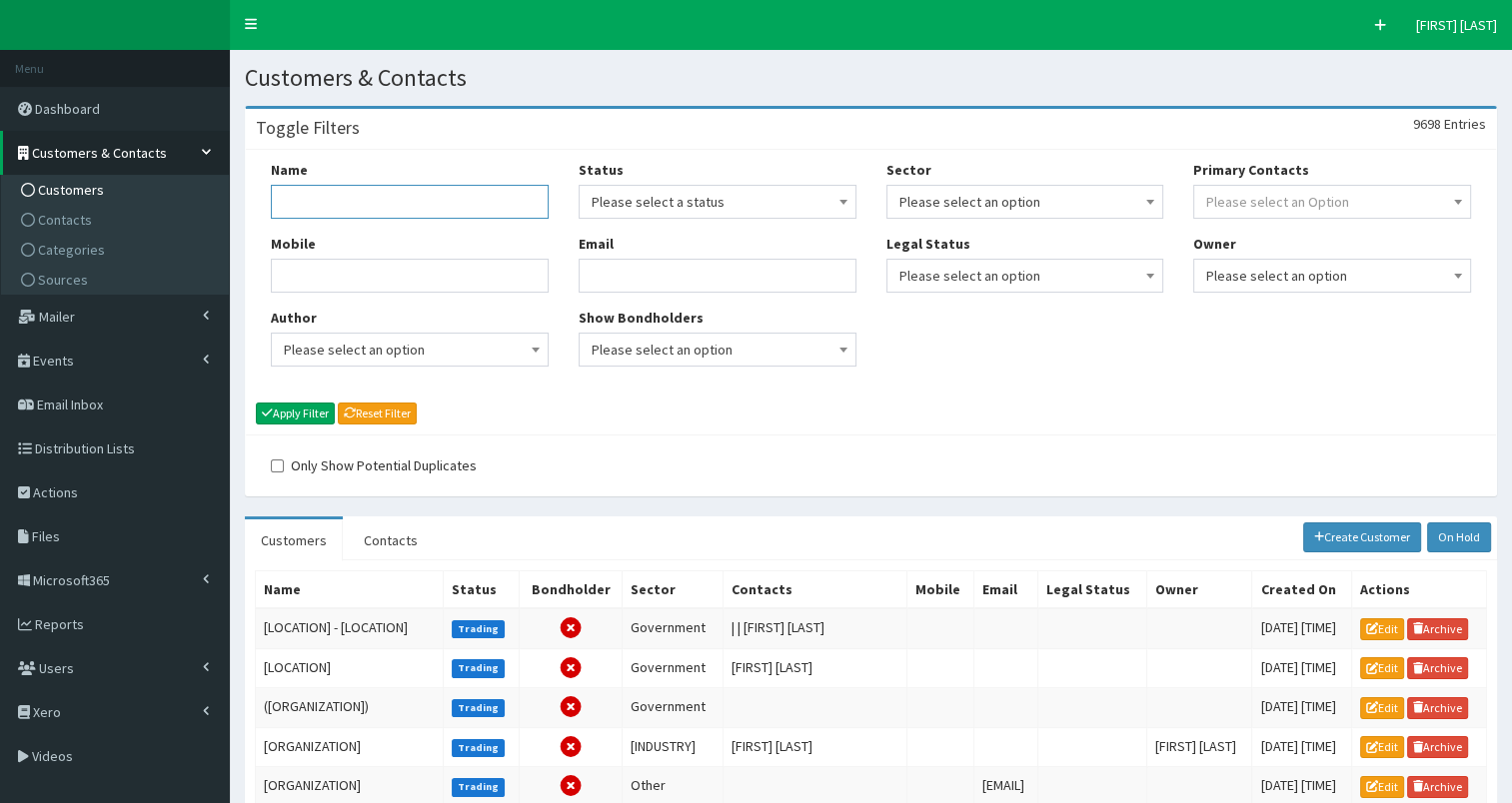 click on "Name" at bounding box center (410, 202) 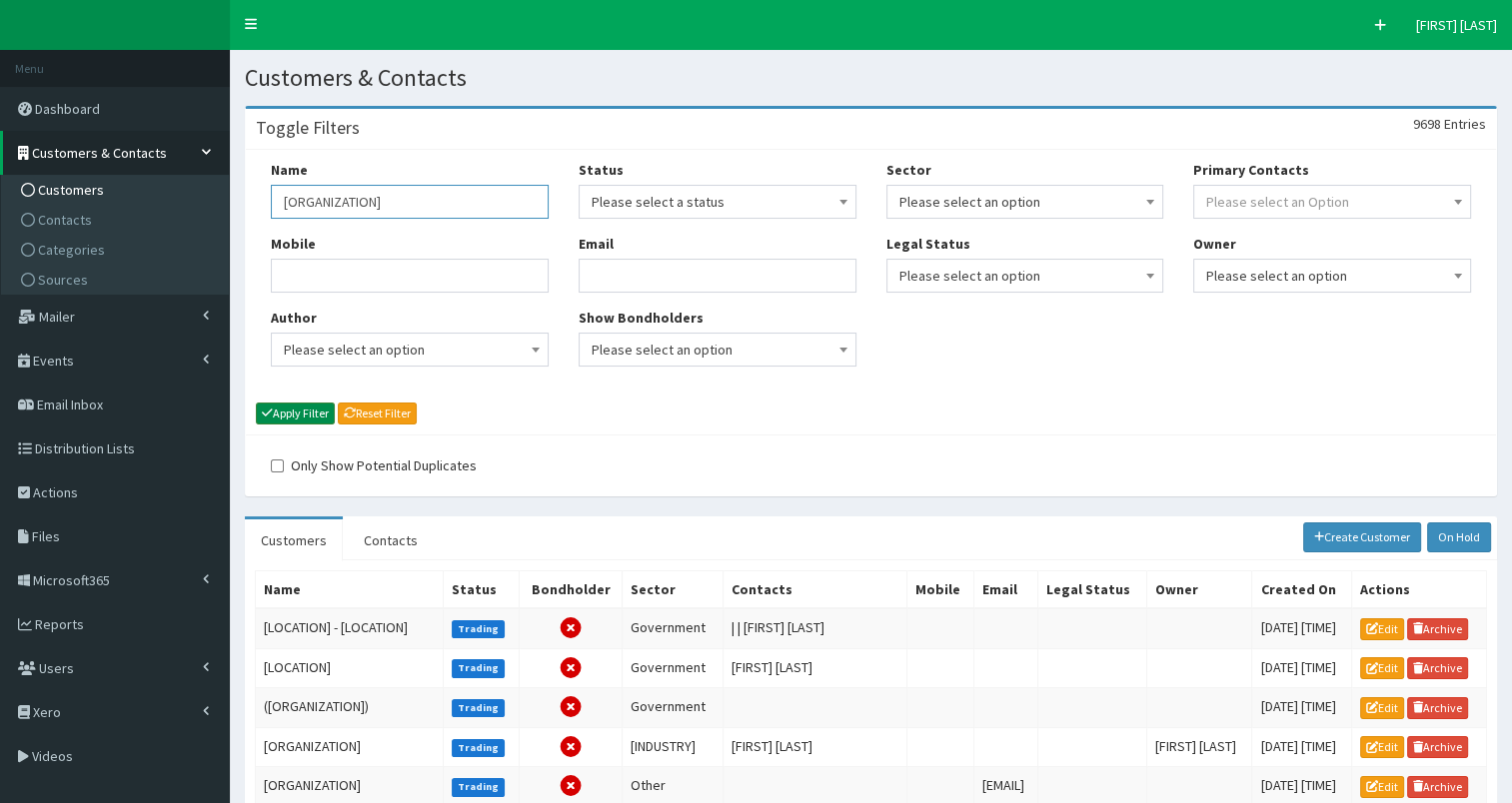 type on "Aje Ltd" 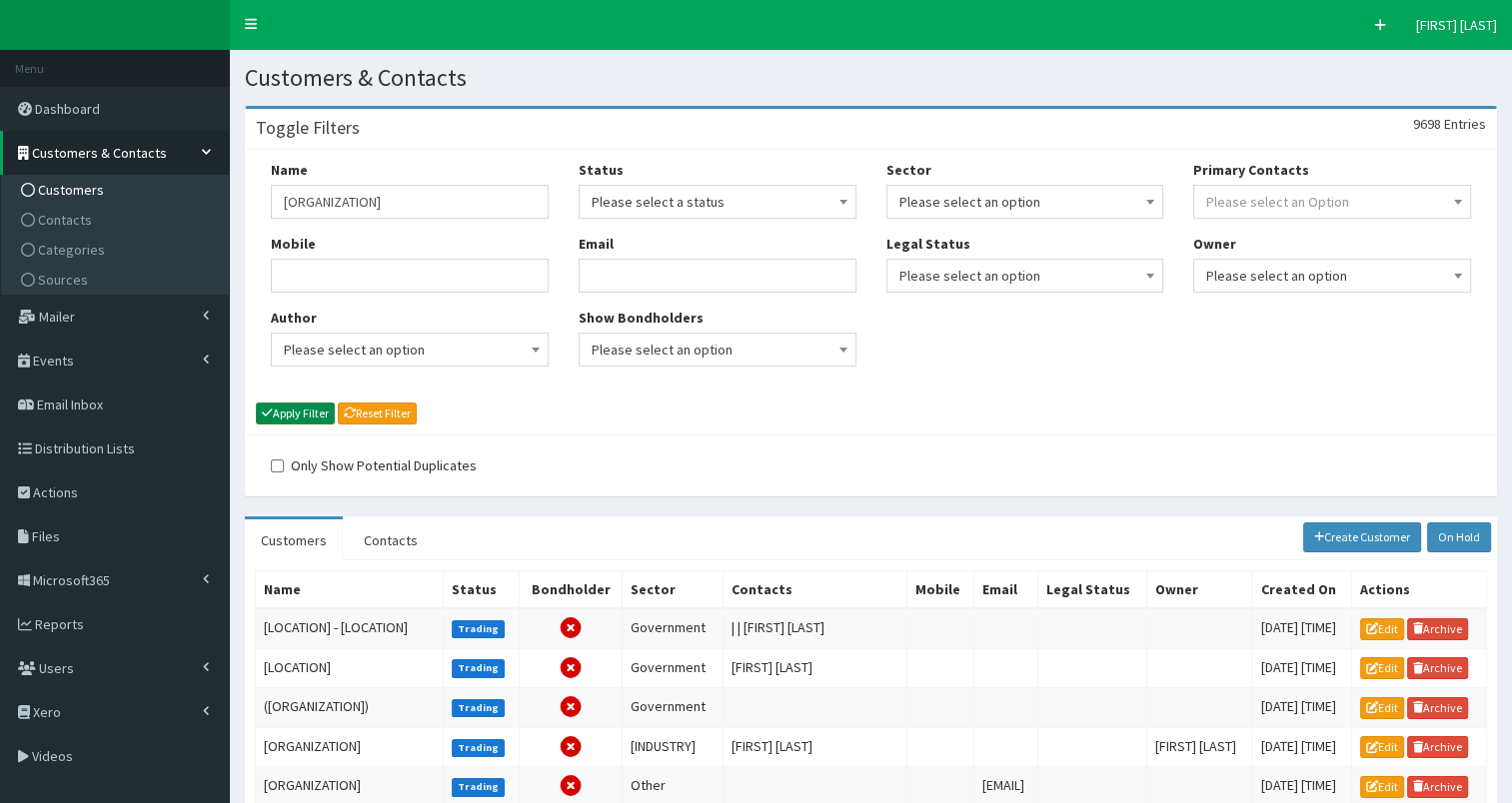 click on "Apply Filter" at bounding box center (295, 413) 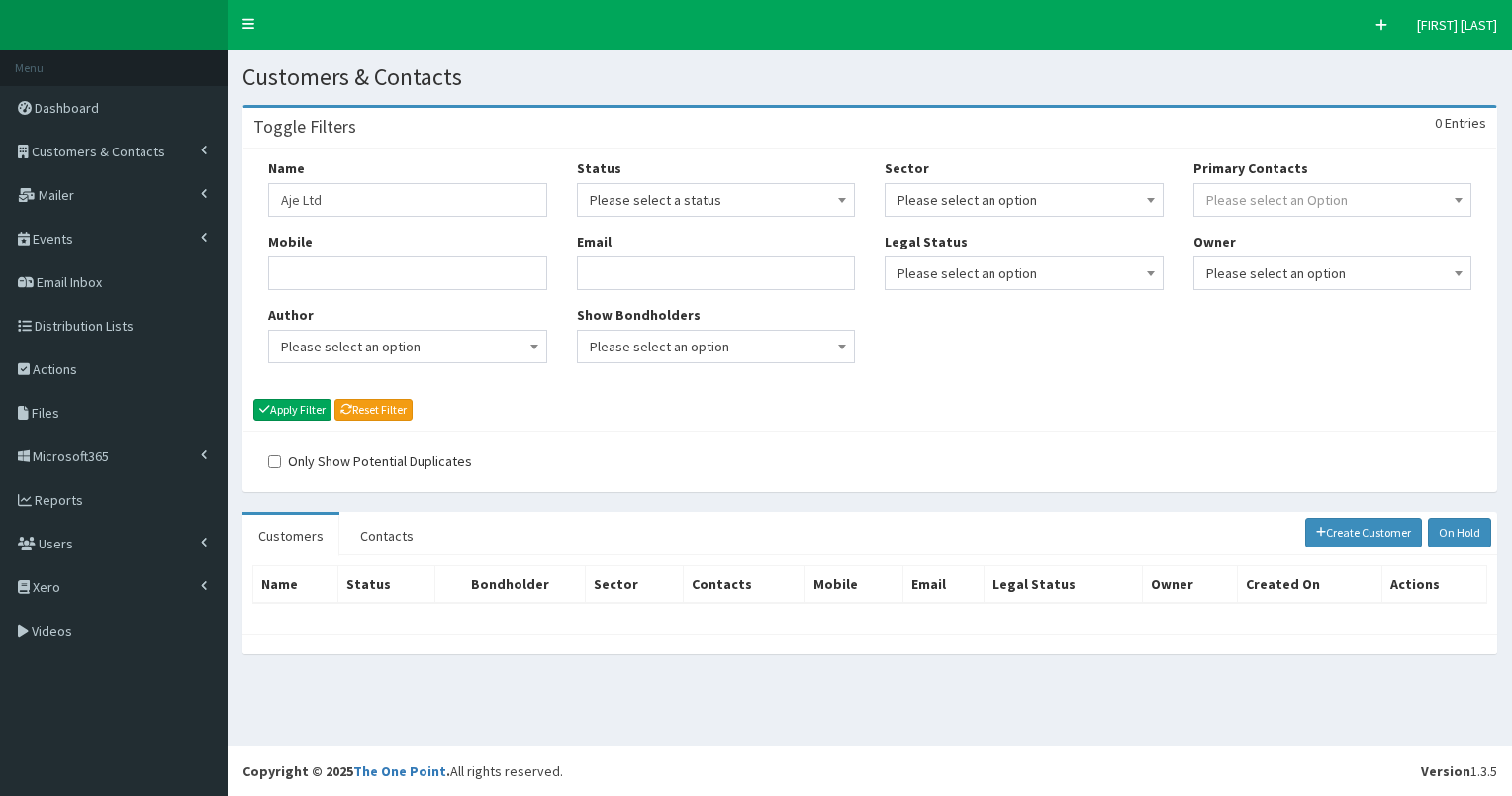 scroll, scrollTop: 0, scrollLeft: 0, axis: both 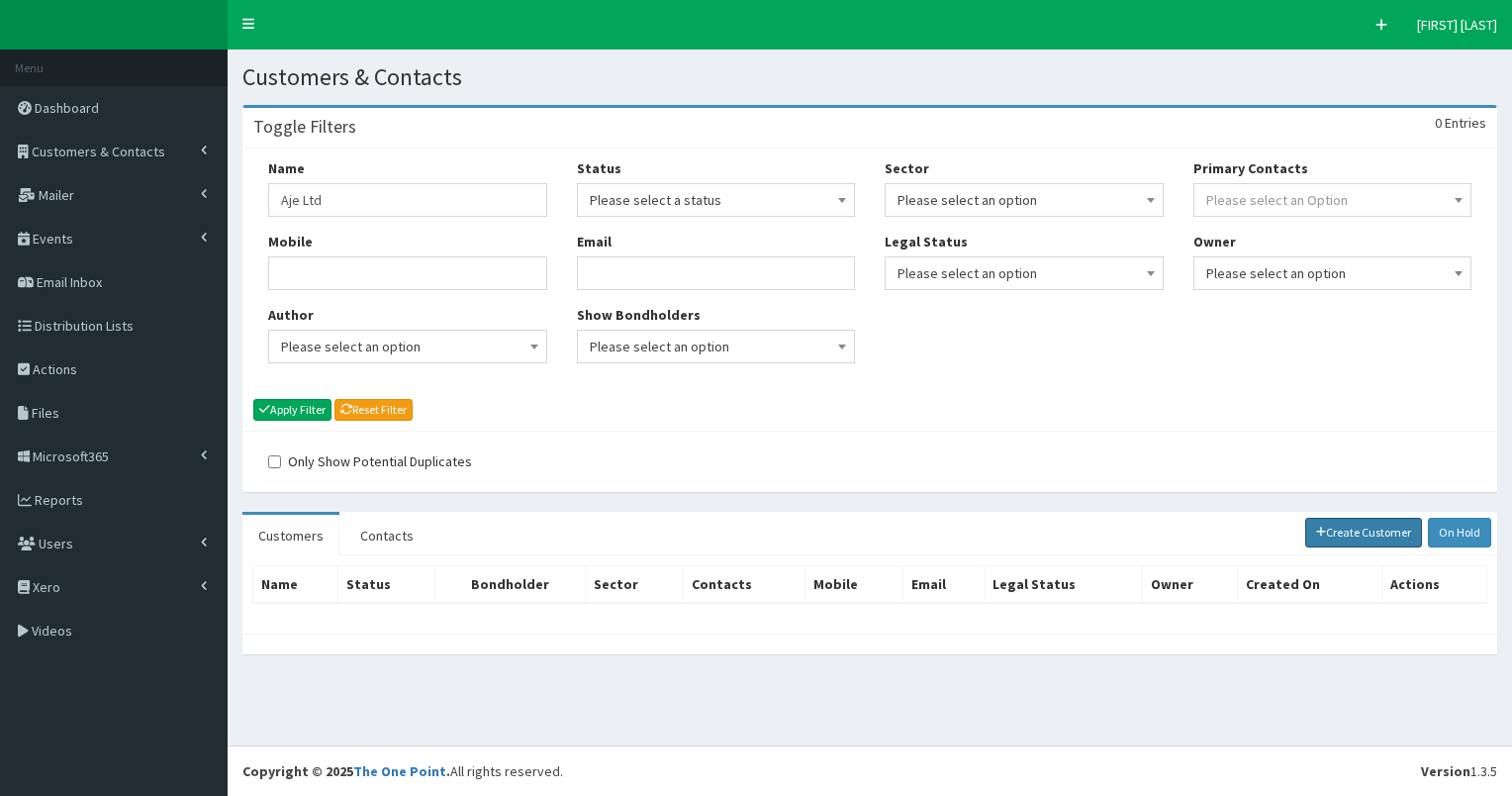 click on "Create Customer" at bounding box center (1364, 533) 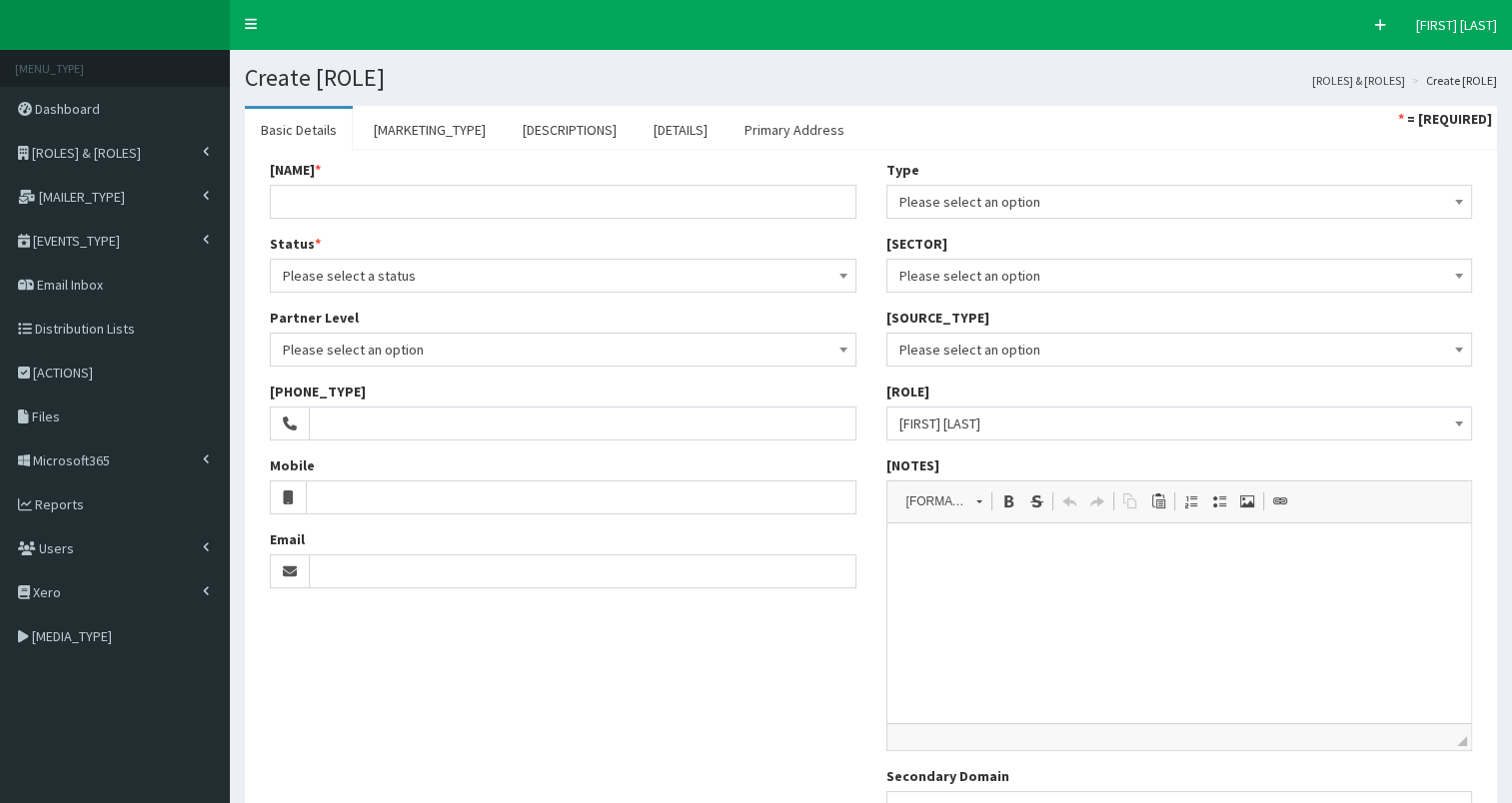scroll, scrollTop: 0, scrollLeft: 0, axis: both 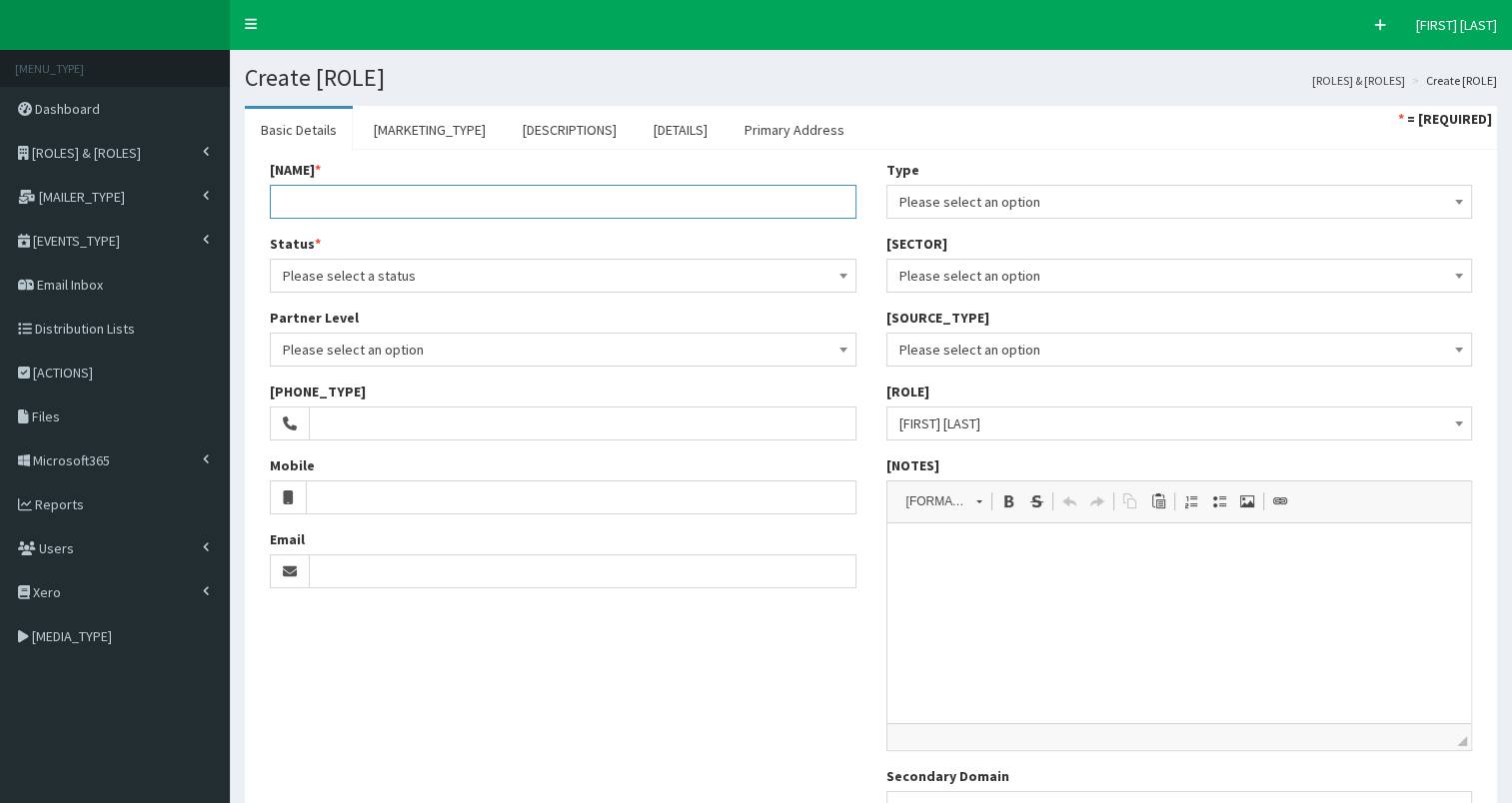 click on "Name  *" at bounding box center [563, 202] 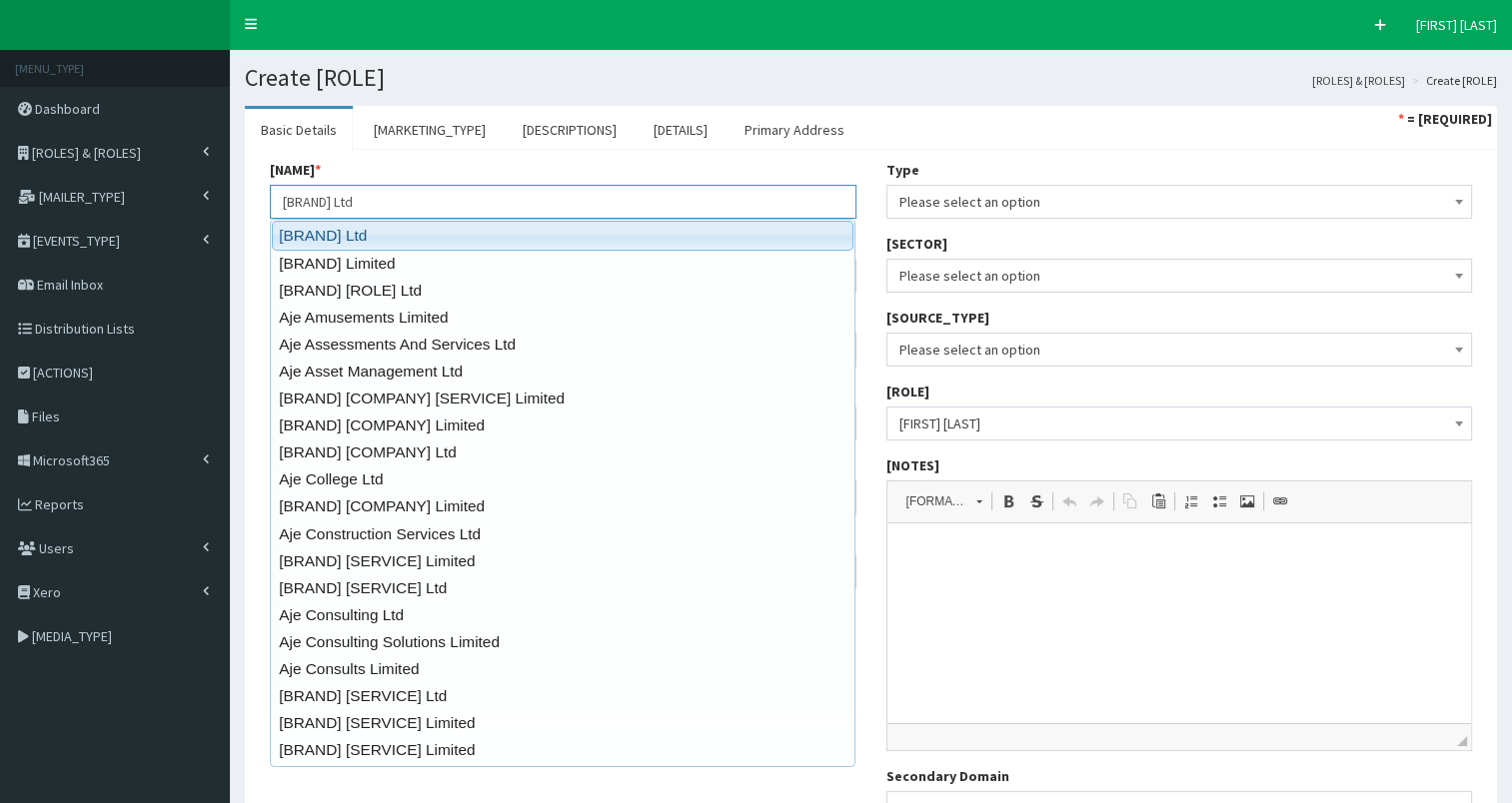 click on "Aje Ltd" at bounding box center [563, 235] 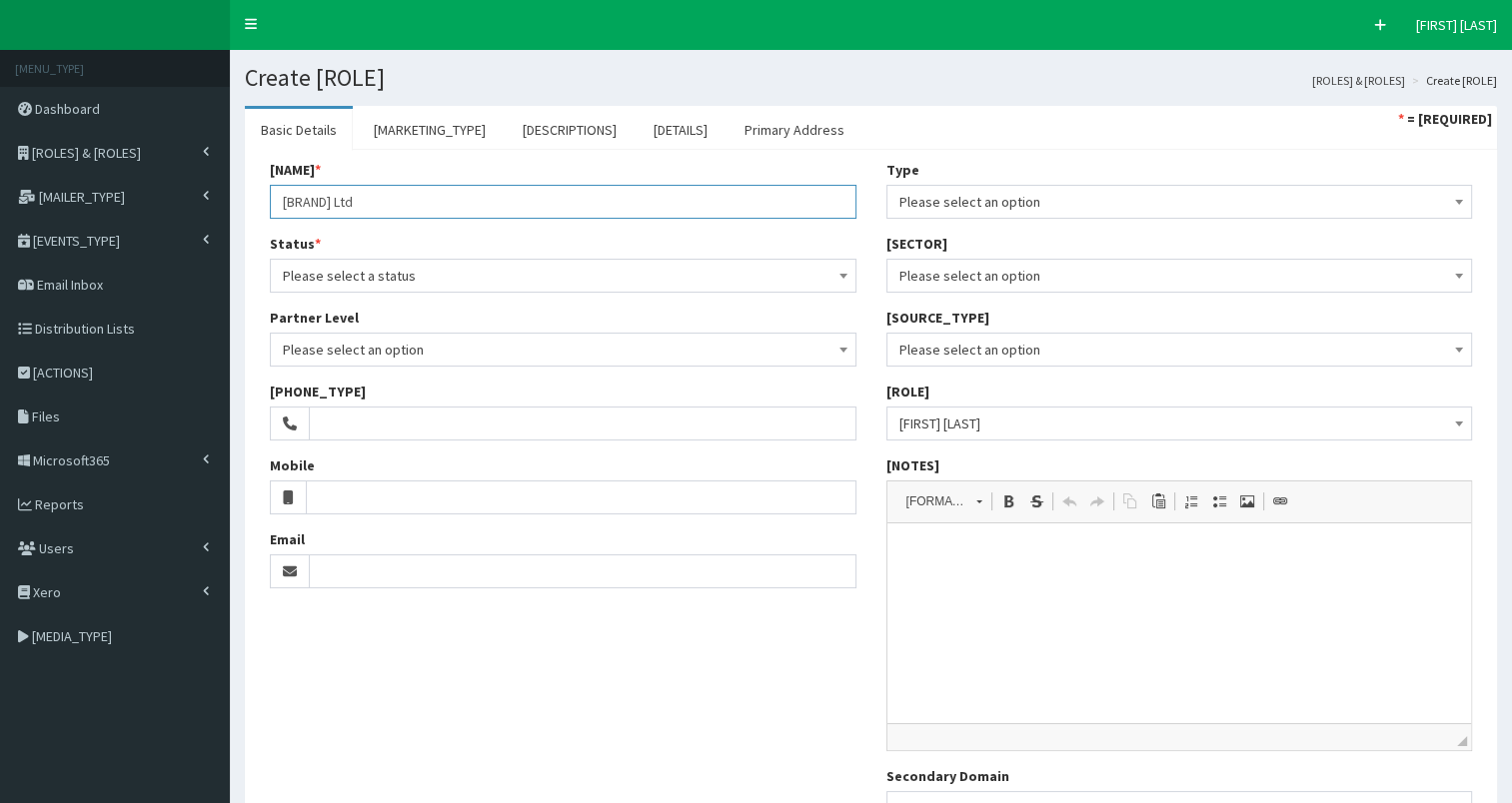 type on "Aje Ltd" 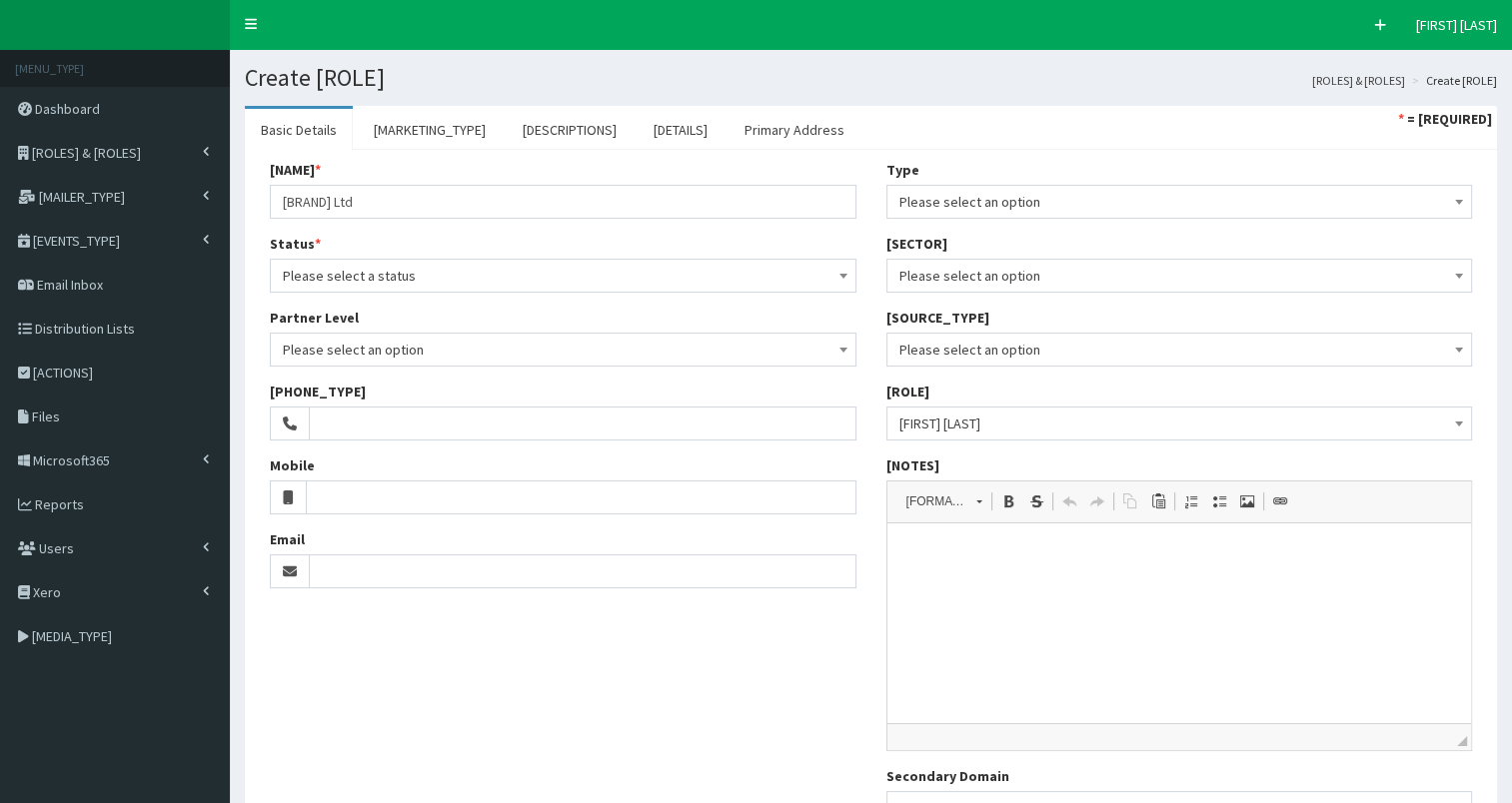 click on "Please select a status" at bounding box center (563, 276) 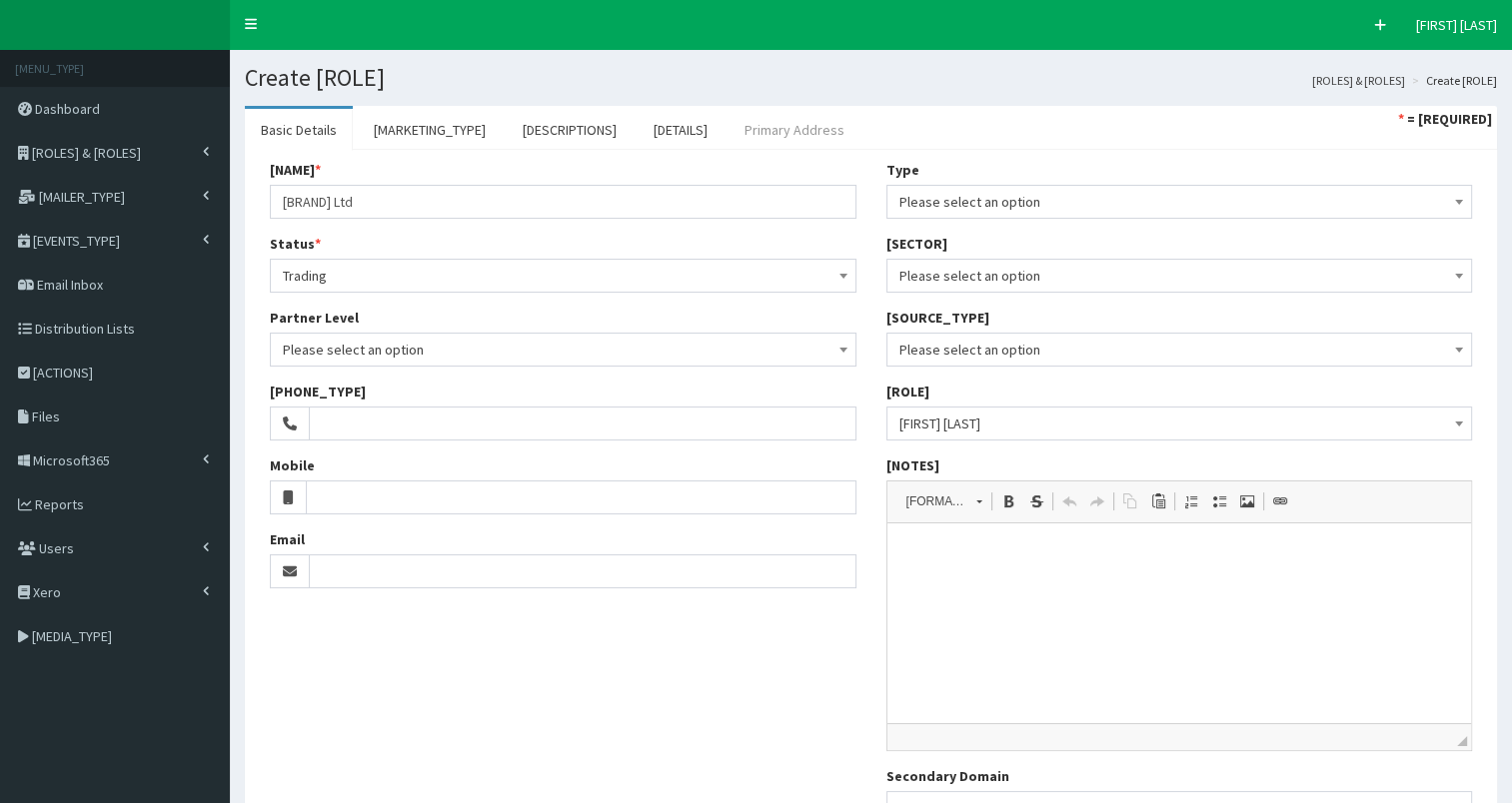 click on "Primary Address" at bounding box center [794, 130] 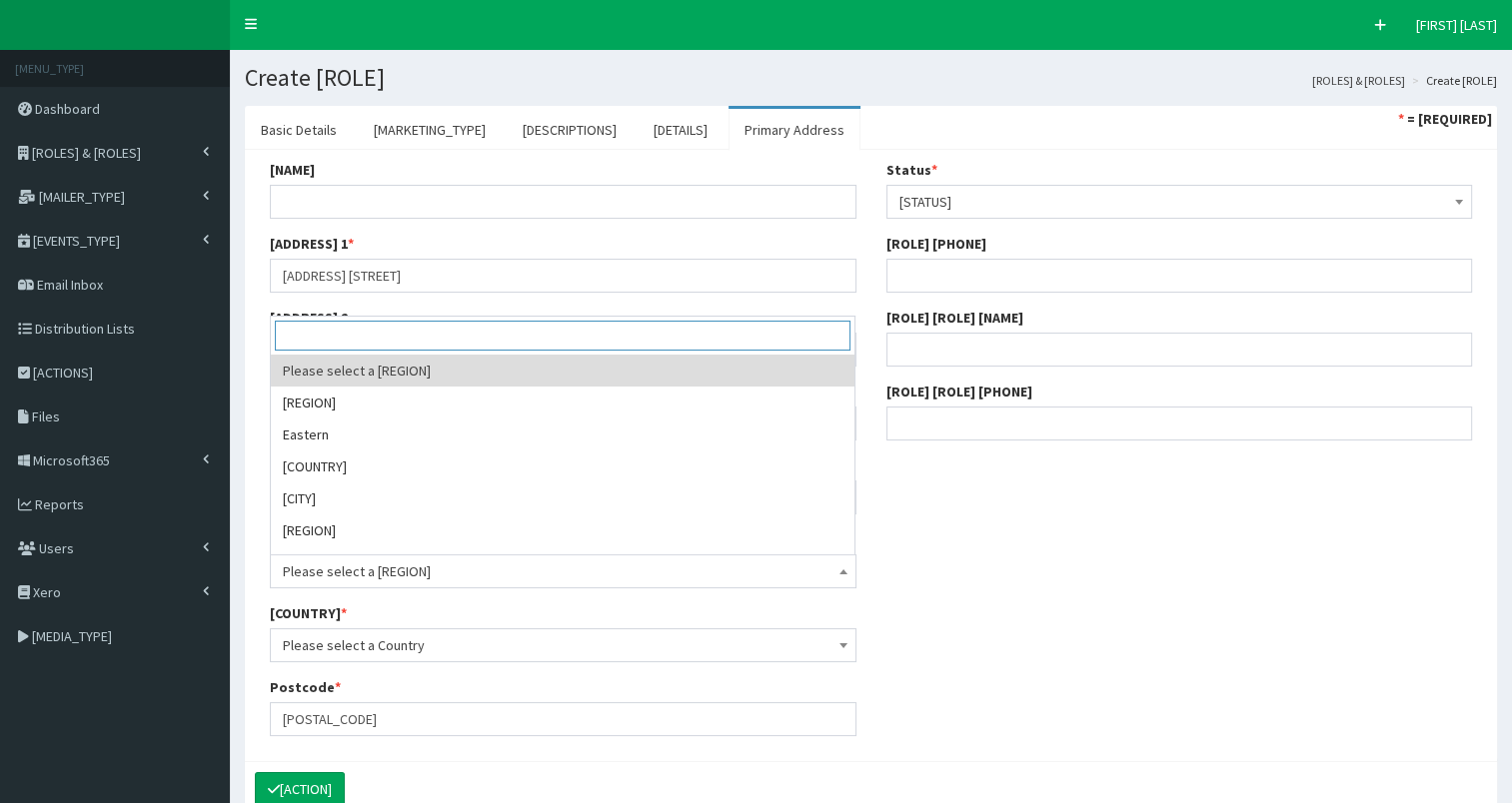 click on "Please select a Region" at bounding box center (563, 571) 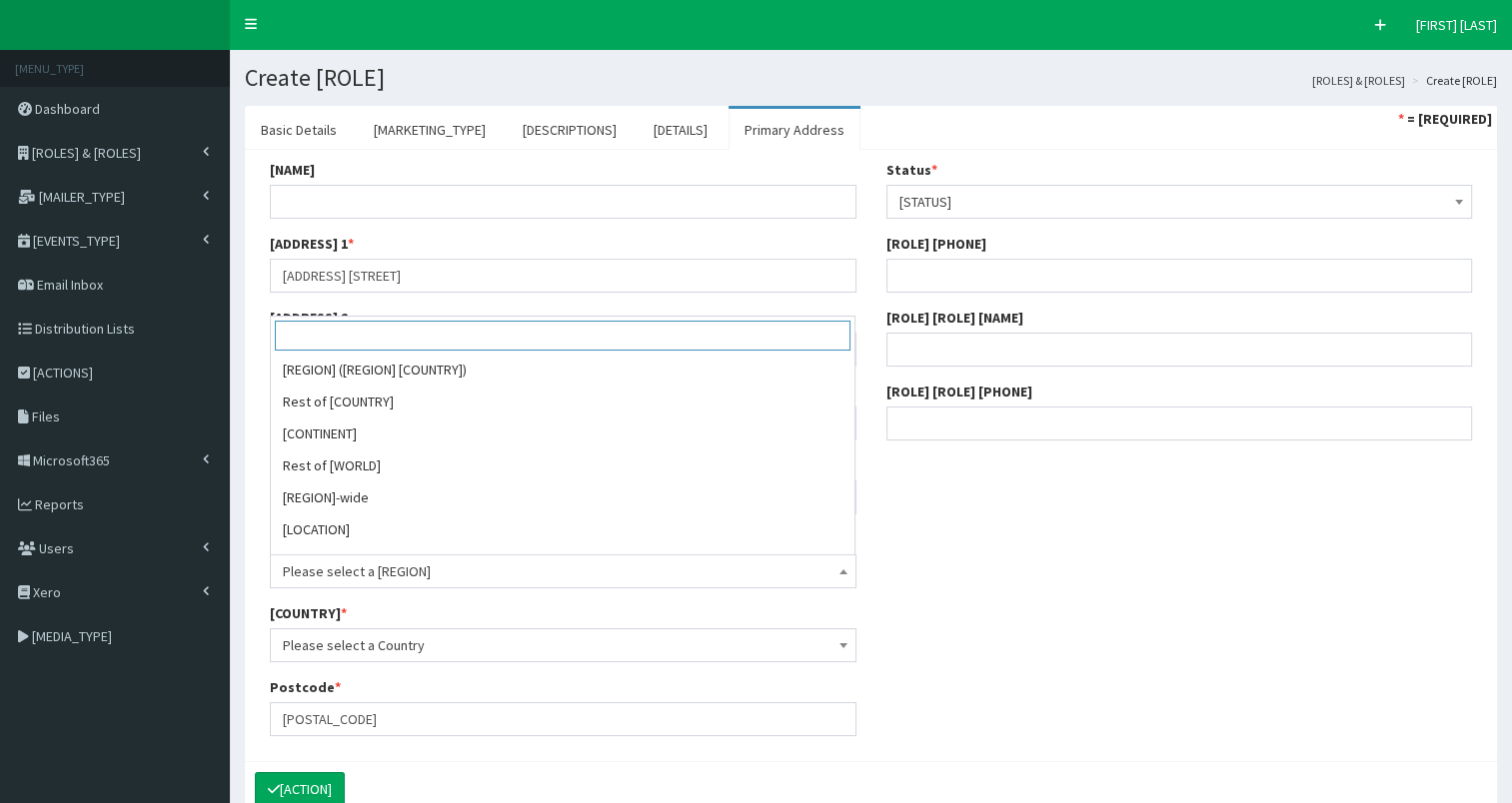 scroll, scrollTop: 503, scrollLeft: 0, axis: vertical 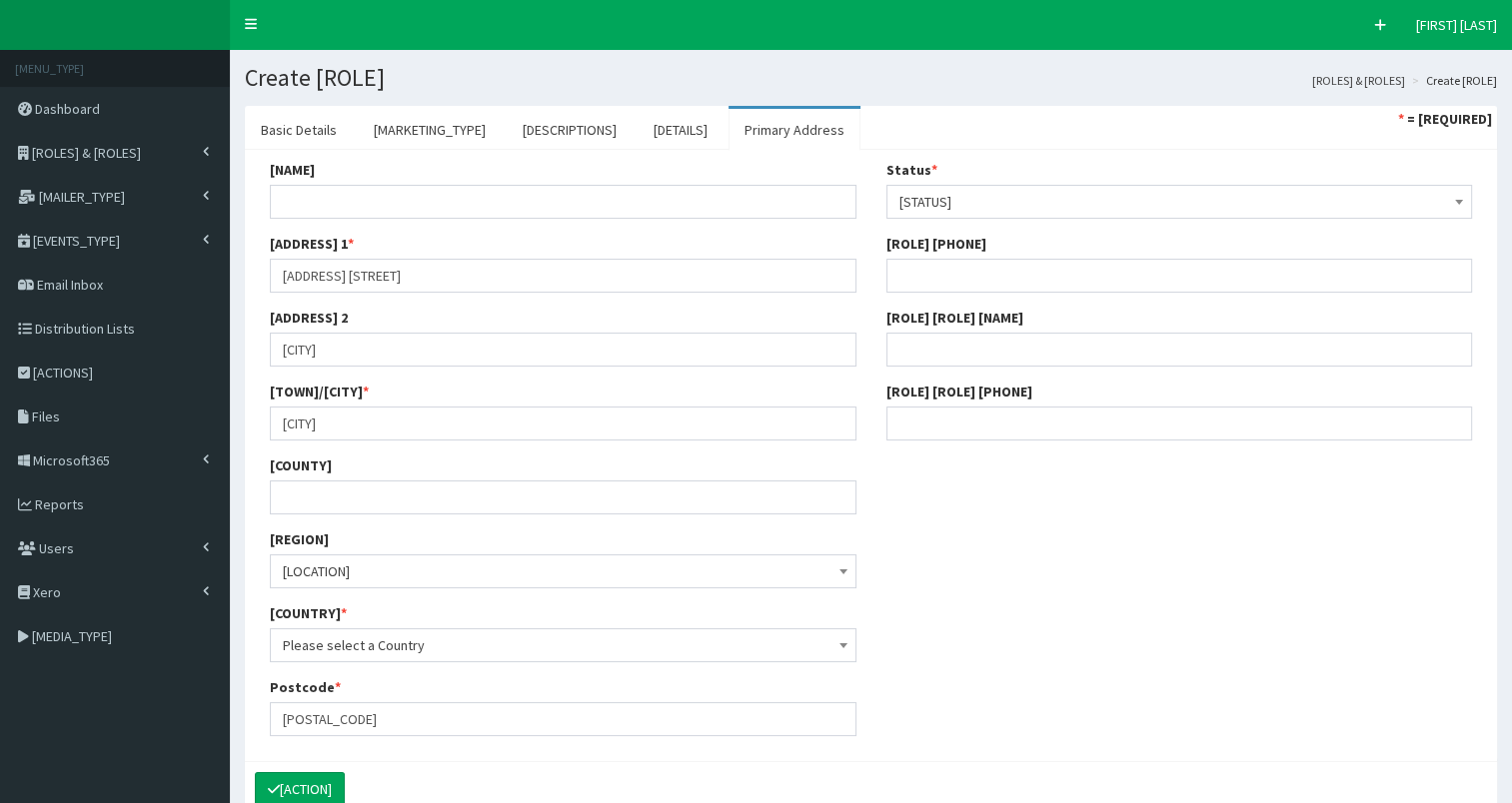 click on "Please select a Country" at bounding box center (563, 645) 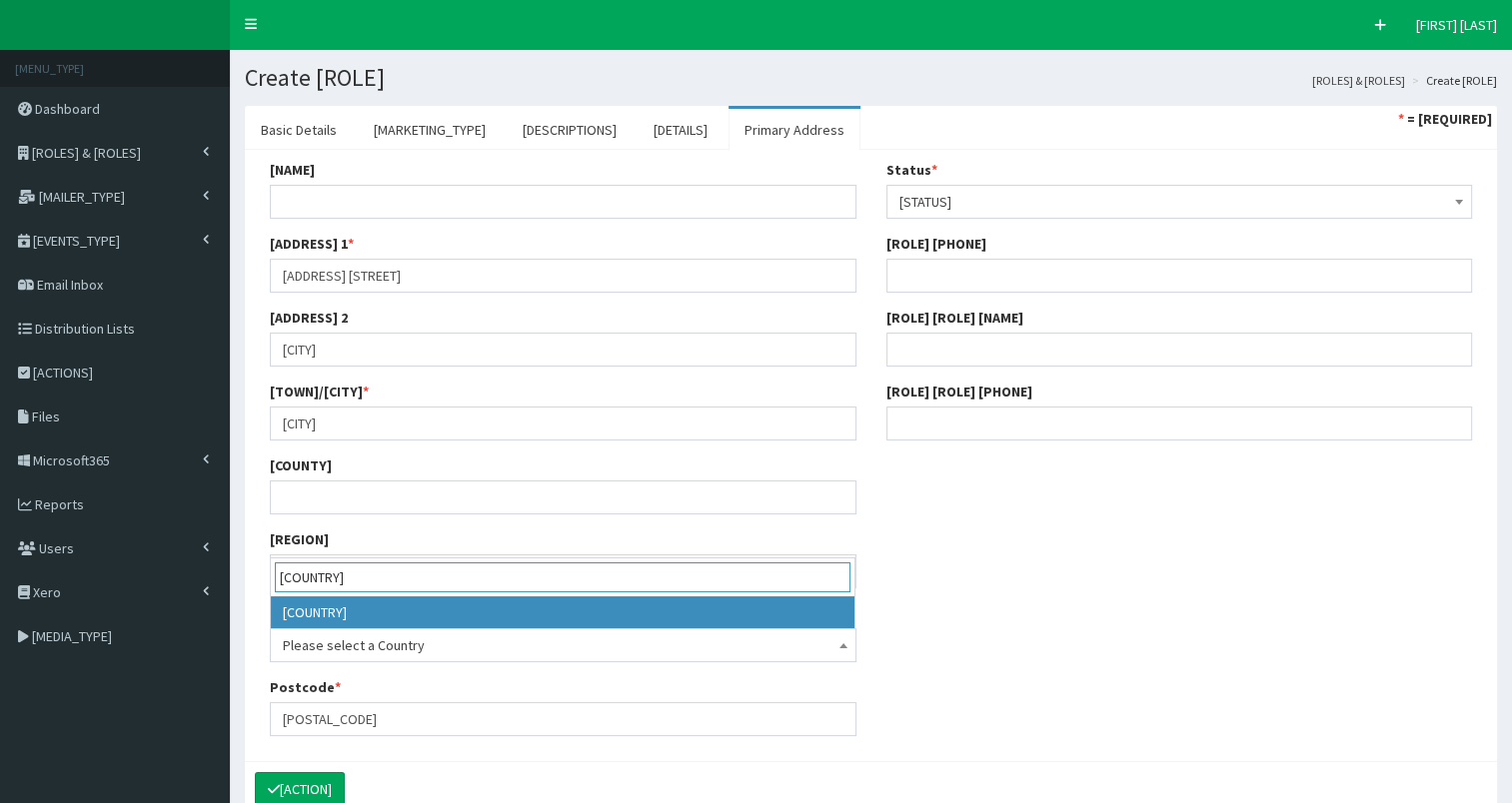 type on "united kin" 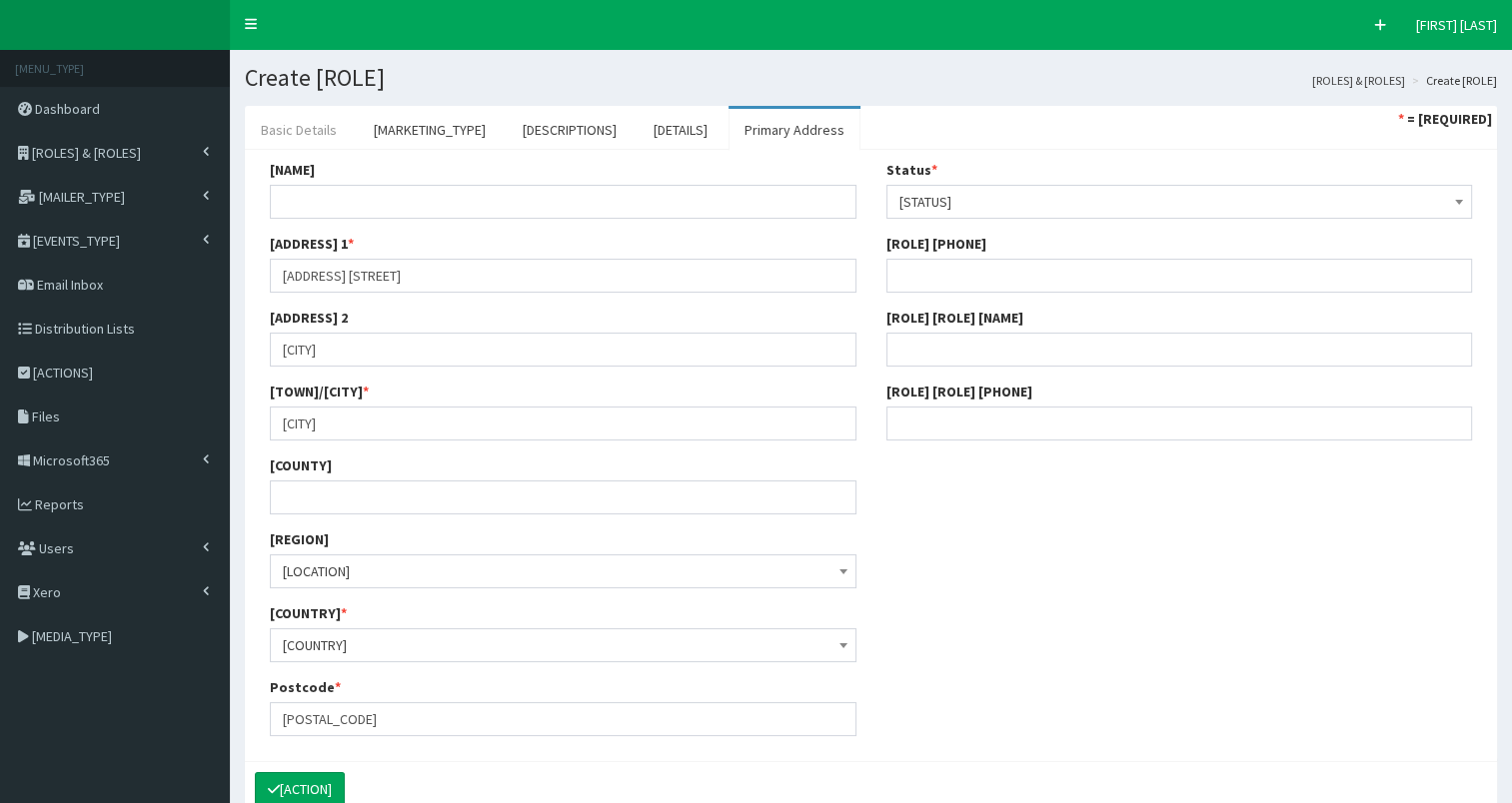 click on "Basic Details" at bounding box center [299, 130] 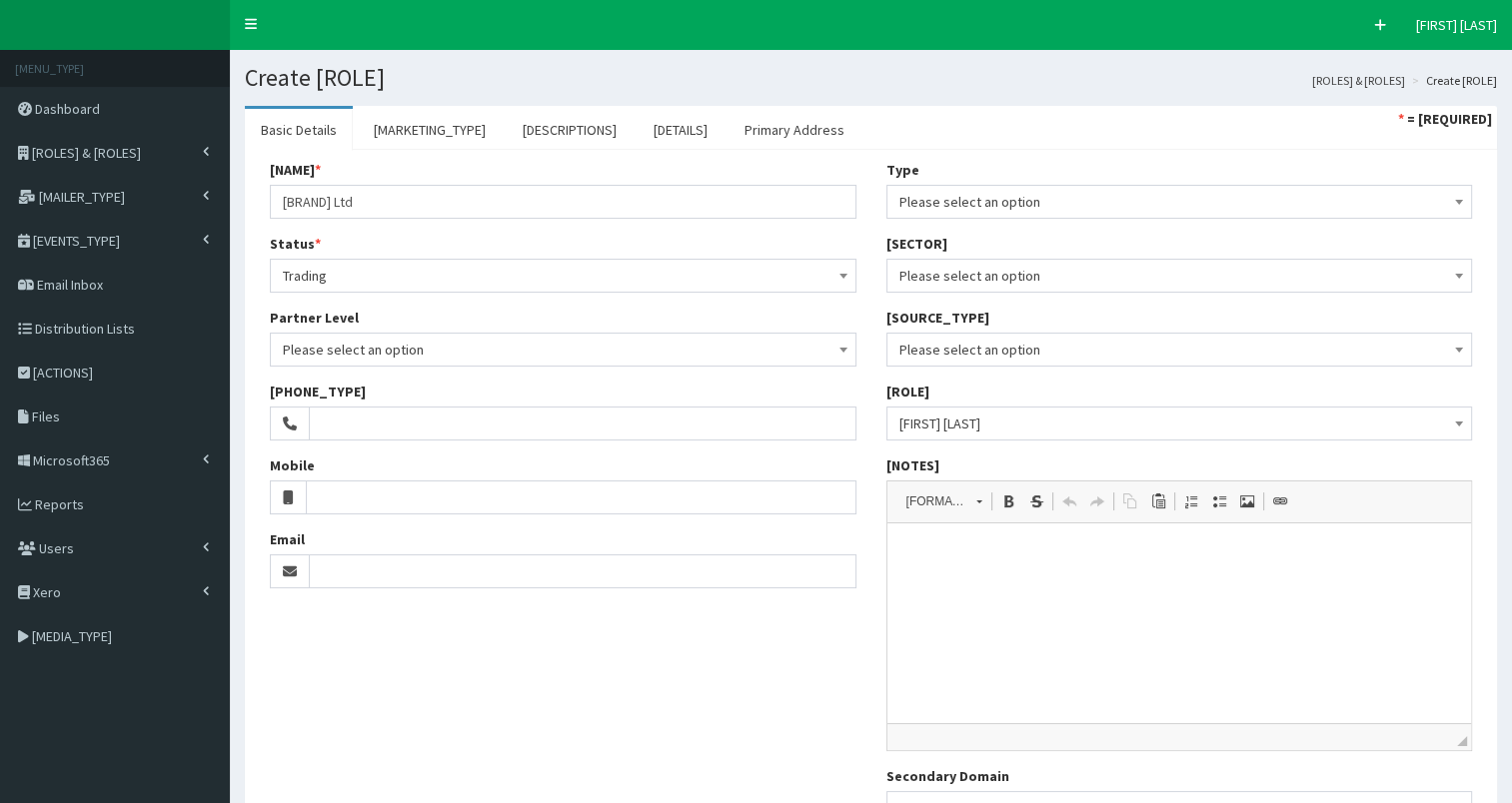 click on "Please select an option" at bounding box center [1179, 202] 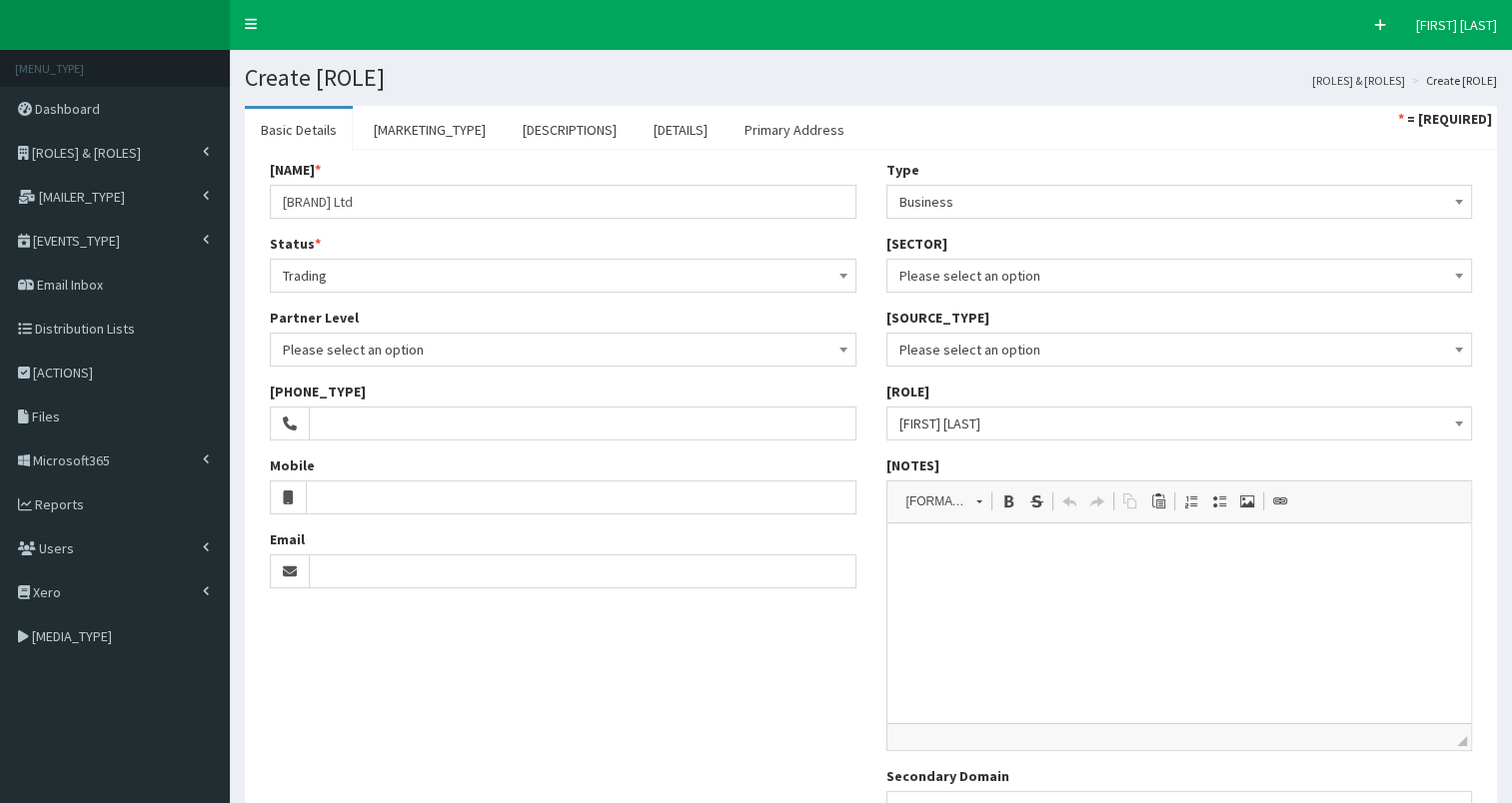 click on "Please select an option" at bounding box center (1179, 276) 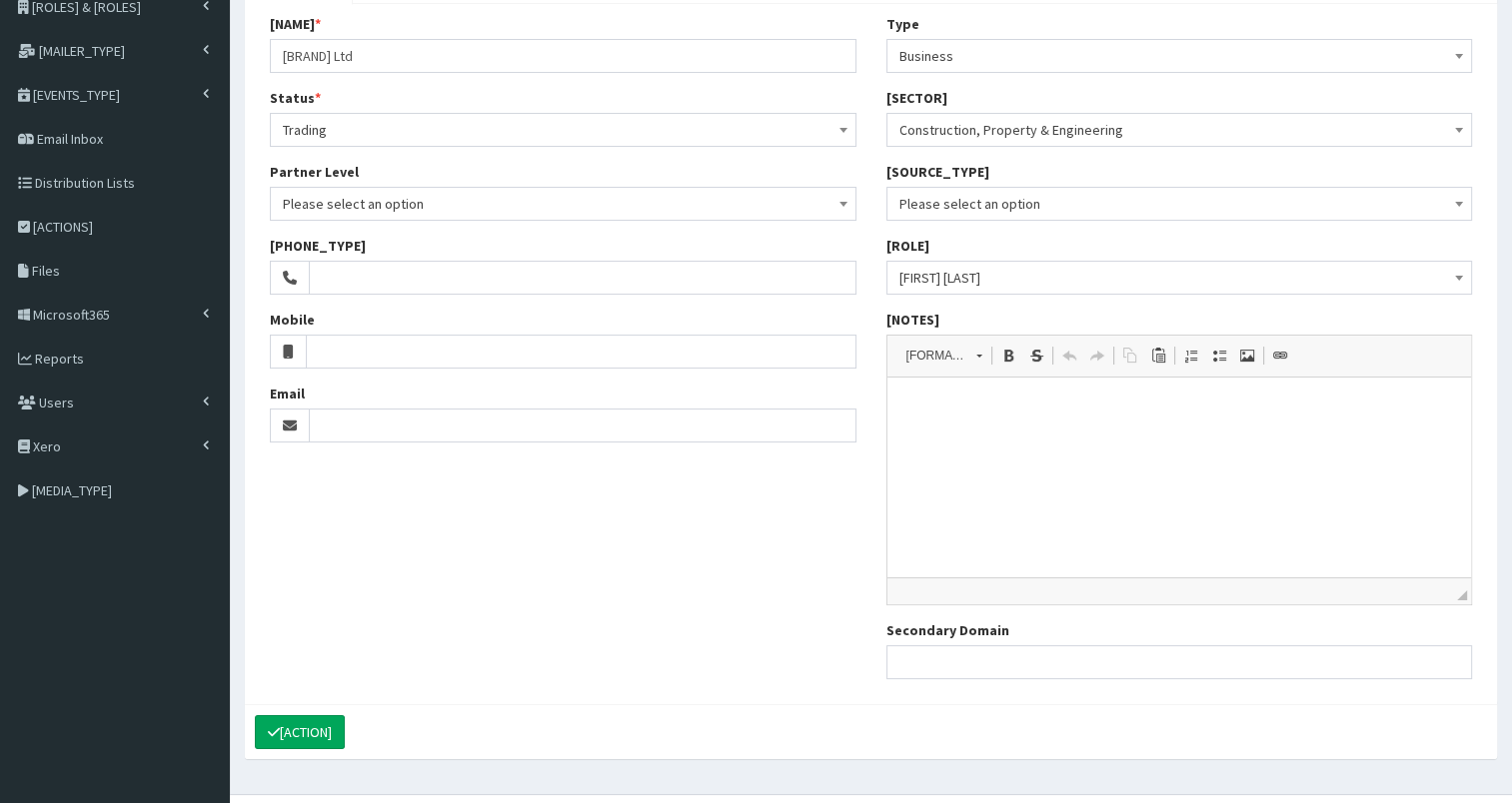 scroll, scrollTop: 186, scrollLeft: 0, axis: vertical 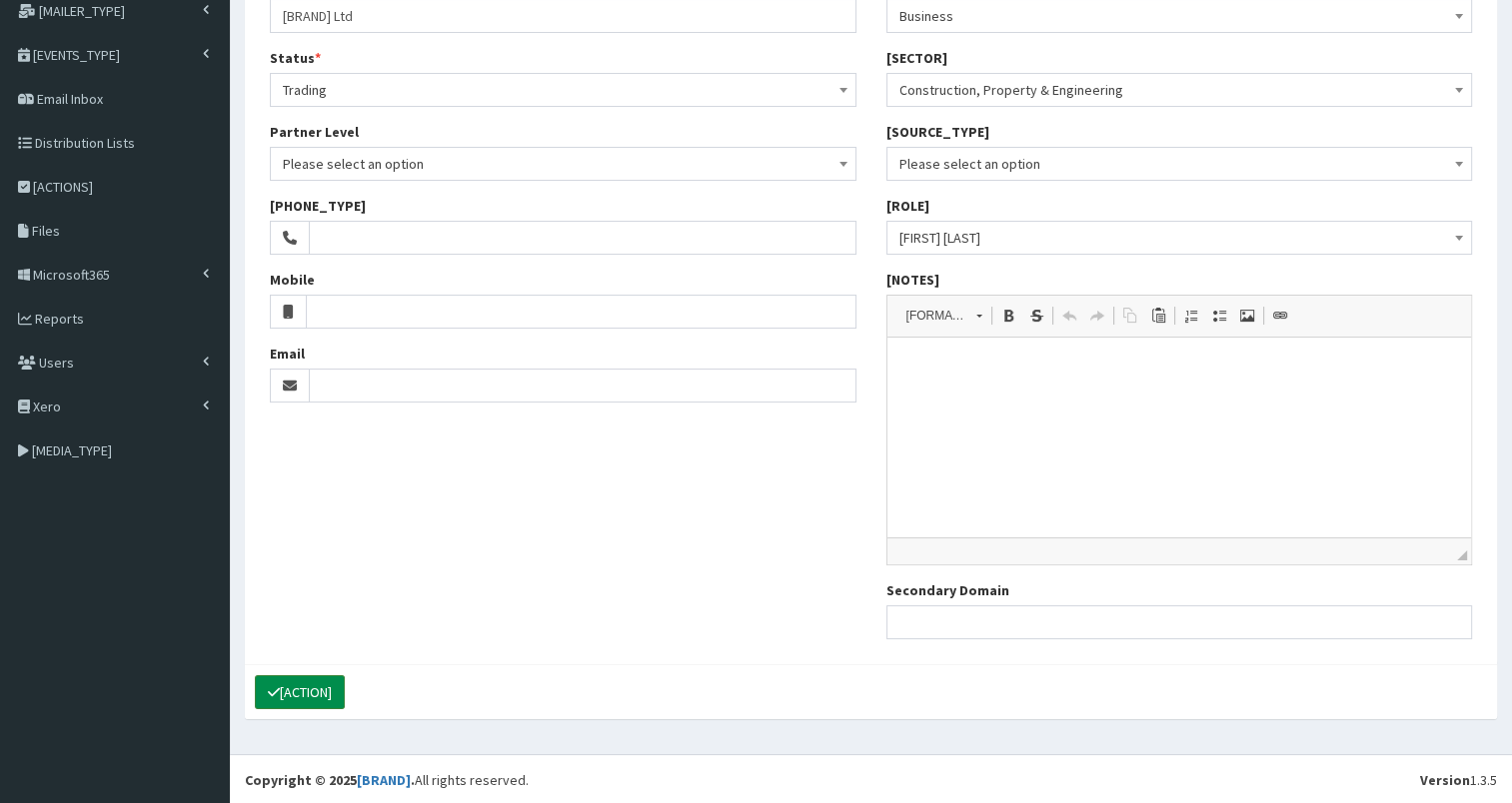 click on "Submit" at bounding box center [300, 692] 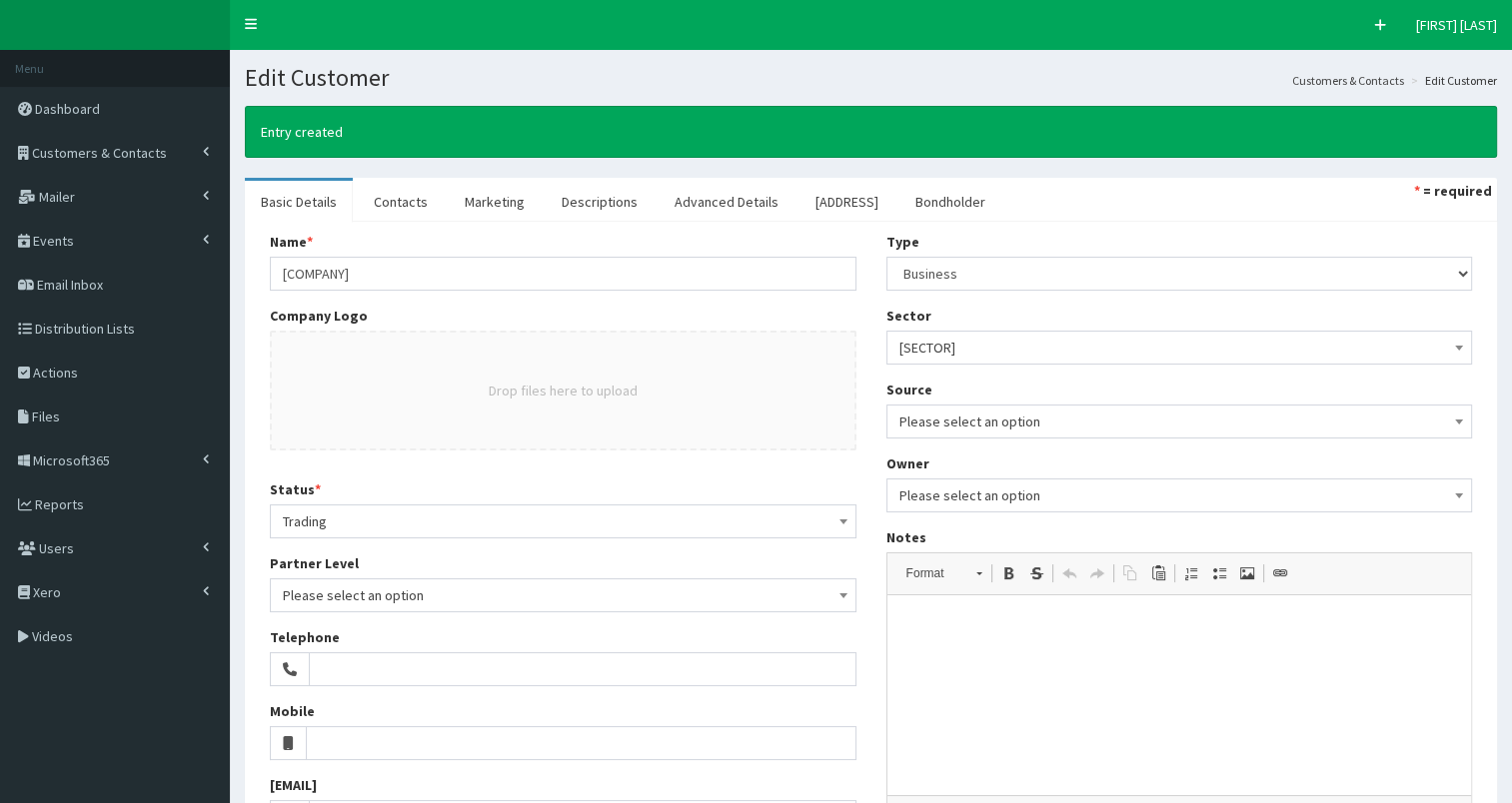 scroll, scrollTop: 0, scrollLeft: 0, axis: both 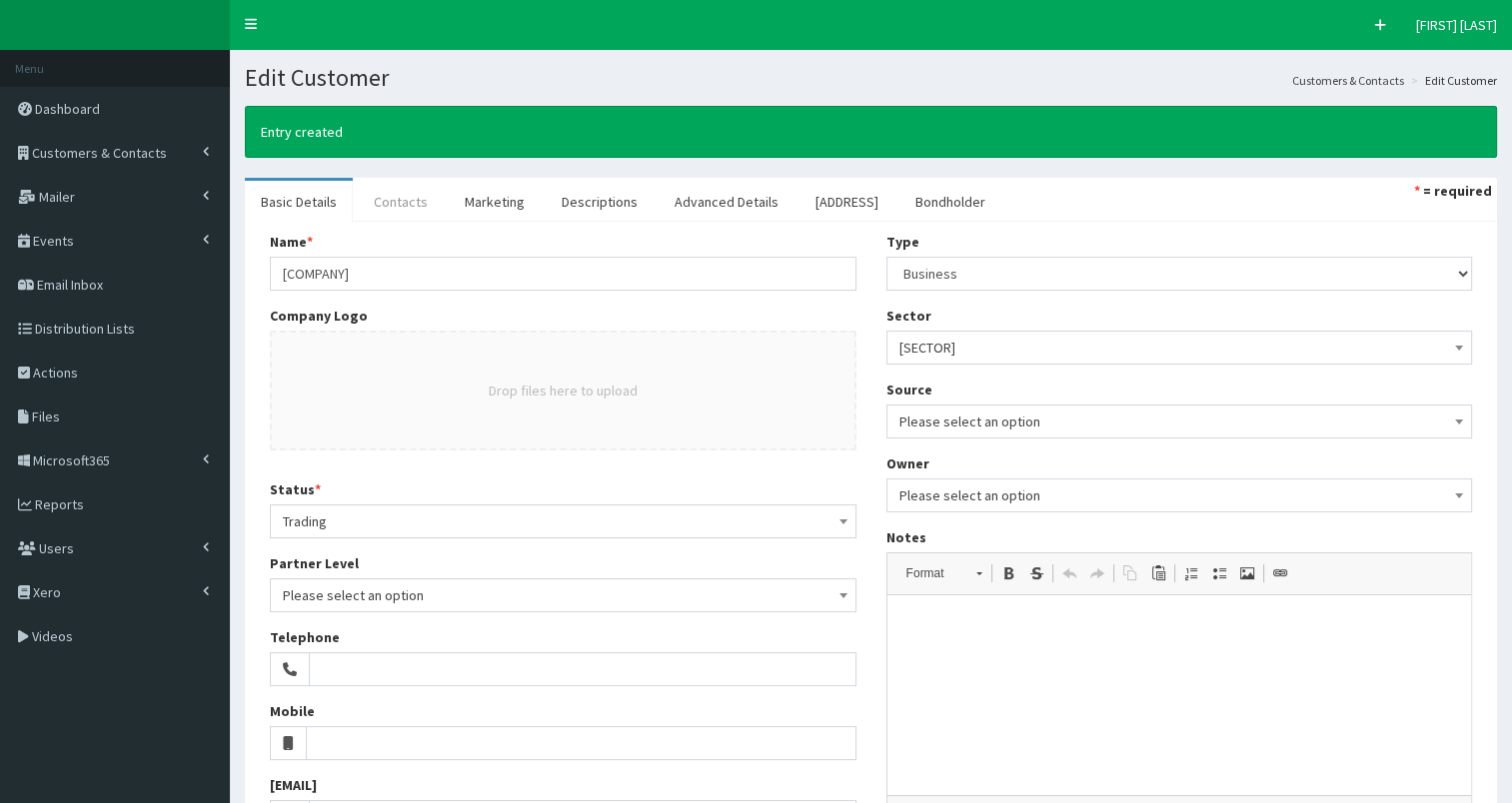 click on "[ROLES]" at bounding box center (401, 202) 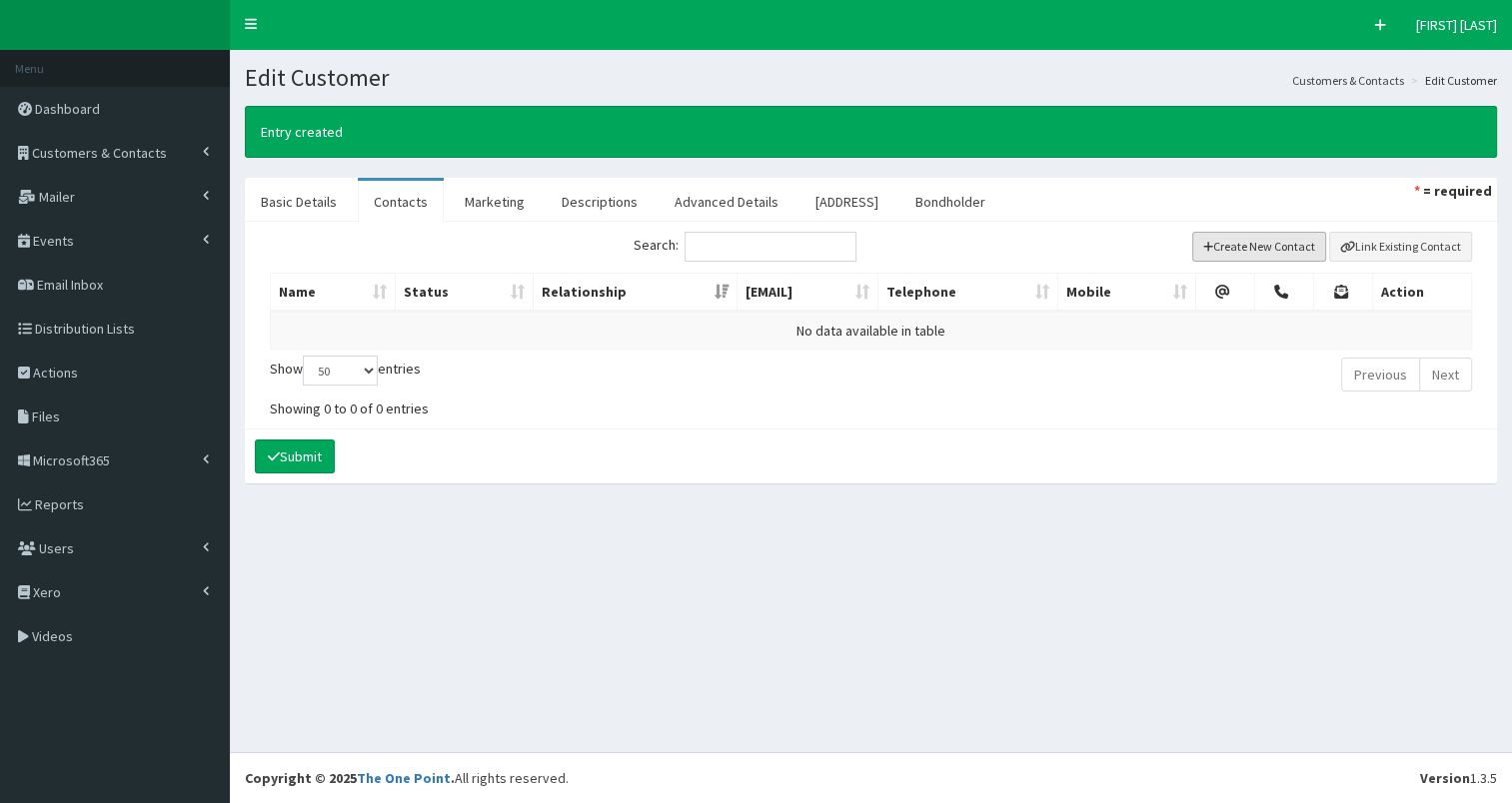 click on "Create New Contact" at bounding box center [1259, 247] 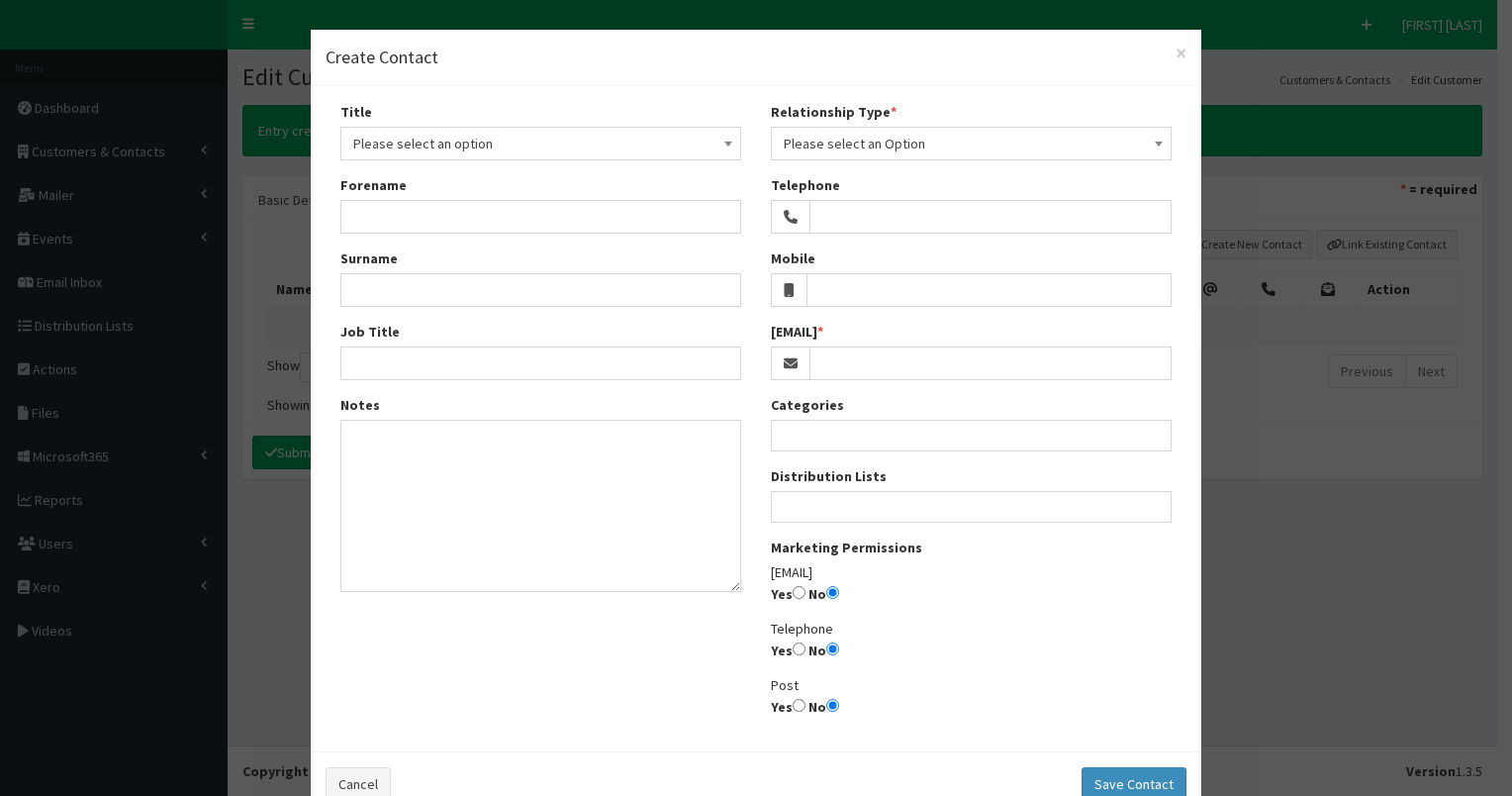click on "Please select an option" at bounding box center (540, 144) 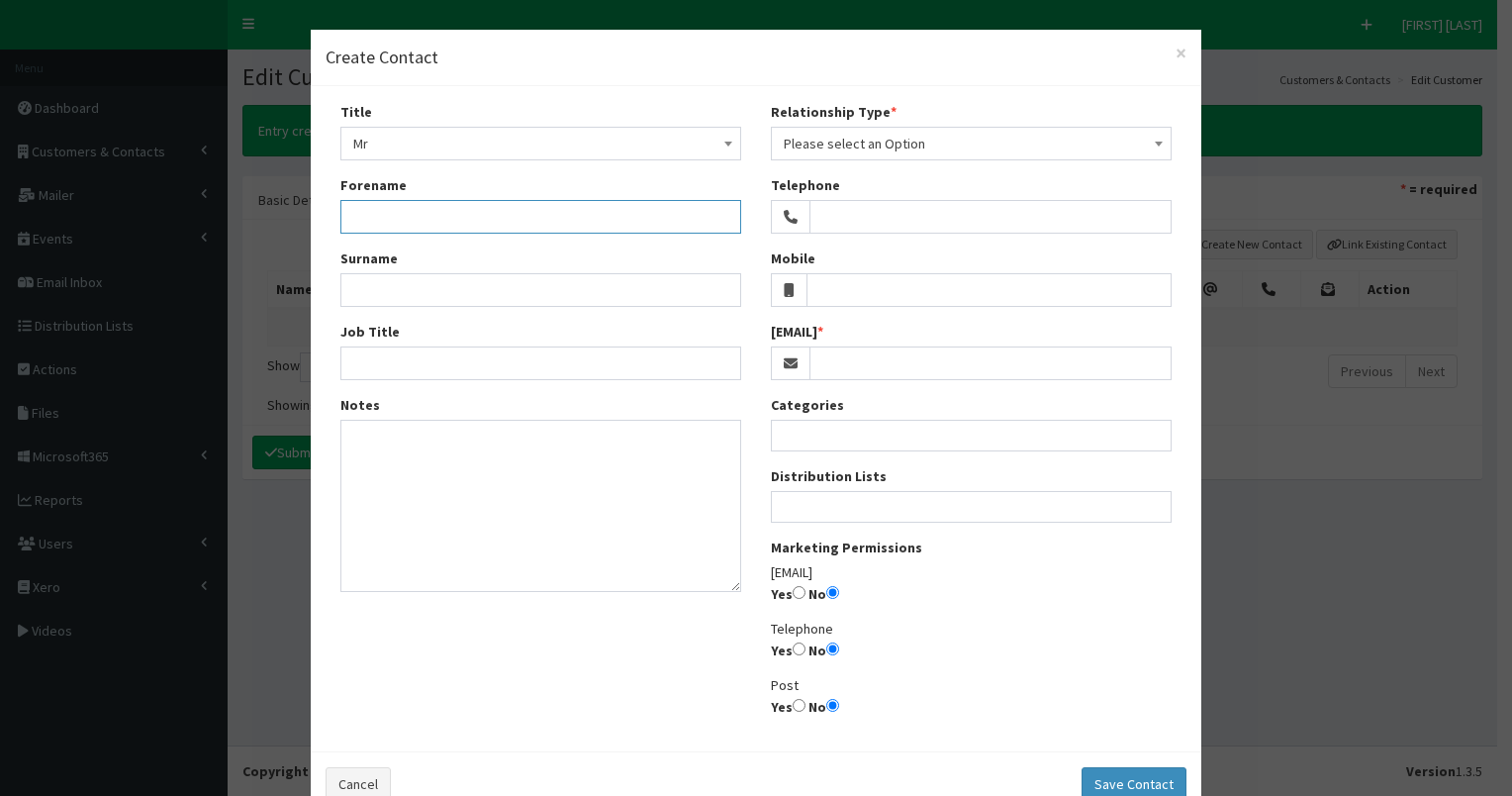 click on "Forename" at bounding box center (540, 217) 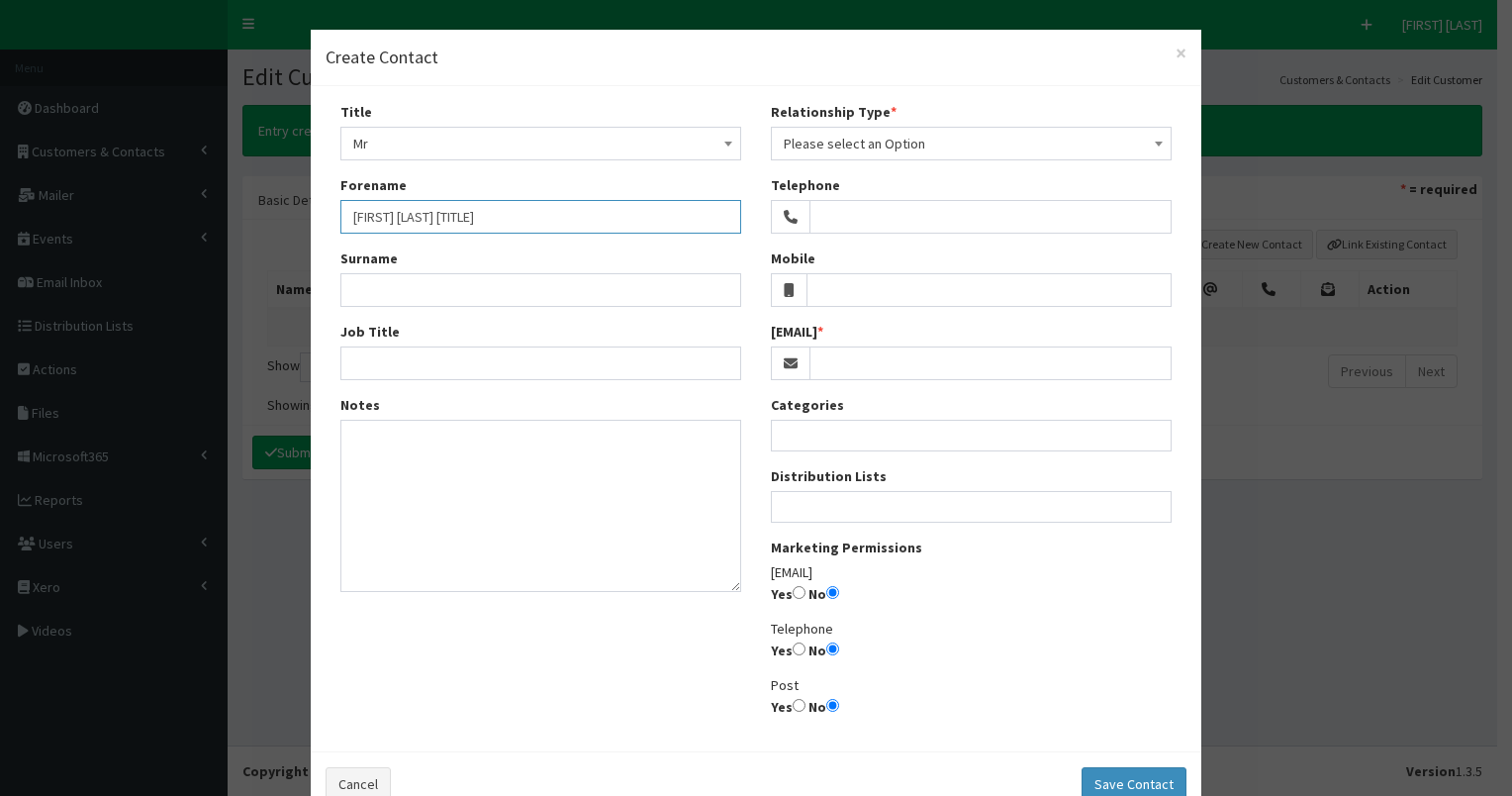 drag, startPoint x: 413, startPoint y: 218, endPoint x: 586, endPoint y: 221, distance: 173.02601 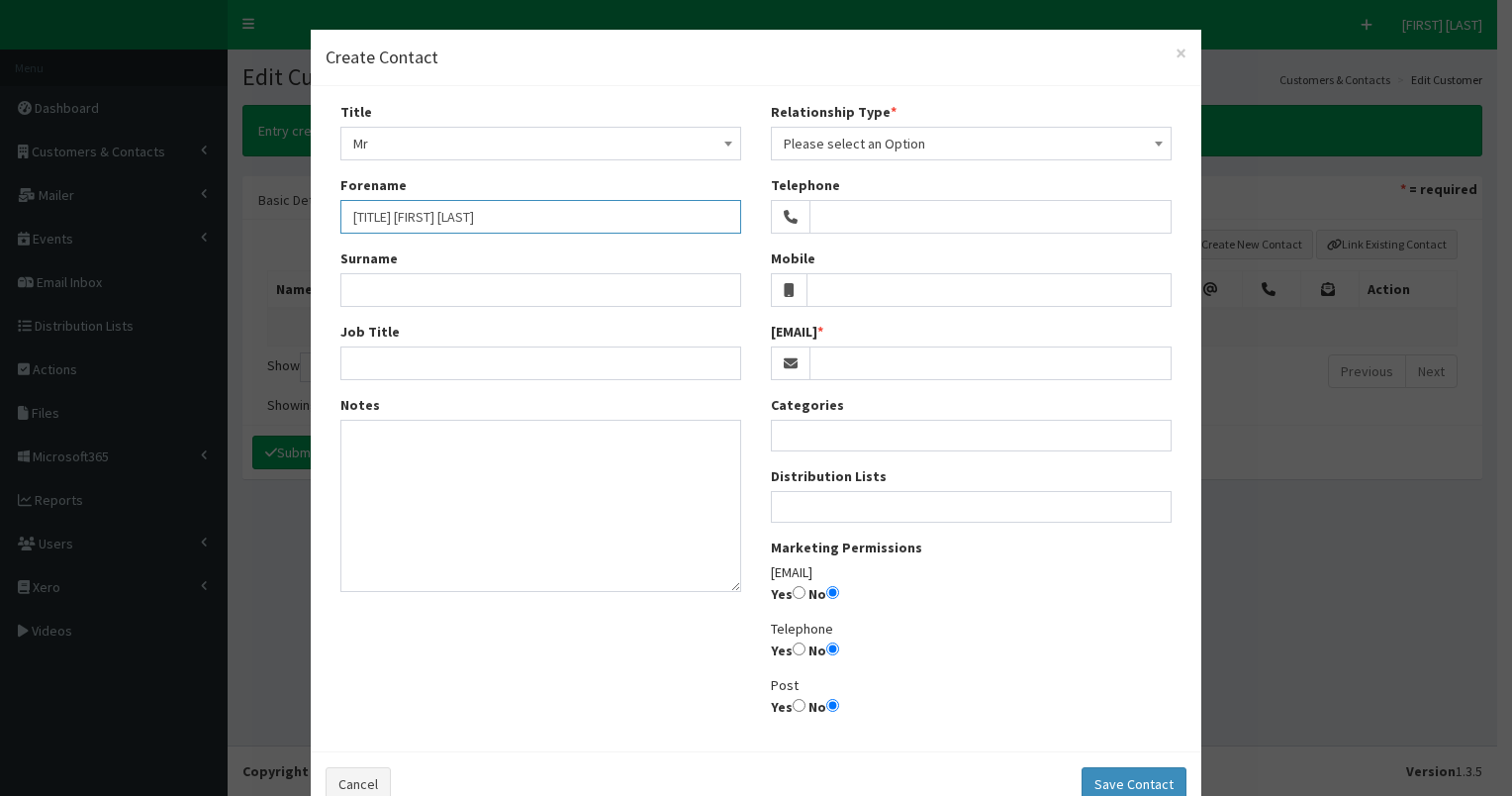 type on "Andy Eavis" 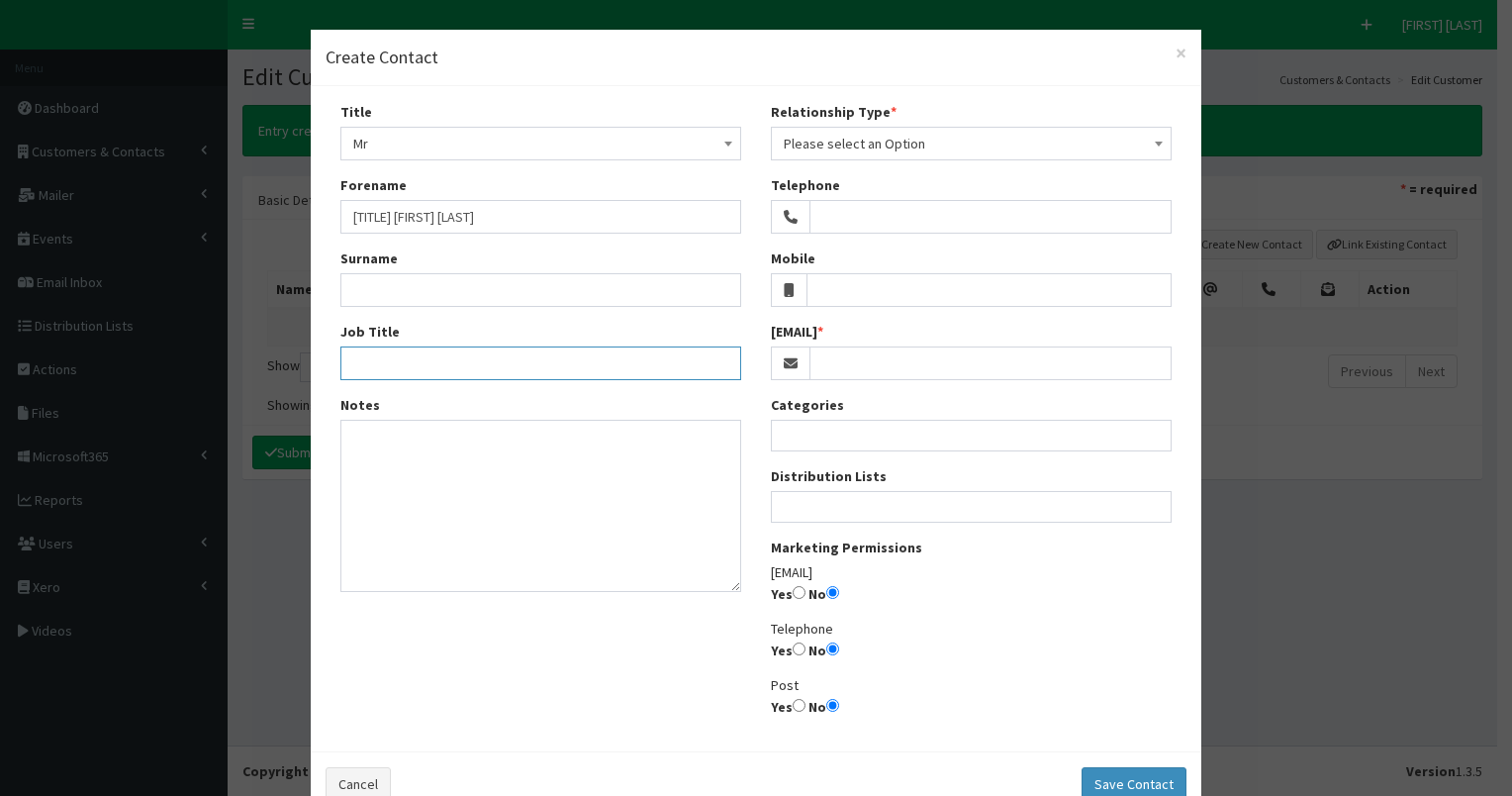 click on "Job Title" at bounding box center (540, 363) 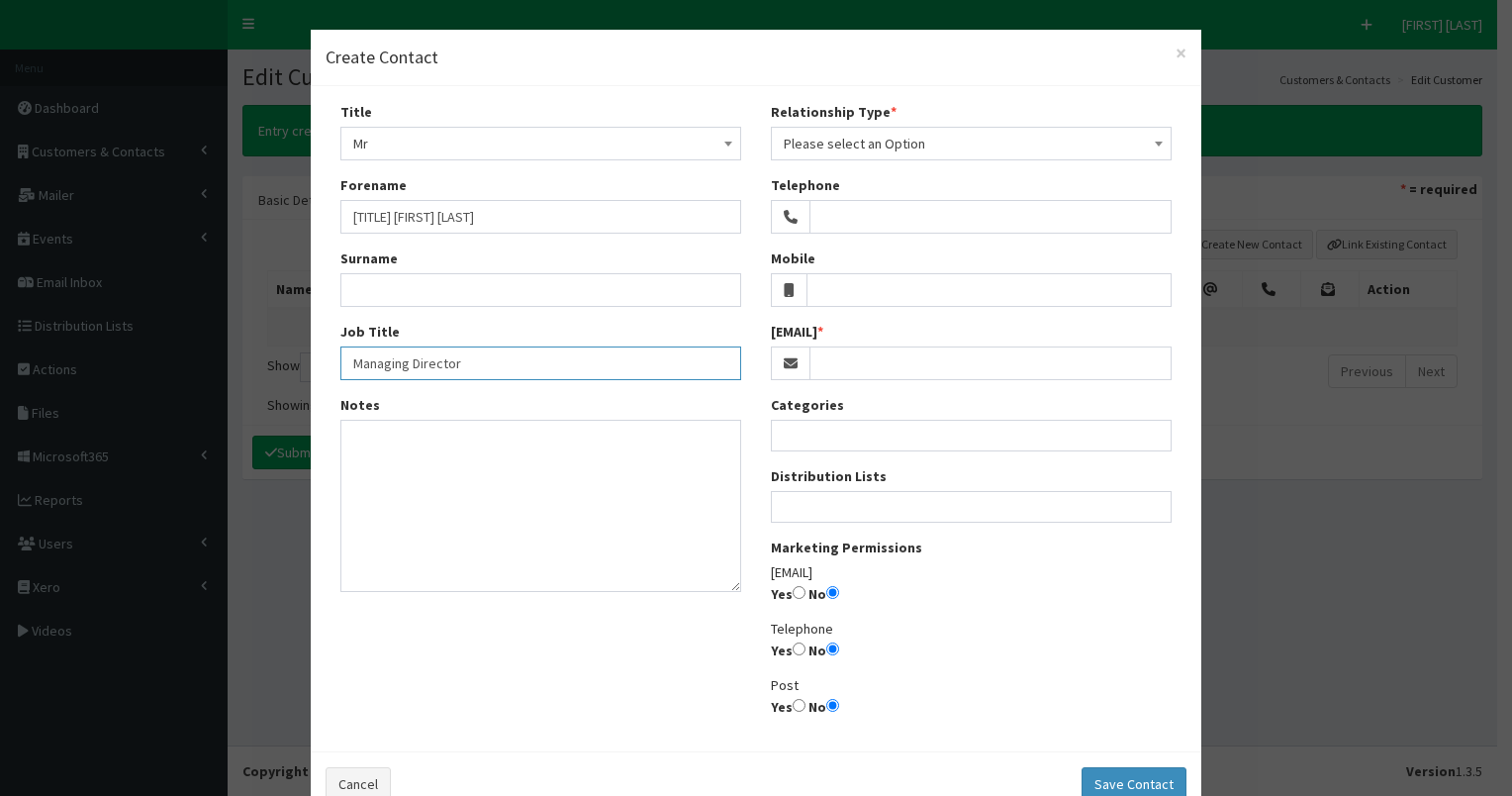 type on "Managing Director" 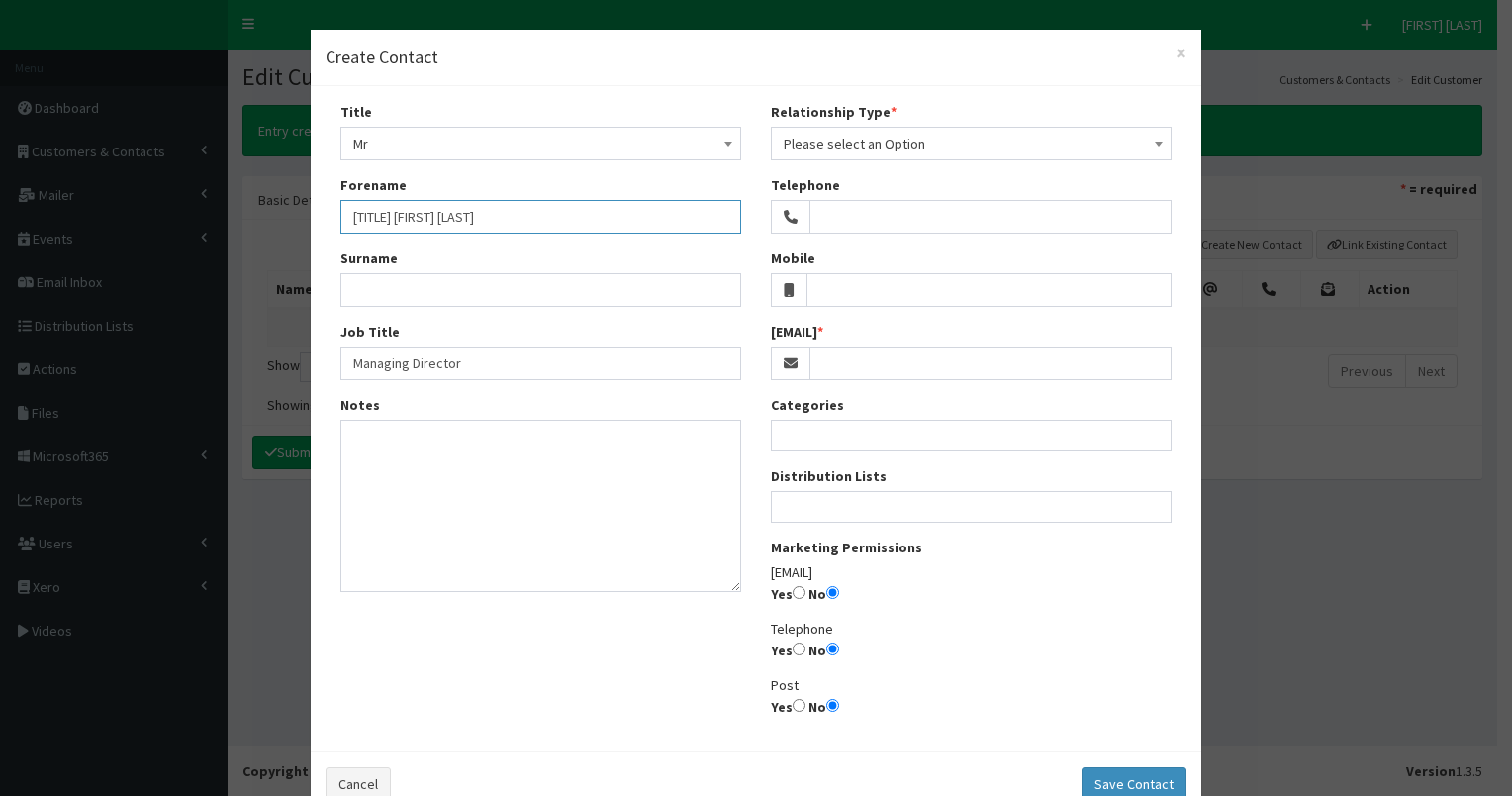 drag, startPoint x: 379, startPoint y: 218, endPoint x: 442, endPoint y: 214, distance: 63.12686 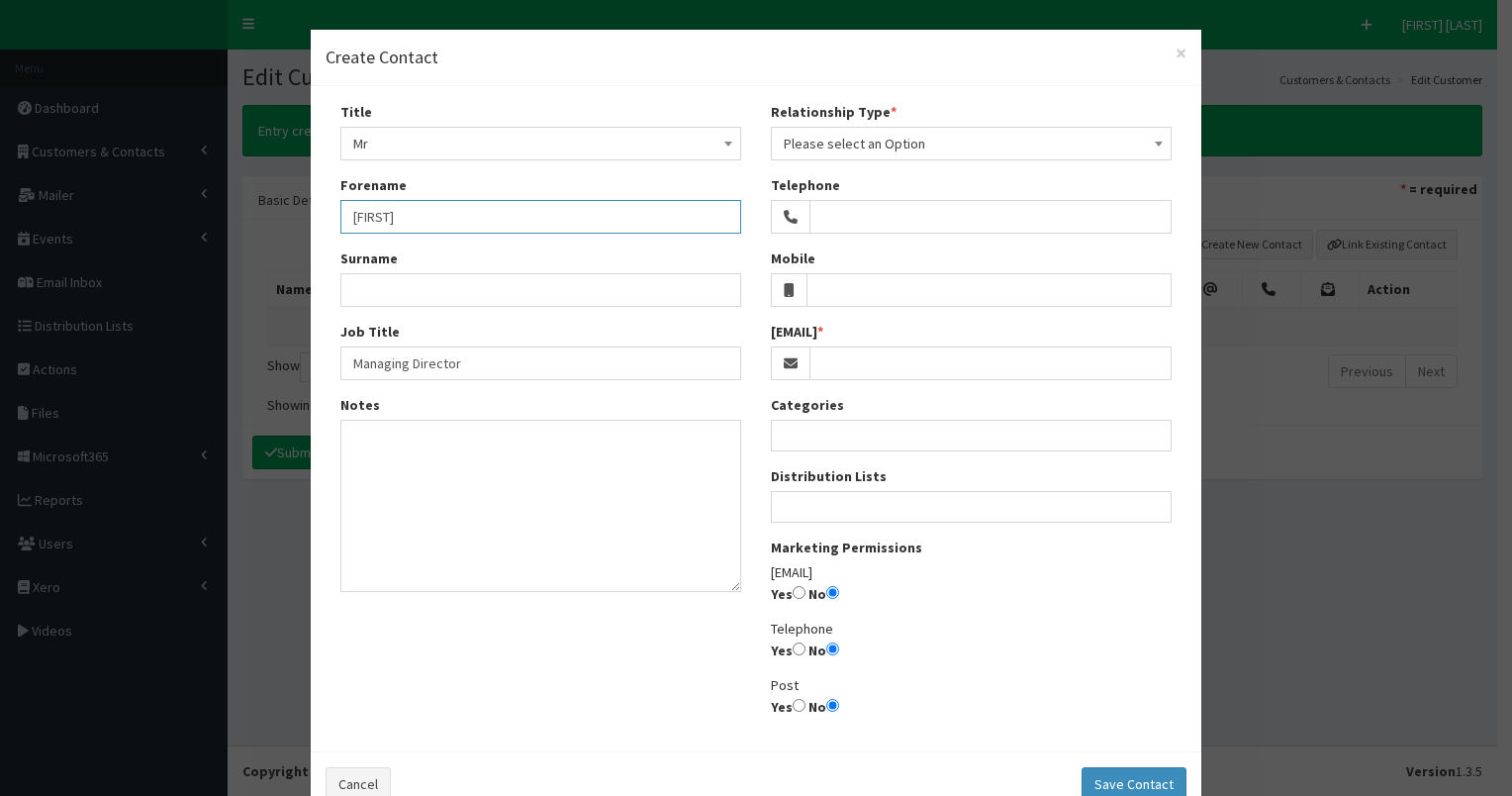 type on "Andy" 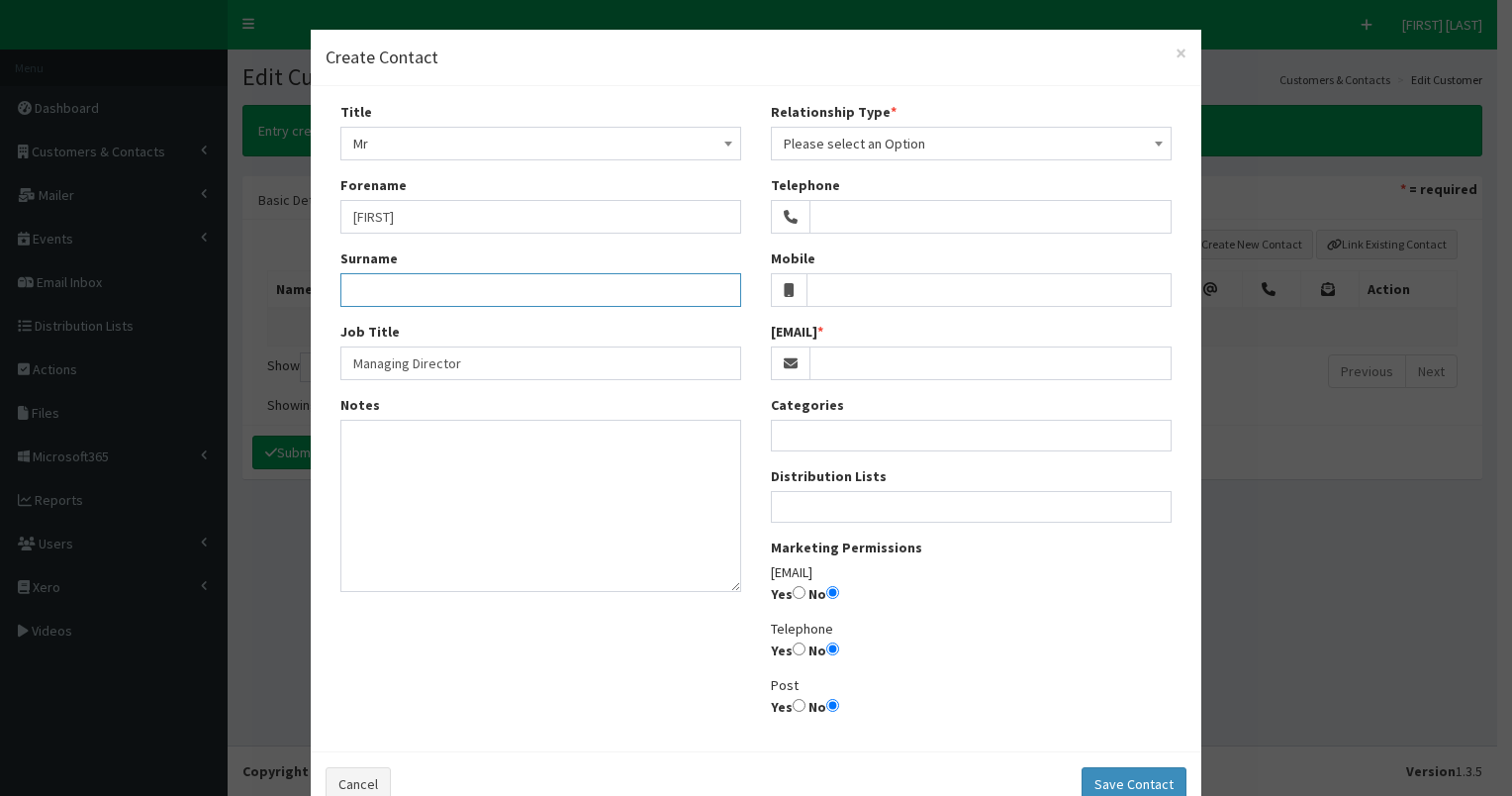 click on "Surname" at bounding box center (540, 290) 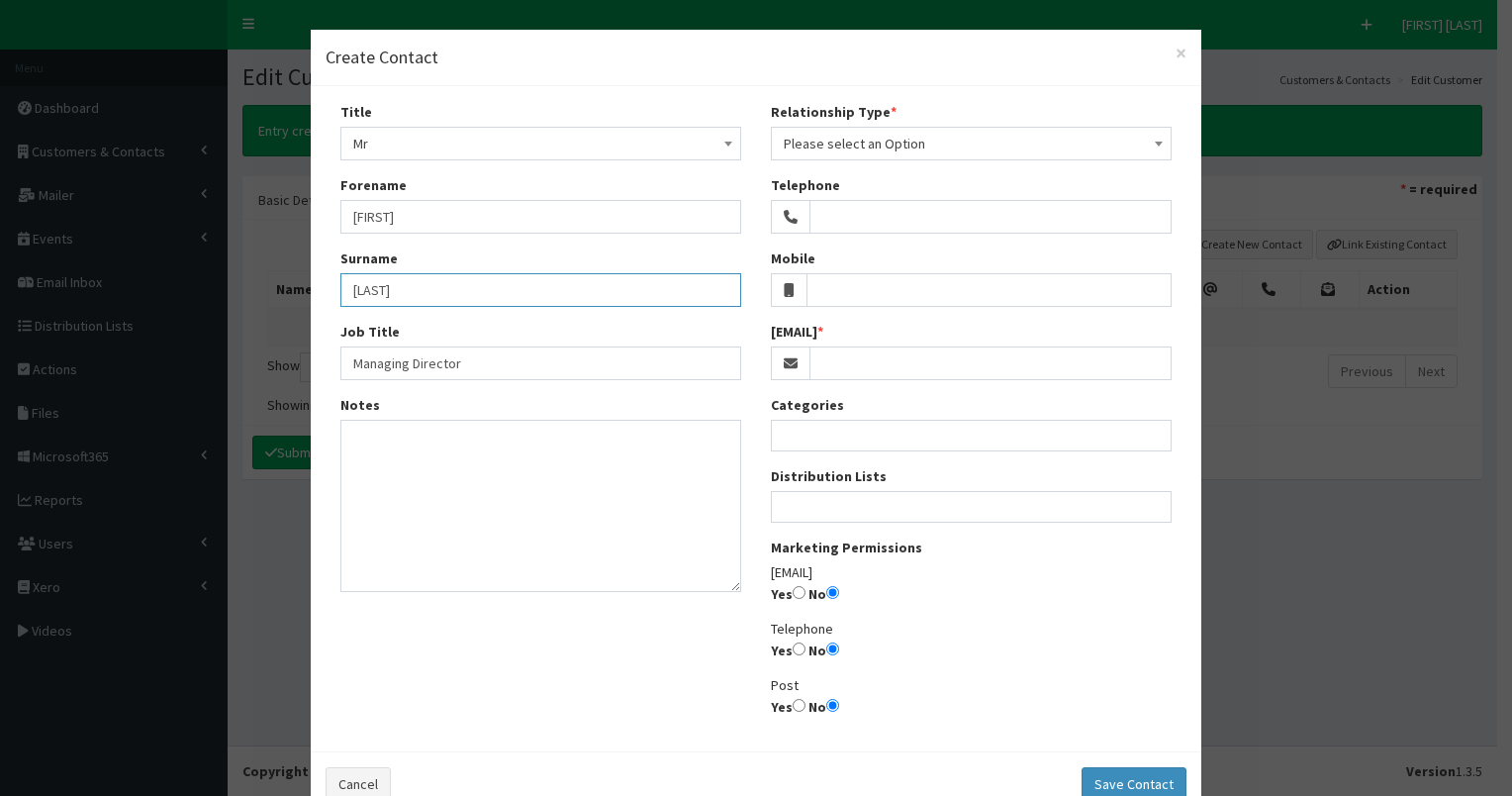type on "Eavis" 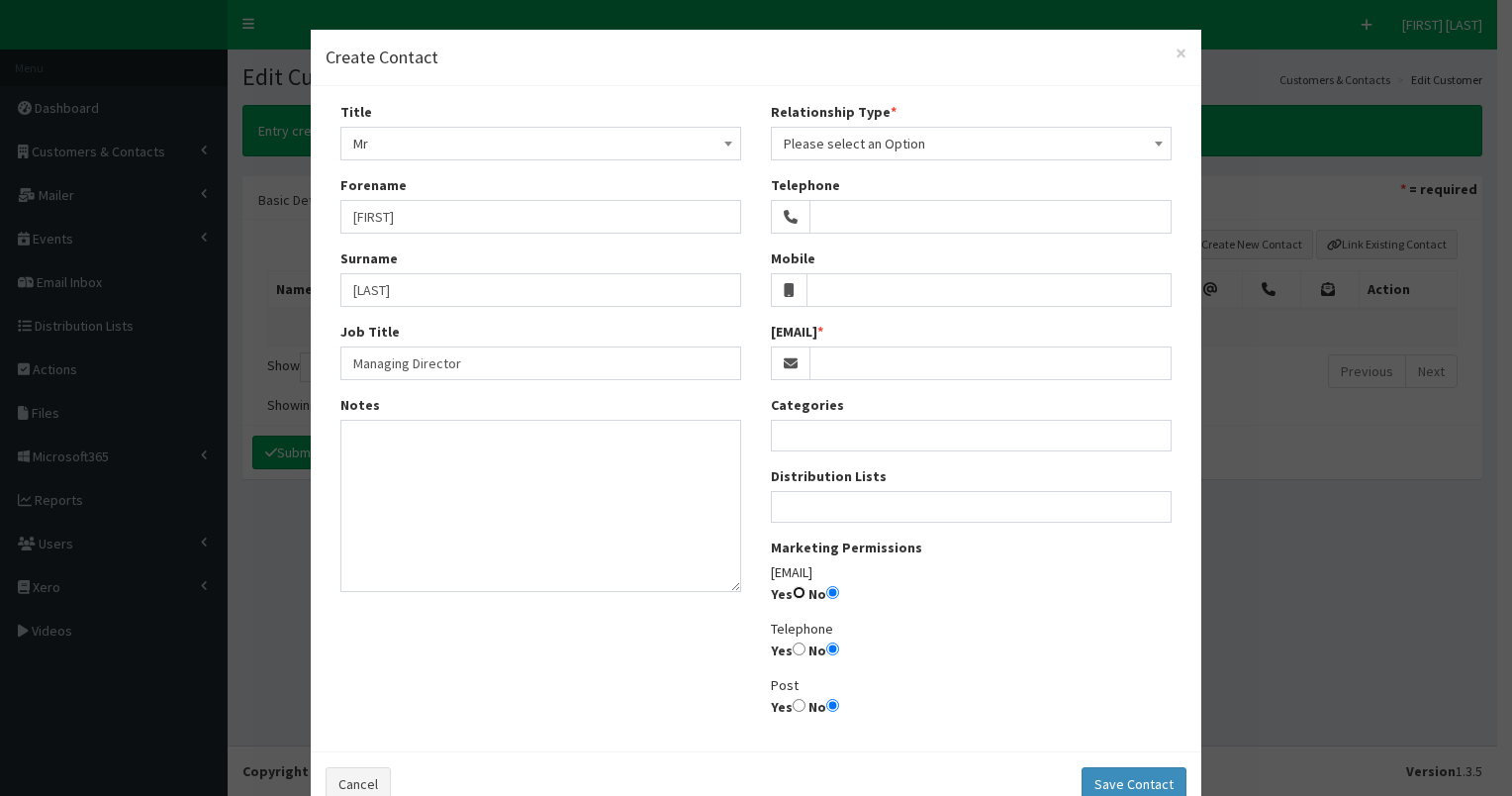 click on "Yes" at bounding box center (799, 592) 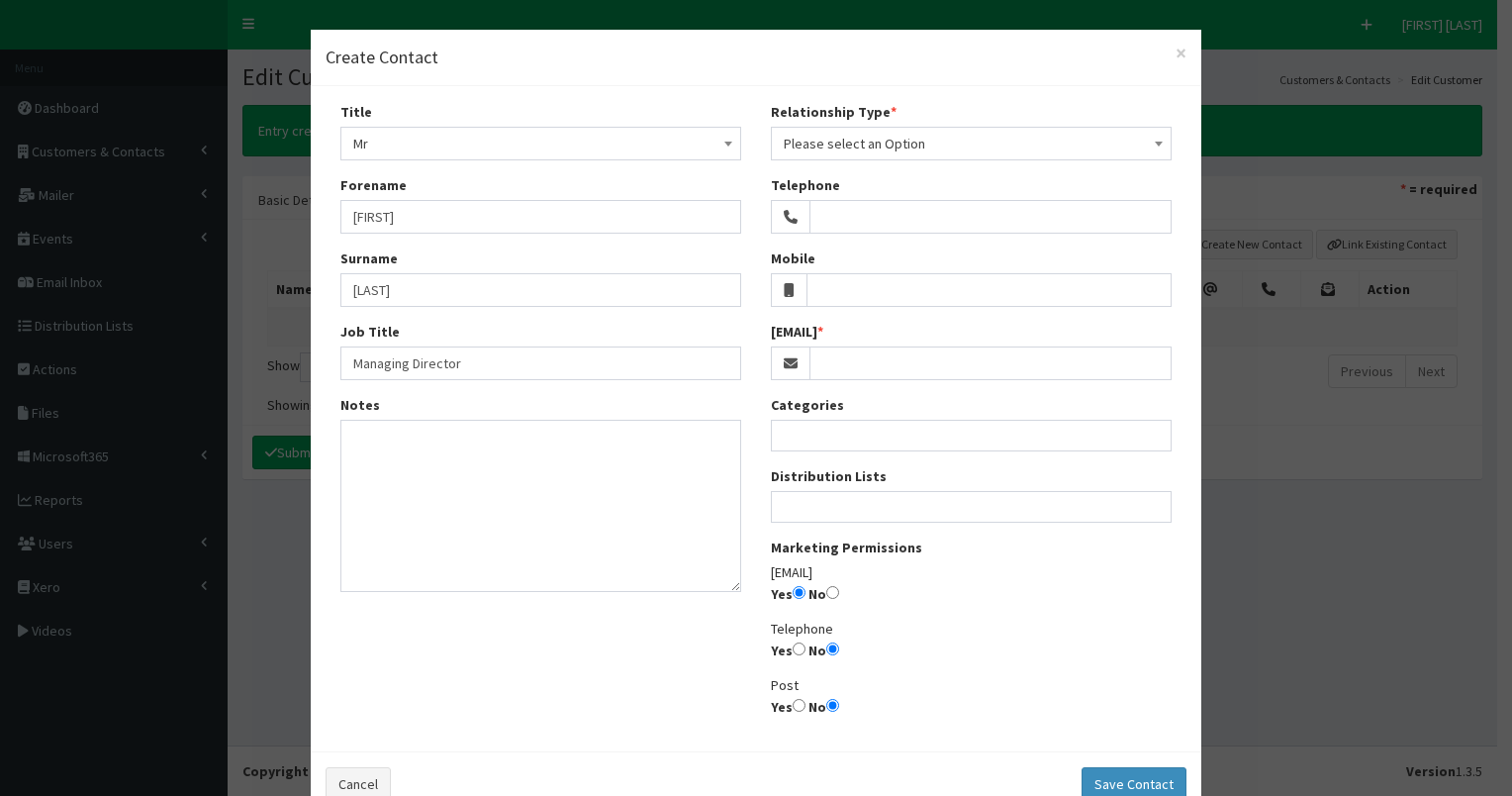 click on "Please select an Option" at bounding box center [971, 144] 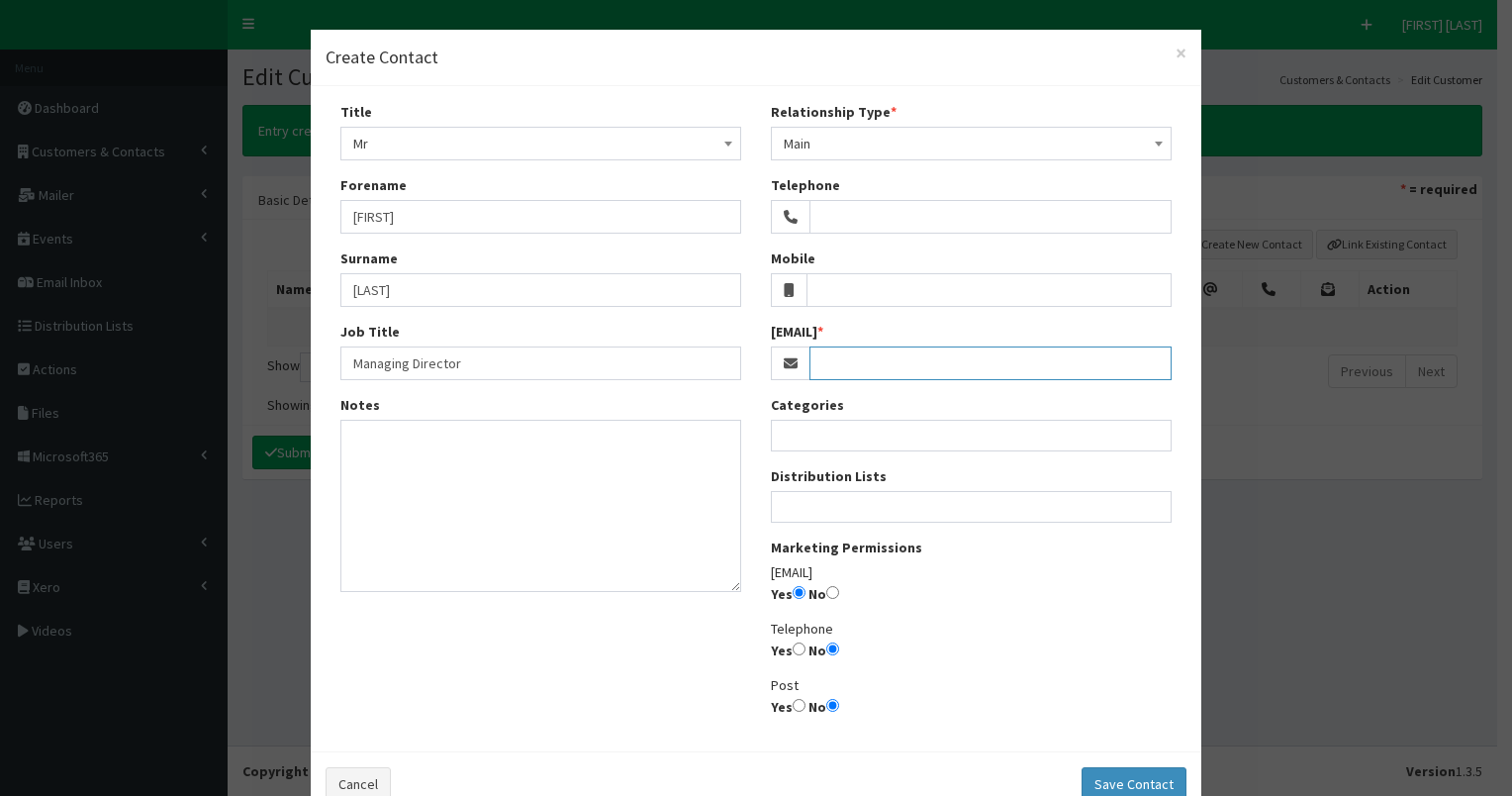 click on "Email" at bounding box center (991, 363) 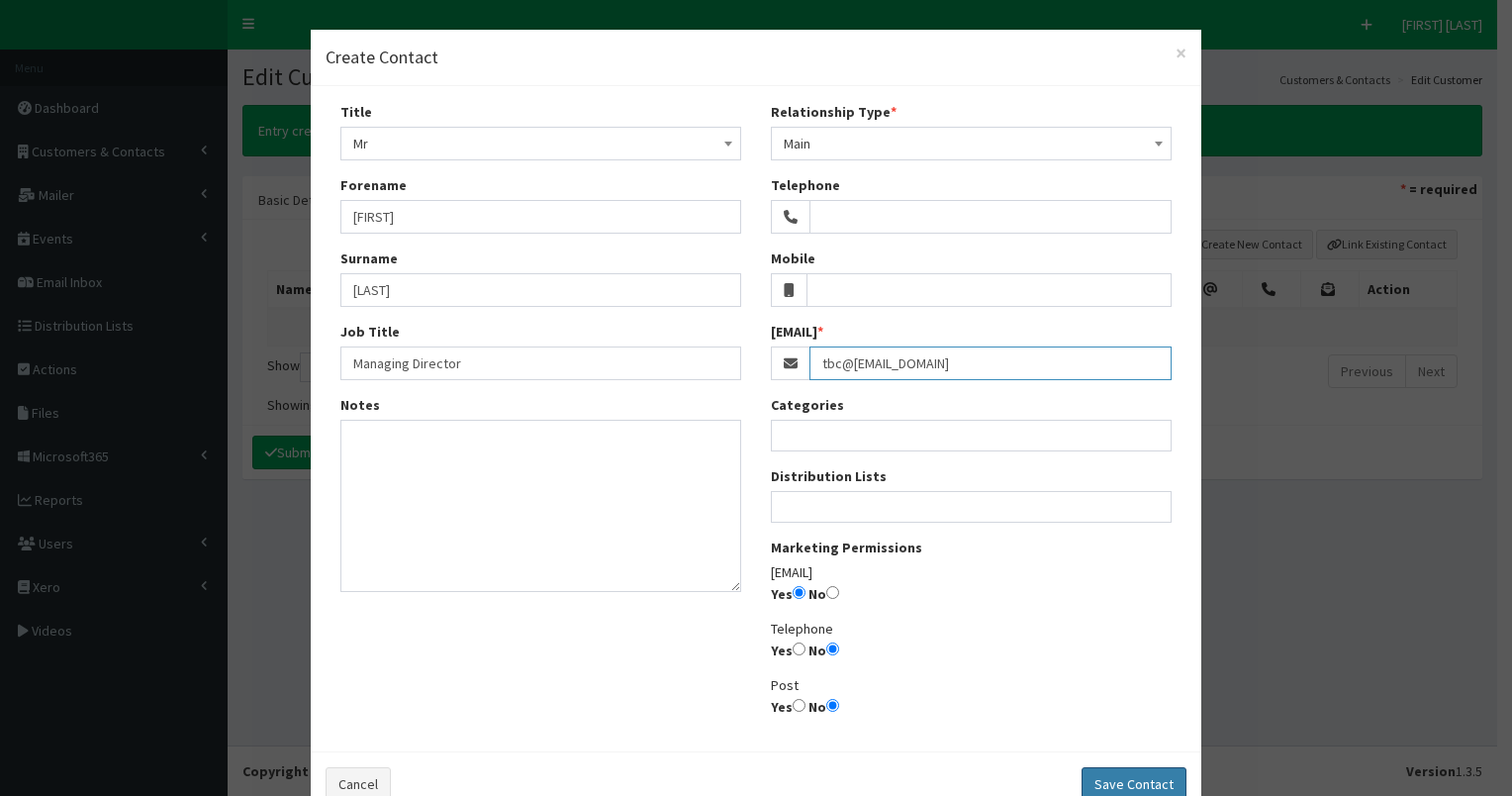 type on "tbc@ajeltd" 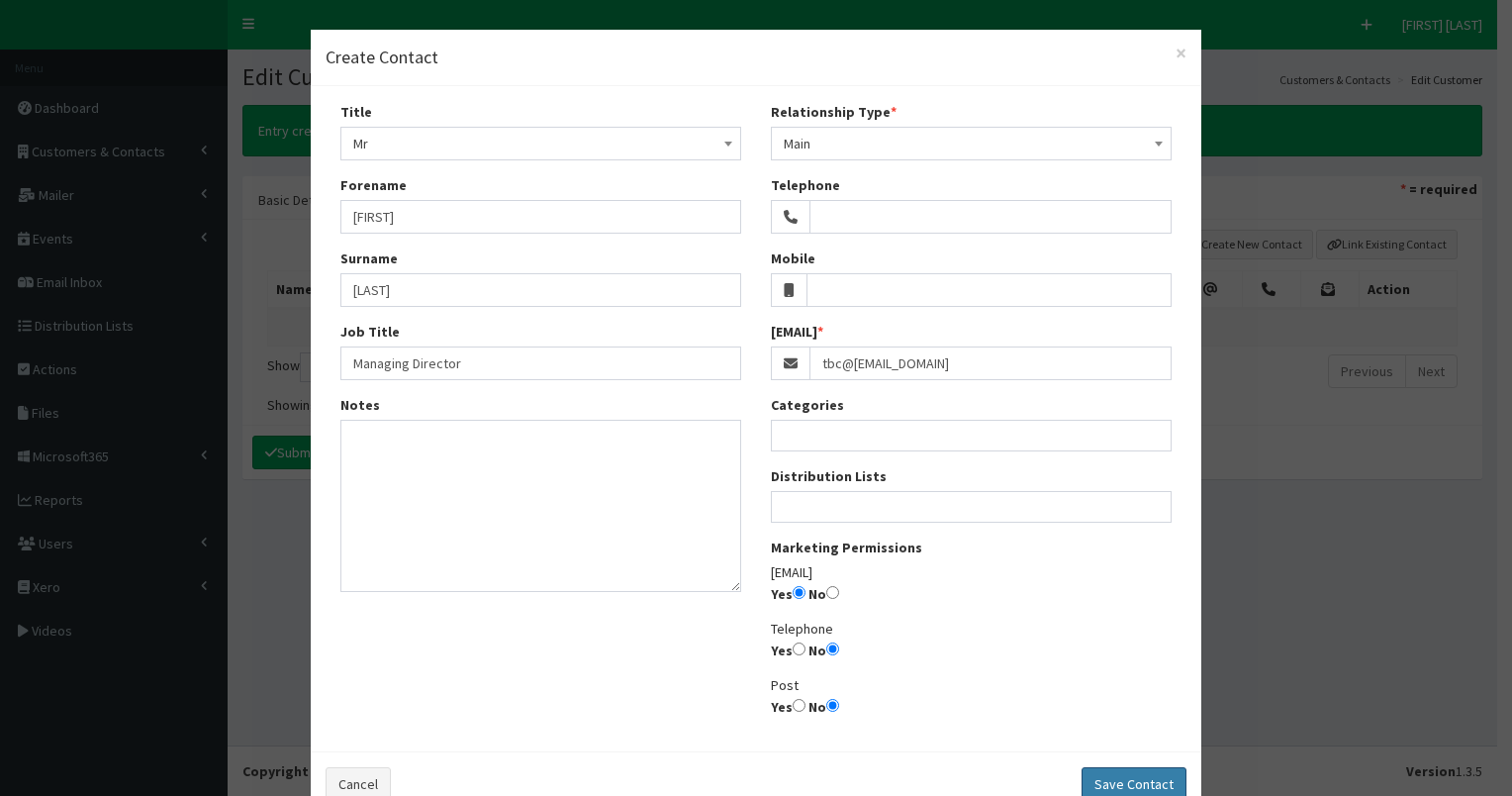 click on "Save Contact" at bounding box center (1134, 784) 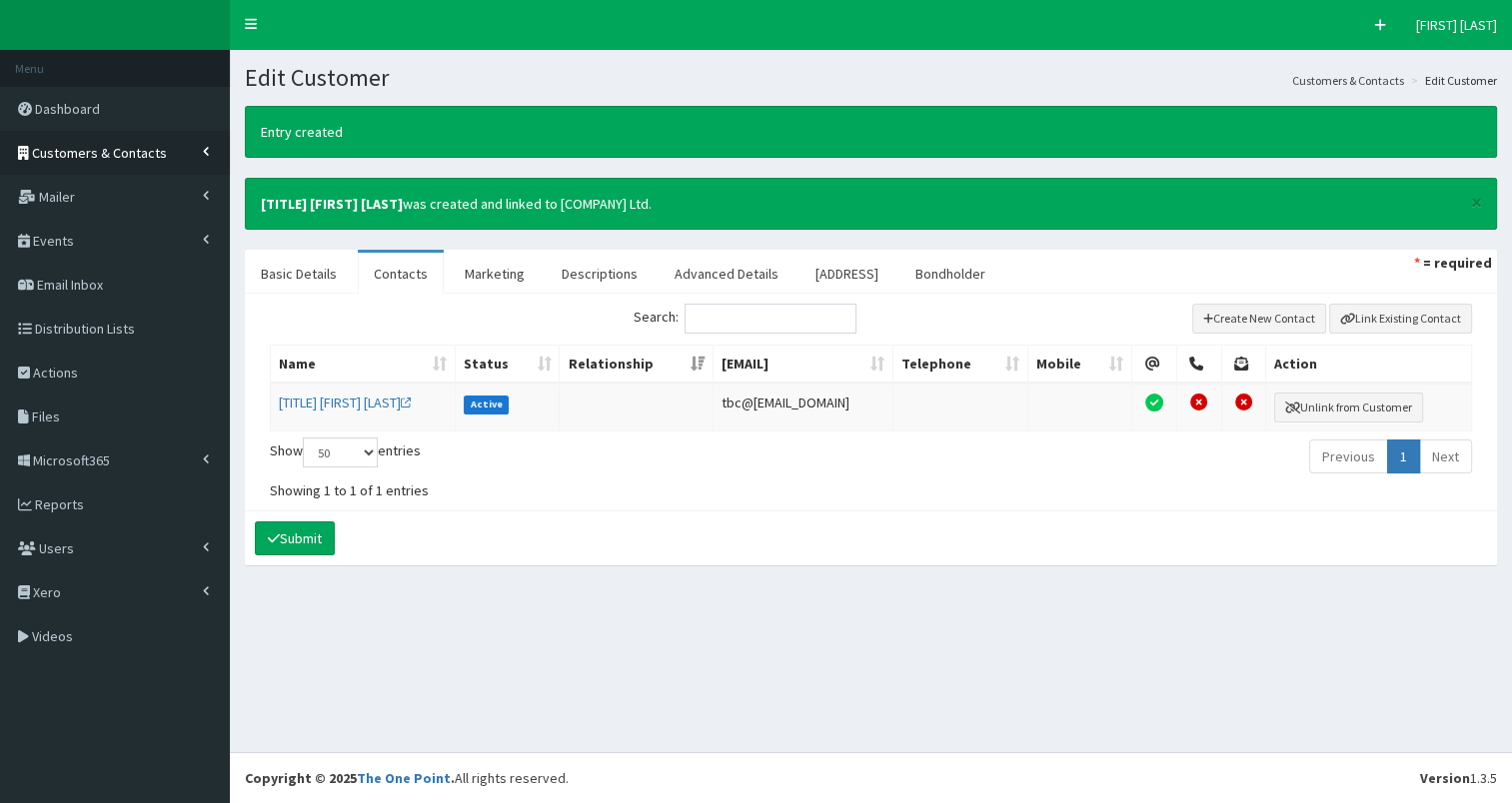 click on "Customers & Contacts" at bounding box center [99, 153] 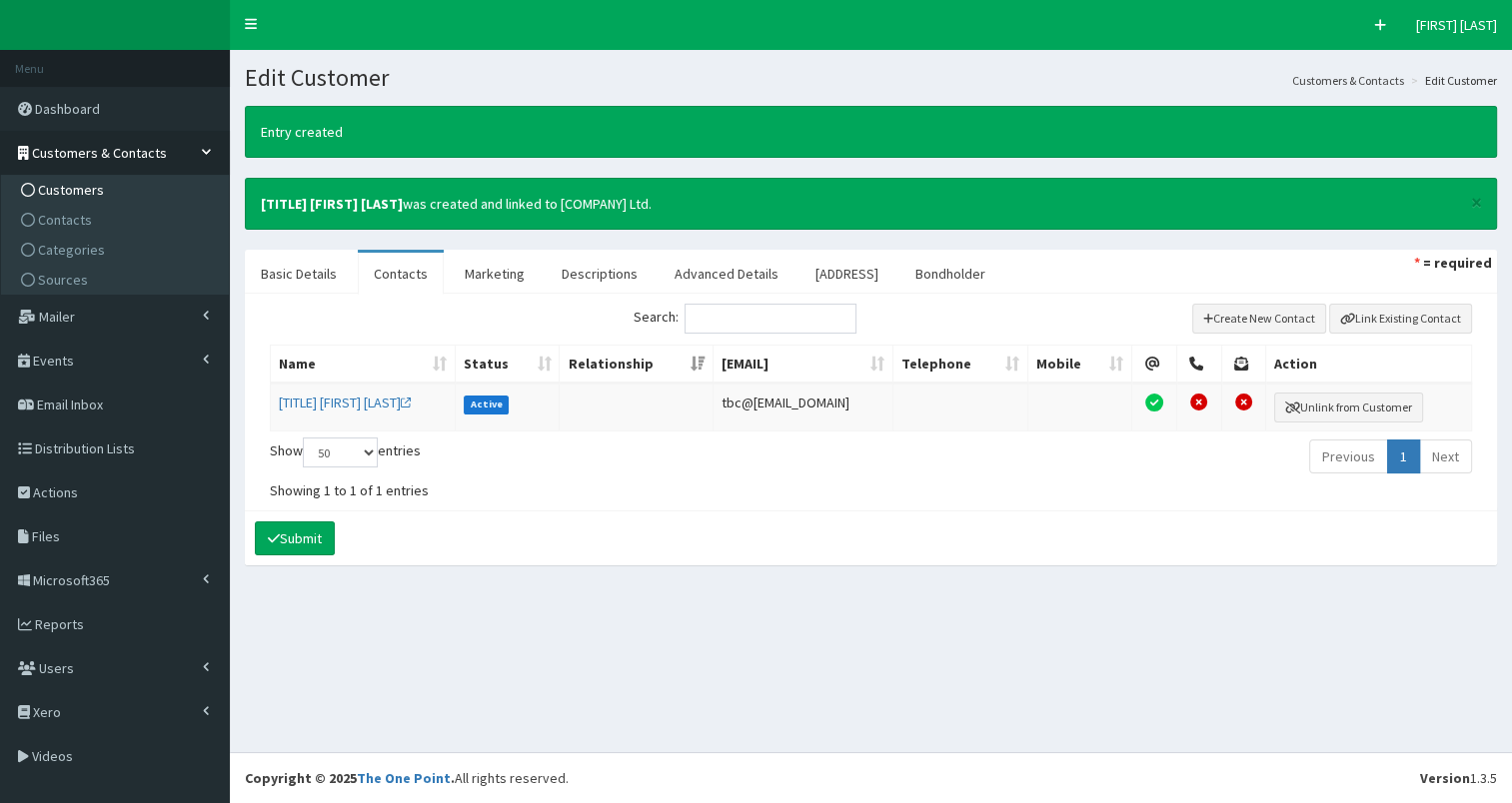 click on "Customers" at bounding box center (71, 190) 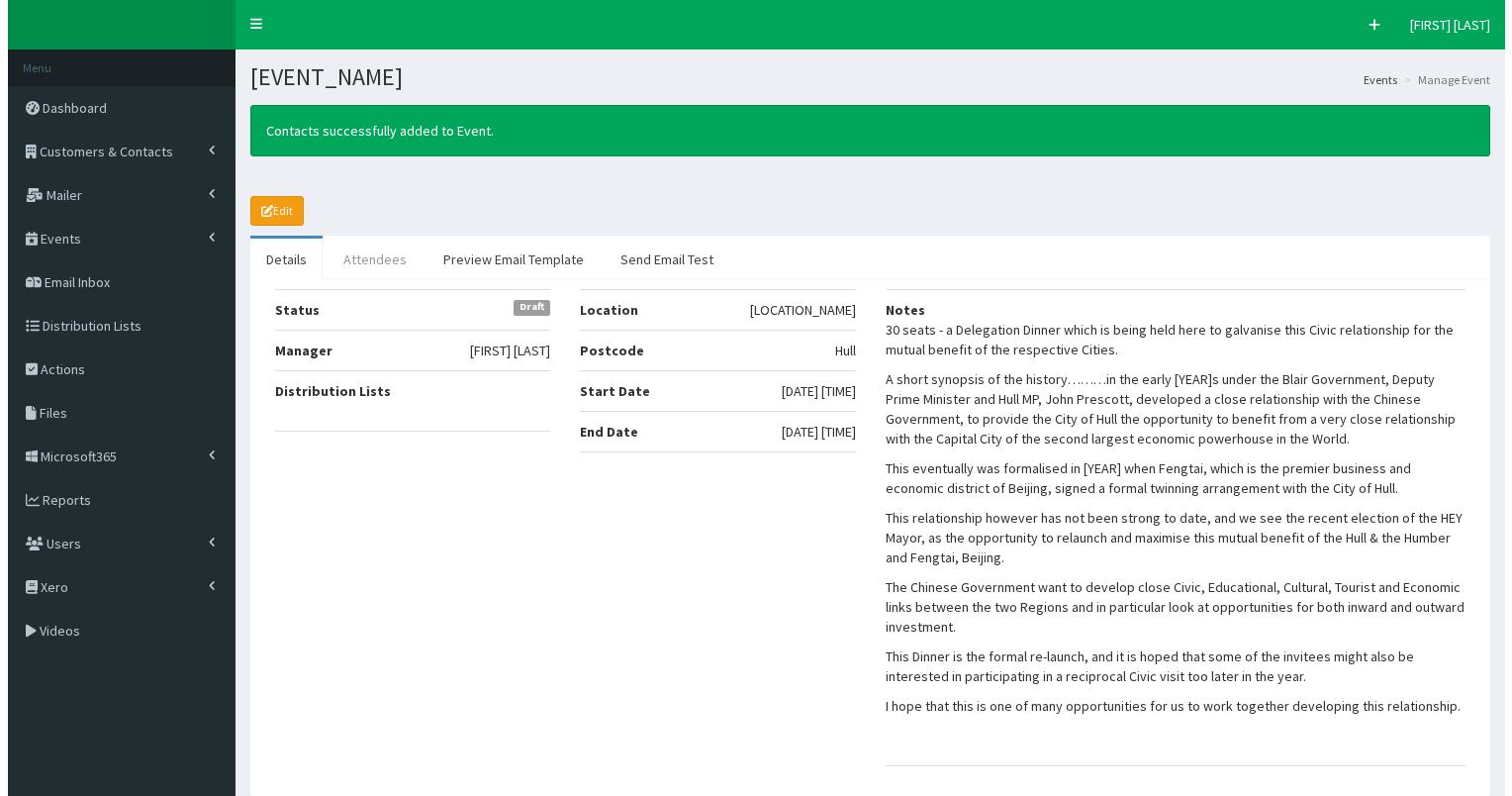scroll, scrollTop: 0, scrollLeft: 0, axis: both 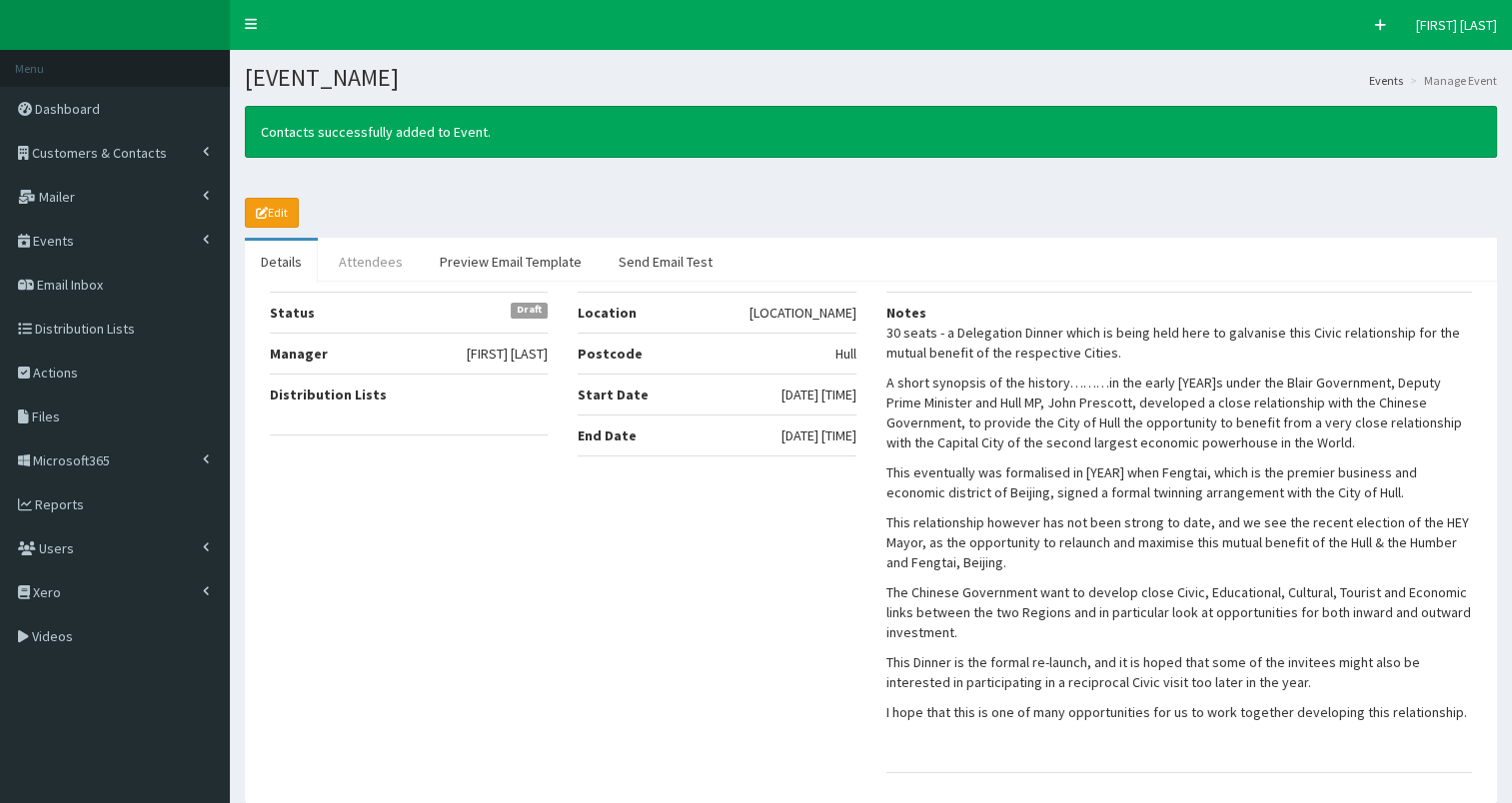 click on "Attendees" at bounding box center [371, 262] 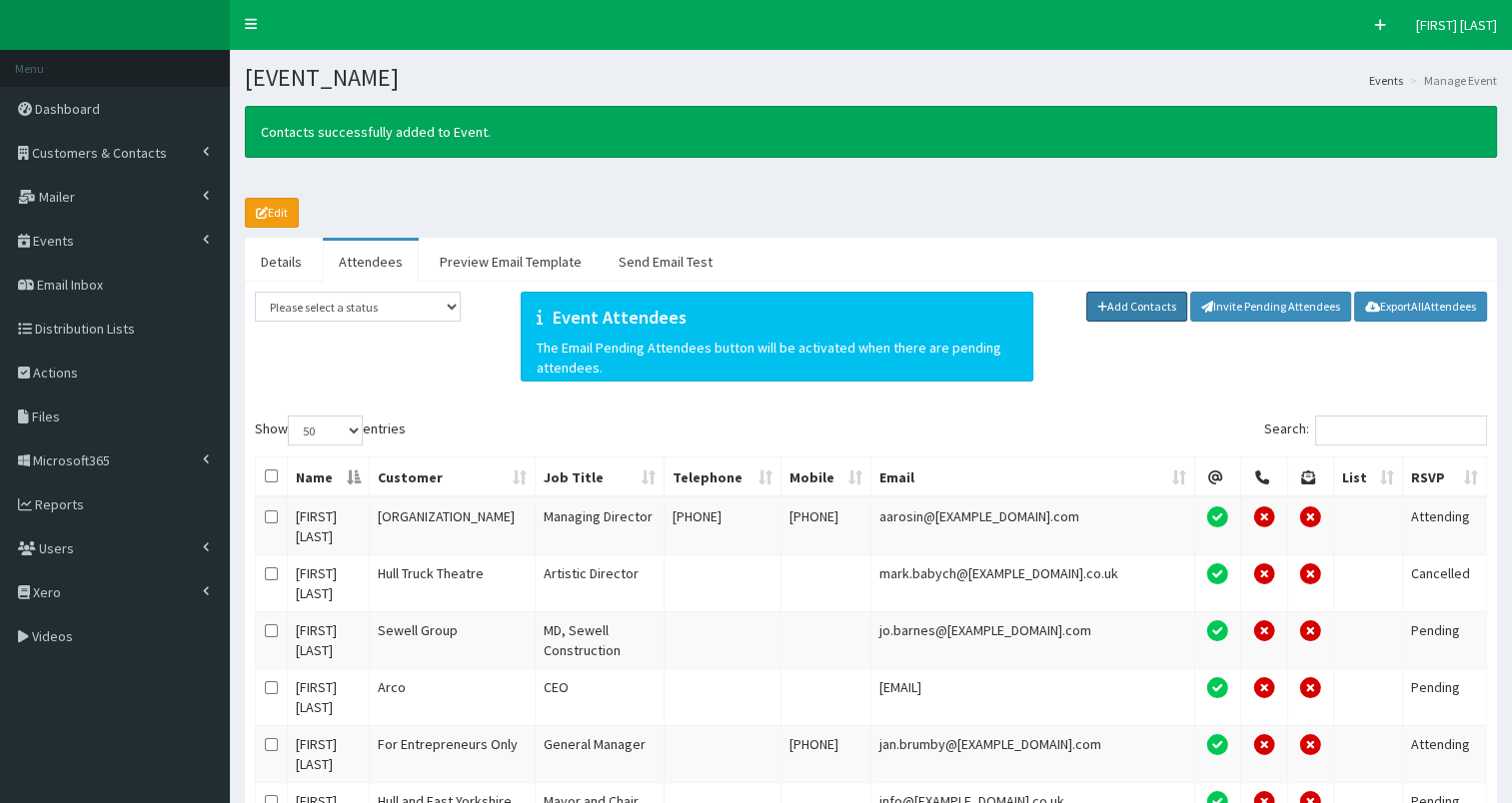 click on "Add Contacts" at bounding box center (1137, 307) 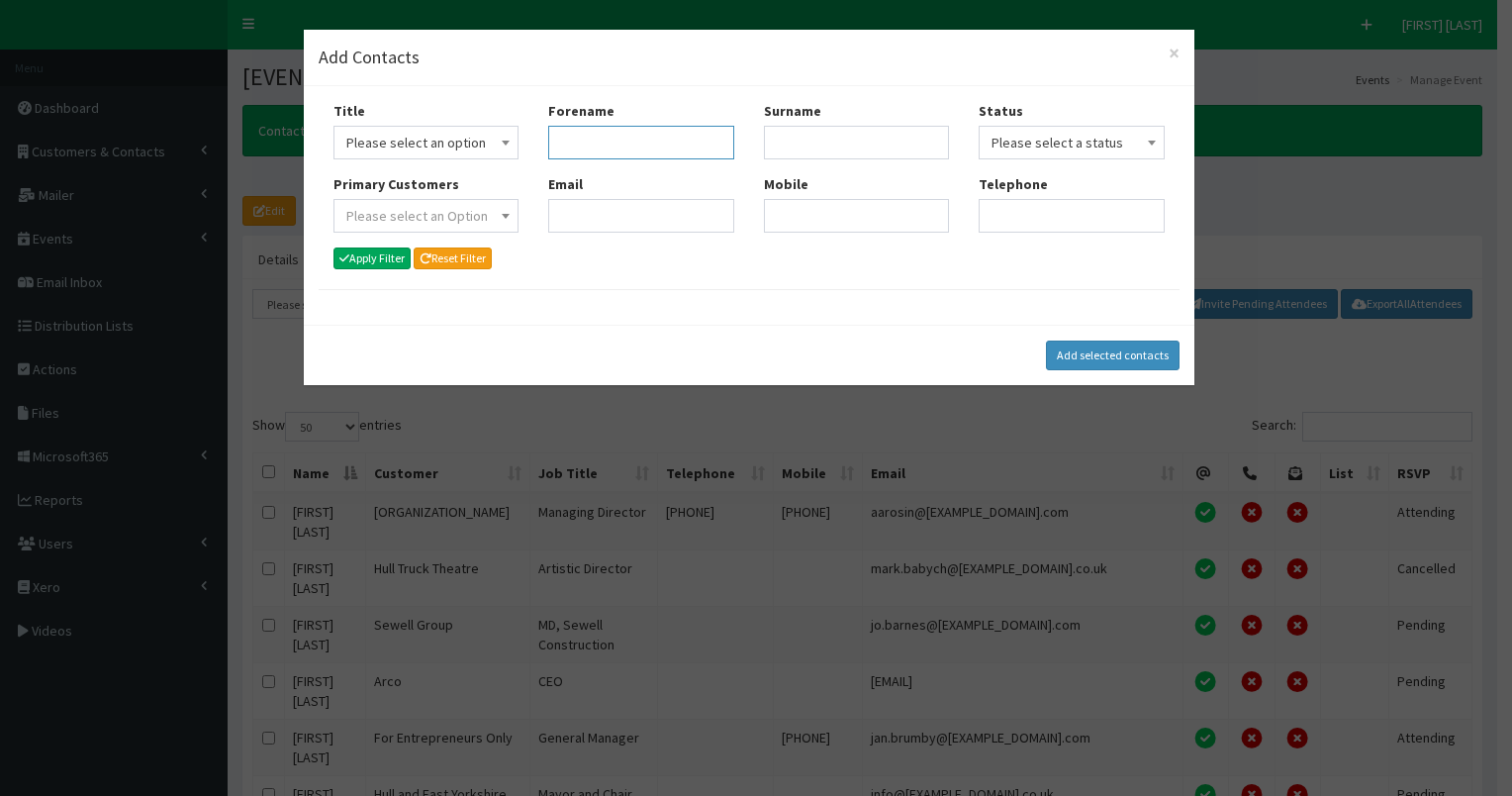 click on "Forename" at bounding box center [641, 143] 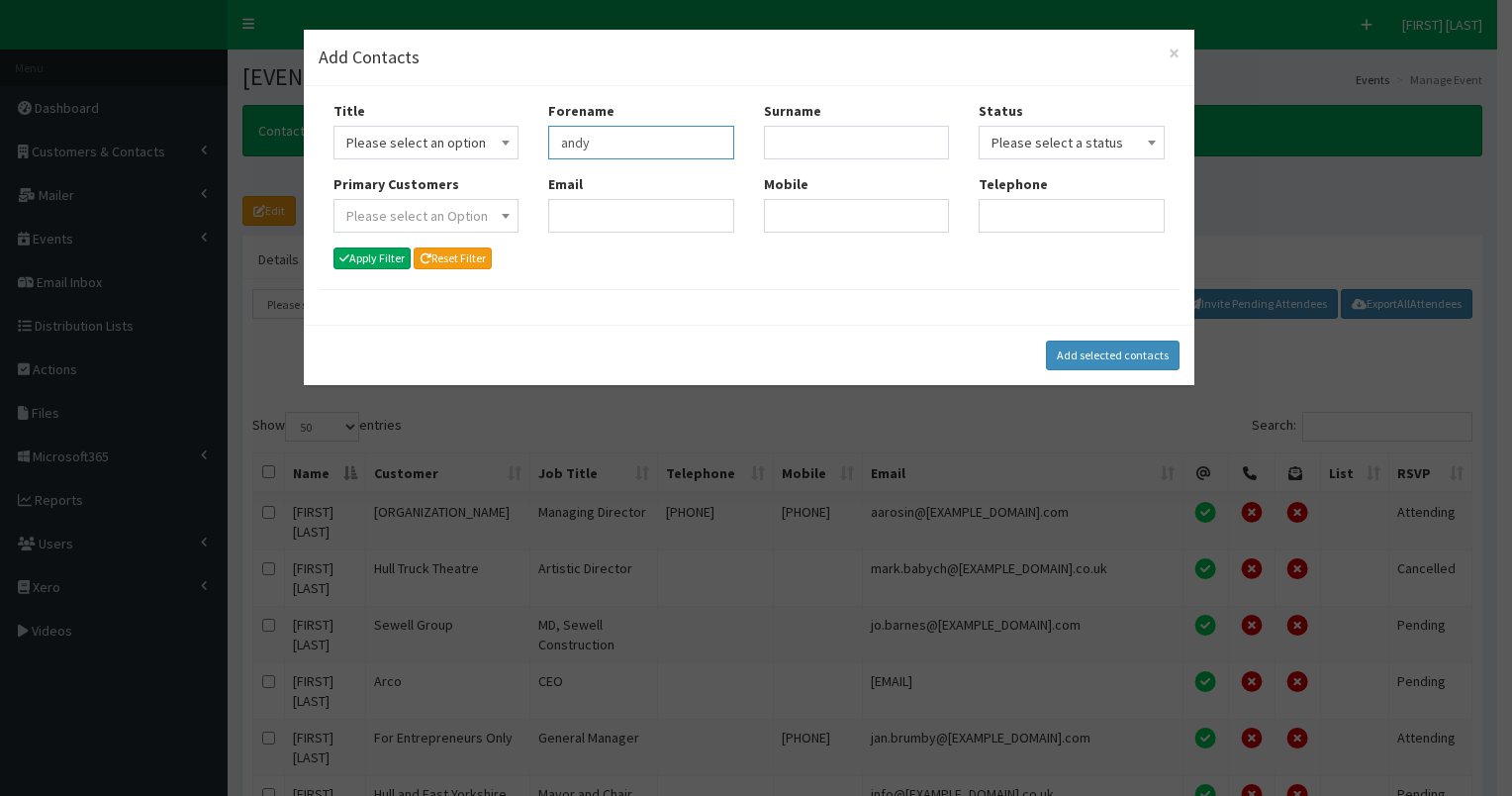 type on "andy" 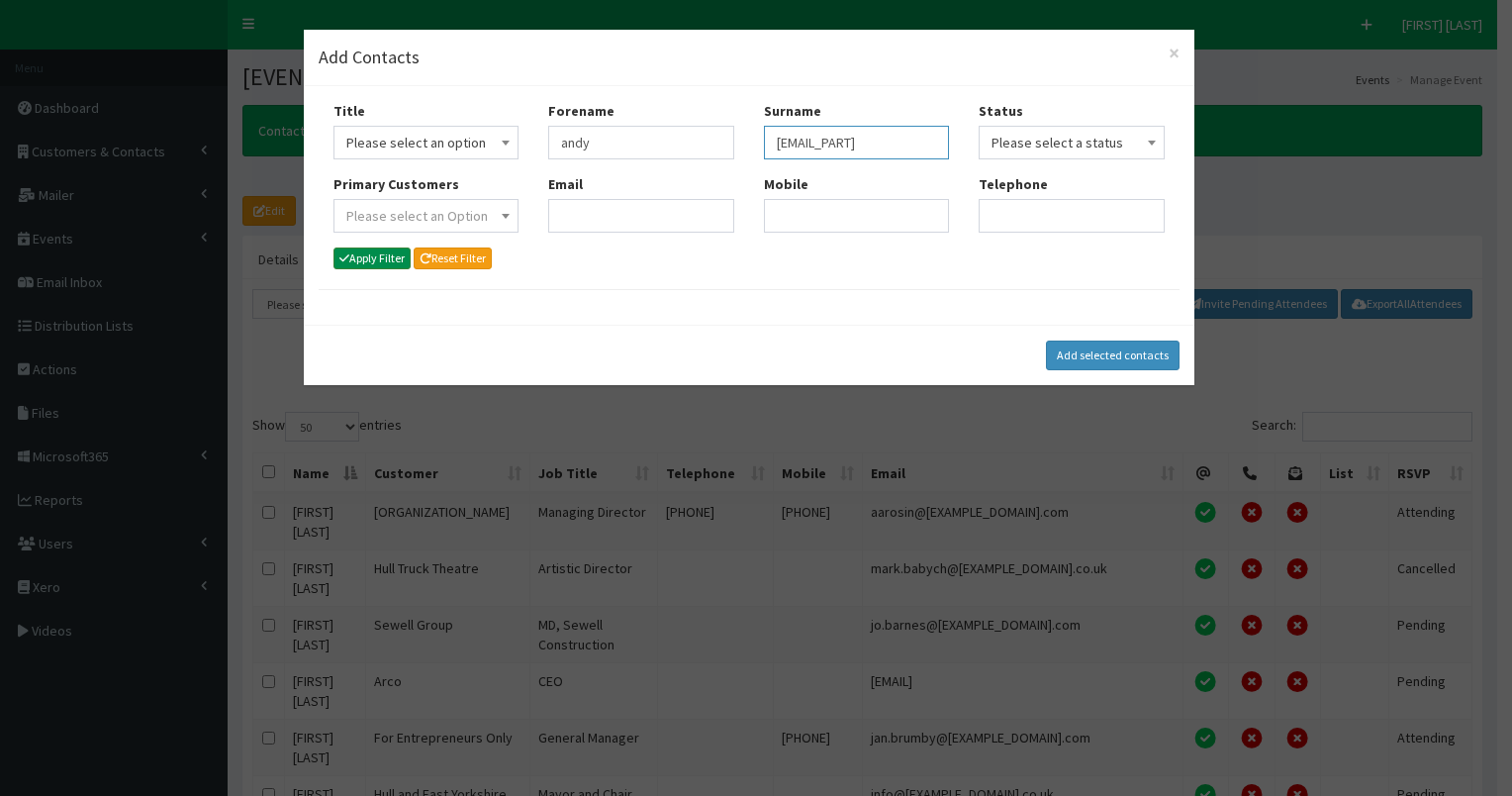 type on "eavis" 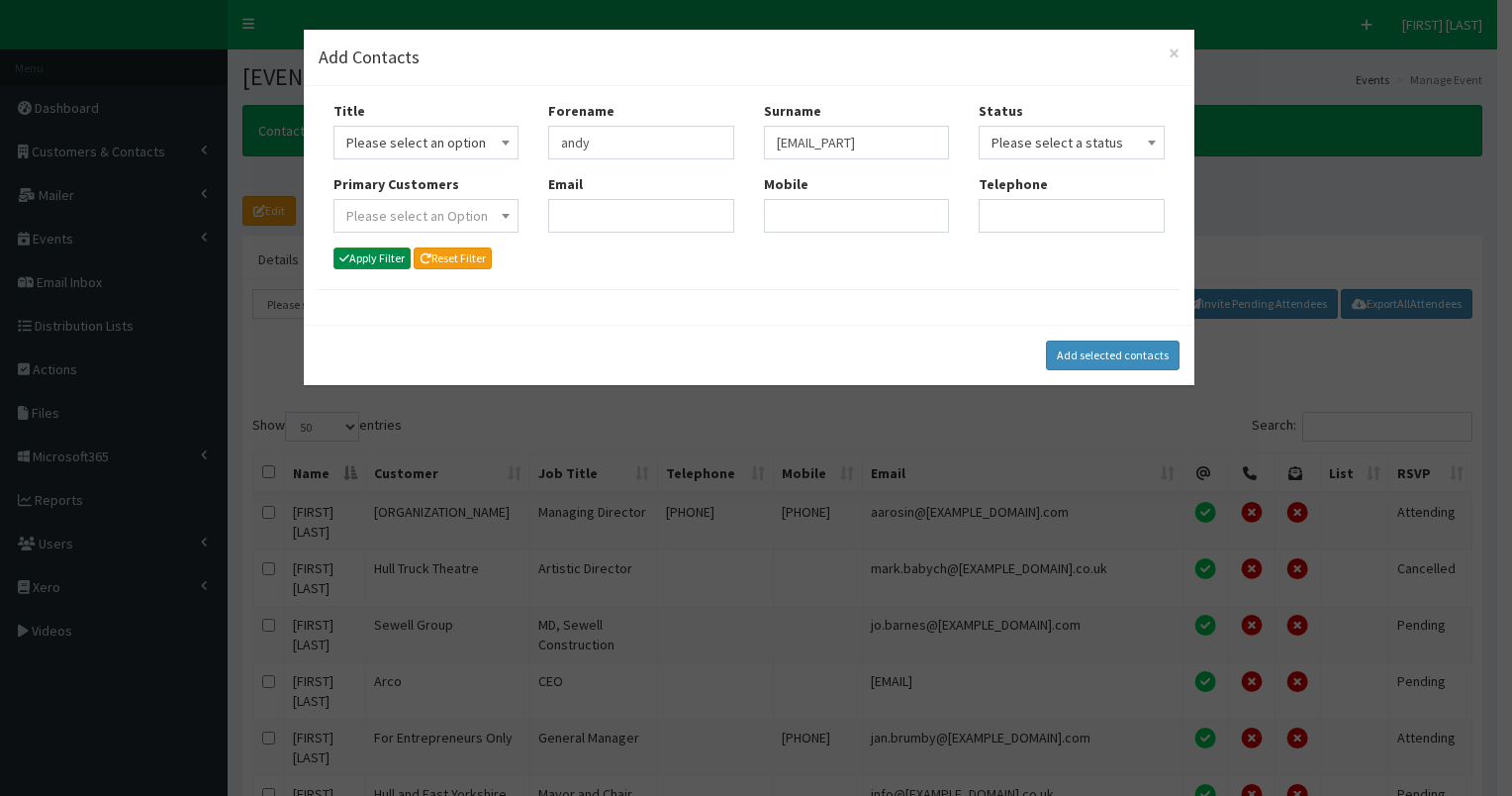 click on "Apply Filter" at bounding box center [372, 258] 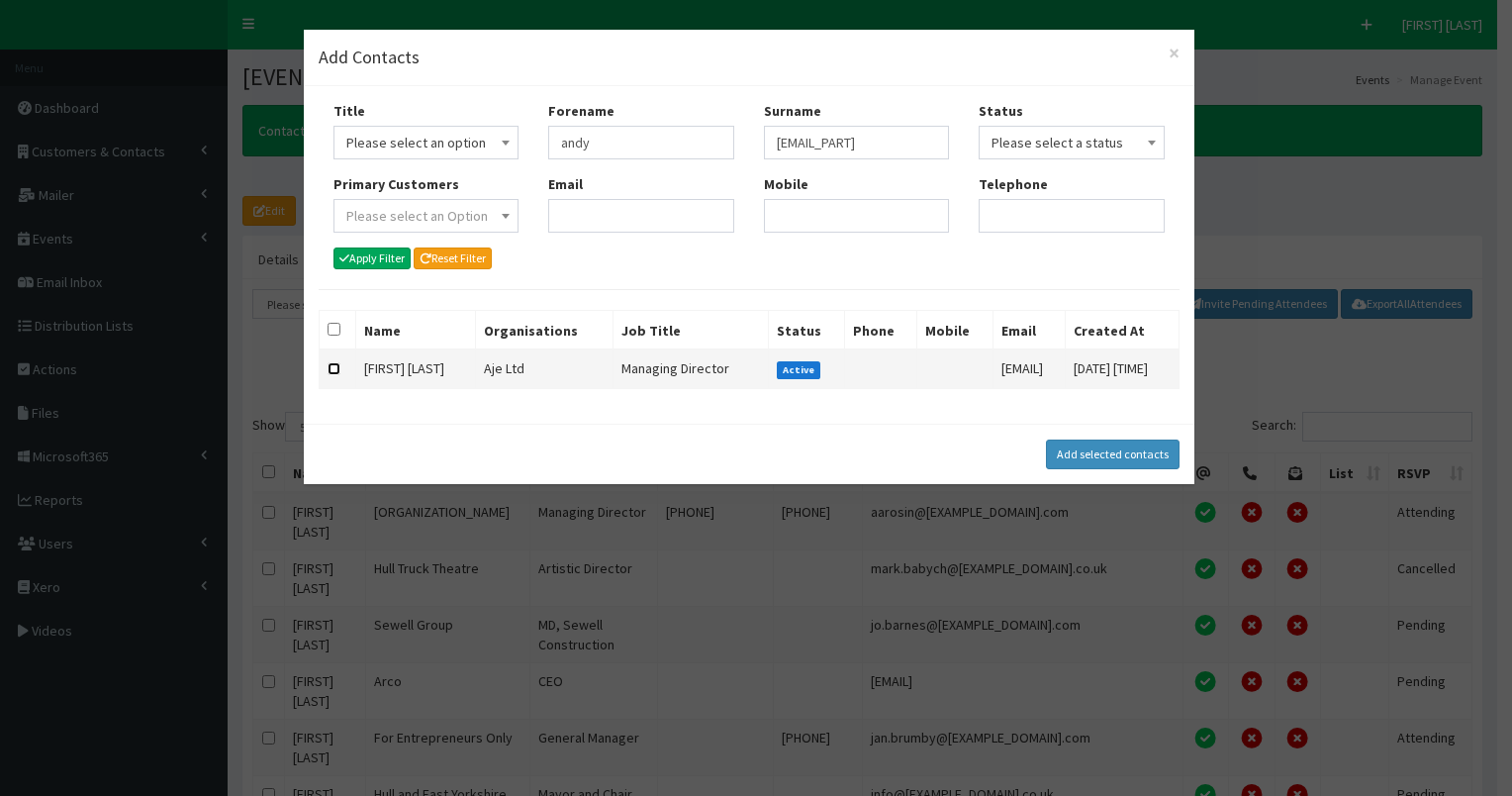 click at bounding box center (333, 368) 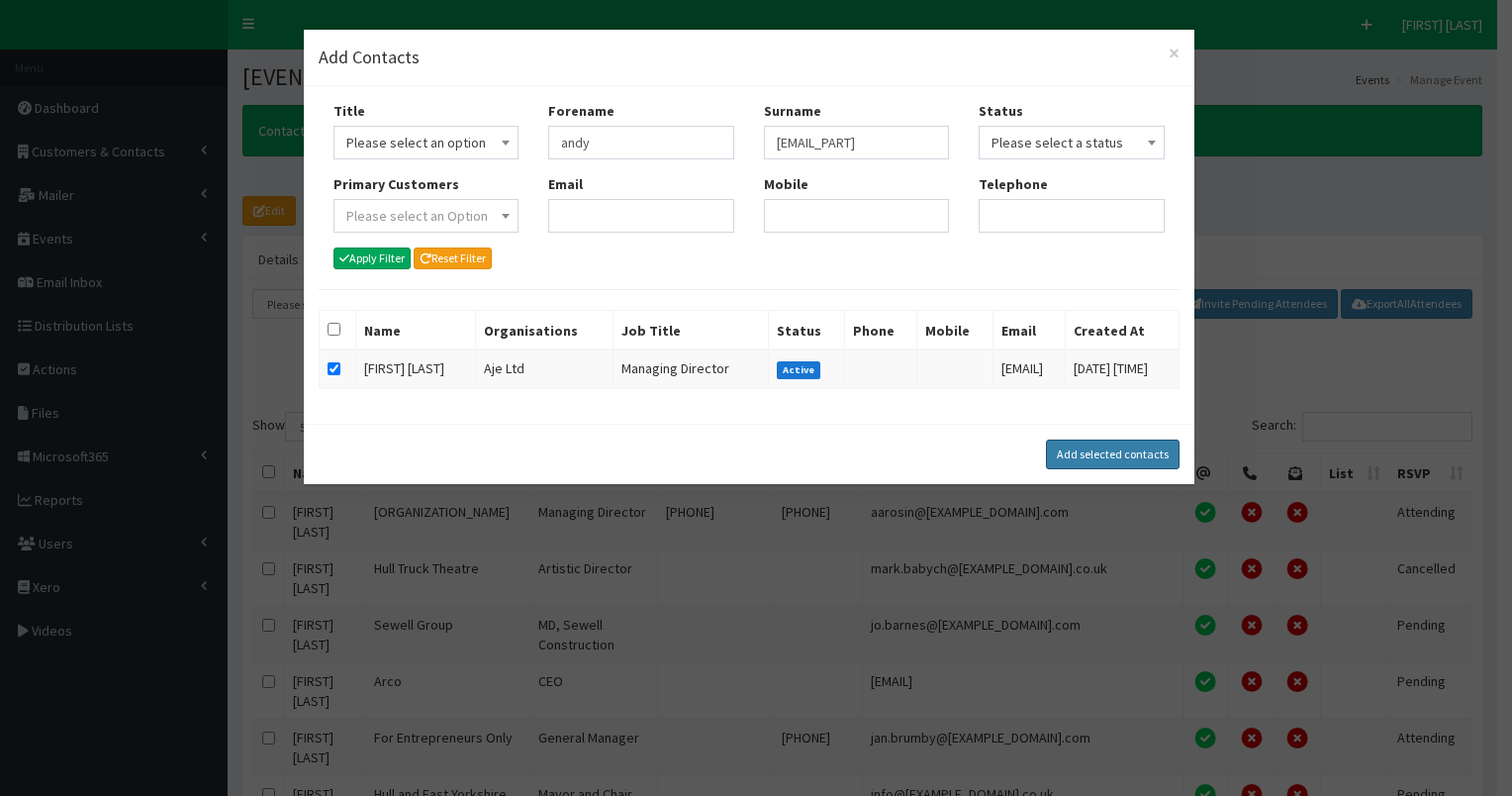 click on "Add selected contacts" at bounding box center (1112, 454) 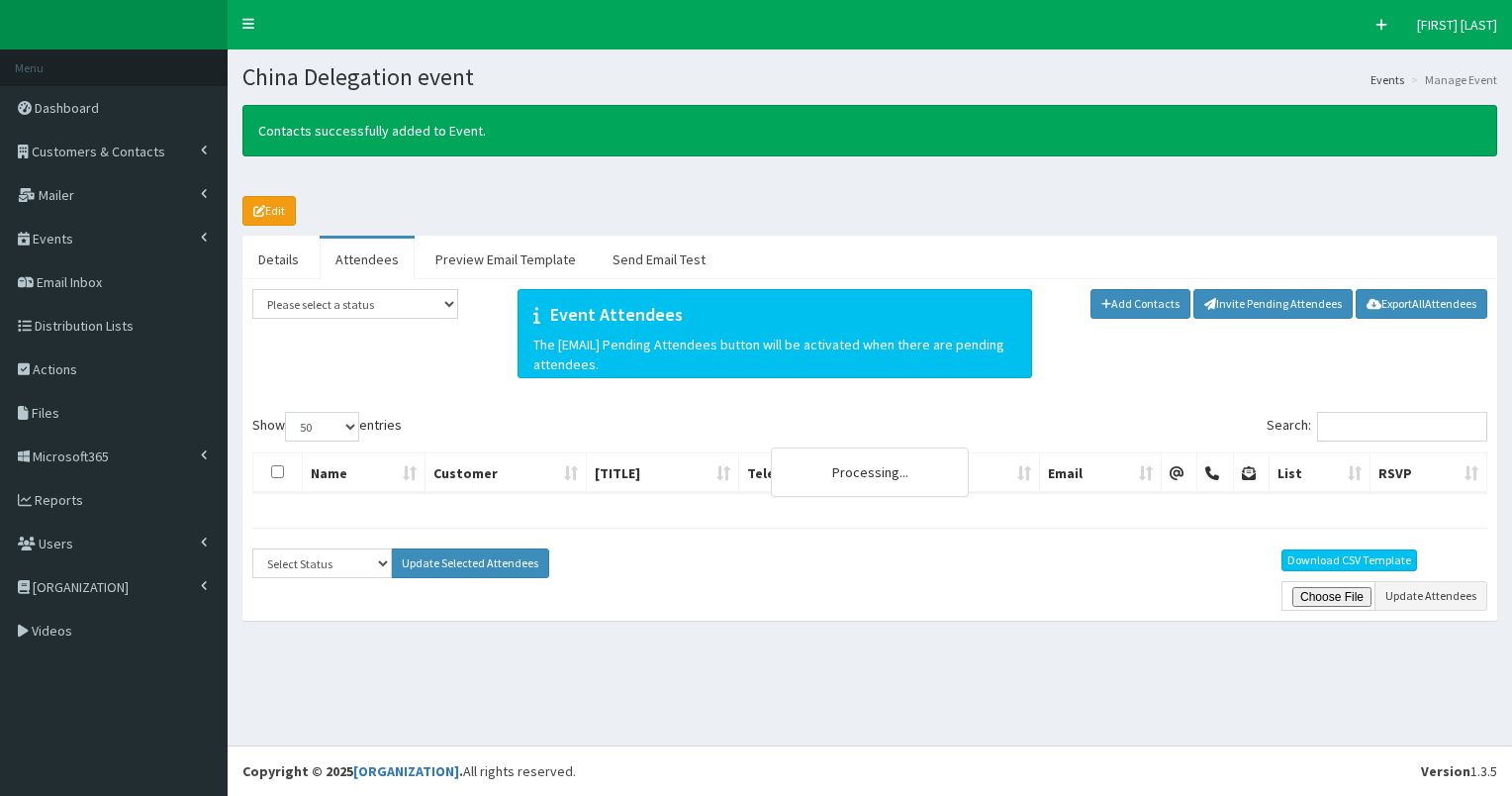 scroll, scrollTop: 0, scrollLeft: 0, axis: both 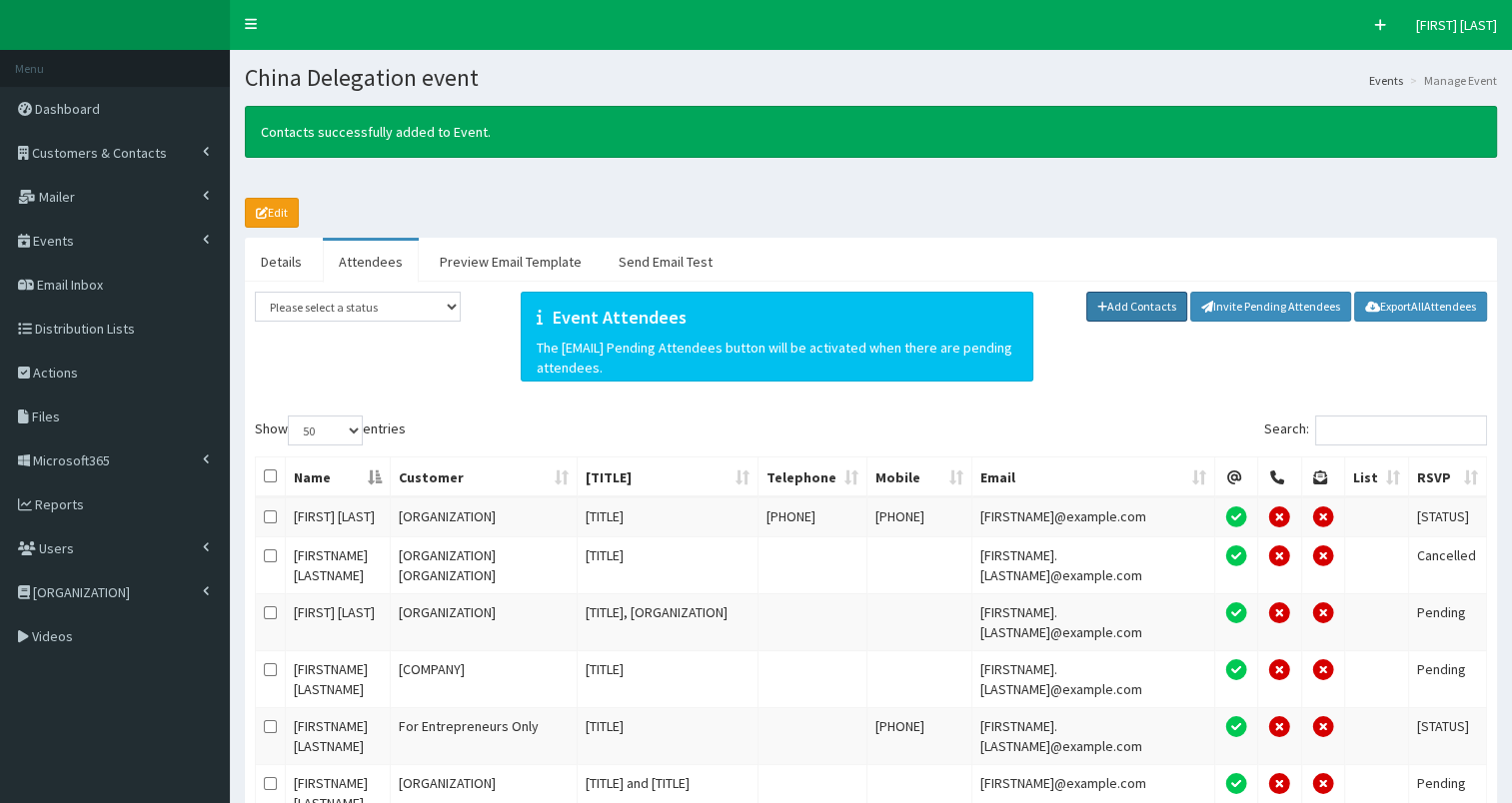 click on "Add Contacts" at bounding box center (1137, 307) 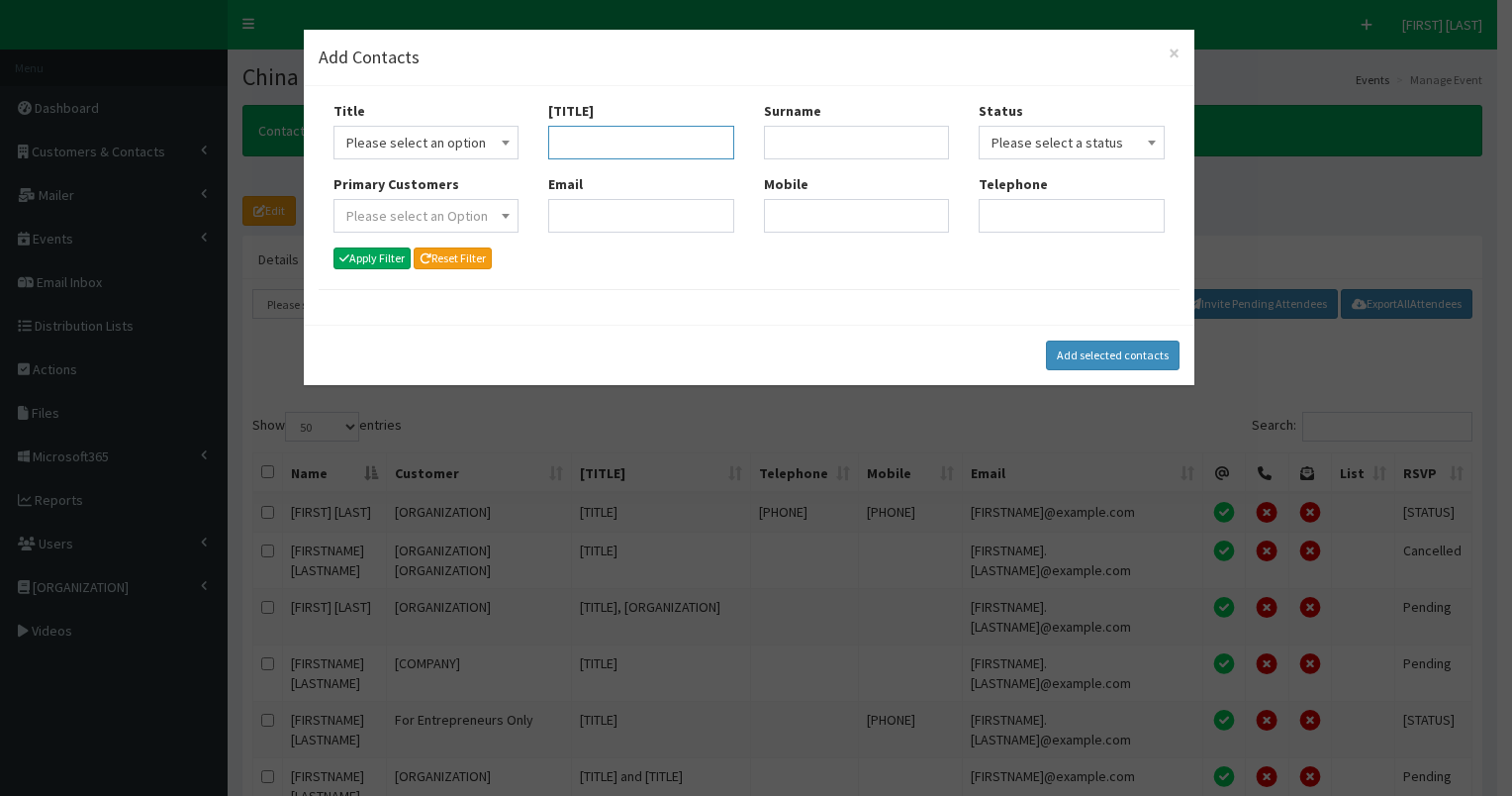 click on "[TITLE]" at bounding box center (641, 143) 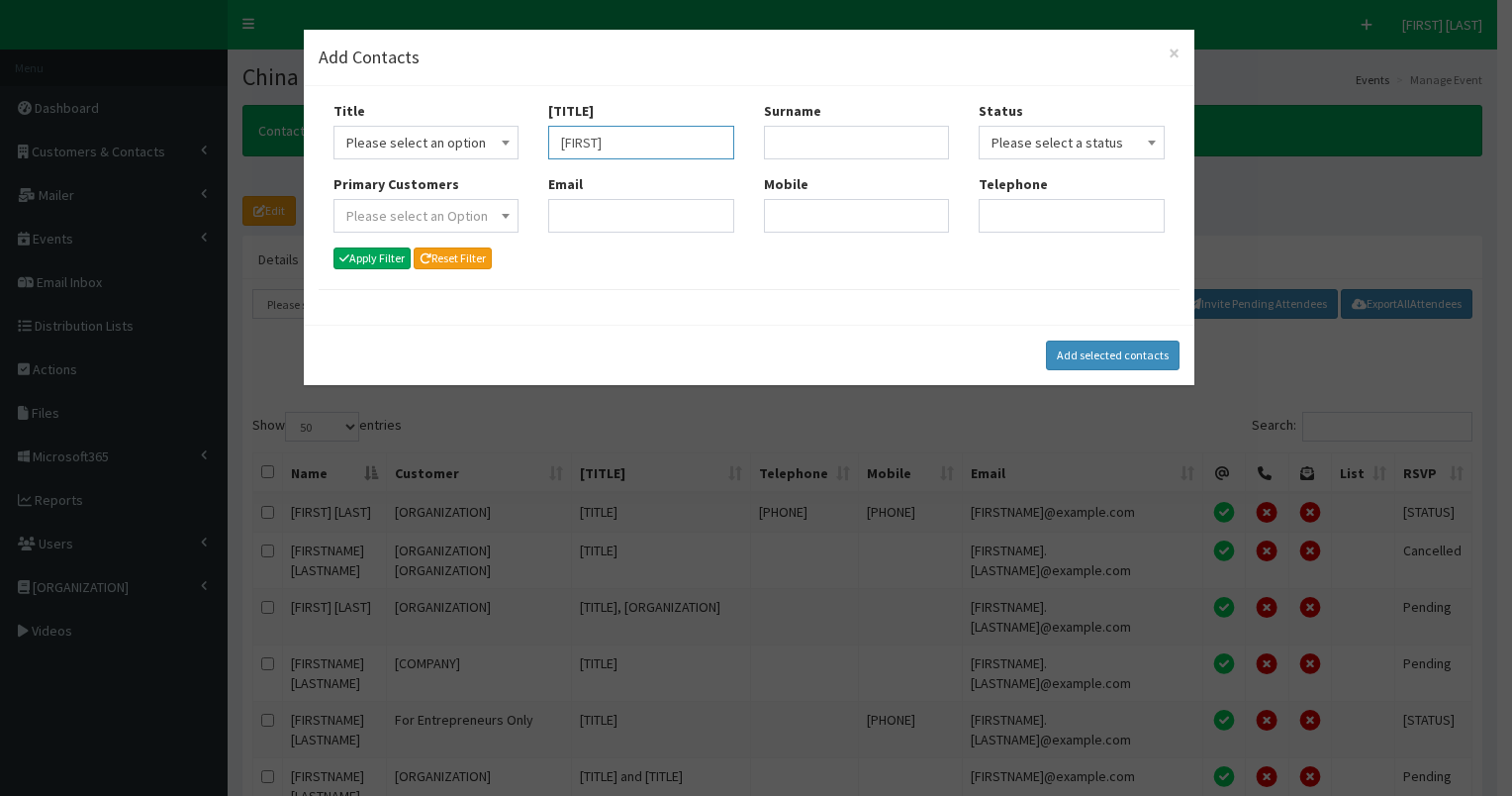 type on "[FIRST]" 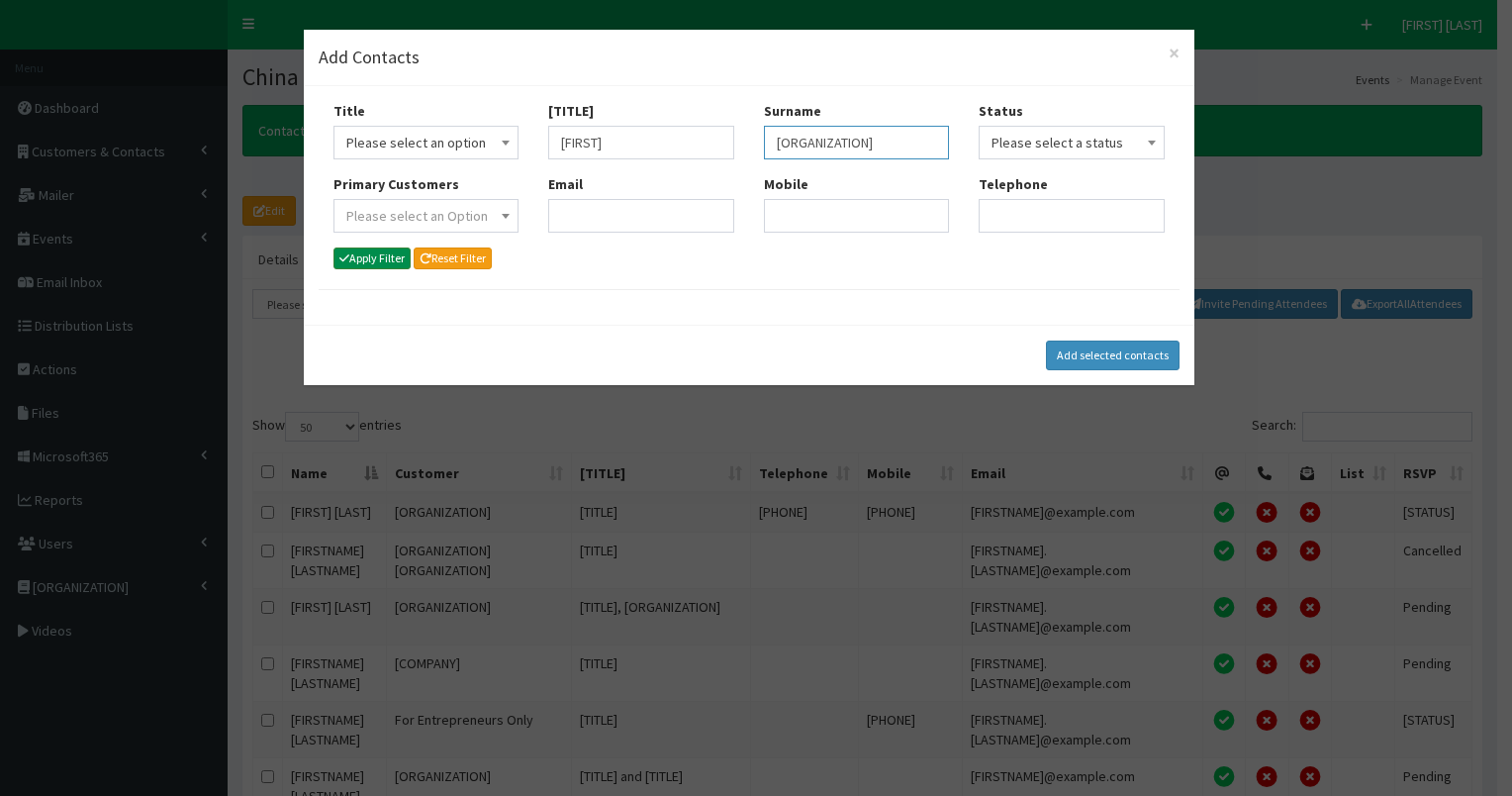 type on "eavis" 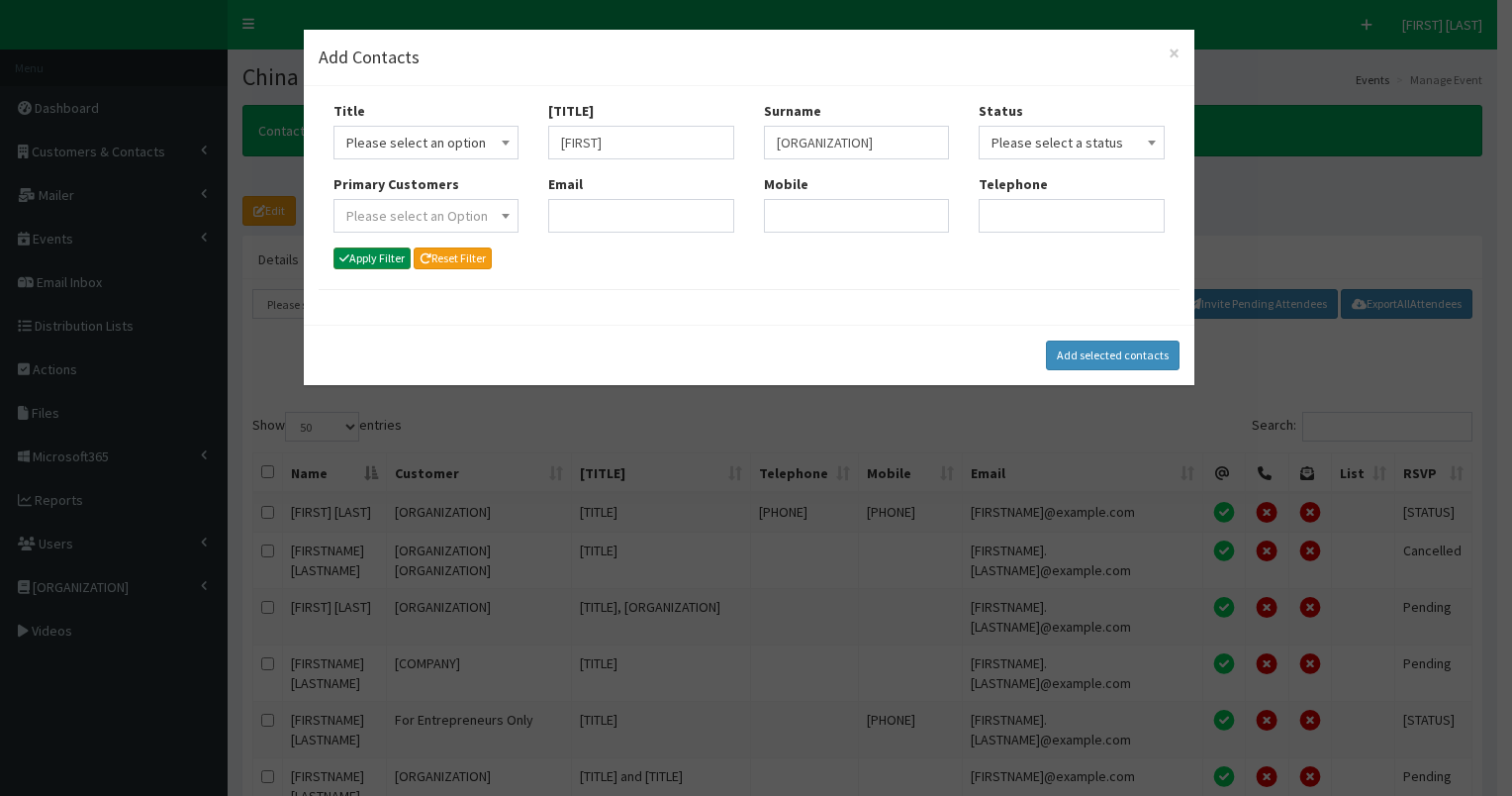 click on "Apply Filter" at bounding box center (372, 258) 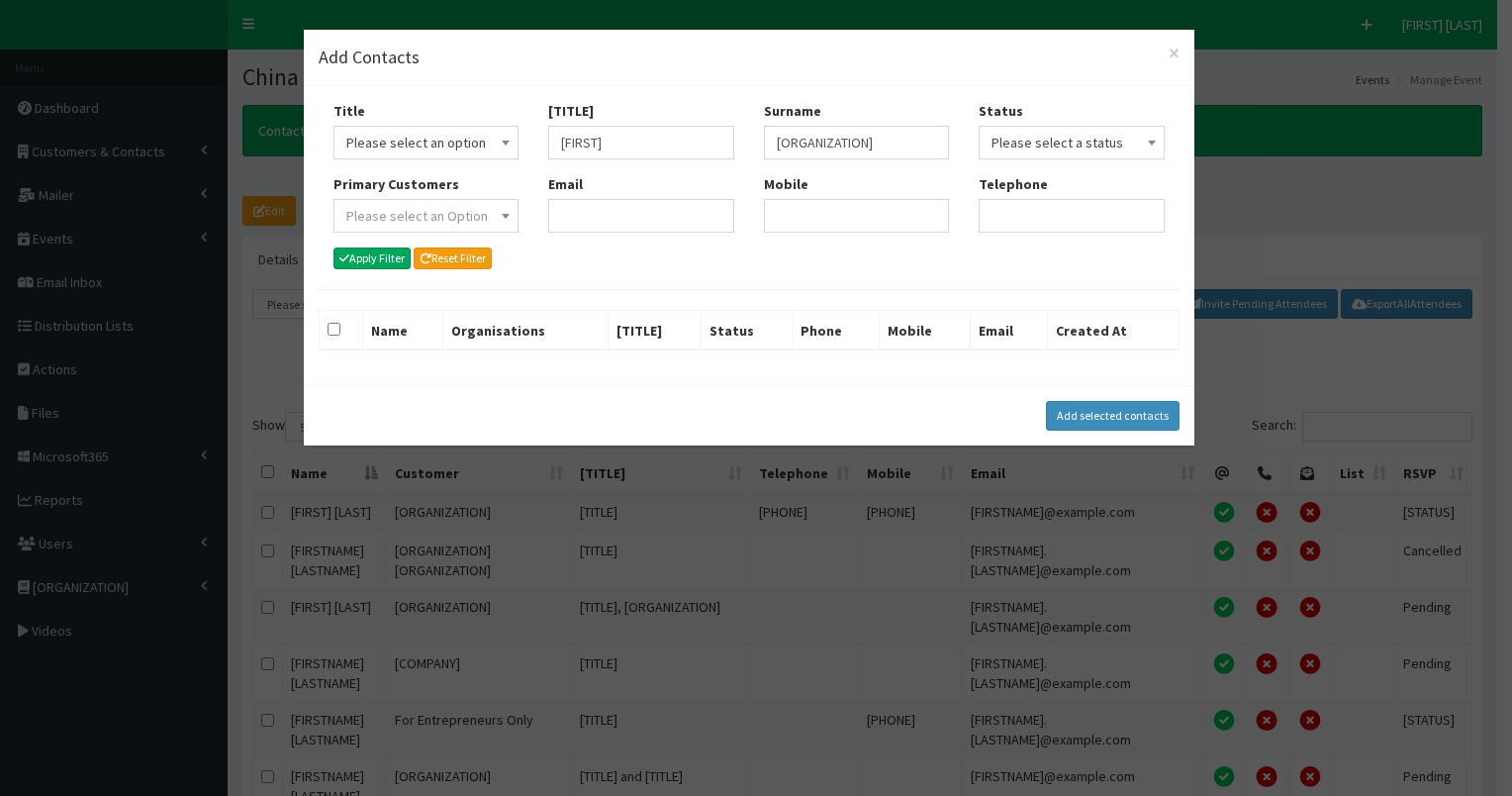 click on "Add Contacts" at bounding box center (749, 57) 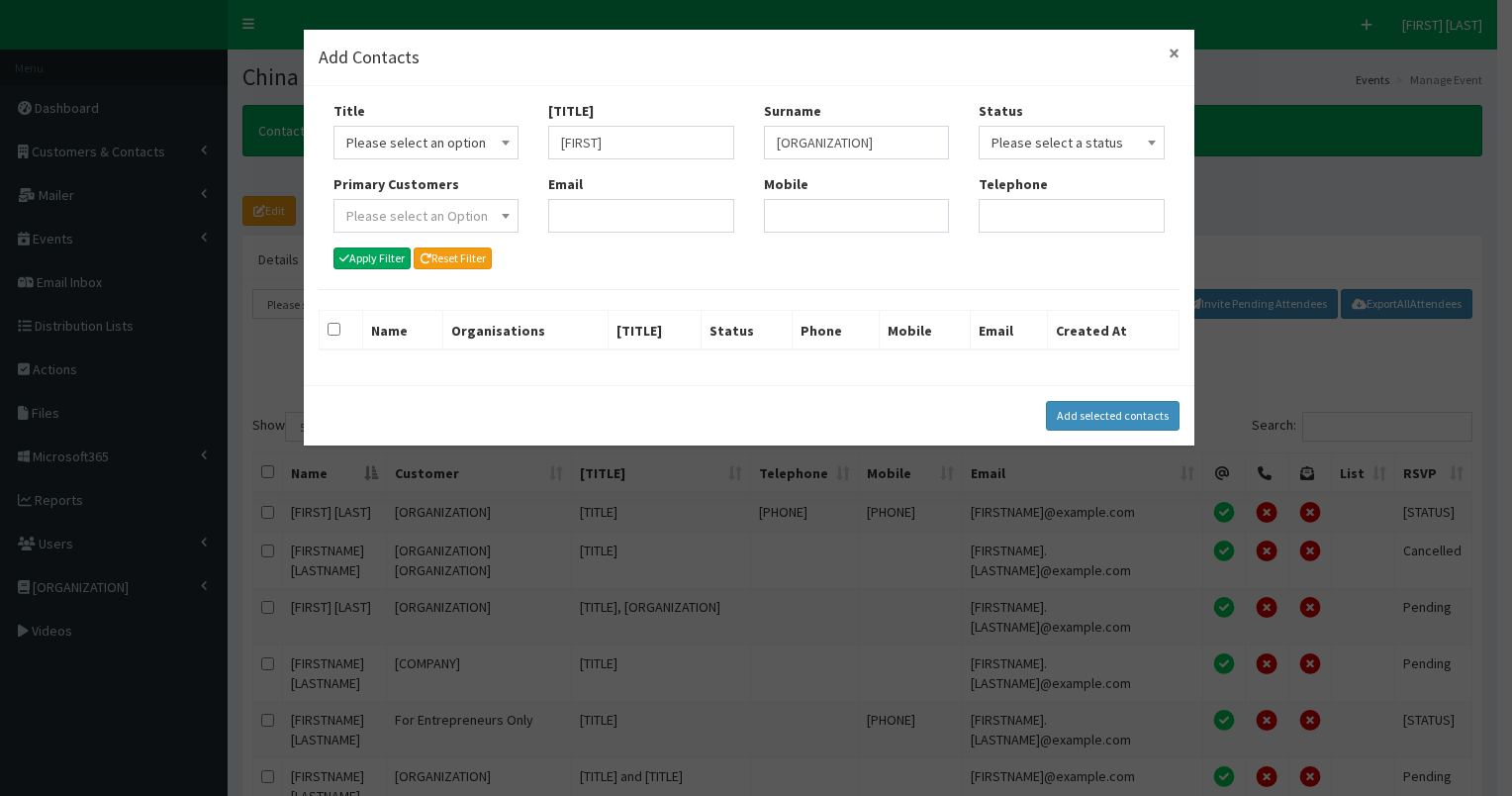 click on "×" at bounding box center [1174, 52] 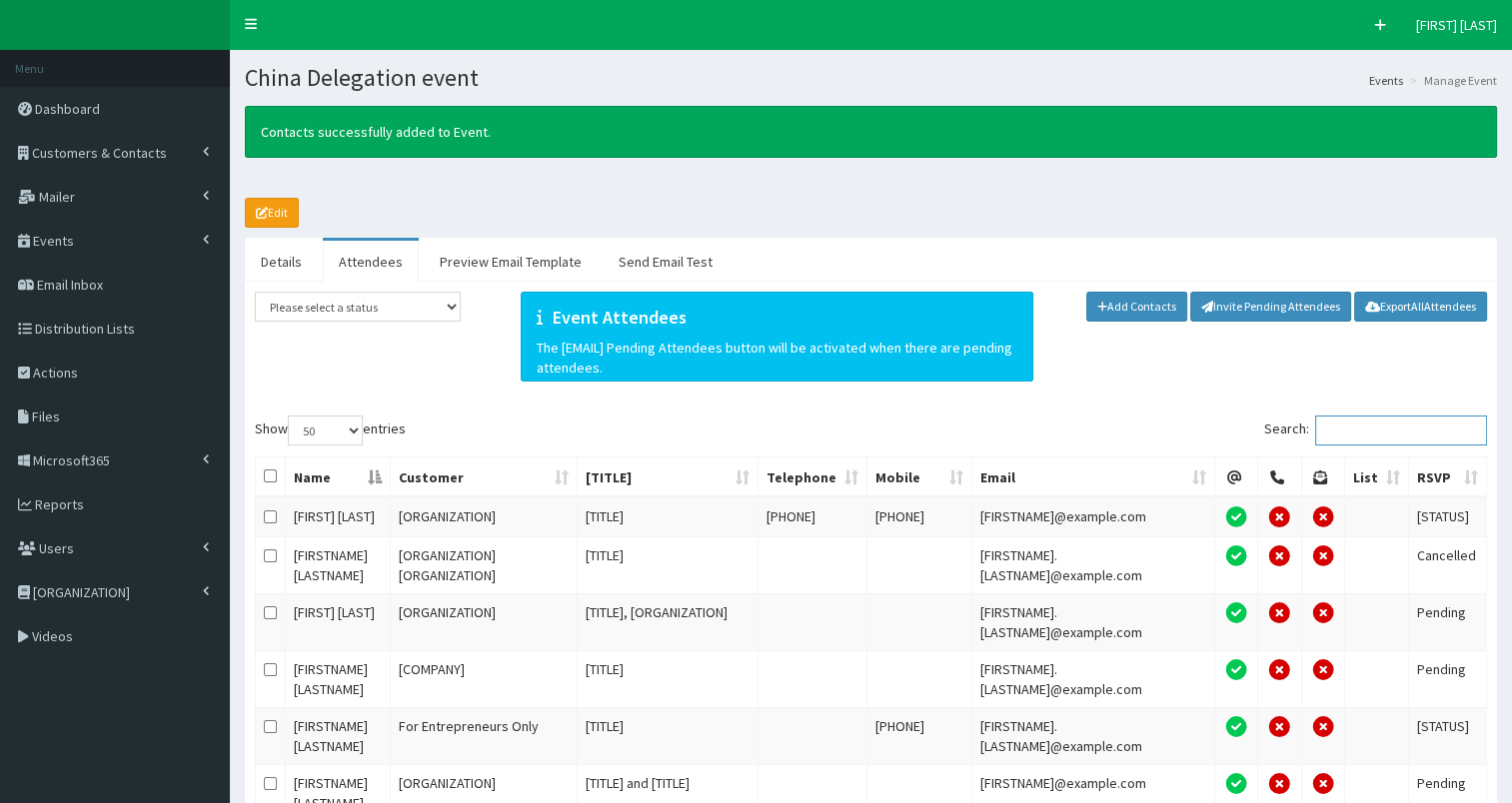 click on "Search:" at bounding box center (1401, 430) 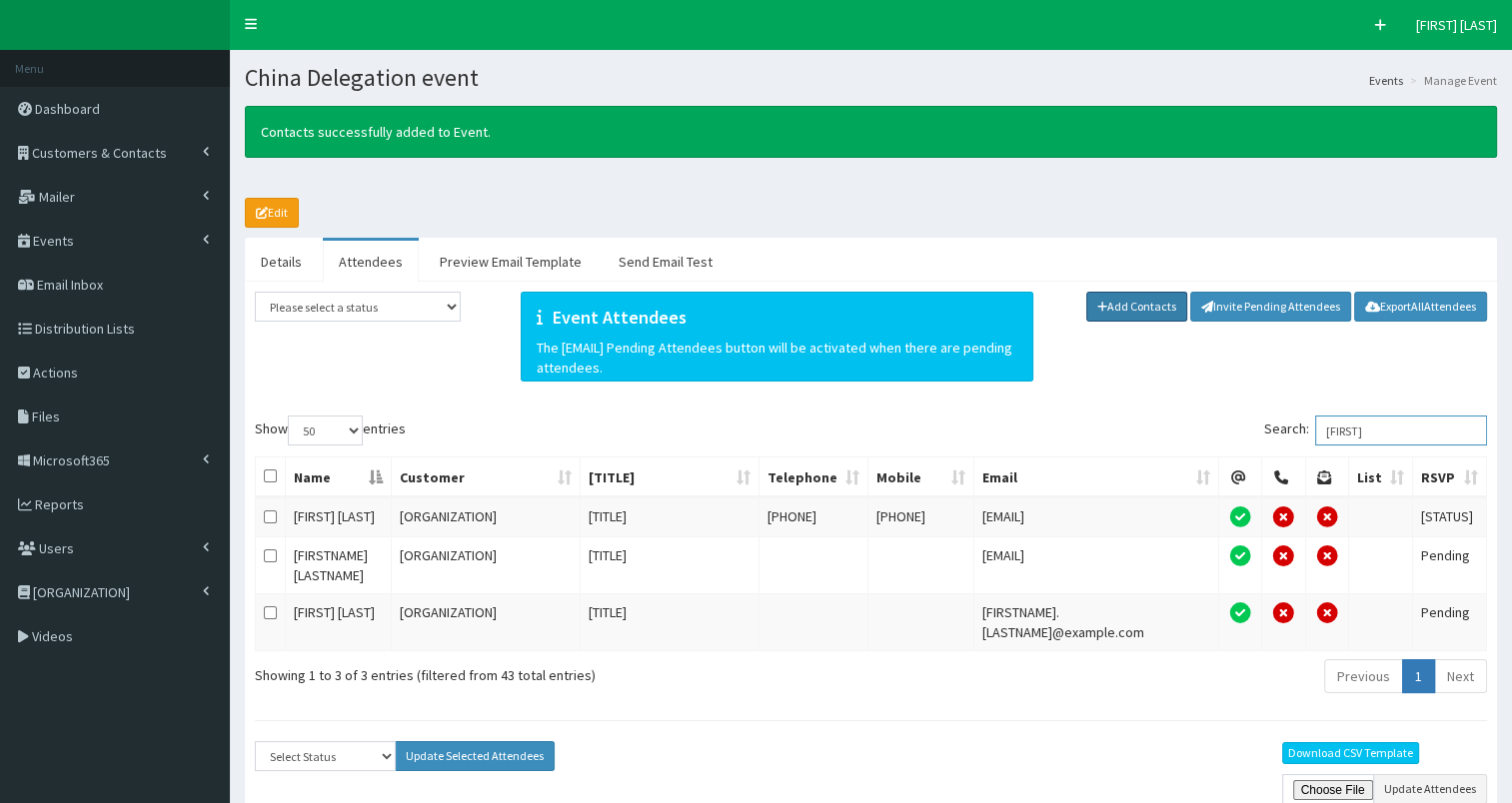 type on "andy" 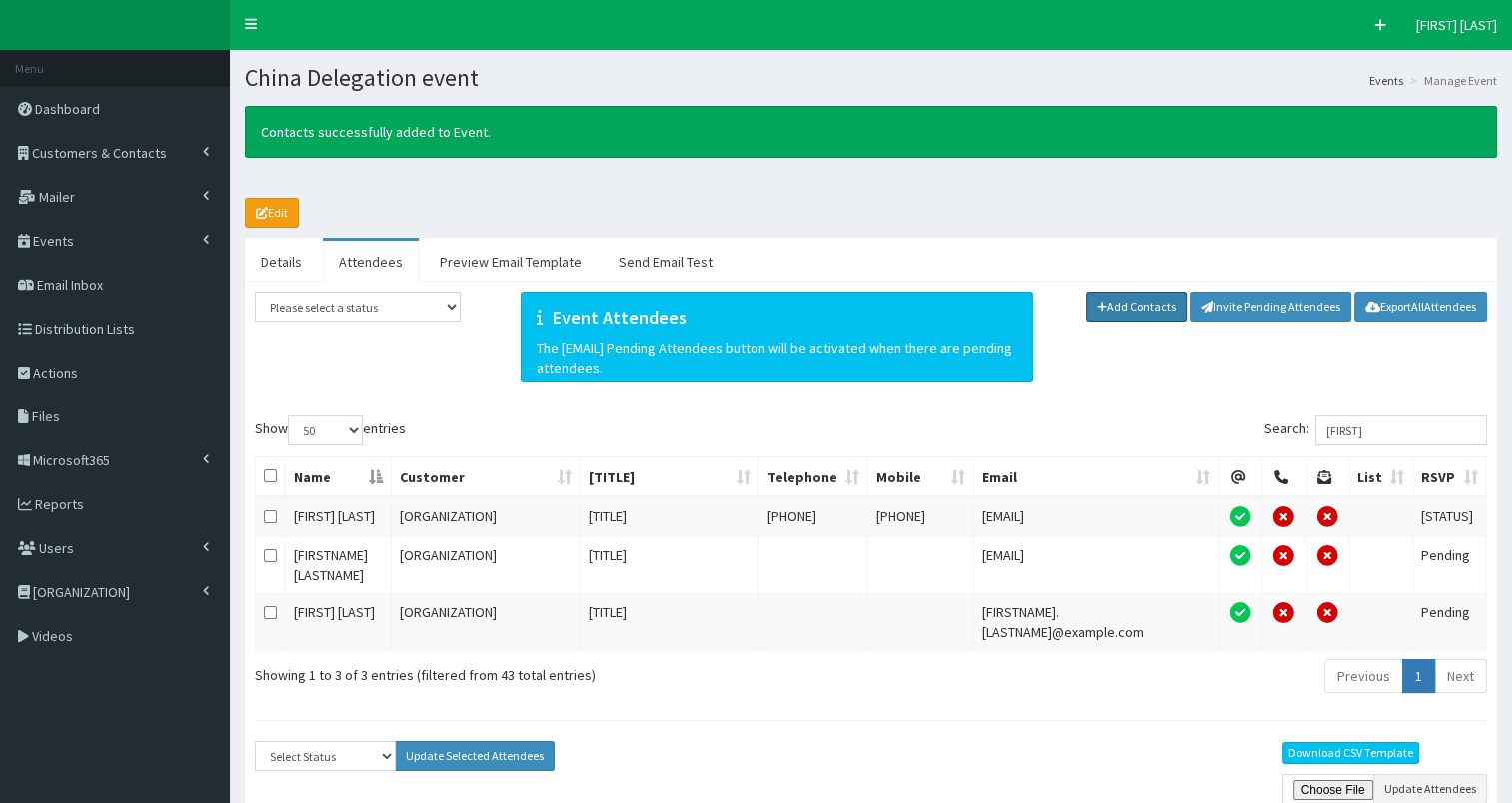 click on "Add Contacts" at bounding box center [1137, 307] 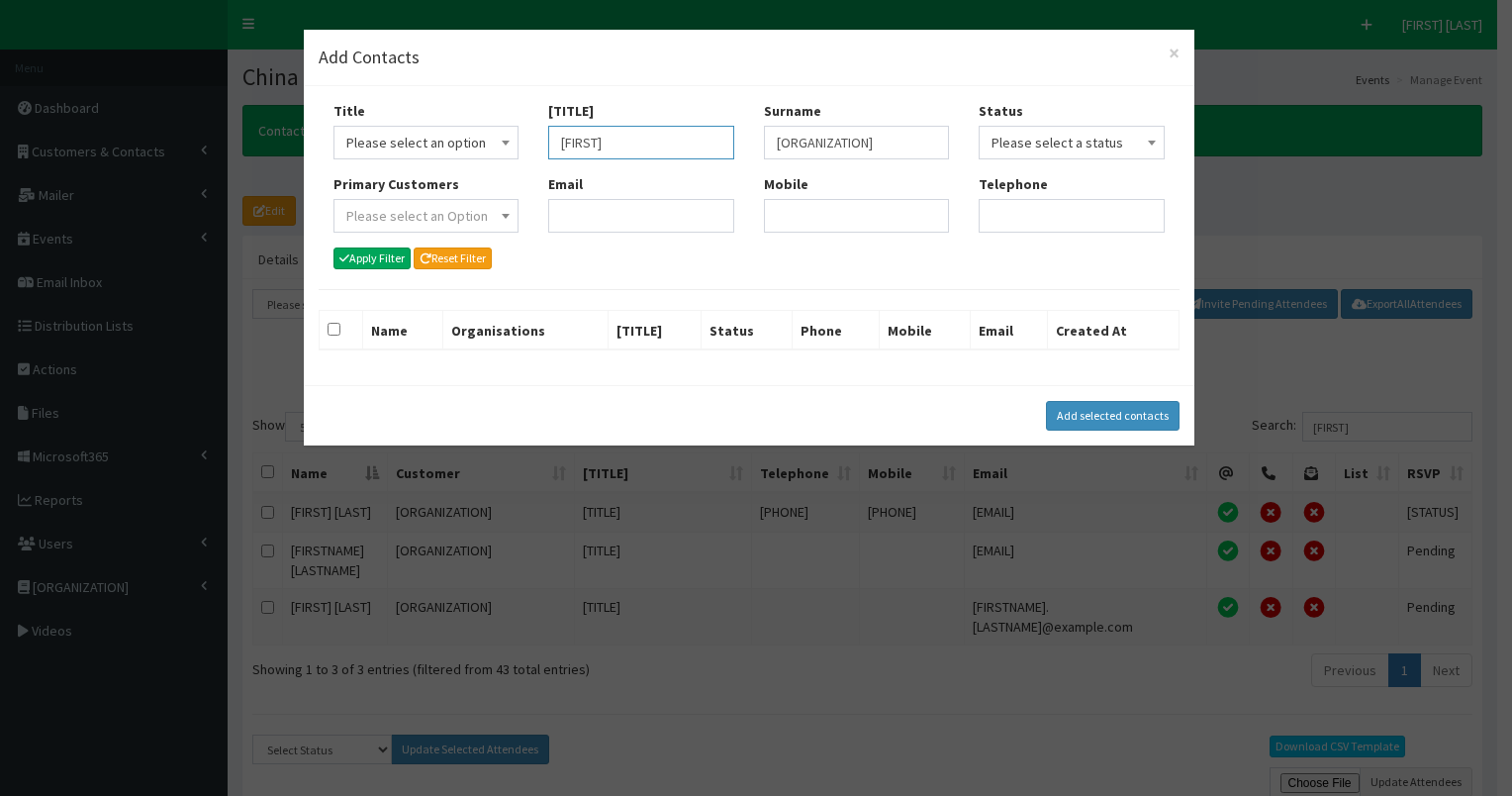 drag, startPoint x: 561, startPoint y: 137, endPoint x: 676, endPoint y: 148, distance: 115.524889 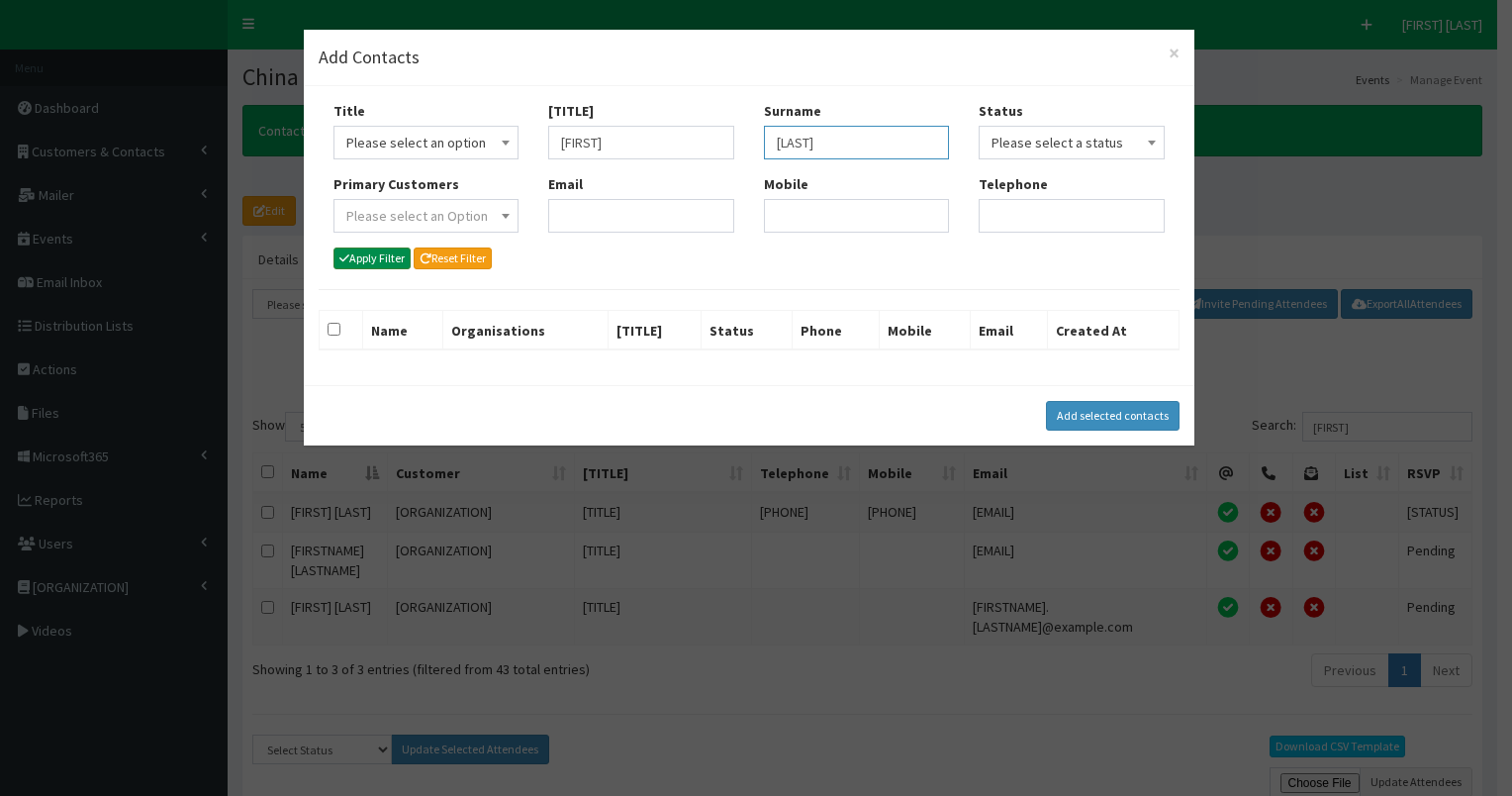 type on "wilson" 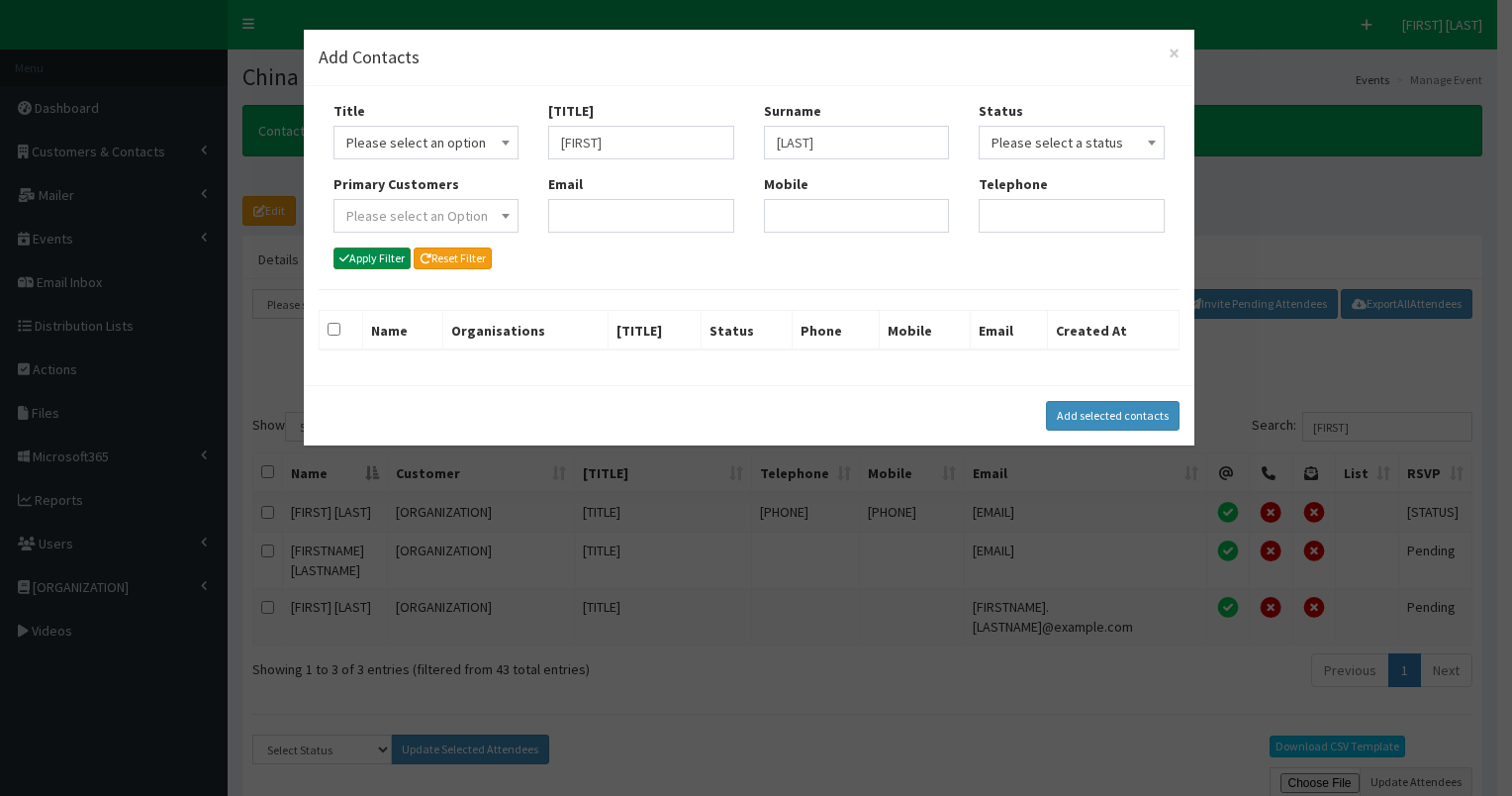click on "Apply Filter" at bounding box center (372, 258) 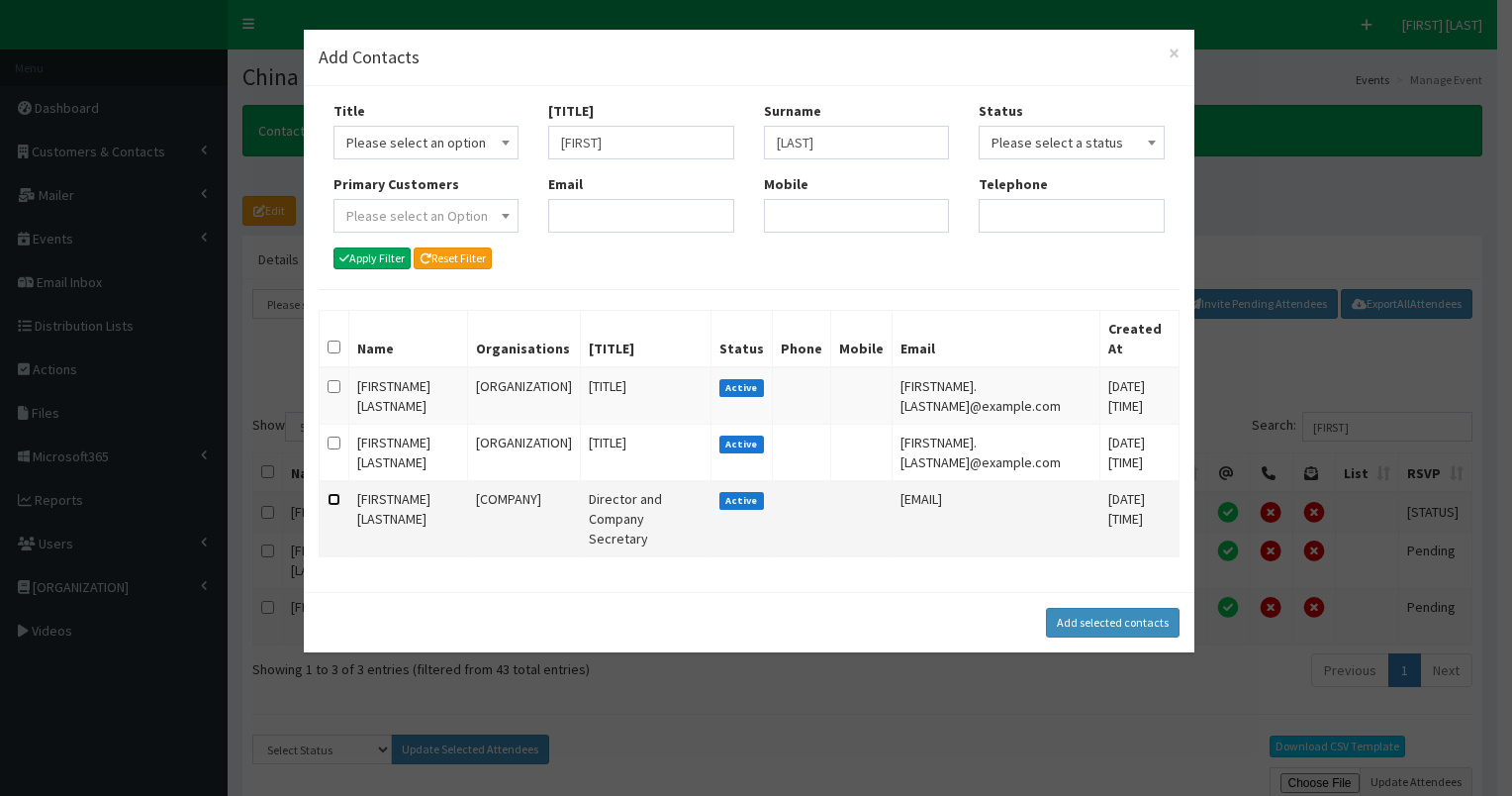 click at bounding box center (333, 386) 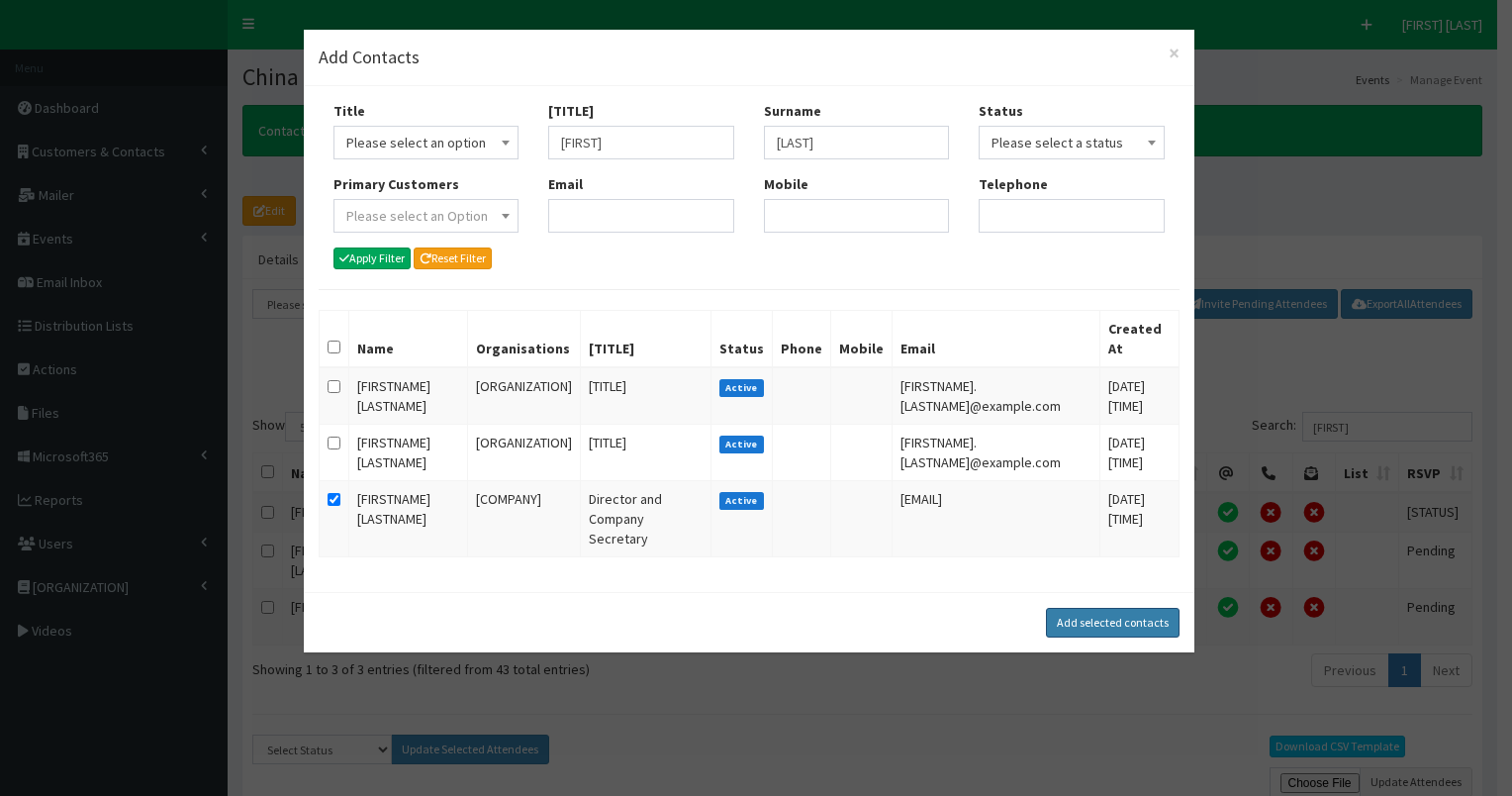 click on "Add selected contacts" at bounding box center (1112, 623) 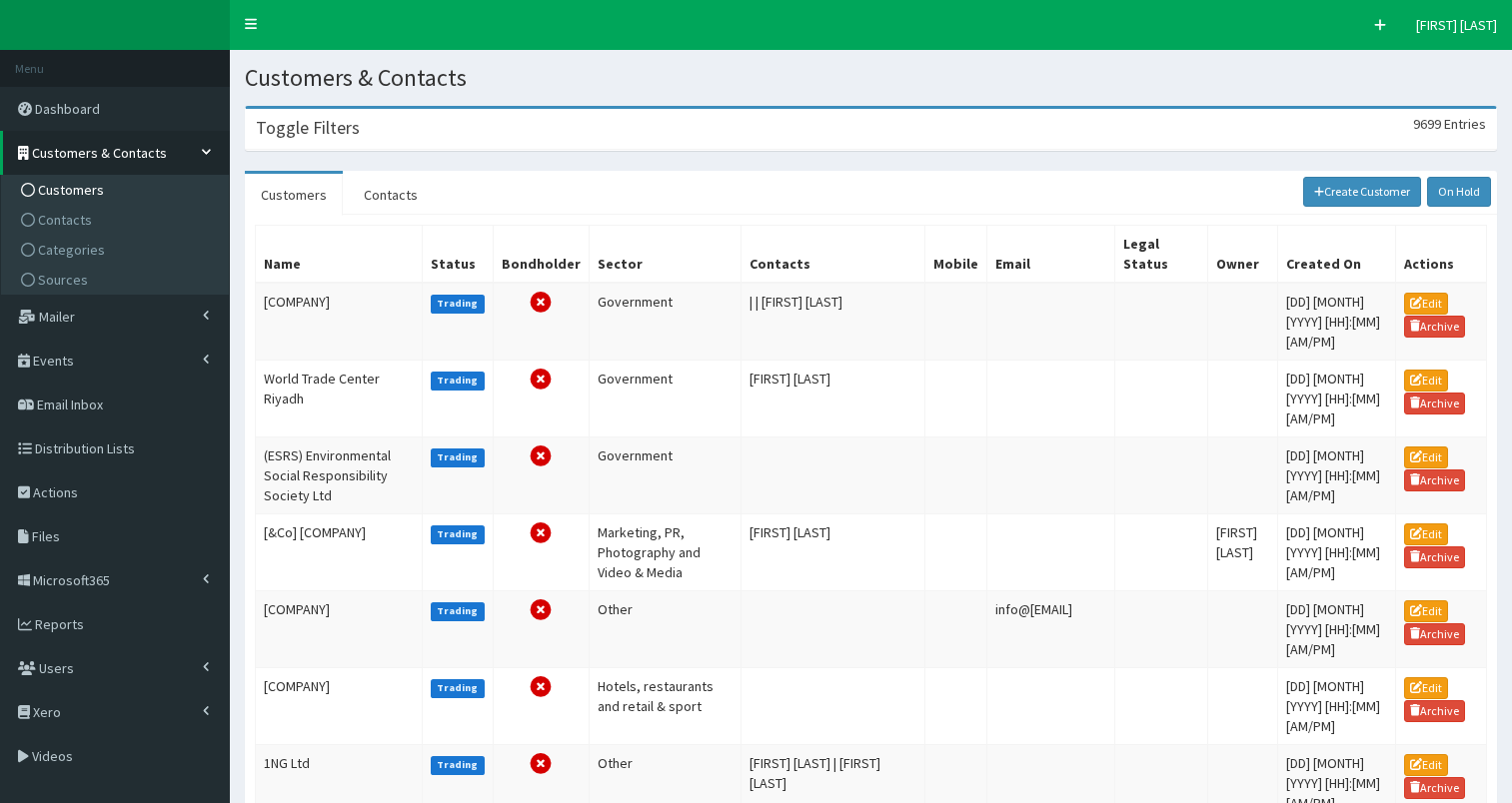 scroll, scrollTop: 0, scrollLeft: 0, axis: both 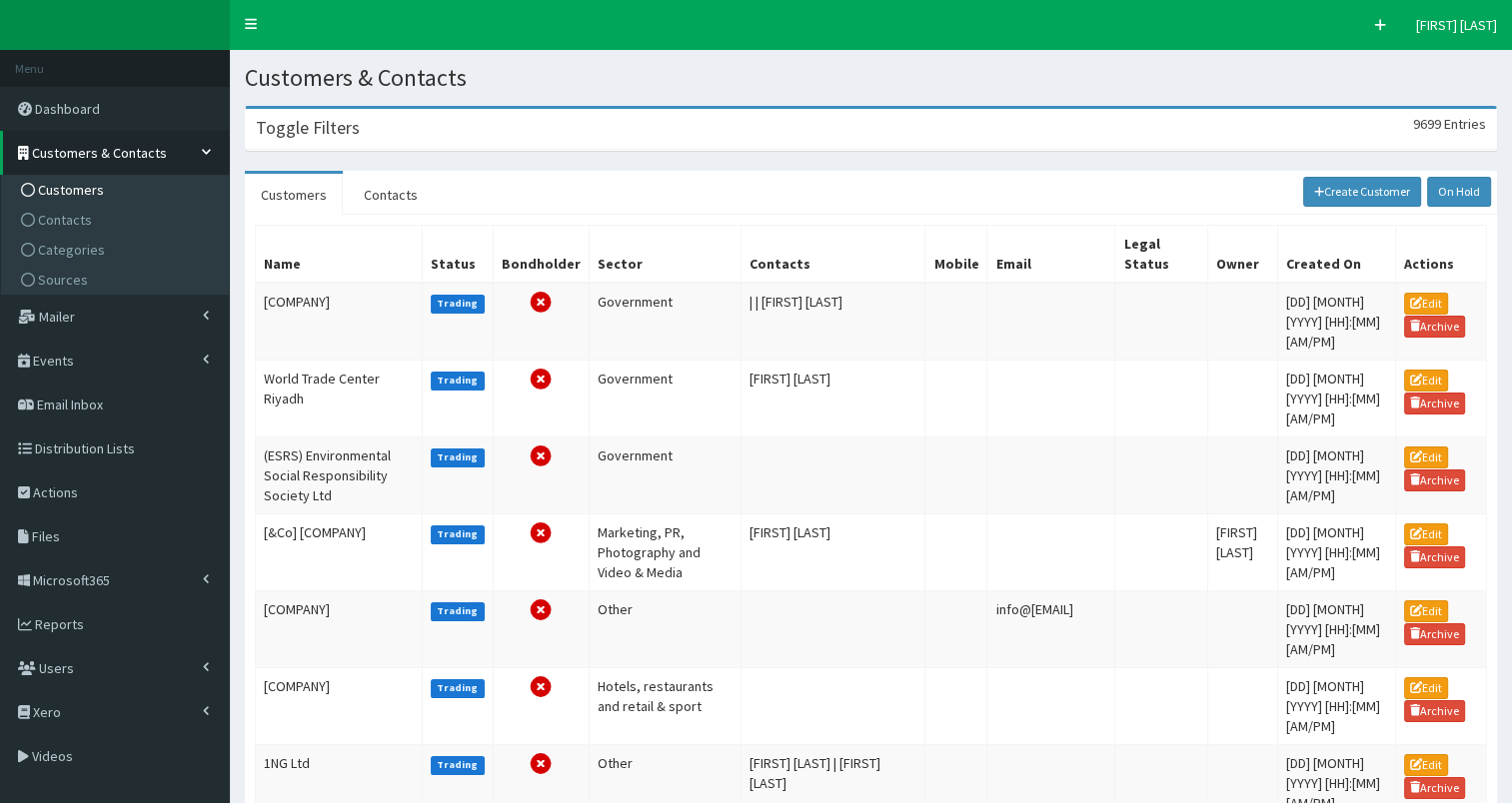 click on "Toggle Filters
9699   Entries" at bounding box center (870, 129) 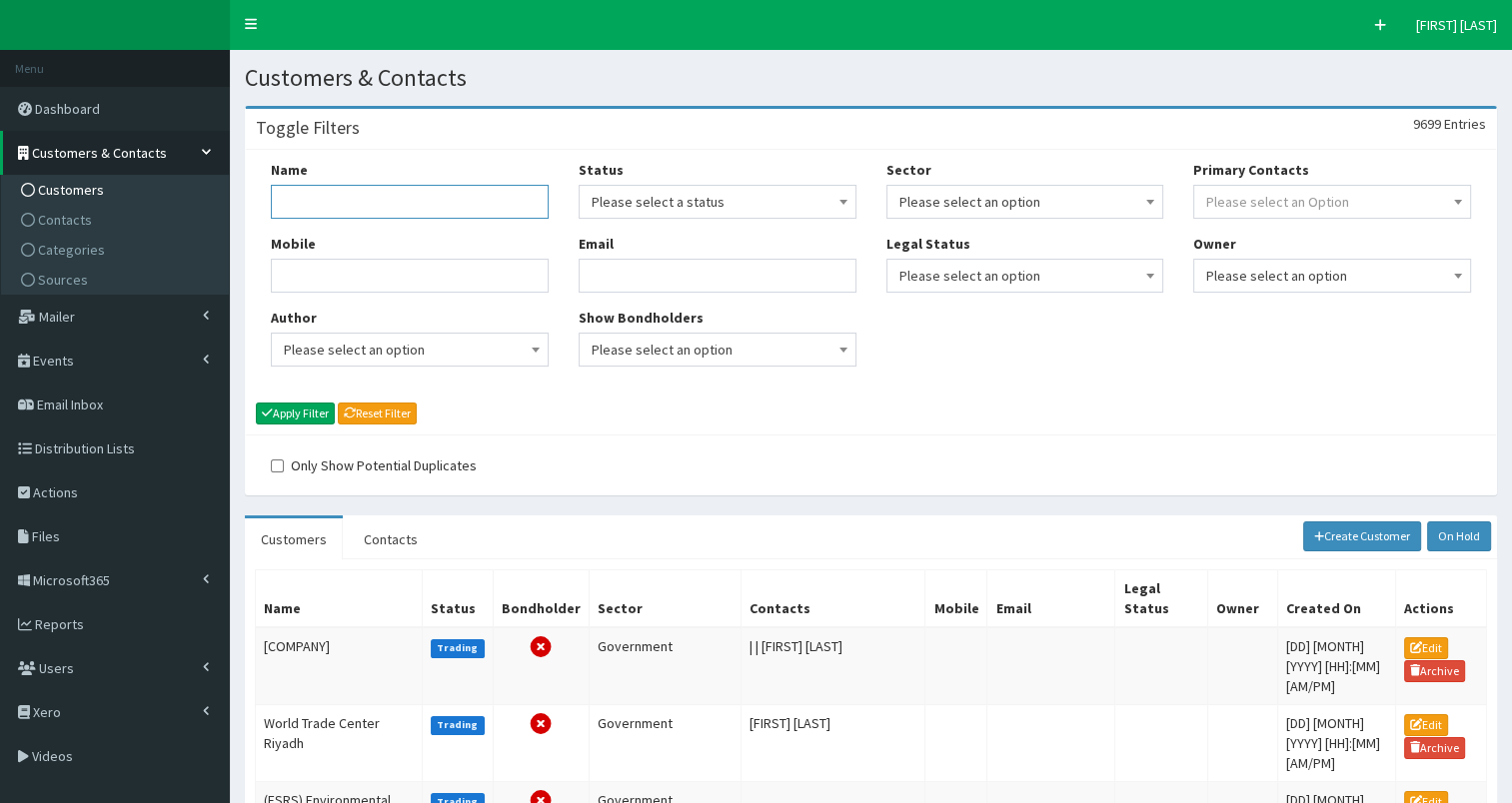 click on "Name" at bounding box center (410, 202) 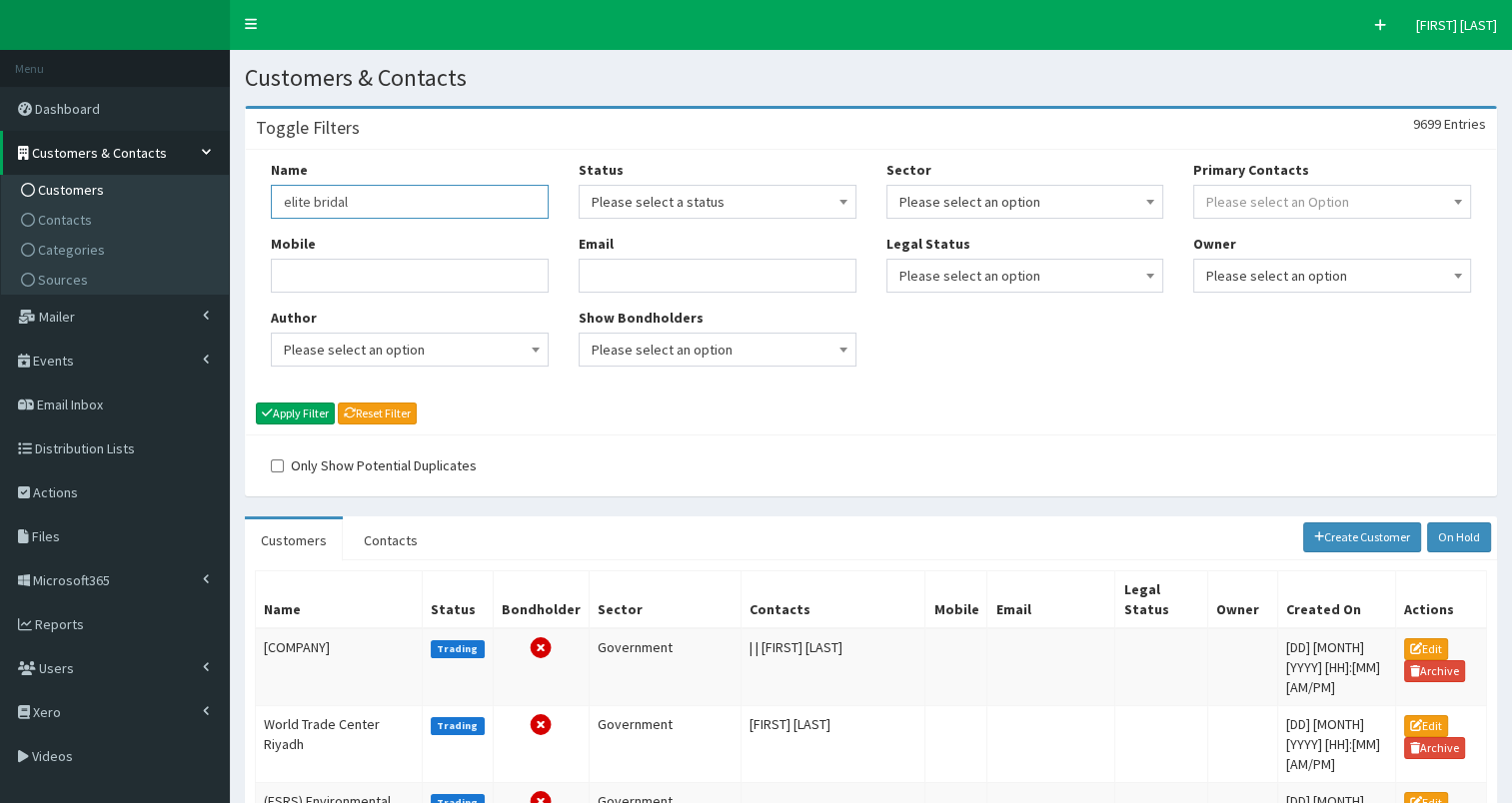 type on "elite bridal" 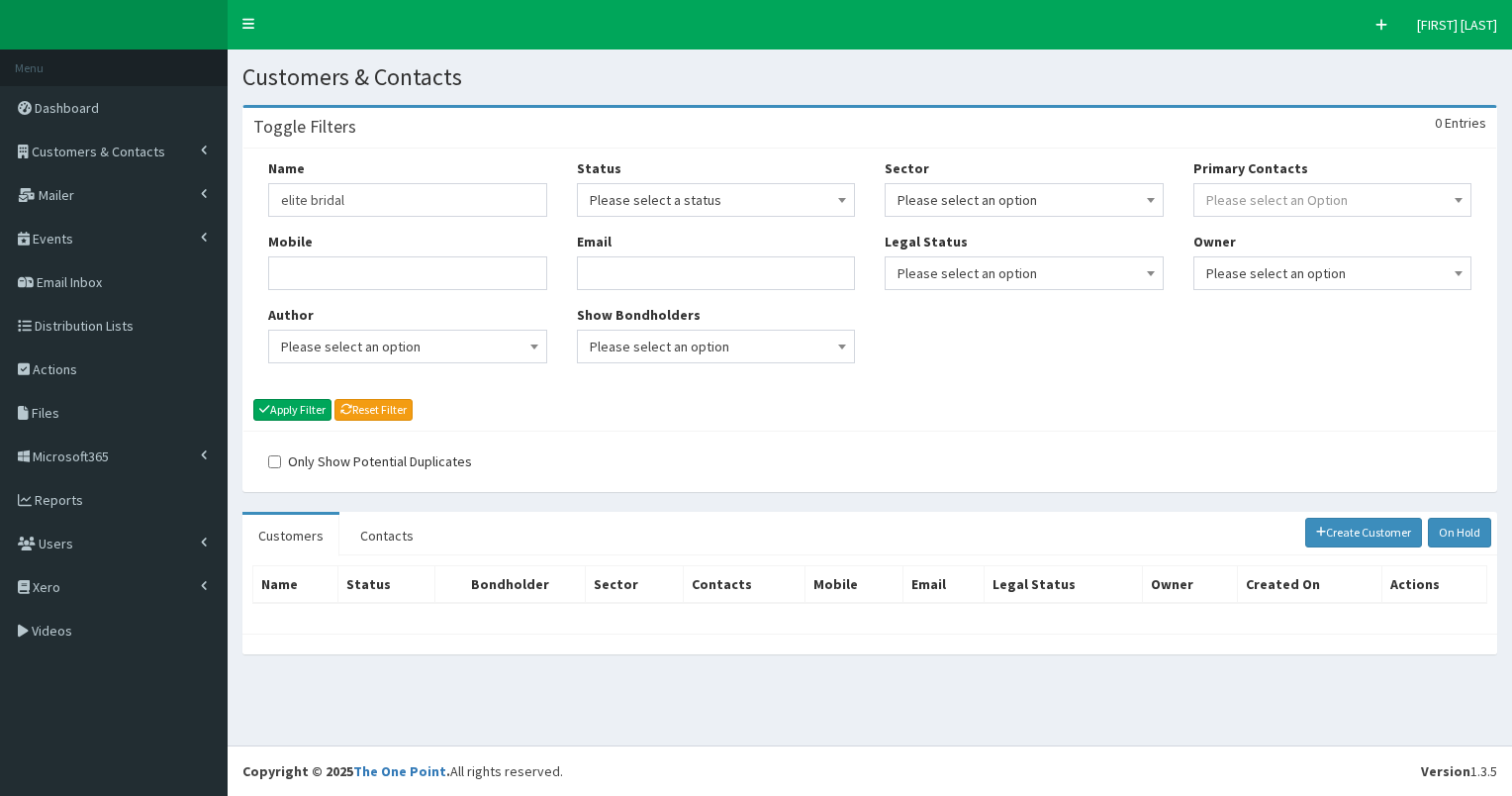 scroll, scrollTop: 0, scrollLeft: 0, axis: both 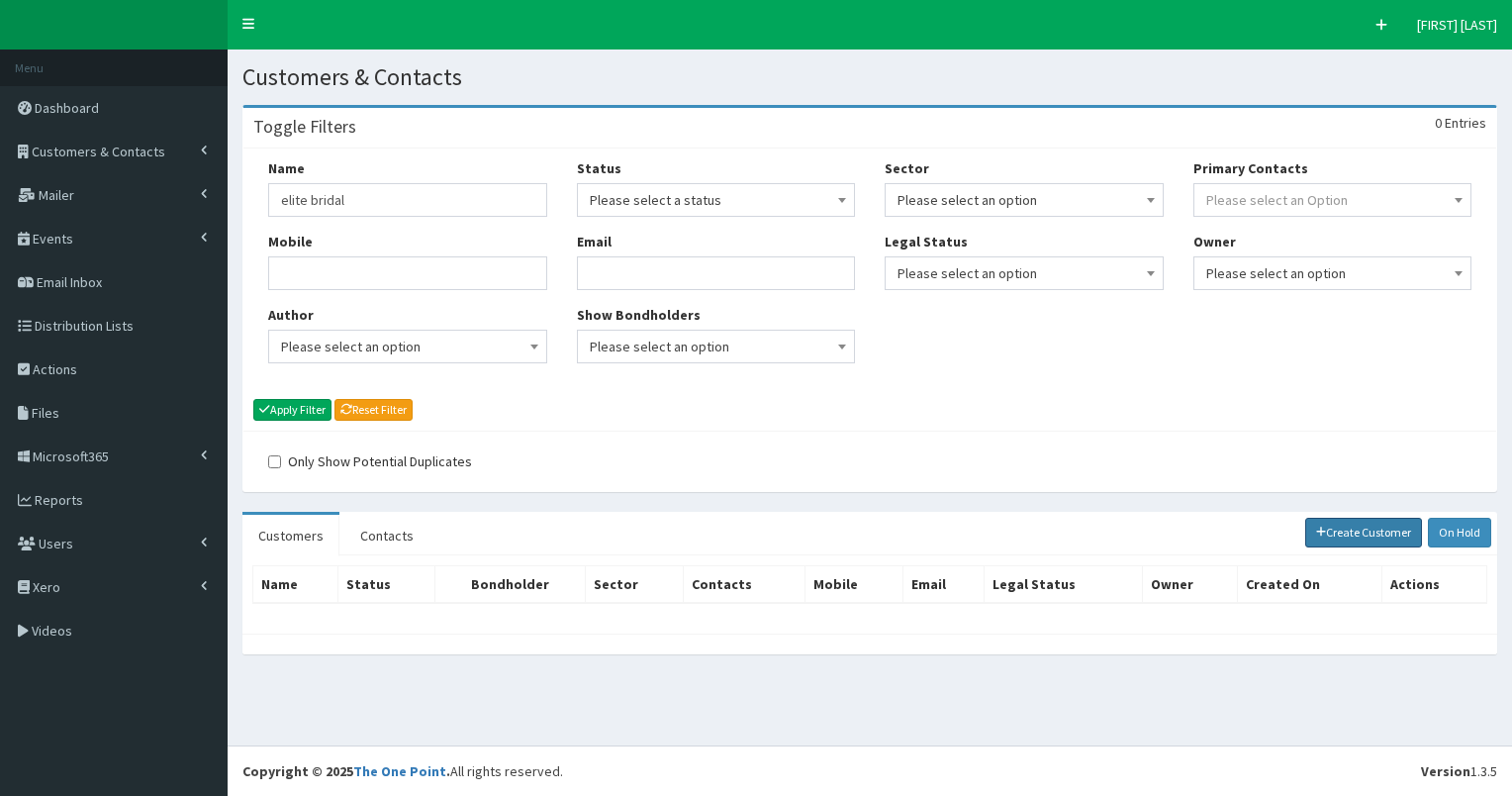 click on "Create Customer" at bounding box center (1364, 533) 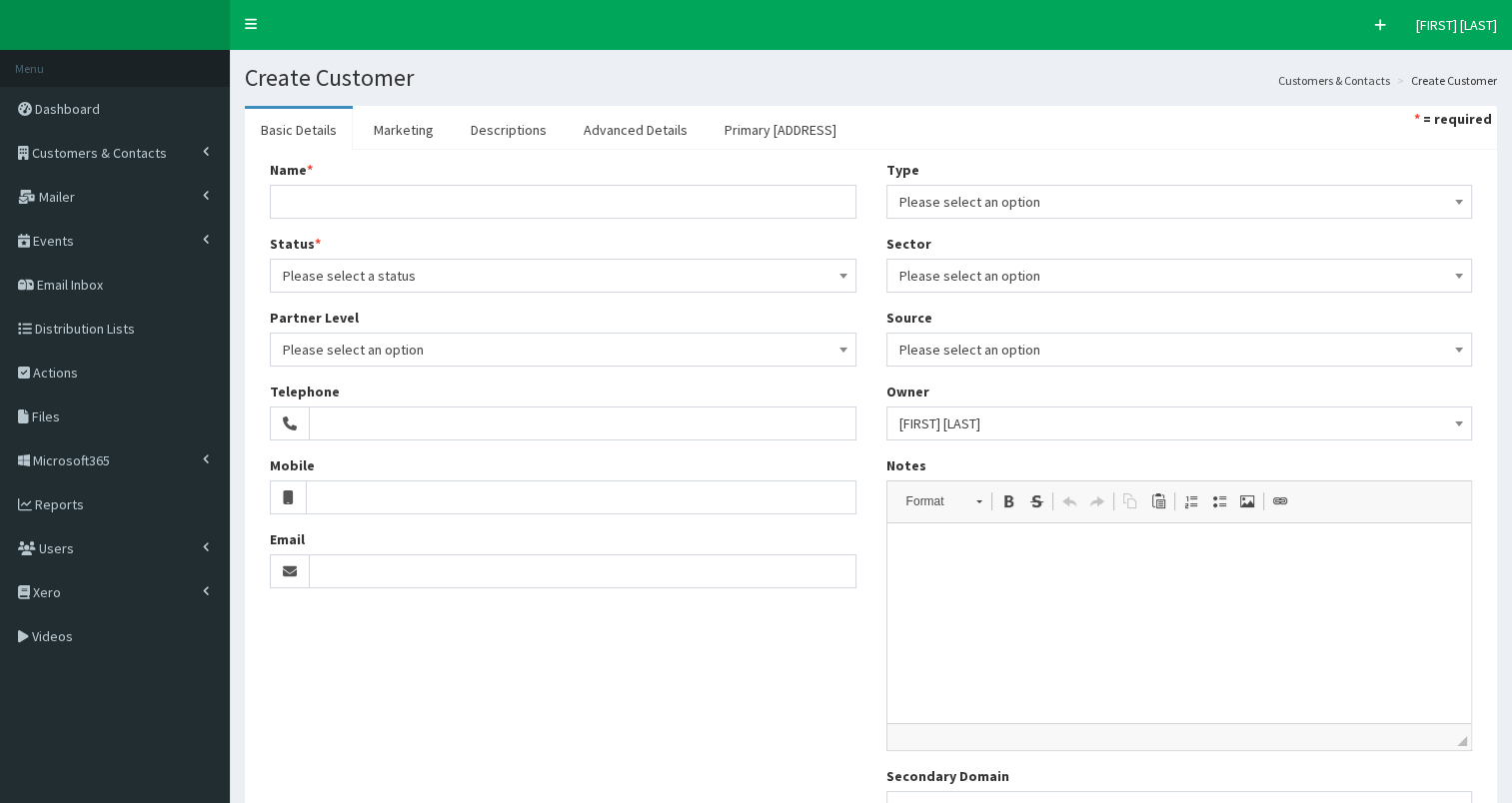 scroll, scrollTop: 0, scrollLeft: 0, axis: both 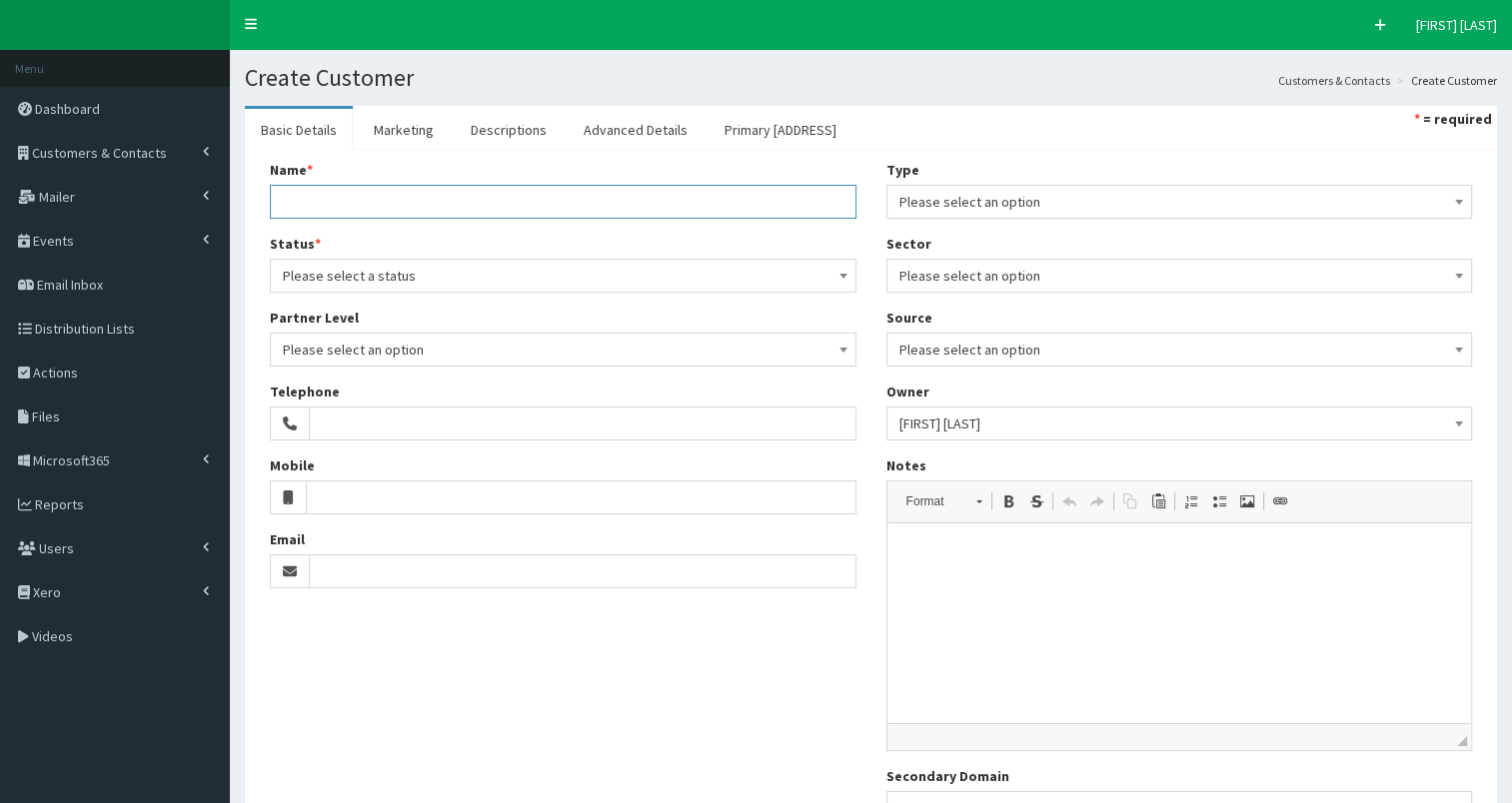 click on "Name  *" at bounding box center (563, 202) 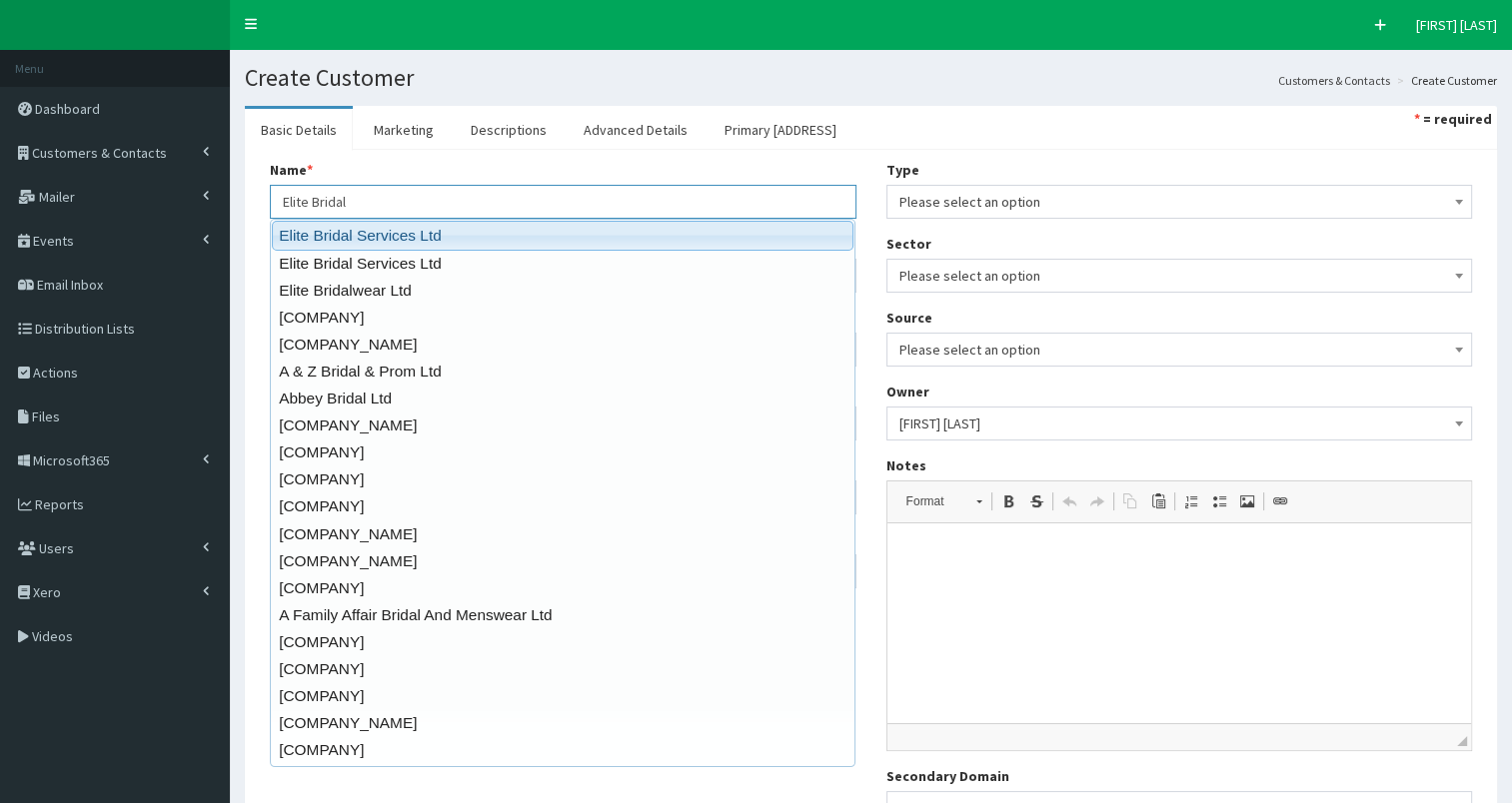 click on "Elite Bridal Services Ltd" at bounding box center [563, 235] 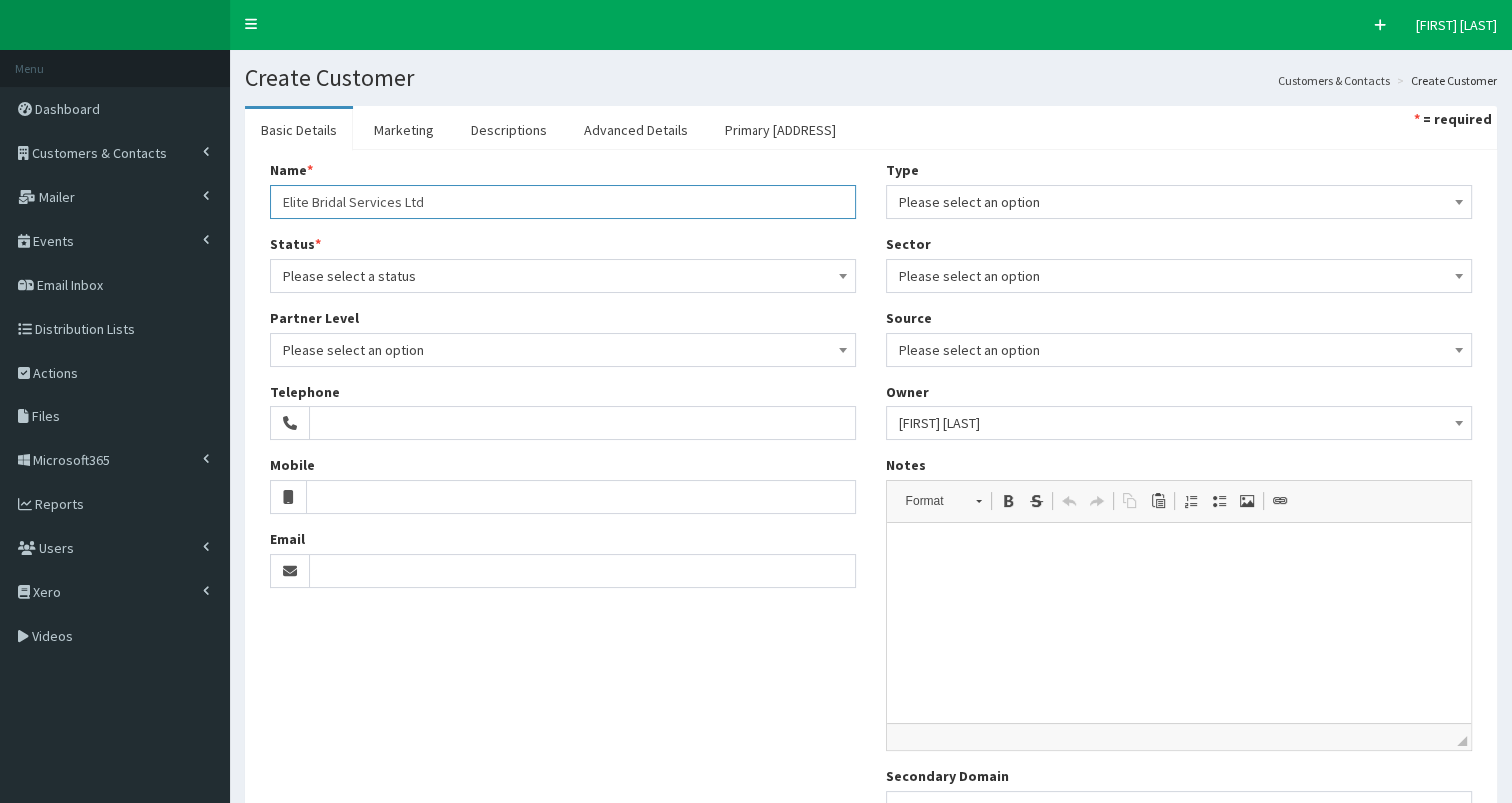 type on "Elite Bridal Services Ltd" 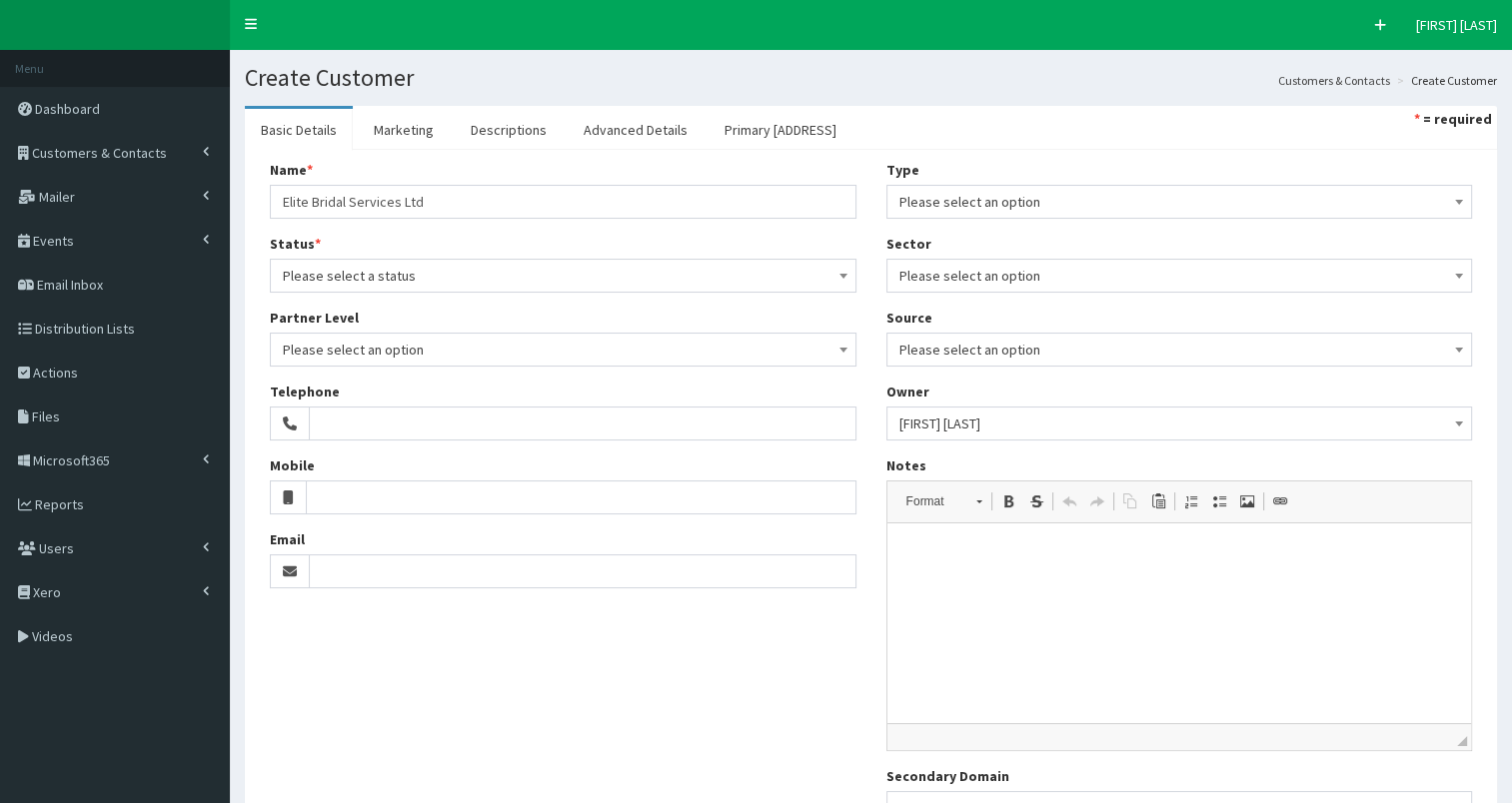 click on "Please select a status" at bounding box center (563, 276) 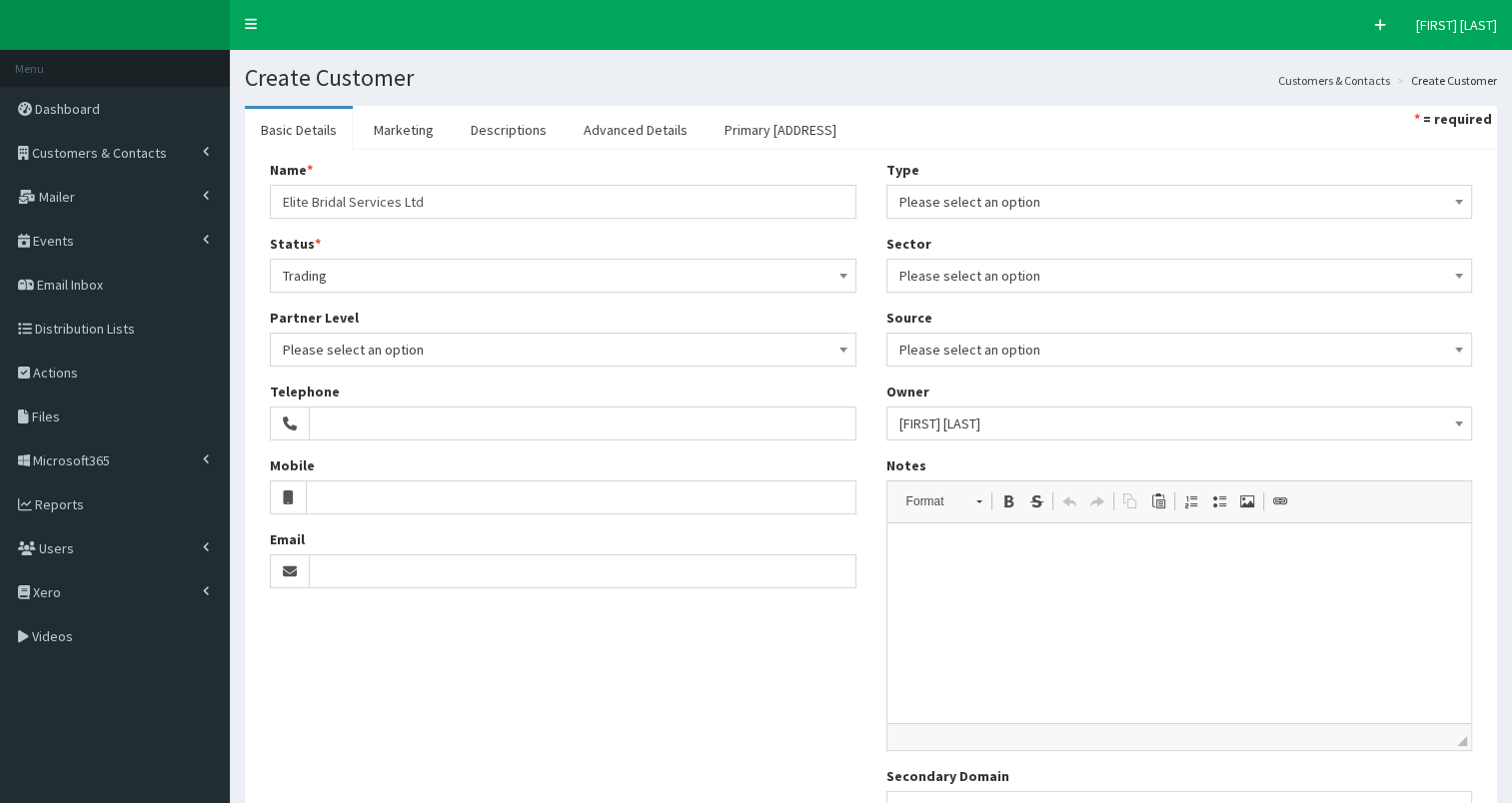 click on "Please select an option" at bounding box center (1179, 202) 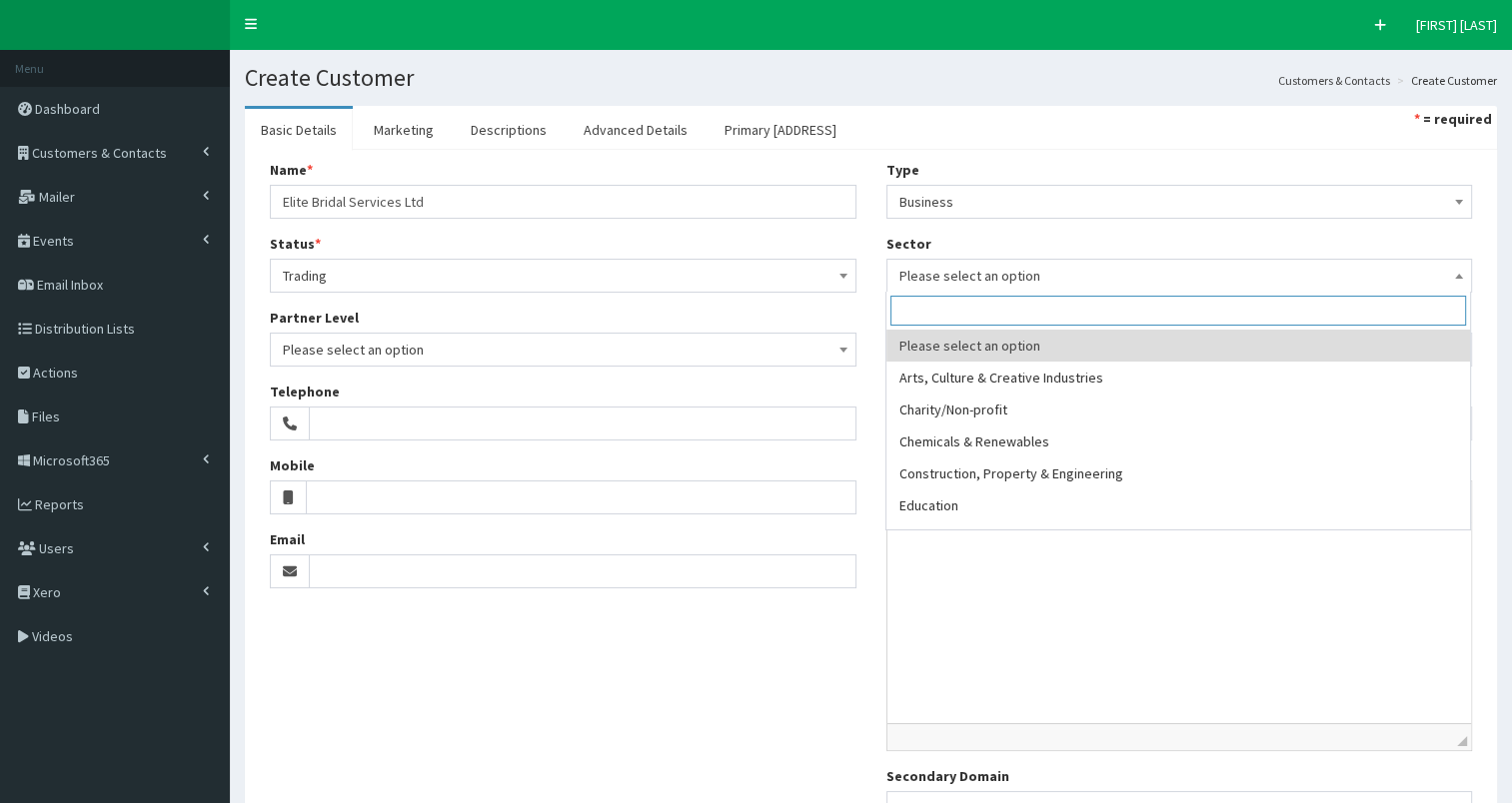 drag, startPoint x: 1009, startPoint y: 271, endPoint x: 1035, endPoint y: 288, distance: 31.06445 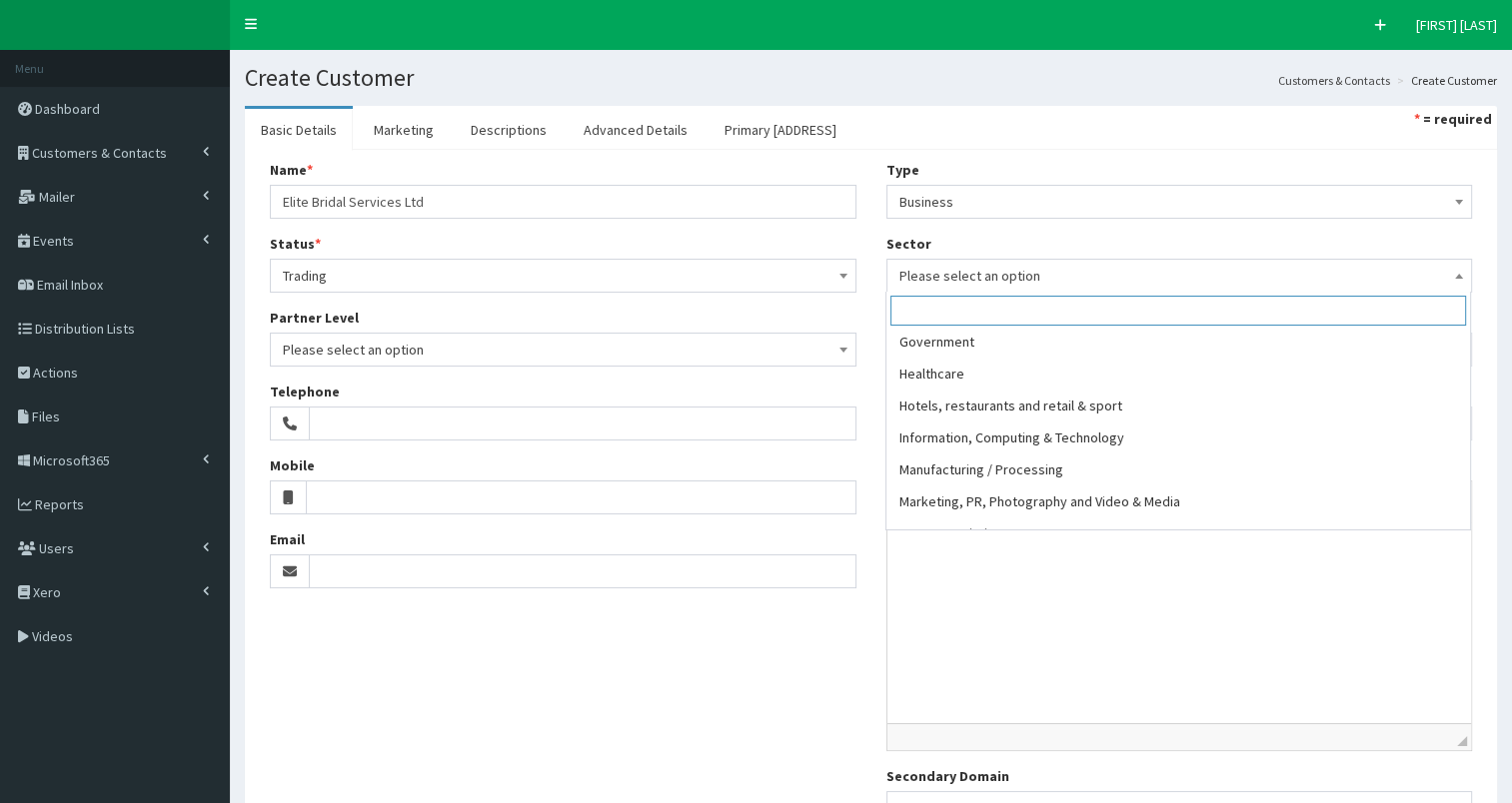 scroll, scrollTop: 234, scrollLeft: 0, axis: vertical 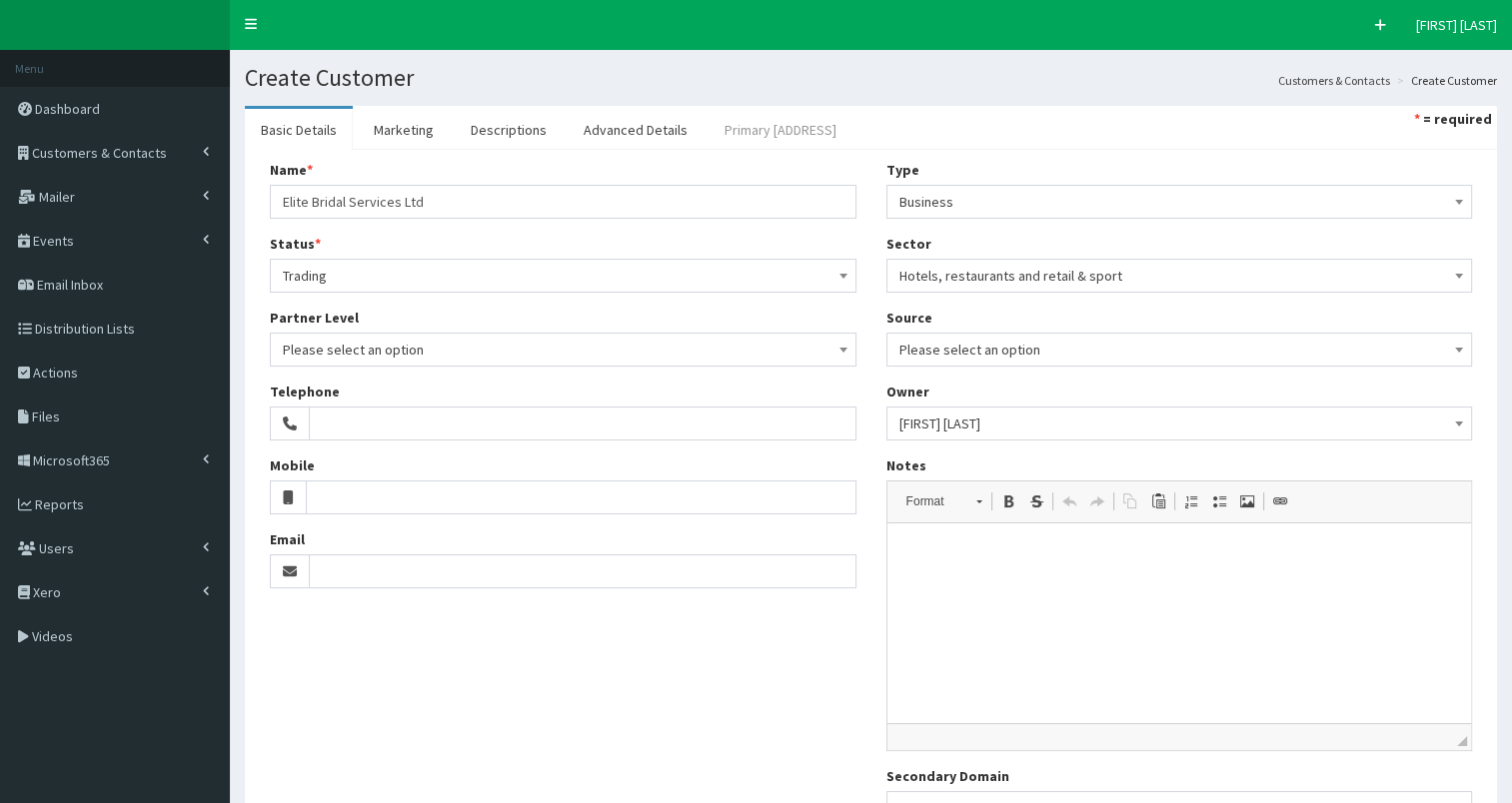 click on "Primary Address" at bounding box center (780, 130) 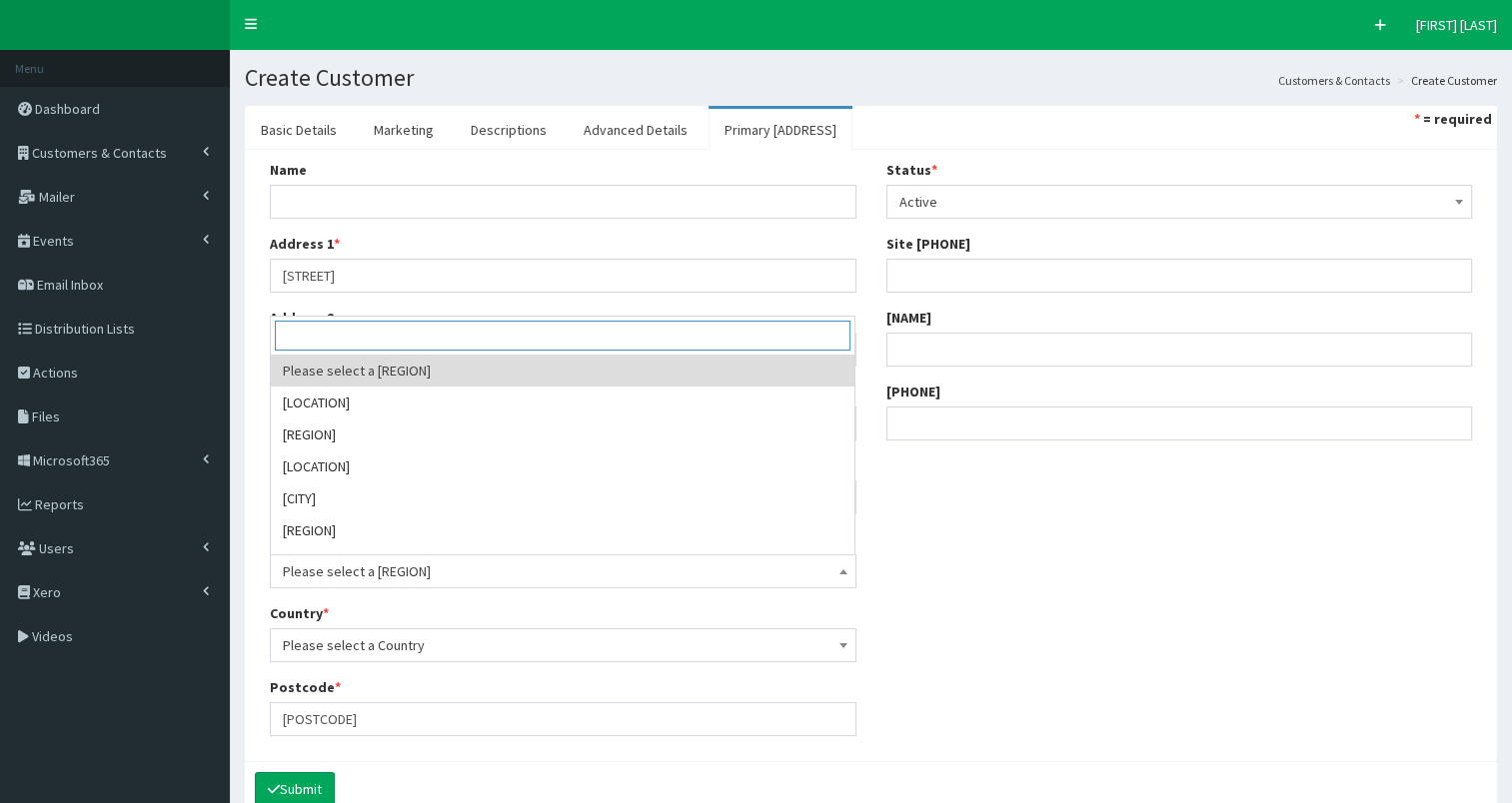 click on "Please select a Region" at bounding box center [563, 571] 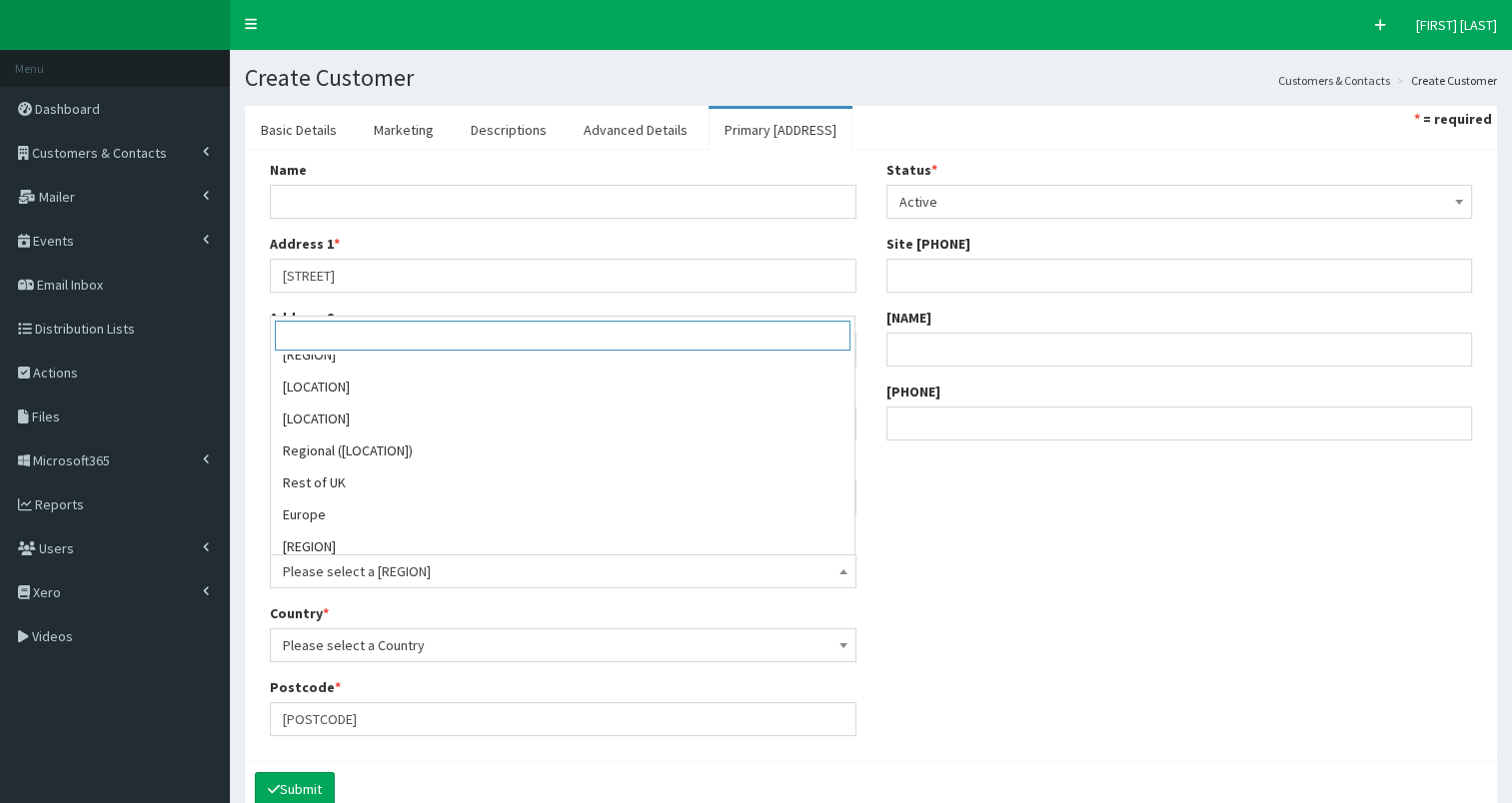 scroll, scrollTop: 422, scrollLeft: 0, axis: vertical 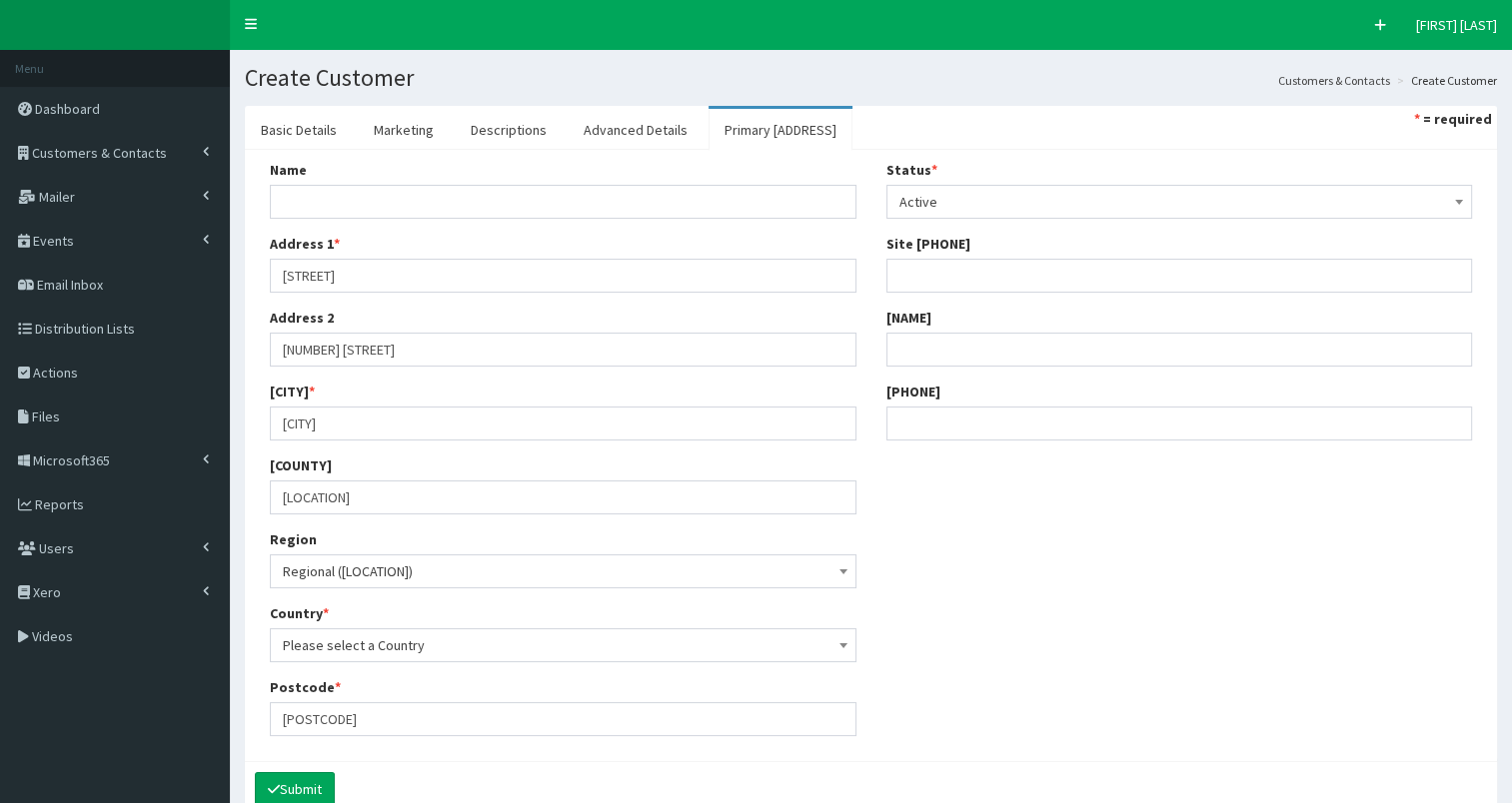click on "Please select a Country" at bounding box center [563, 645] 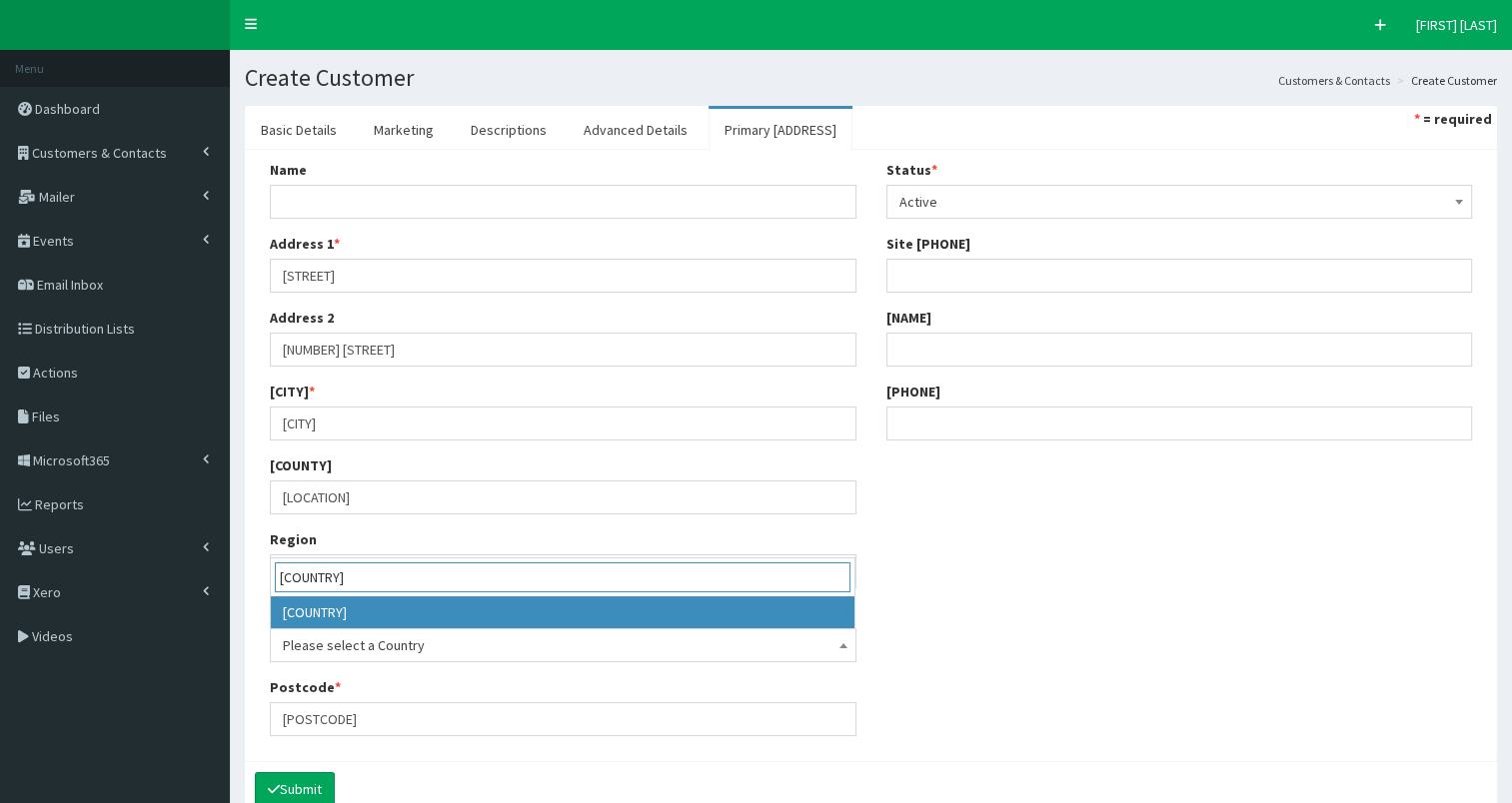 type on "United kin" 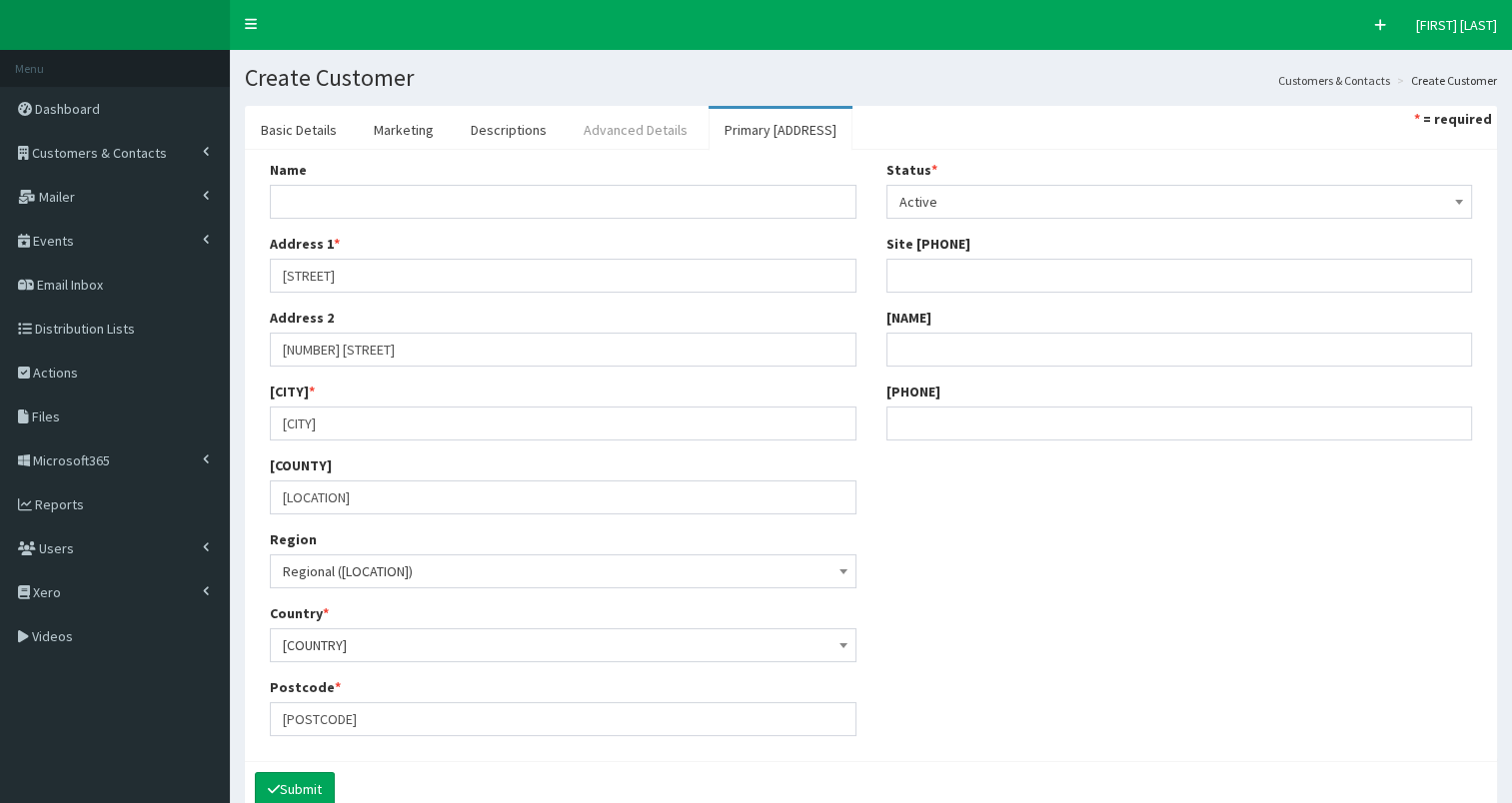 click on "Advanced Details" at bounding box center (636, 130) 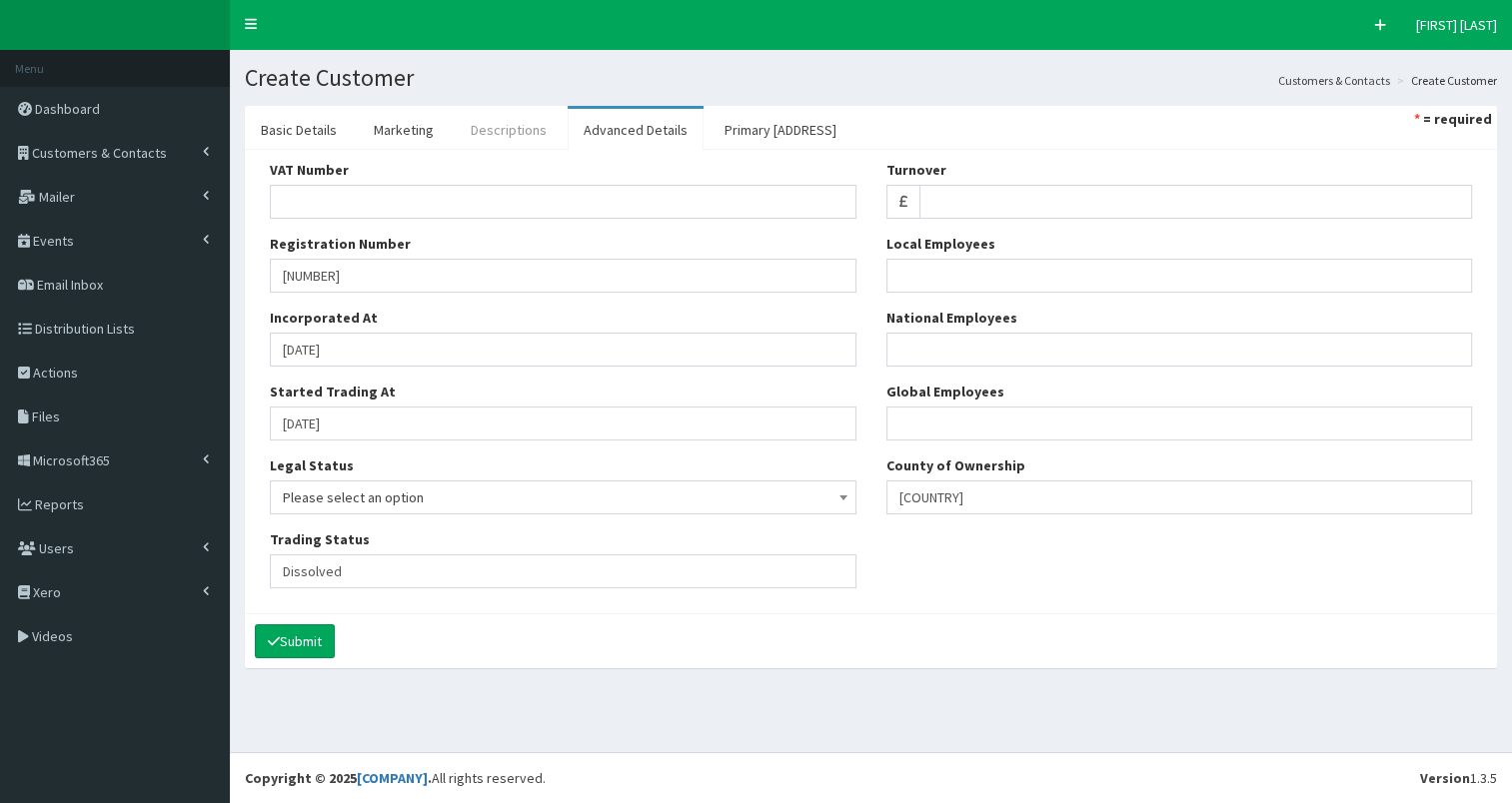 click on "Descriptions" at bounding box center (509, 130) 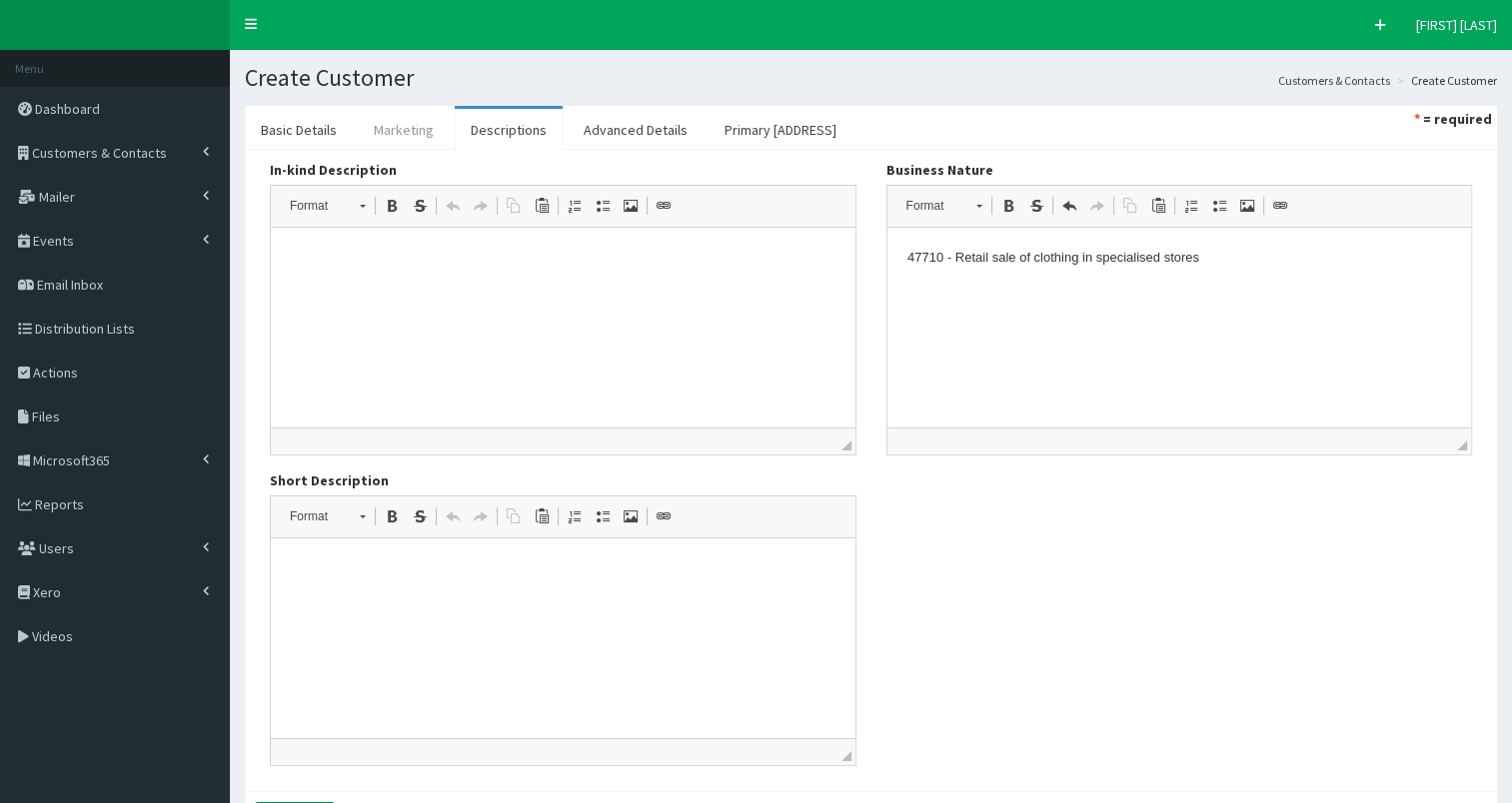 click on "Marketing" at bounding box center (404, 130) 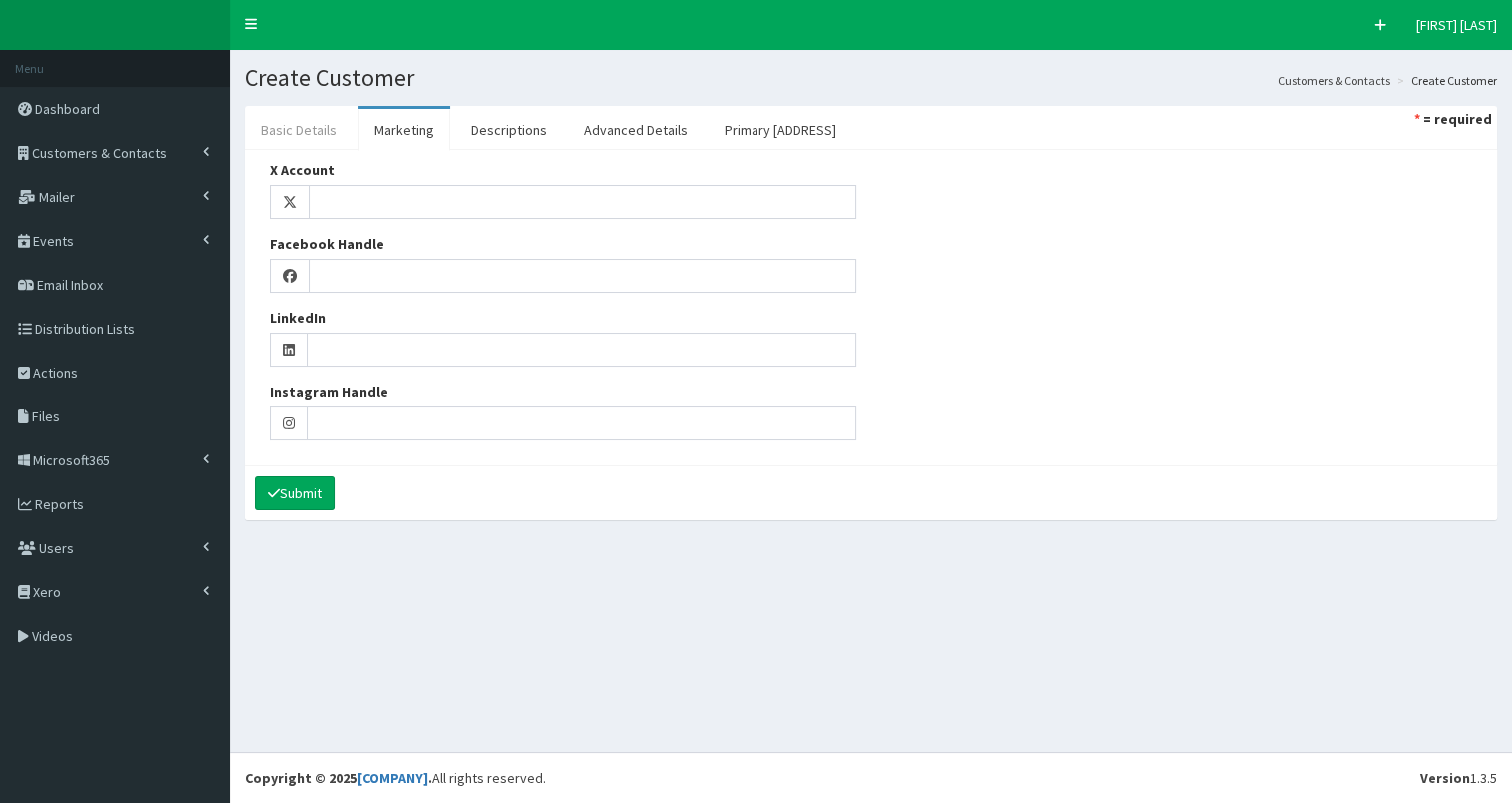click on "Basic Details" at bounding box center [299, 130] 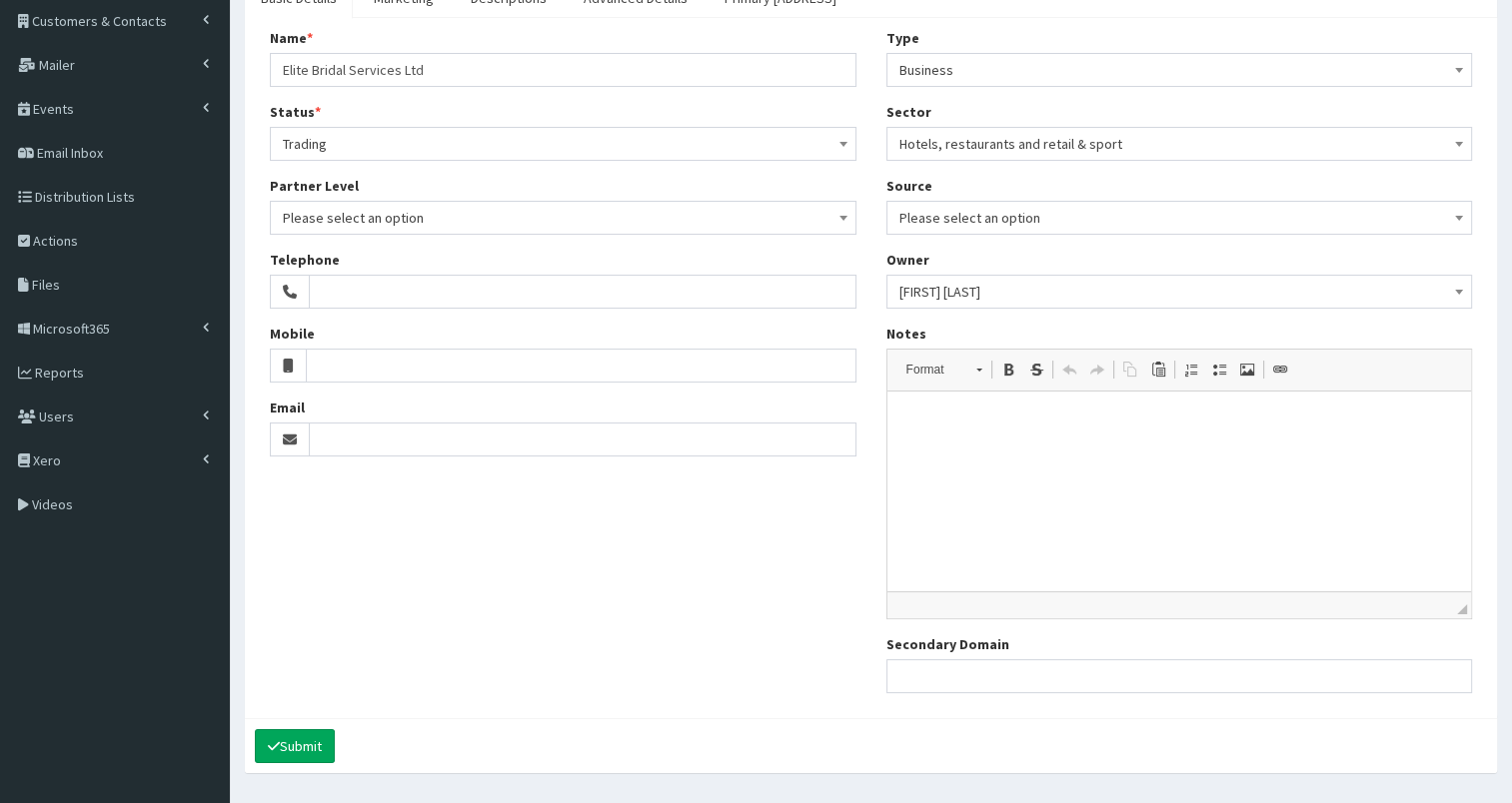 scroll, scrollTop: 186, scrollLeft: 0, axis: vertical 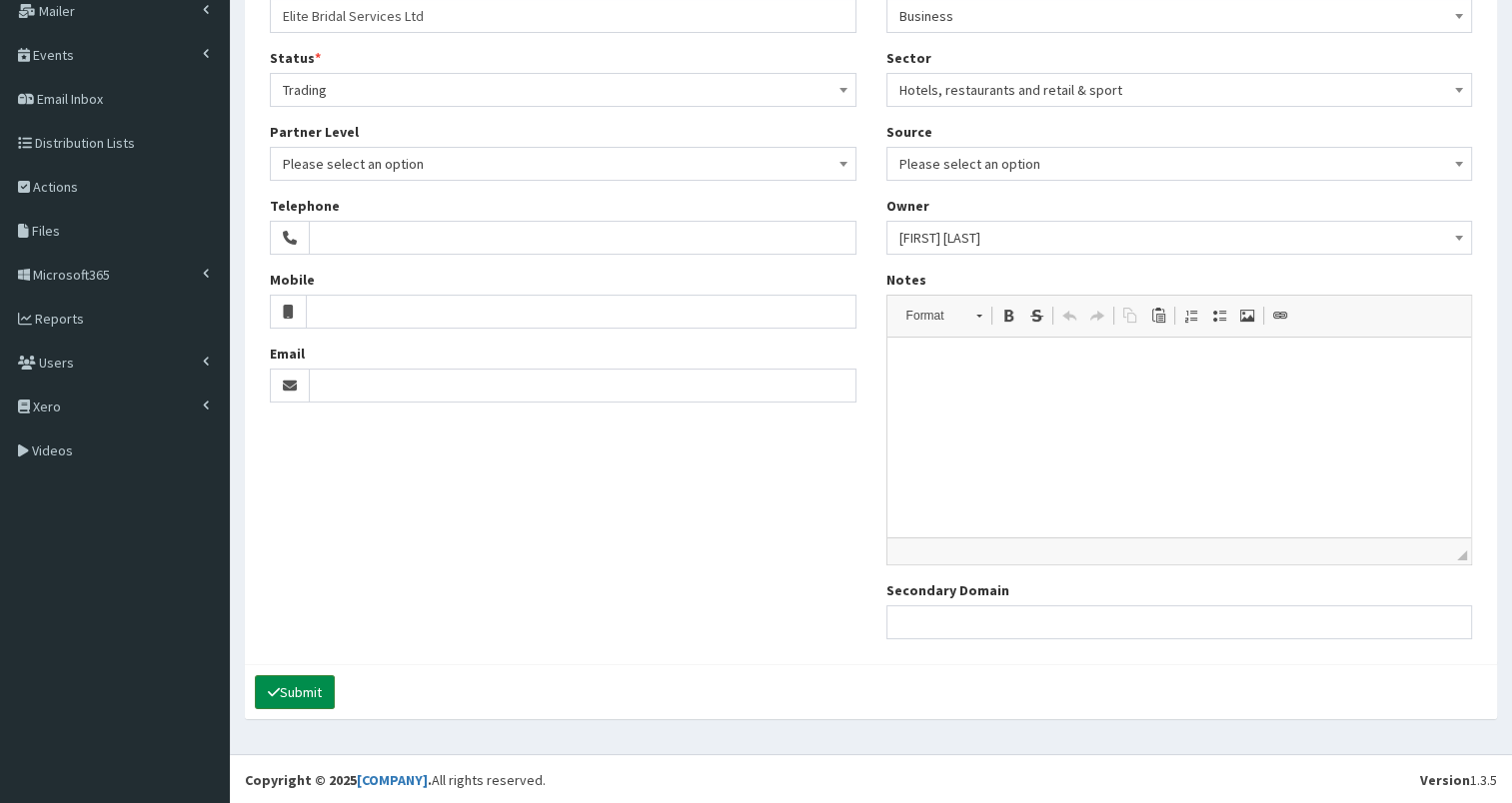 click on "Submit" at bounding box center [295, 692] 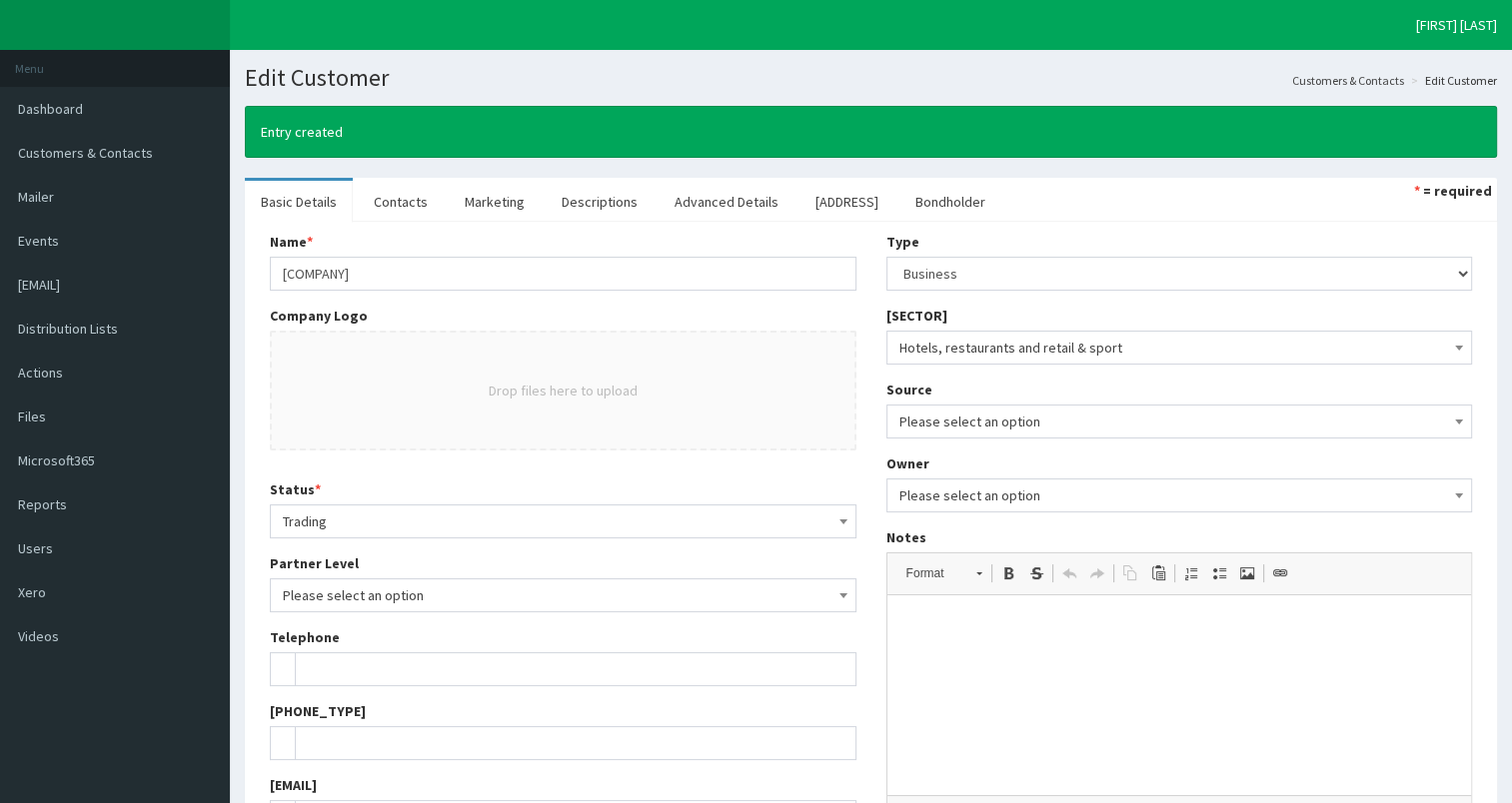 scroll, scrollTop: 0, scrollLeft: 0, axis: both 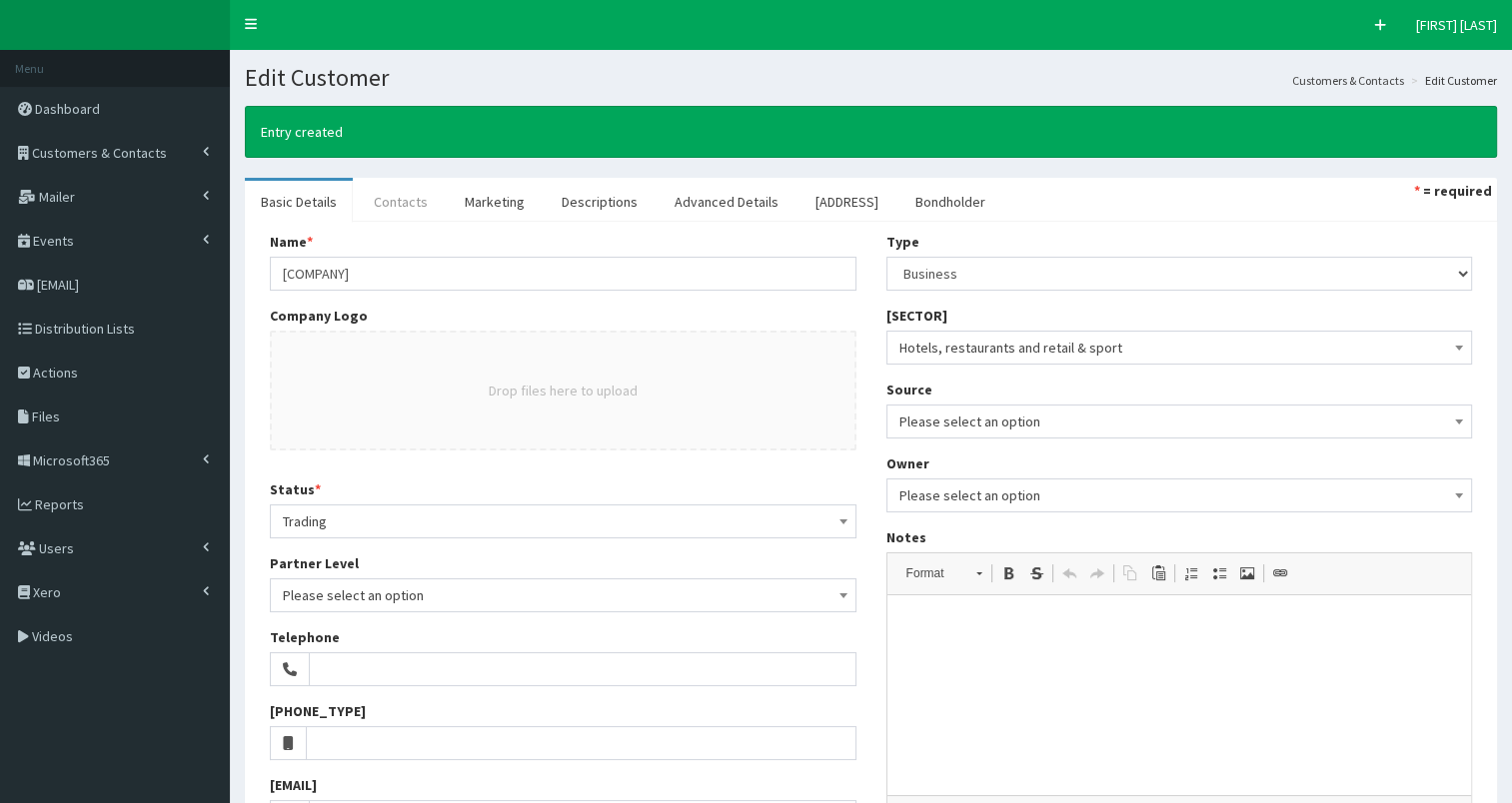 click on "Contacts" at bounding box center (401, 202) 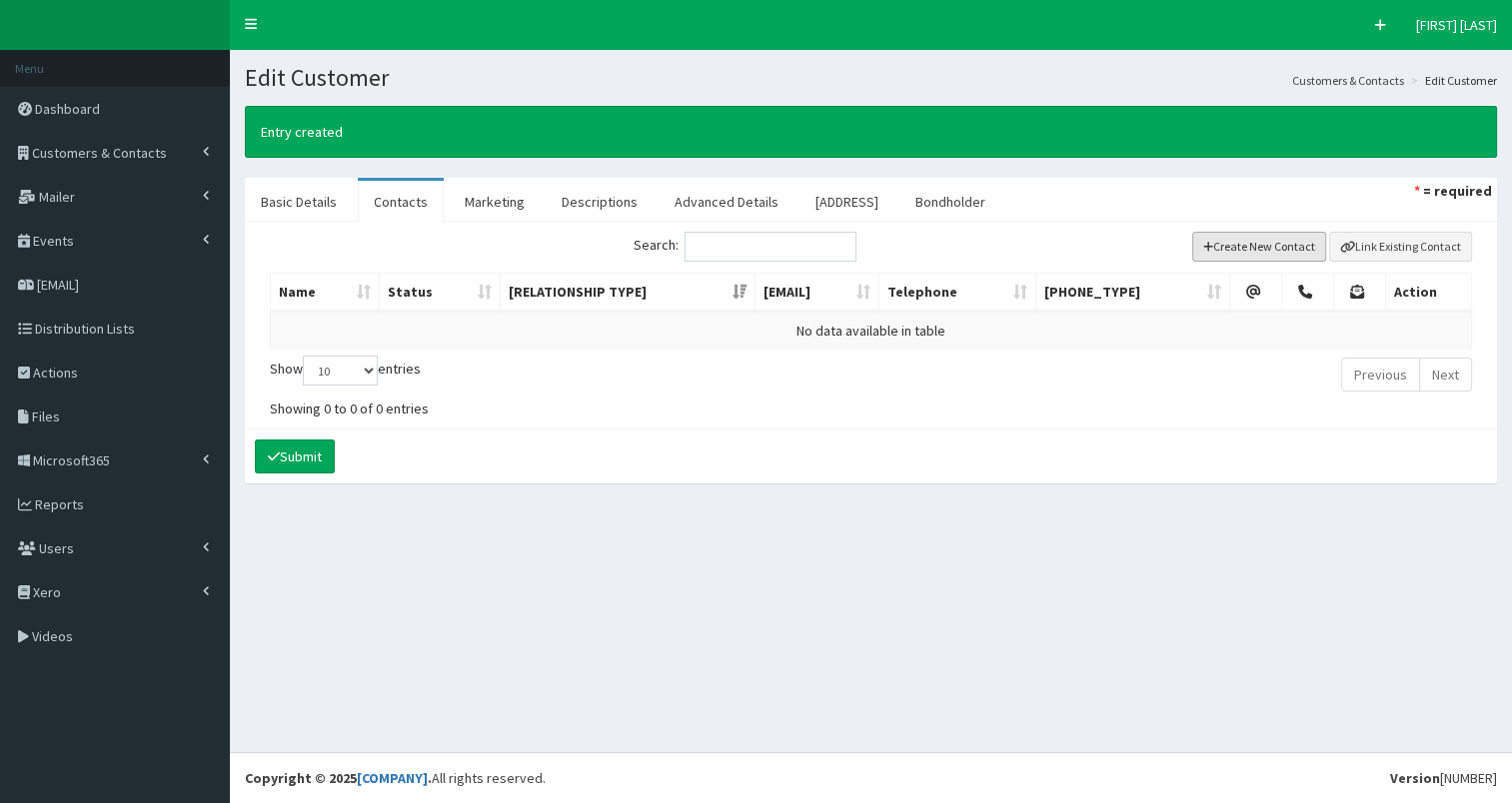 click on "Create New Contact" at bounding box center (1259, 247) 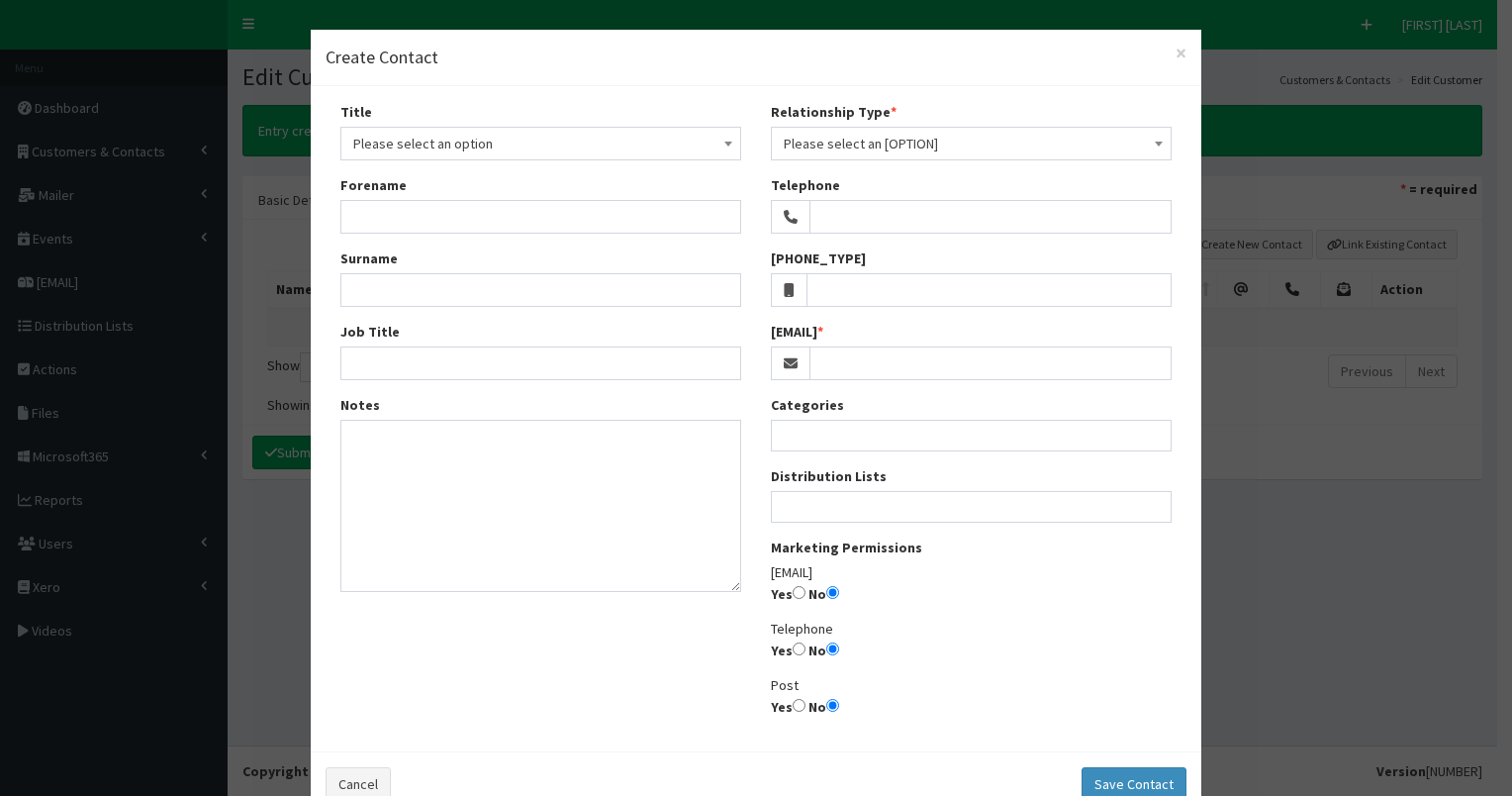 click on "Please select an option" at bounding box center (540, 144) 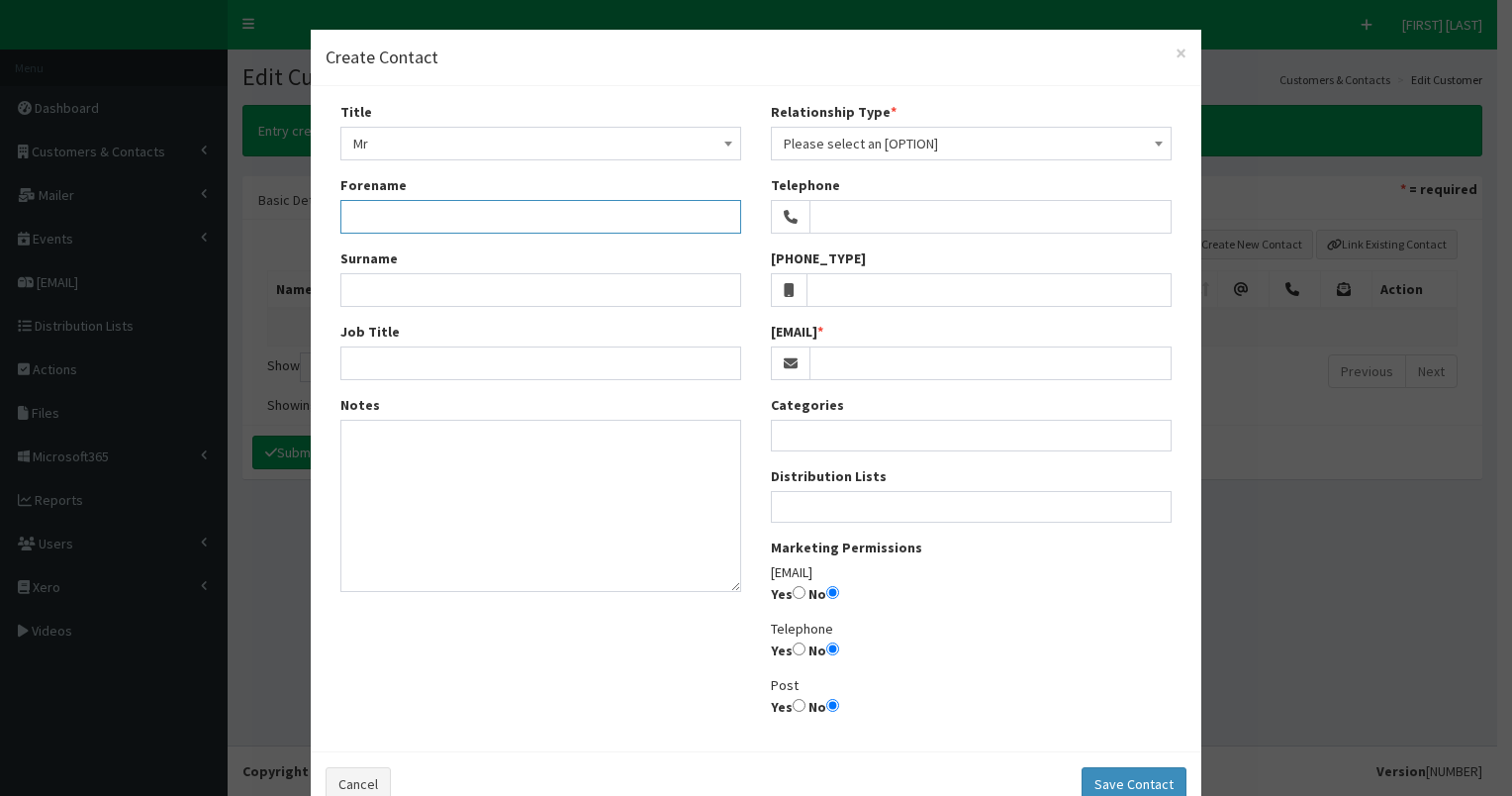 click on "Forename" at bounding box center [540, 217] 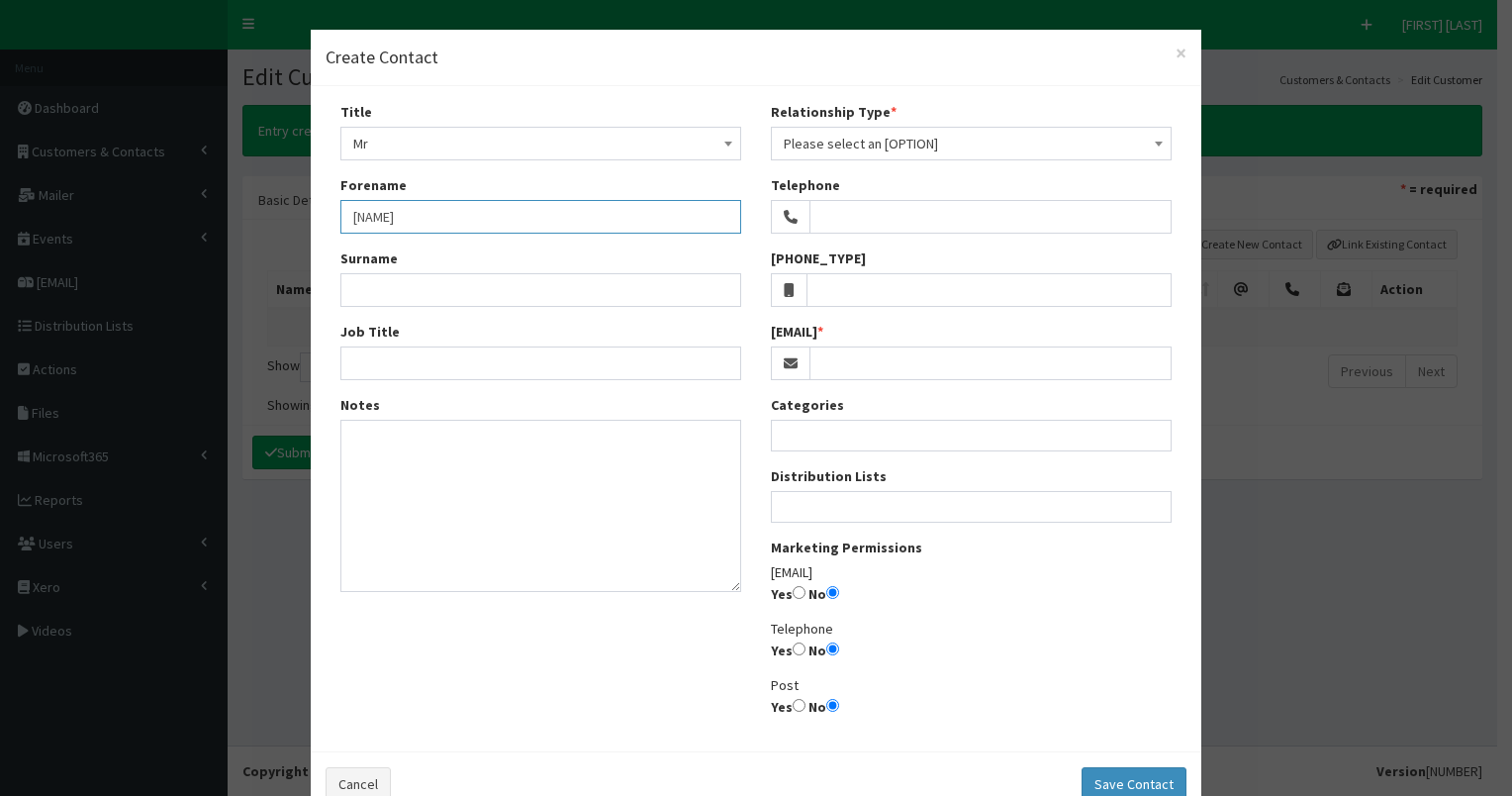 type on "Richard" 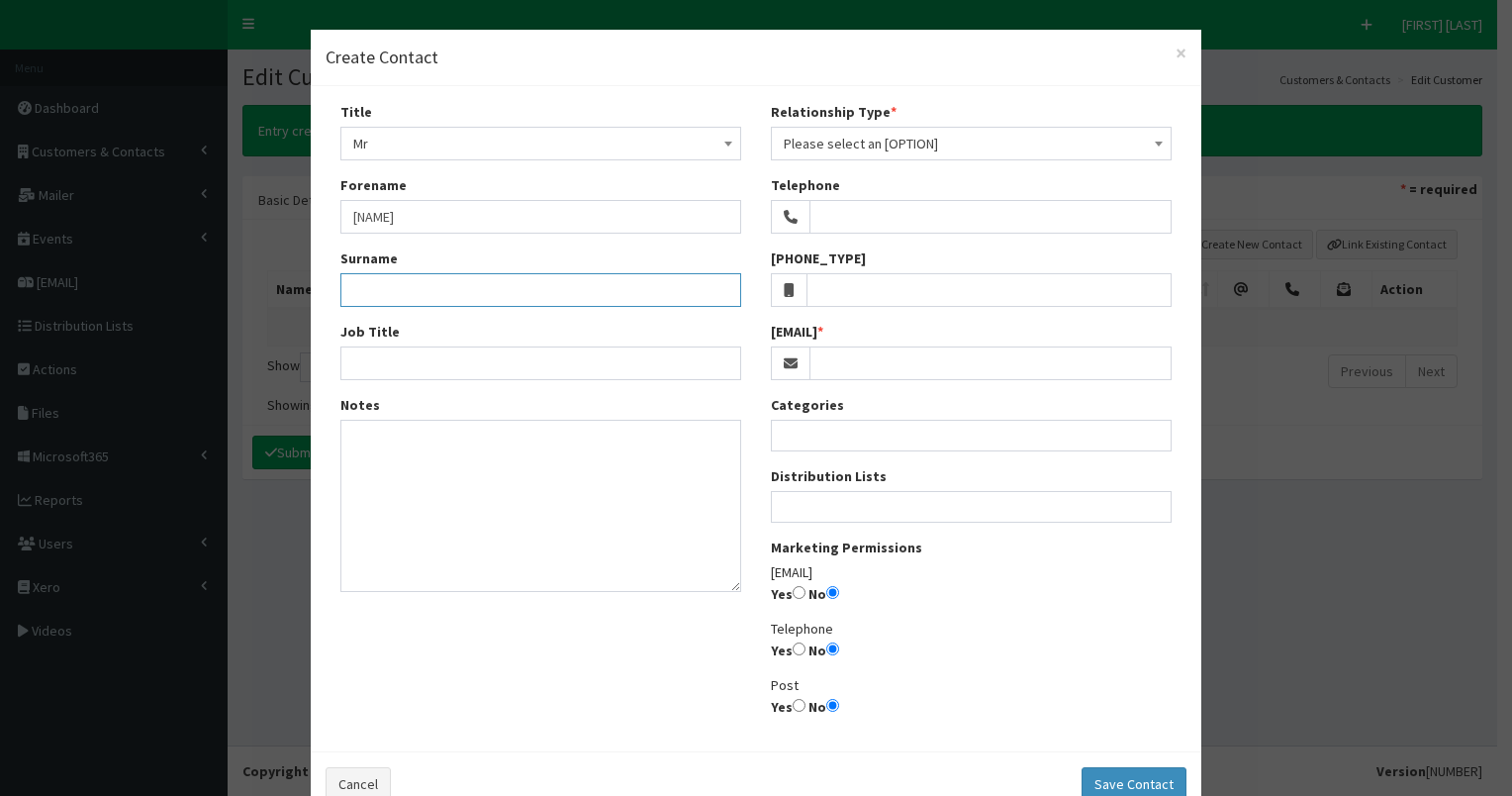 click on "Surname" at bounding box center [540, 290] 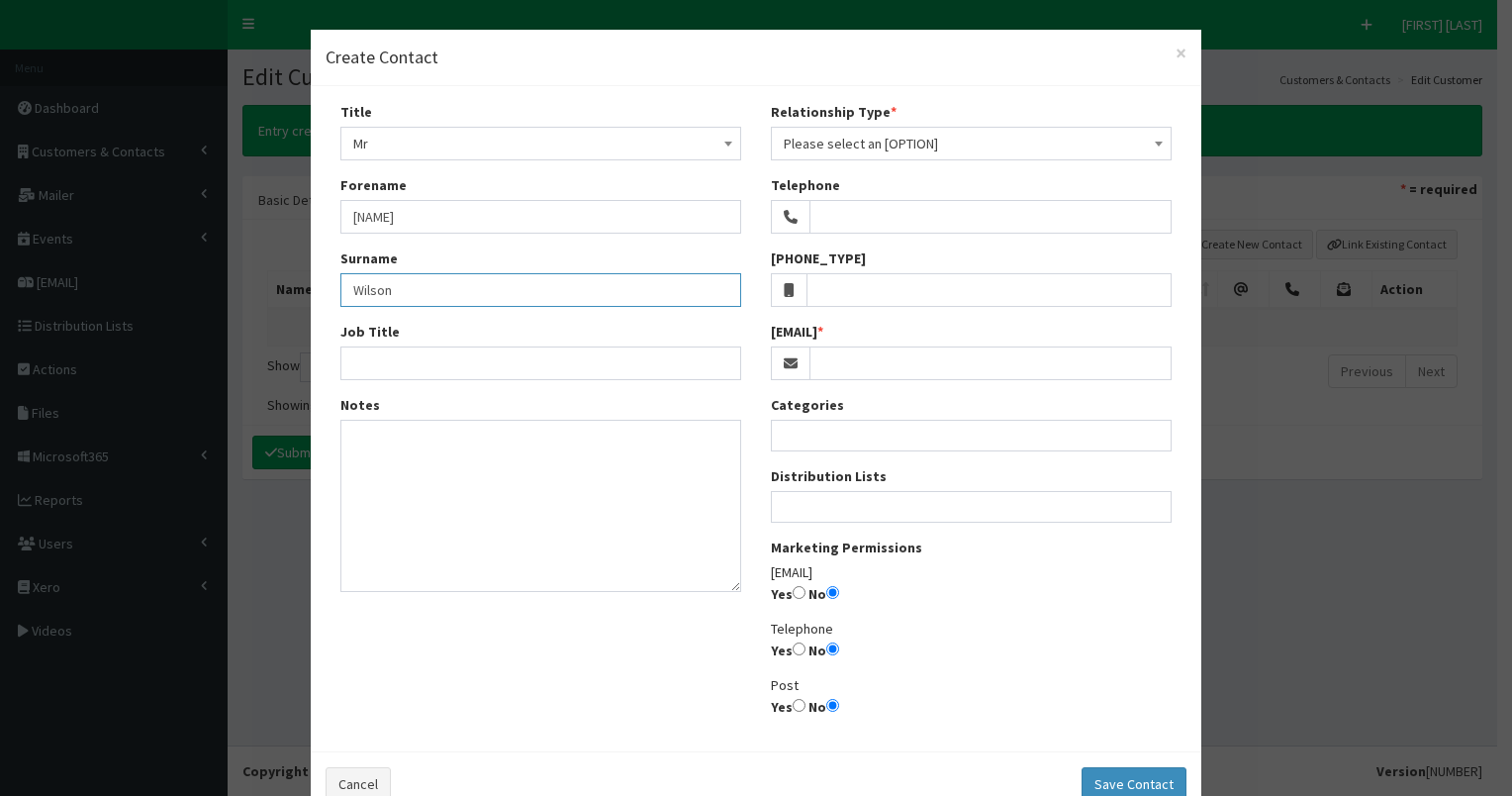 type on "Wilson" 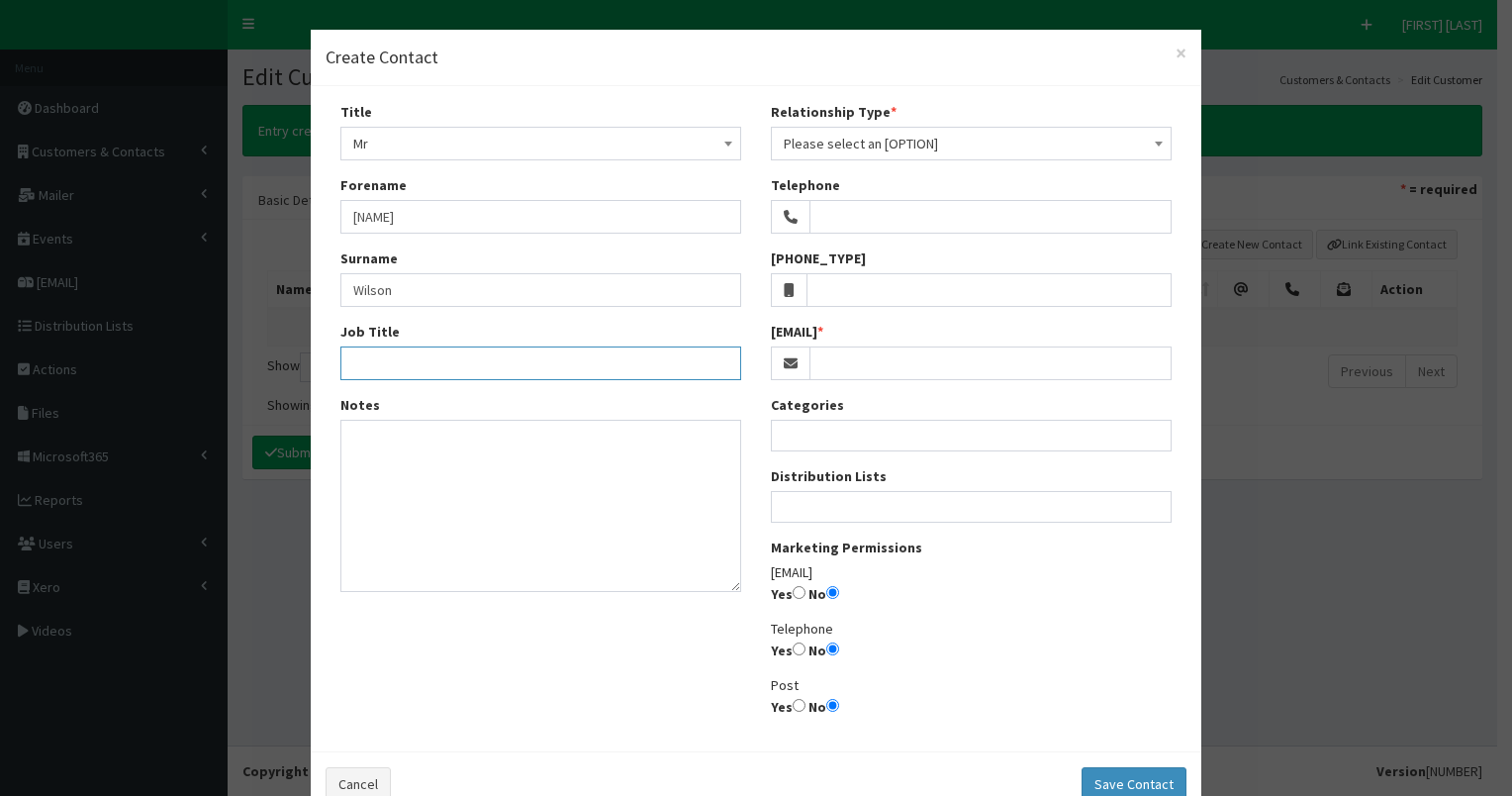 click on "Job Title" at bounding box center [540, 363] 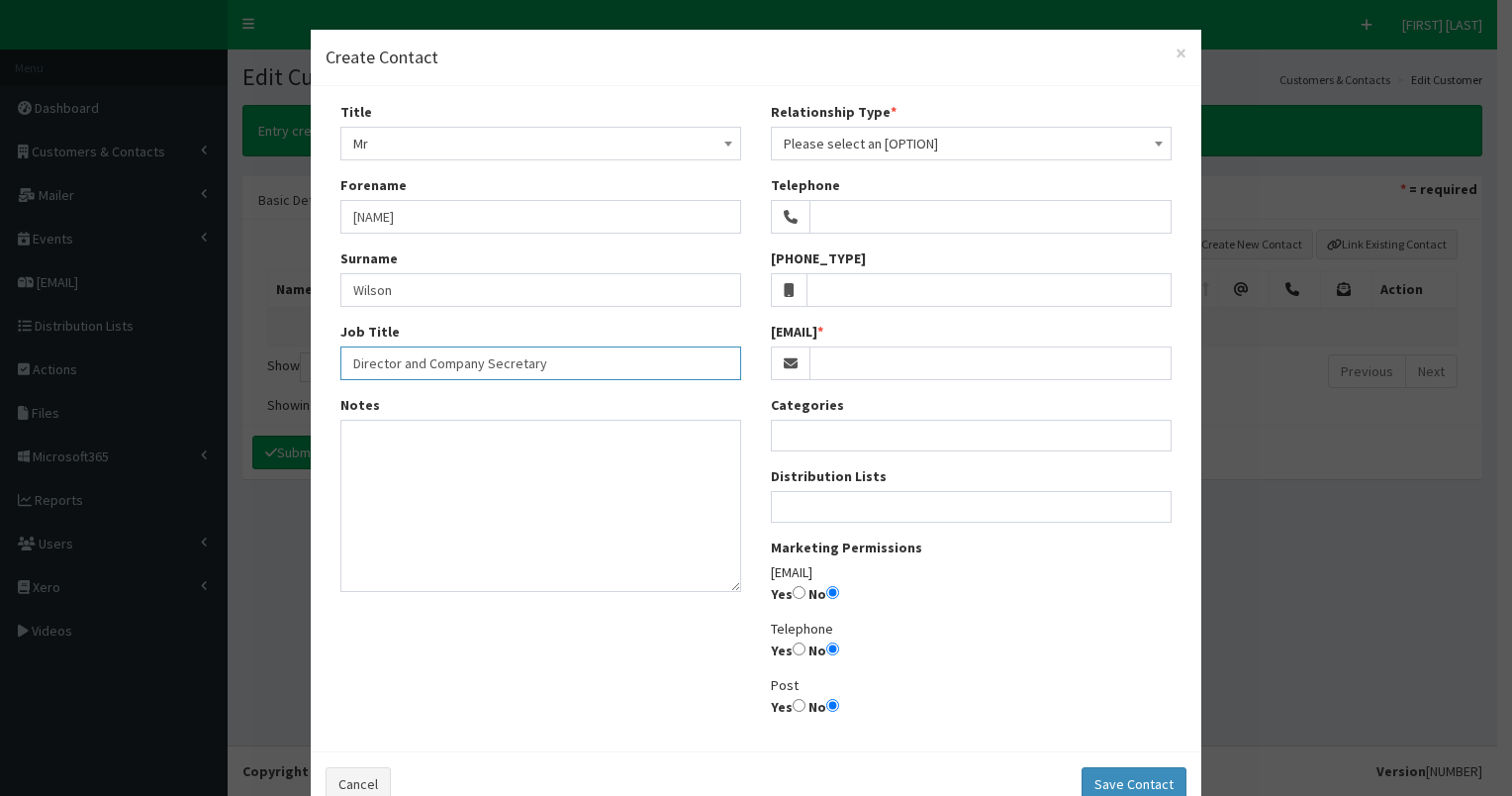 type on "Director and Company Secretary" 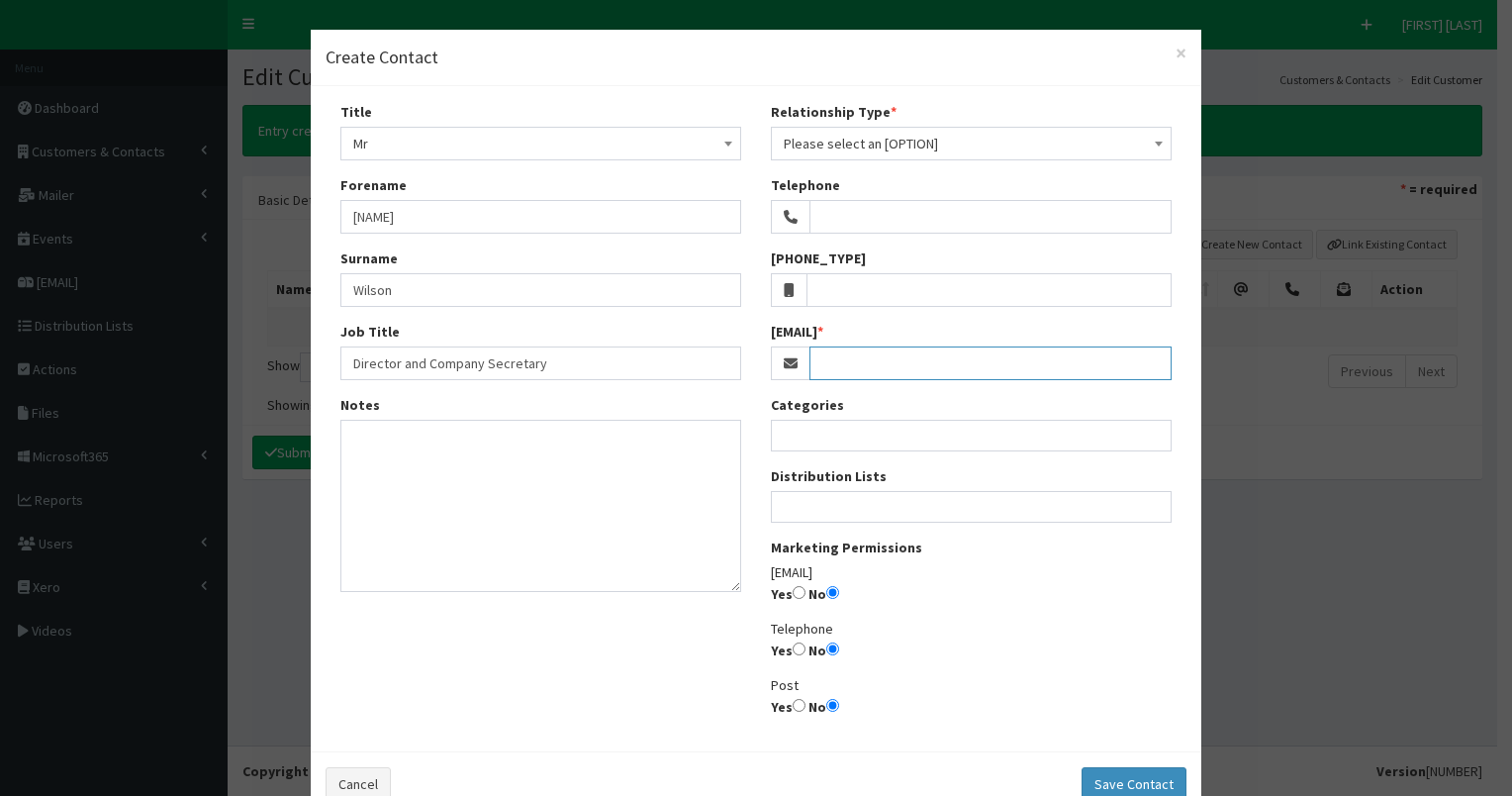 click on "Email" at bounding box center (991, 363) 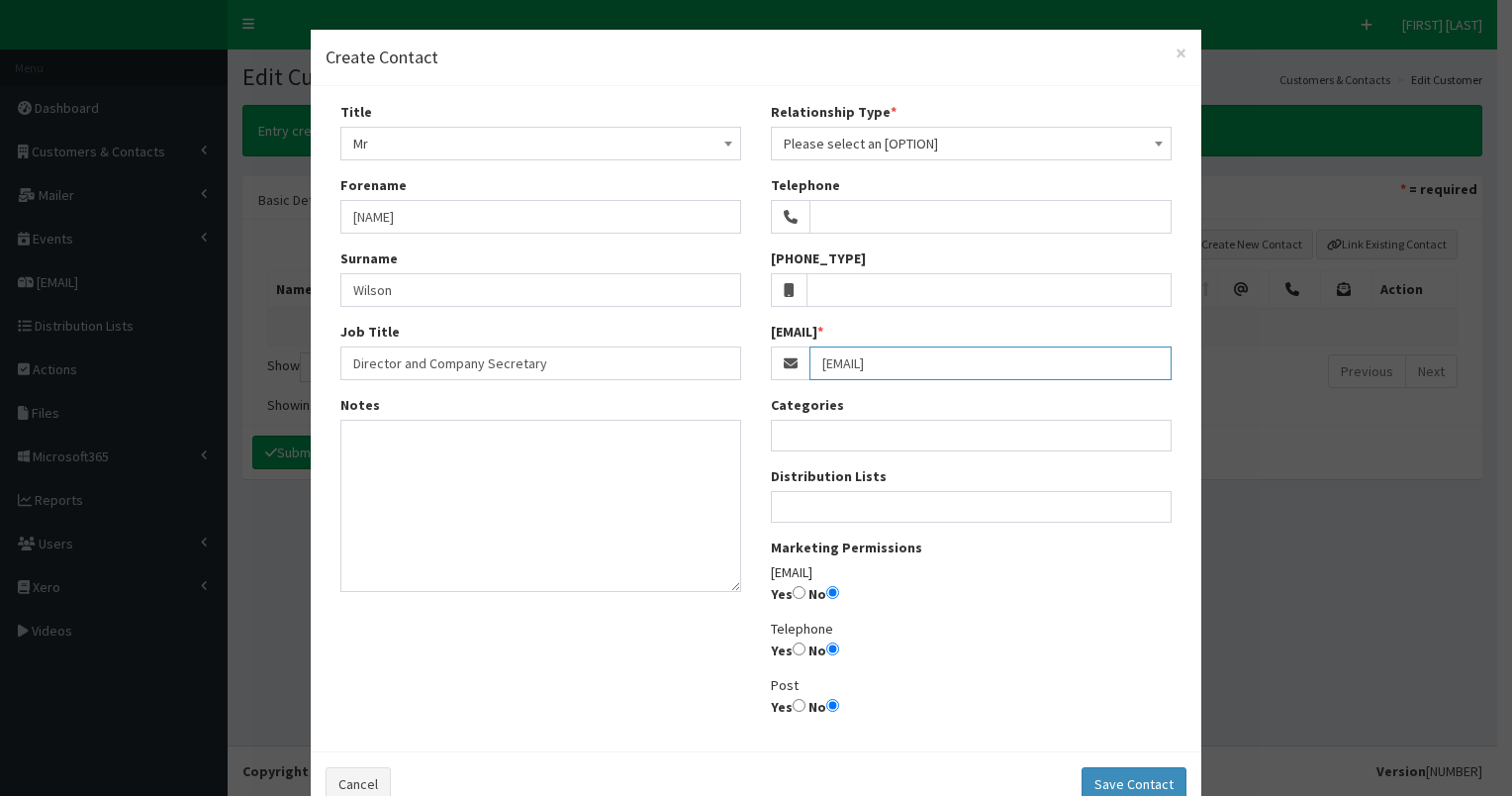 type on "richard.wilson@elite.gb.net" 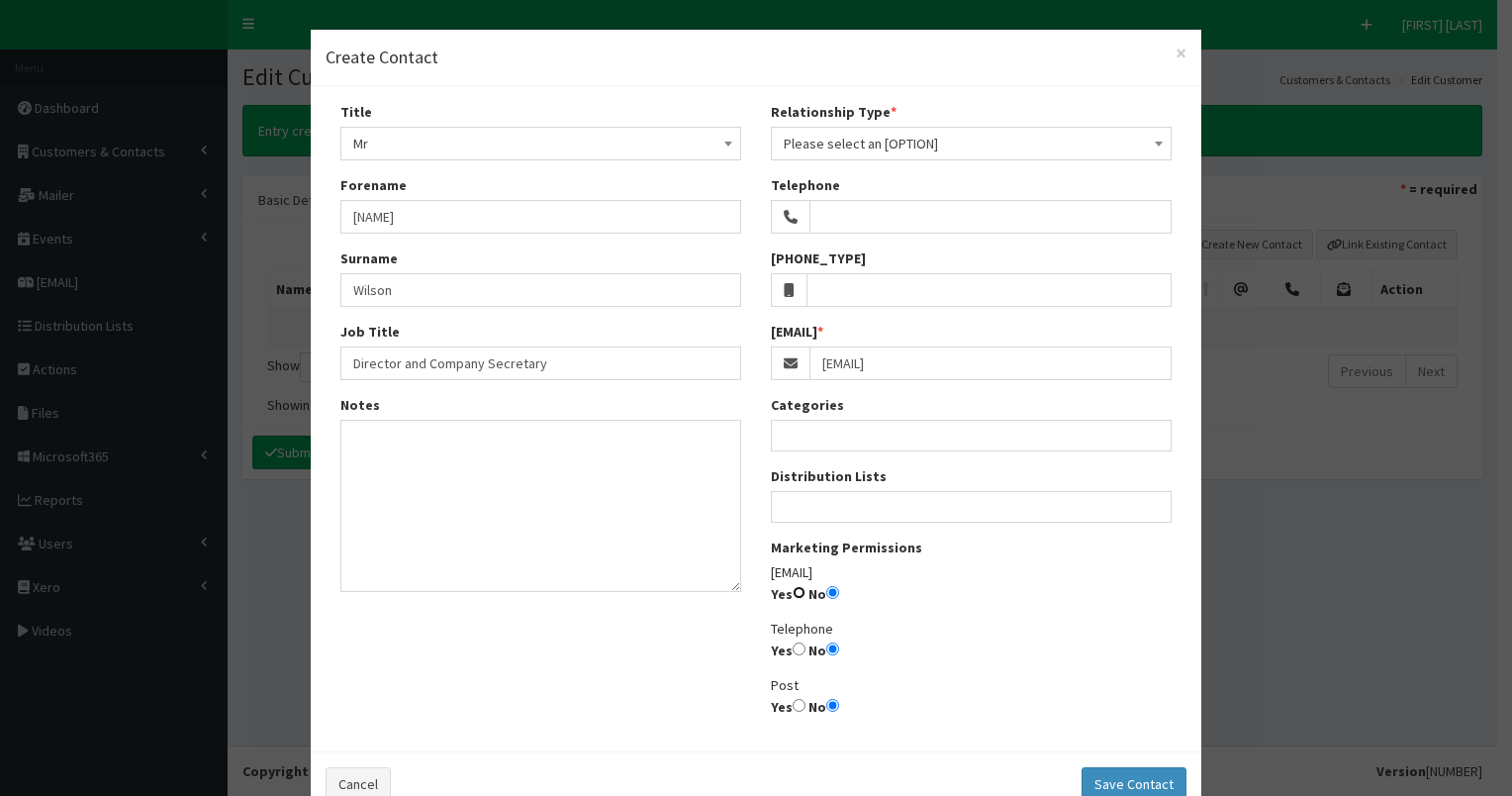 click on "Yes" at bounding box center (799, 592) 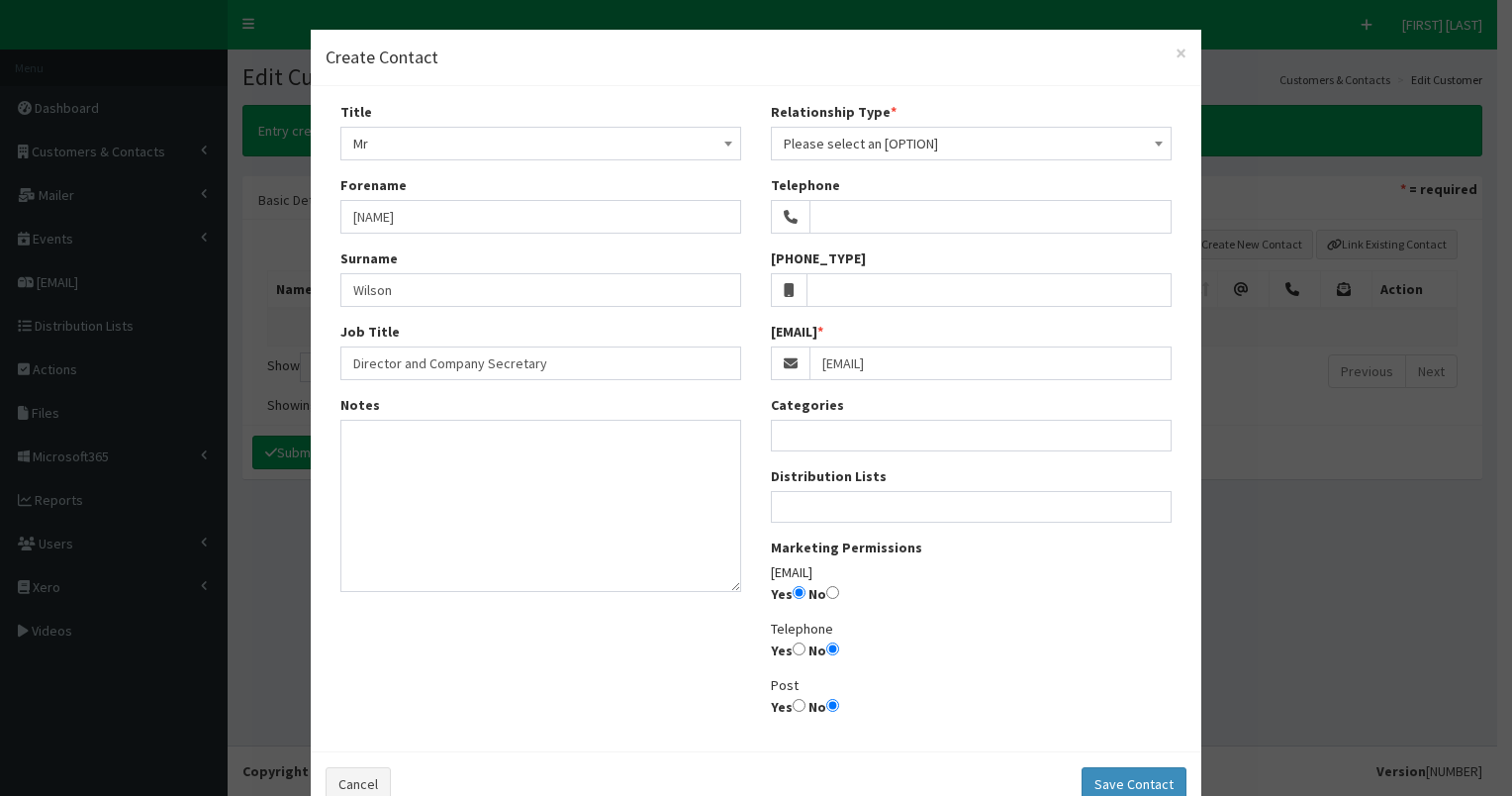 click on "F  Pr
\Toggle navigation
Quick Create
Leahann Barnes
Leahann Barnes
Member since 25th Mar 2020
Edit  Logout *" at bounding box center [756, 398] 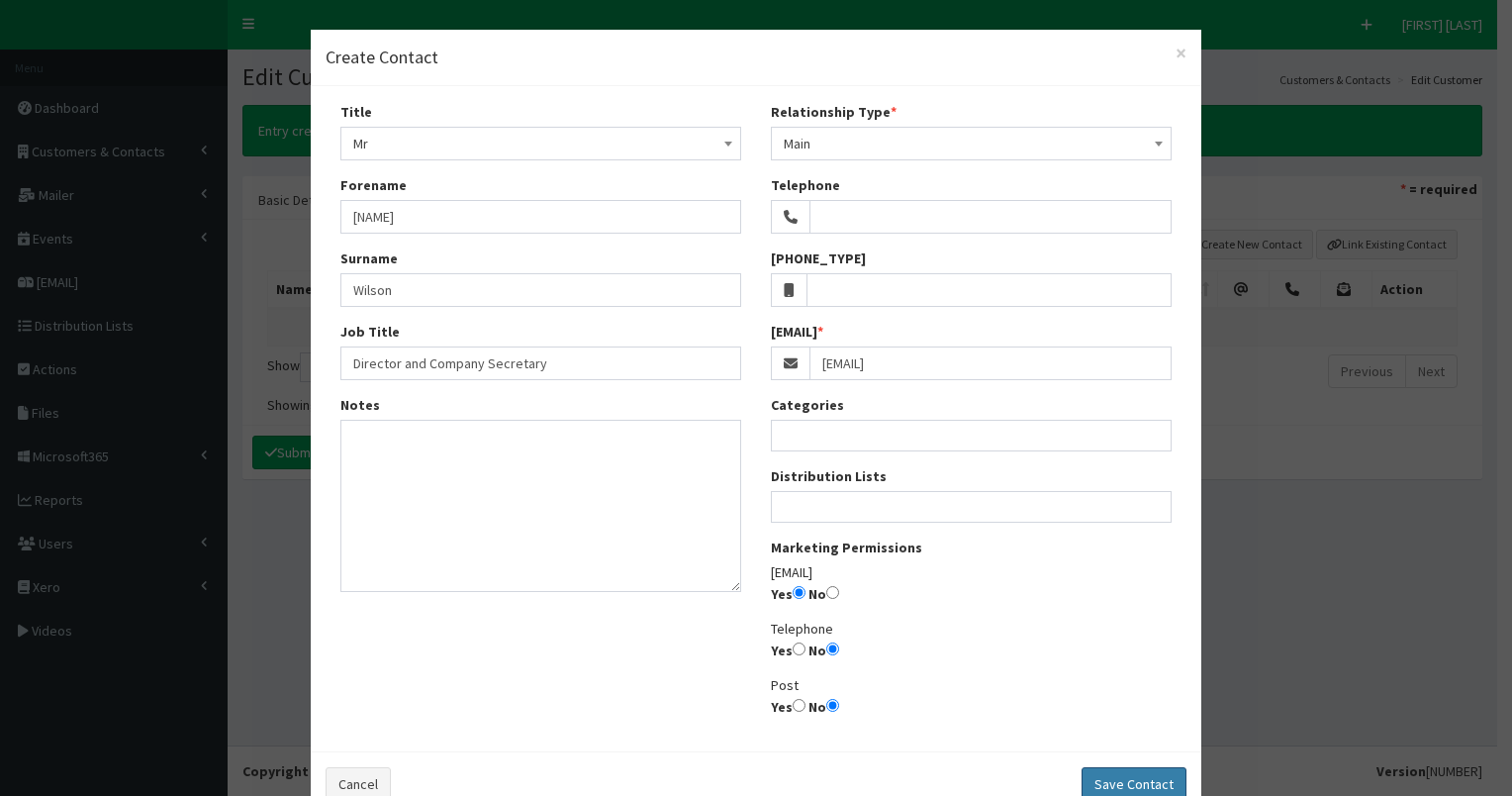 click on "Save Contact" at bounding box center [1134, 784] 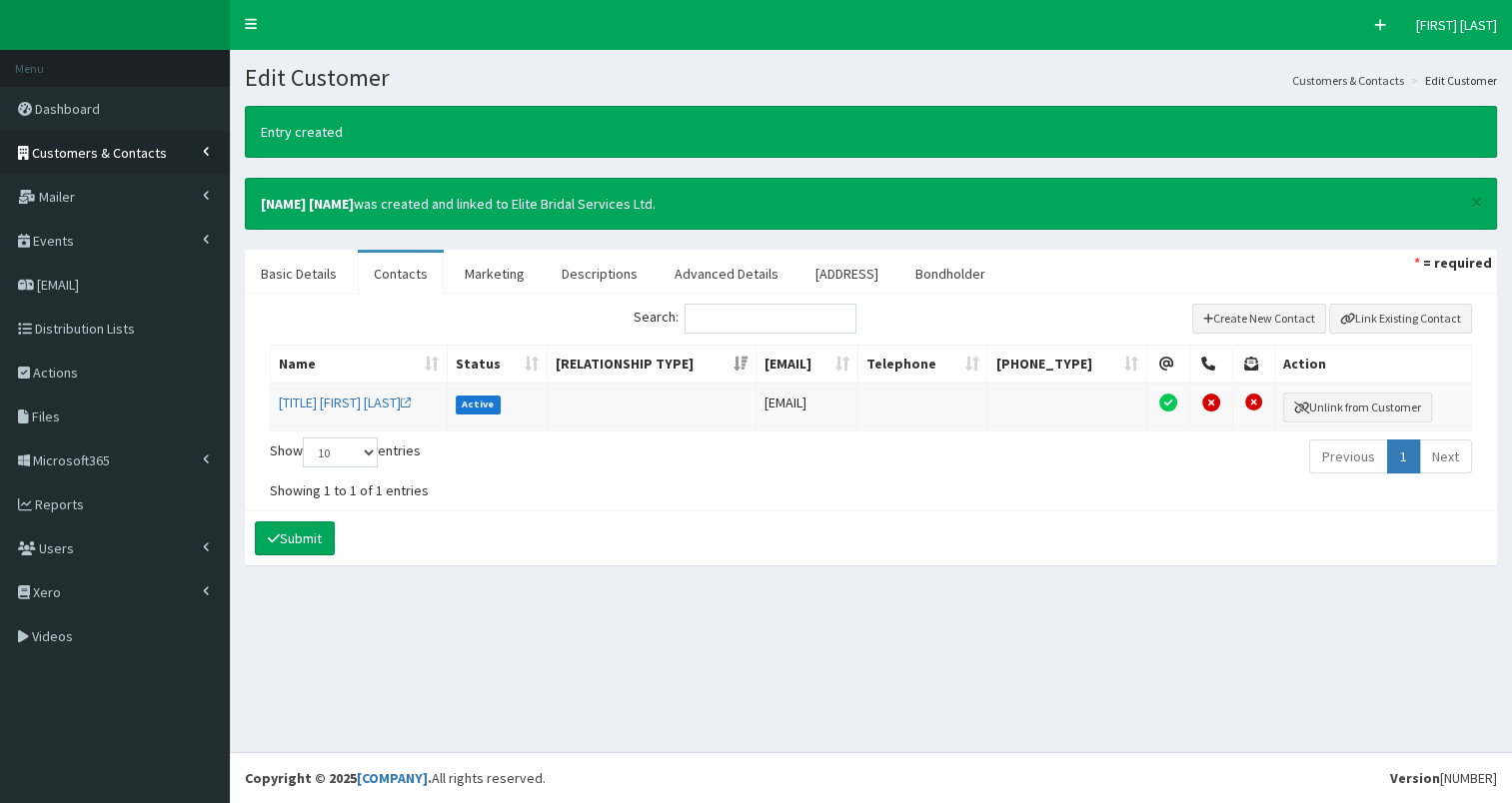 click on "Customers & Contacts" at bounding box center (99, 153) 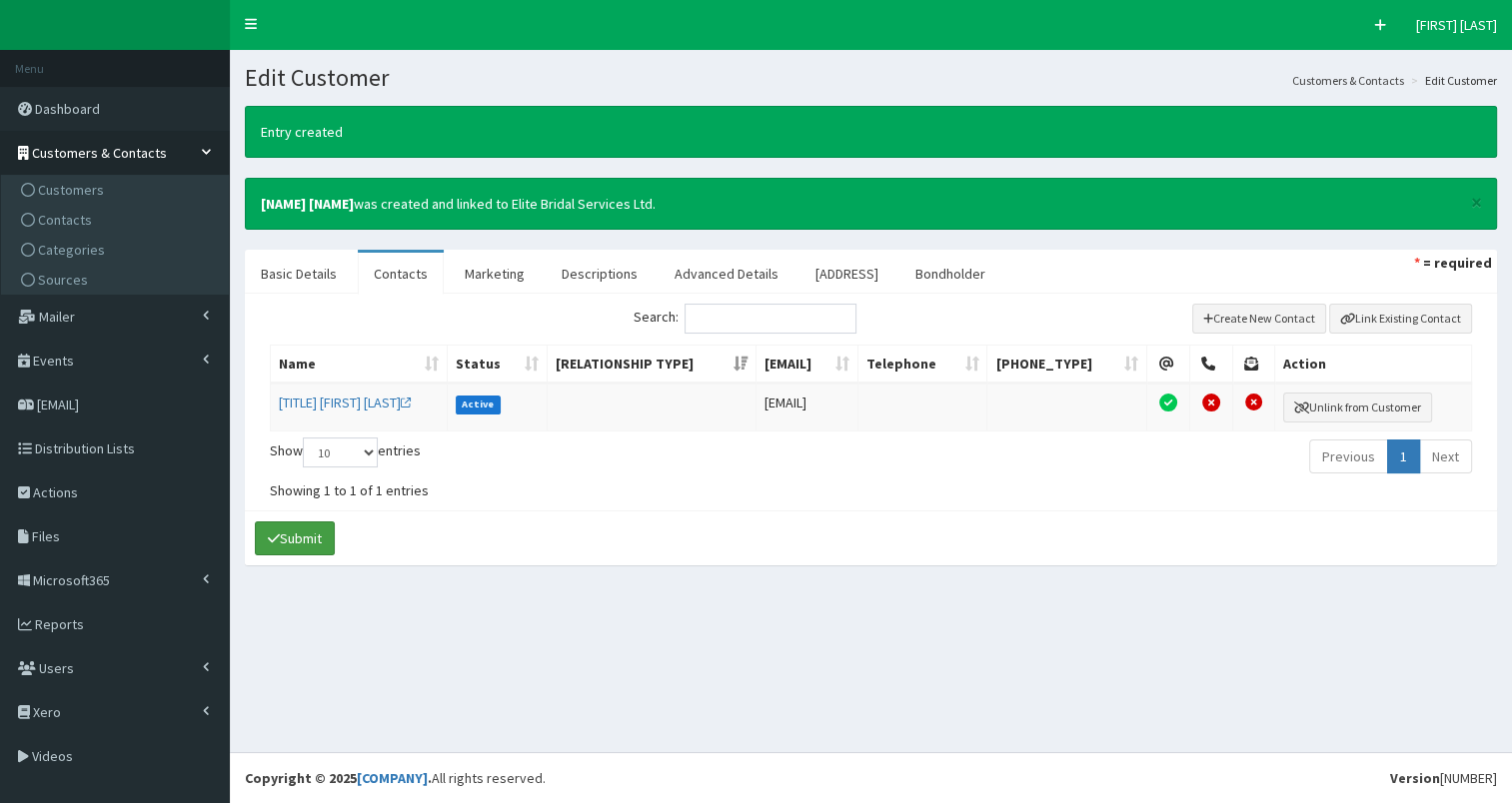 drag, startPoint x: 292, startPoint y: 531, endPoint x: 273, endPoint y: 483, distance: 51.62364 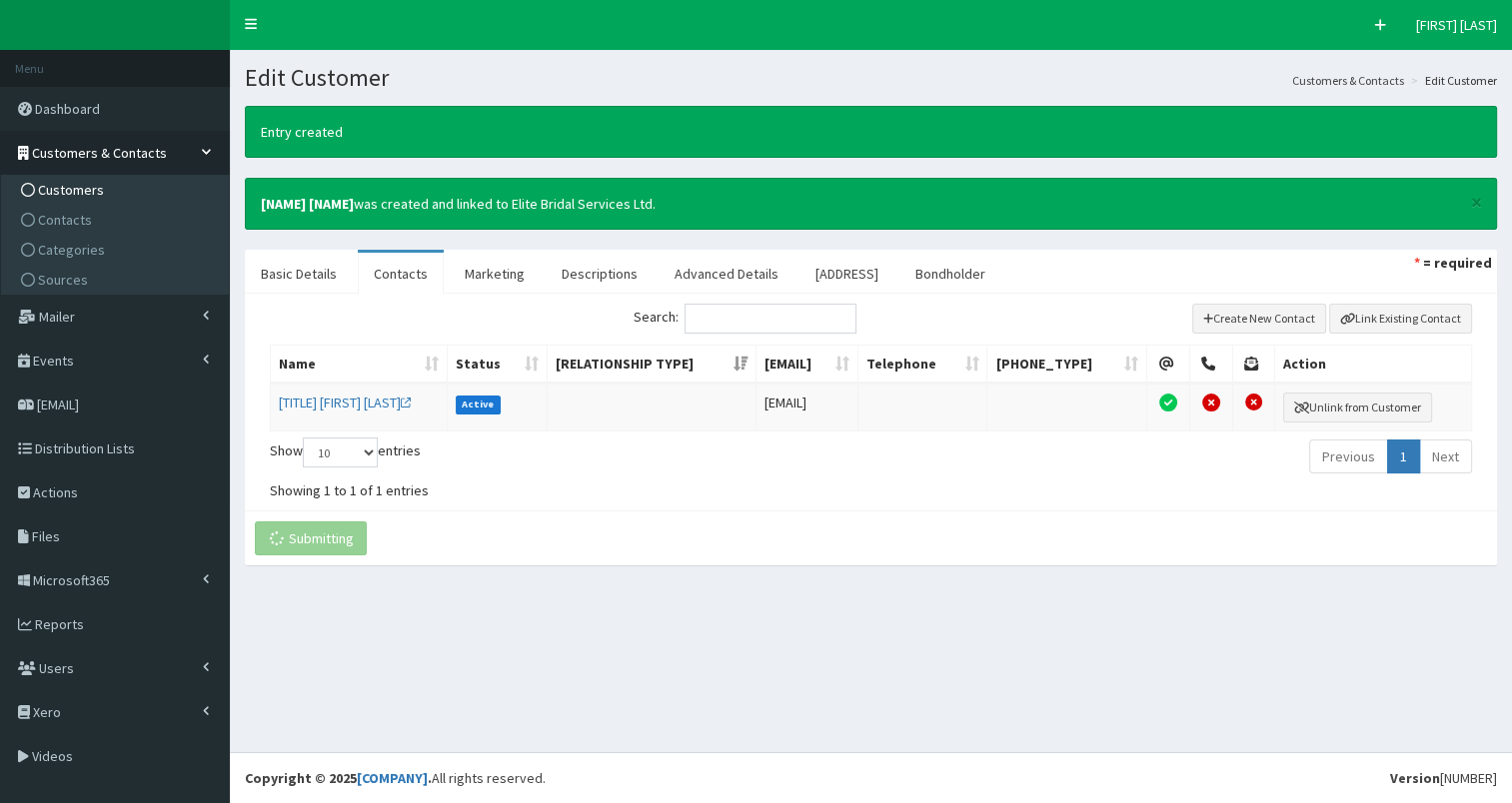 click on "Customers" at bounding box center (71, 190) 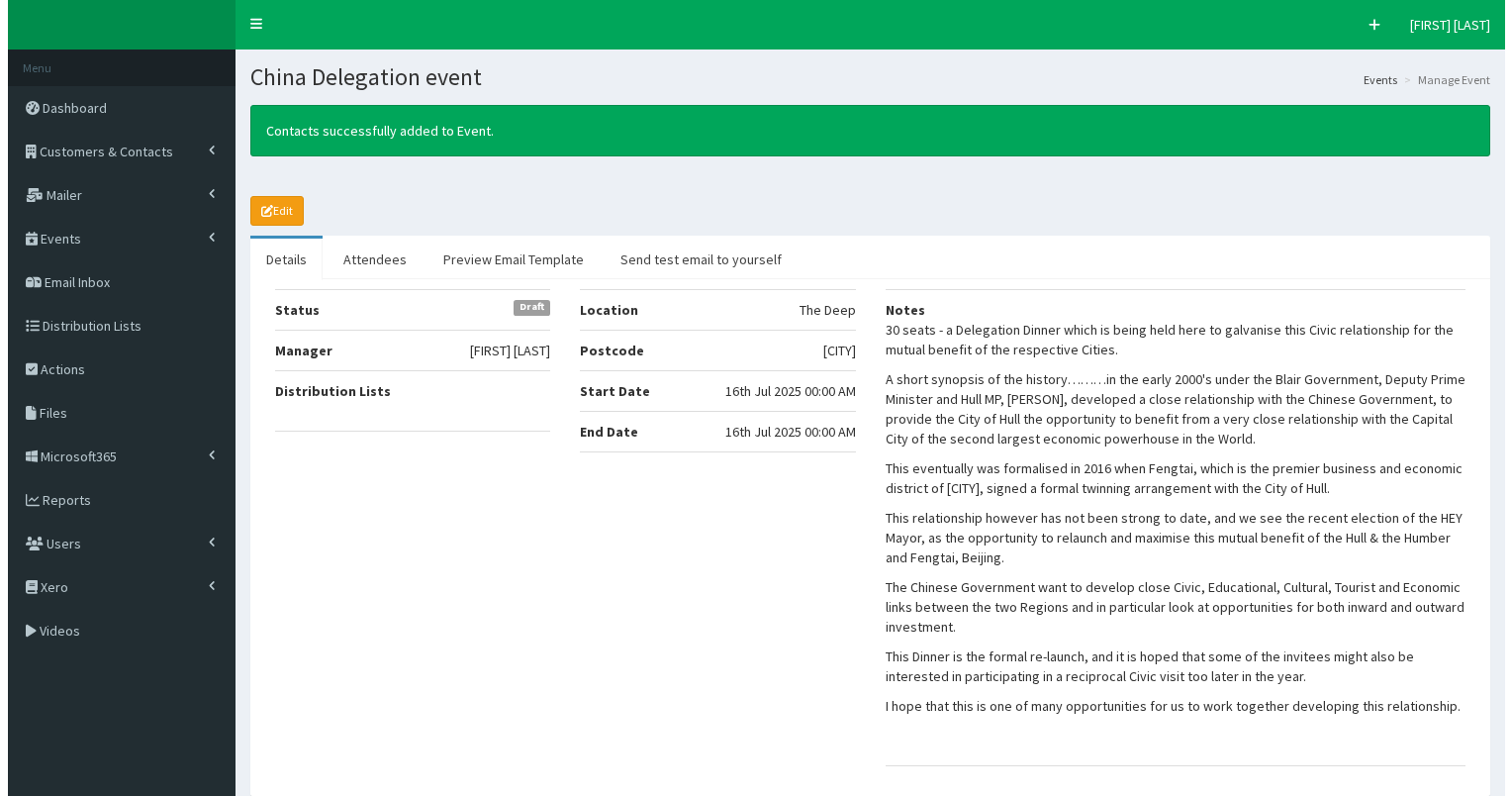 scroll, scrollTop: 0, scrollLeft: 0, axis: both 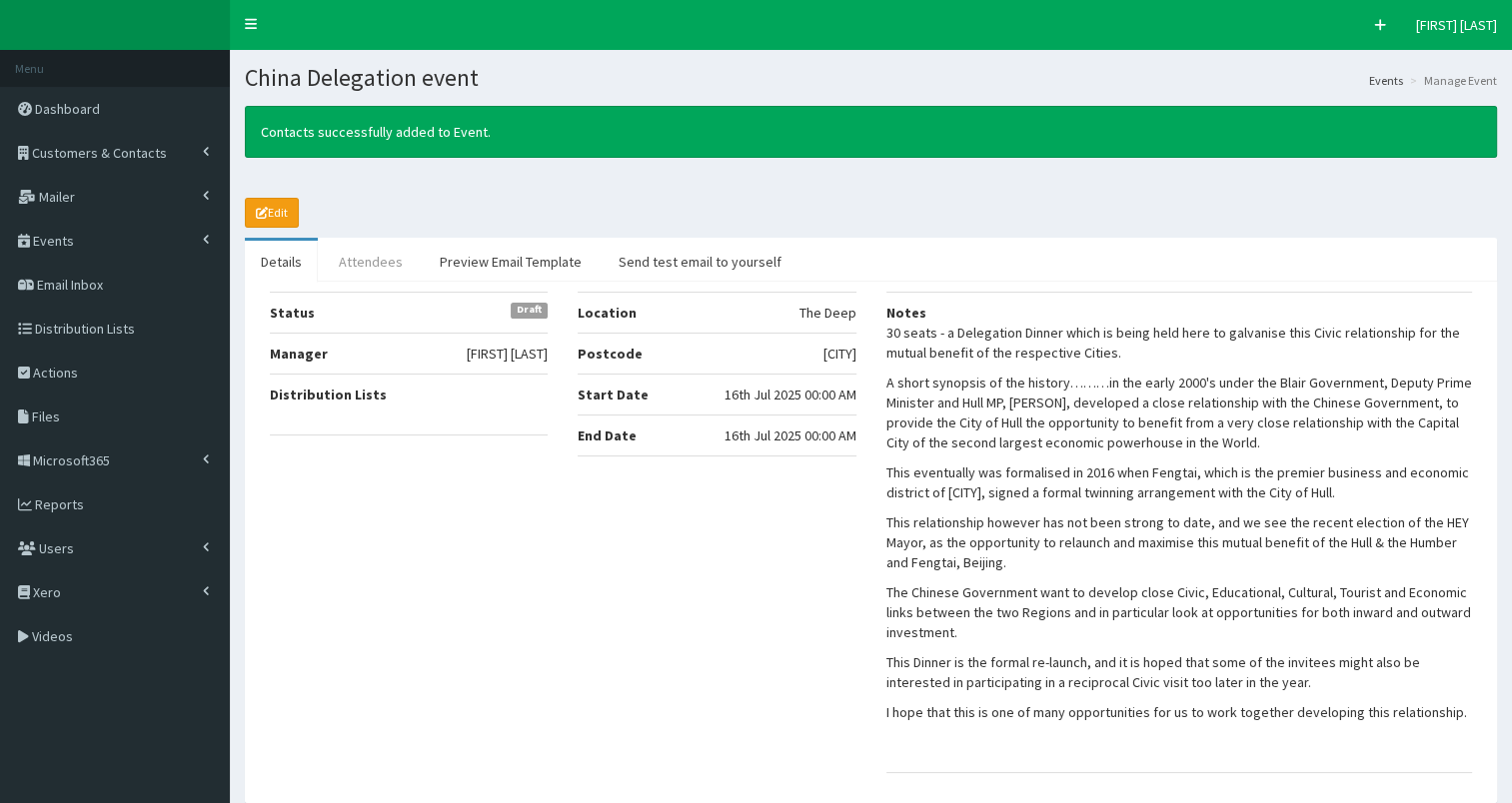 click on "Attendees" at bounding box center [371, 262] 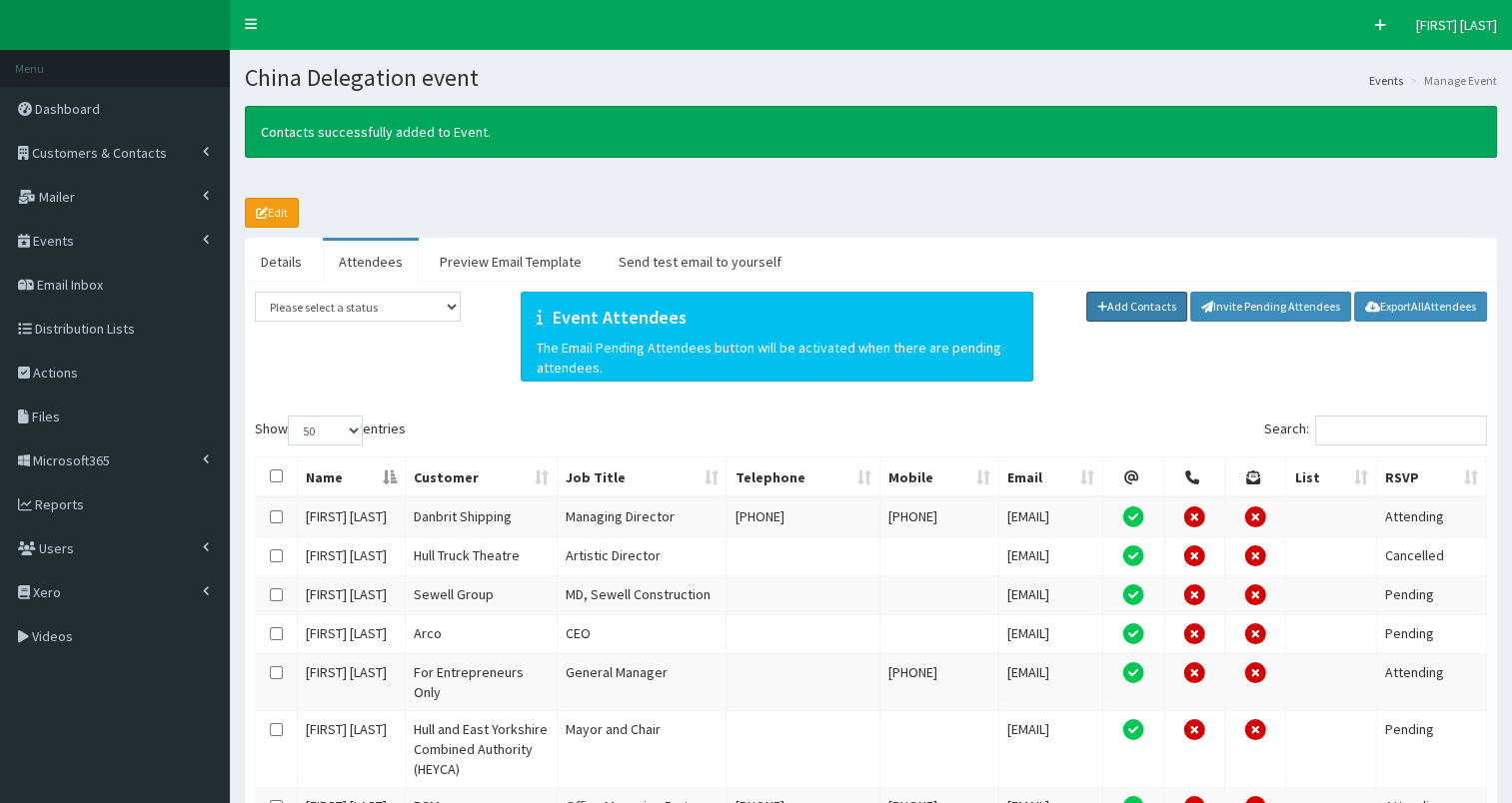 click on "Add Contacts" at bounding box center [1137, 307] 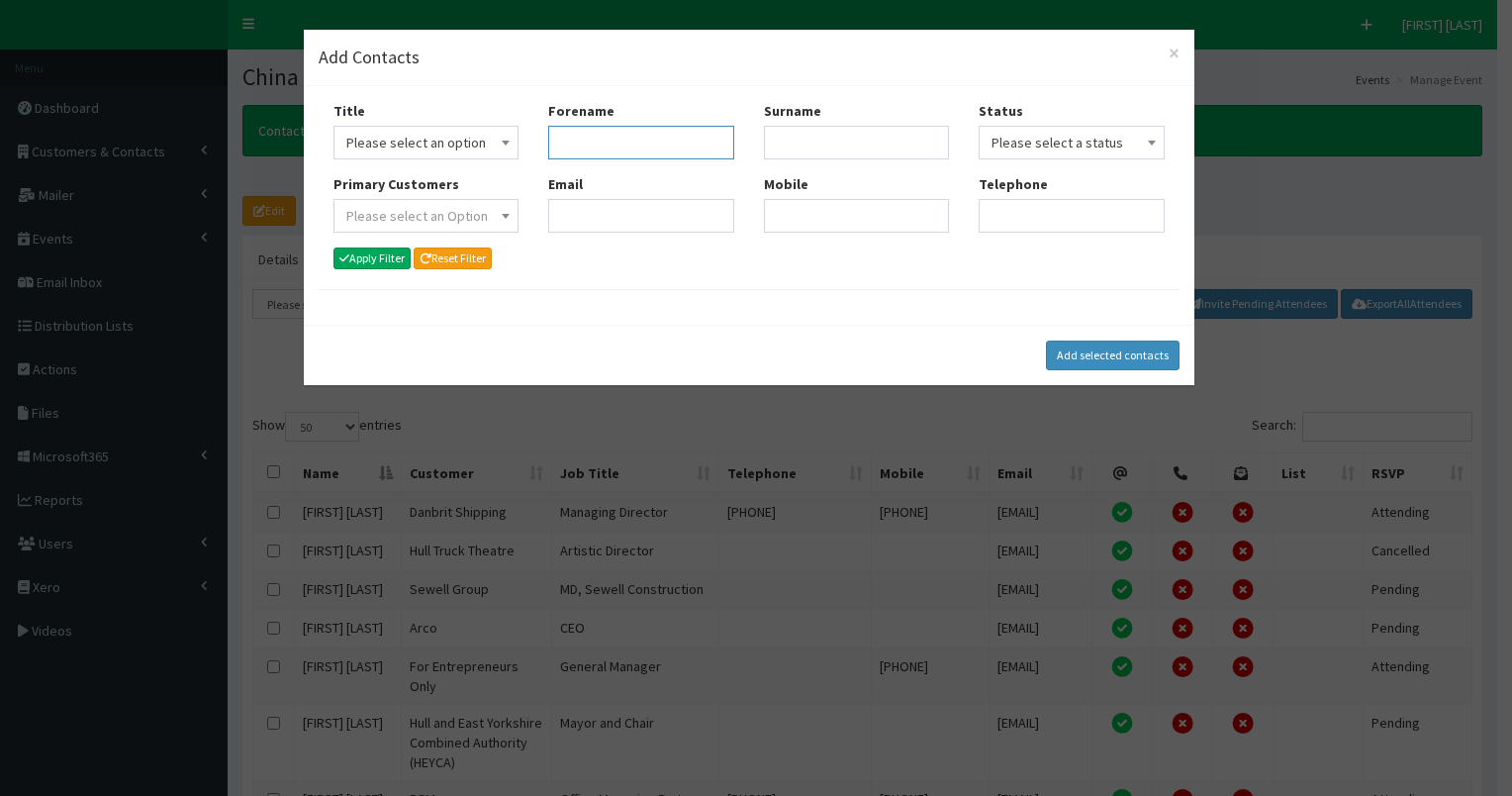 click on "Forename" at bounding box center [641, 143] 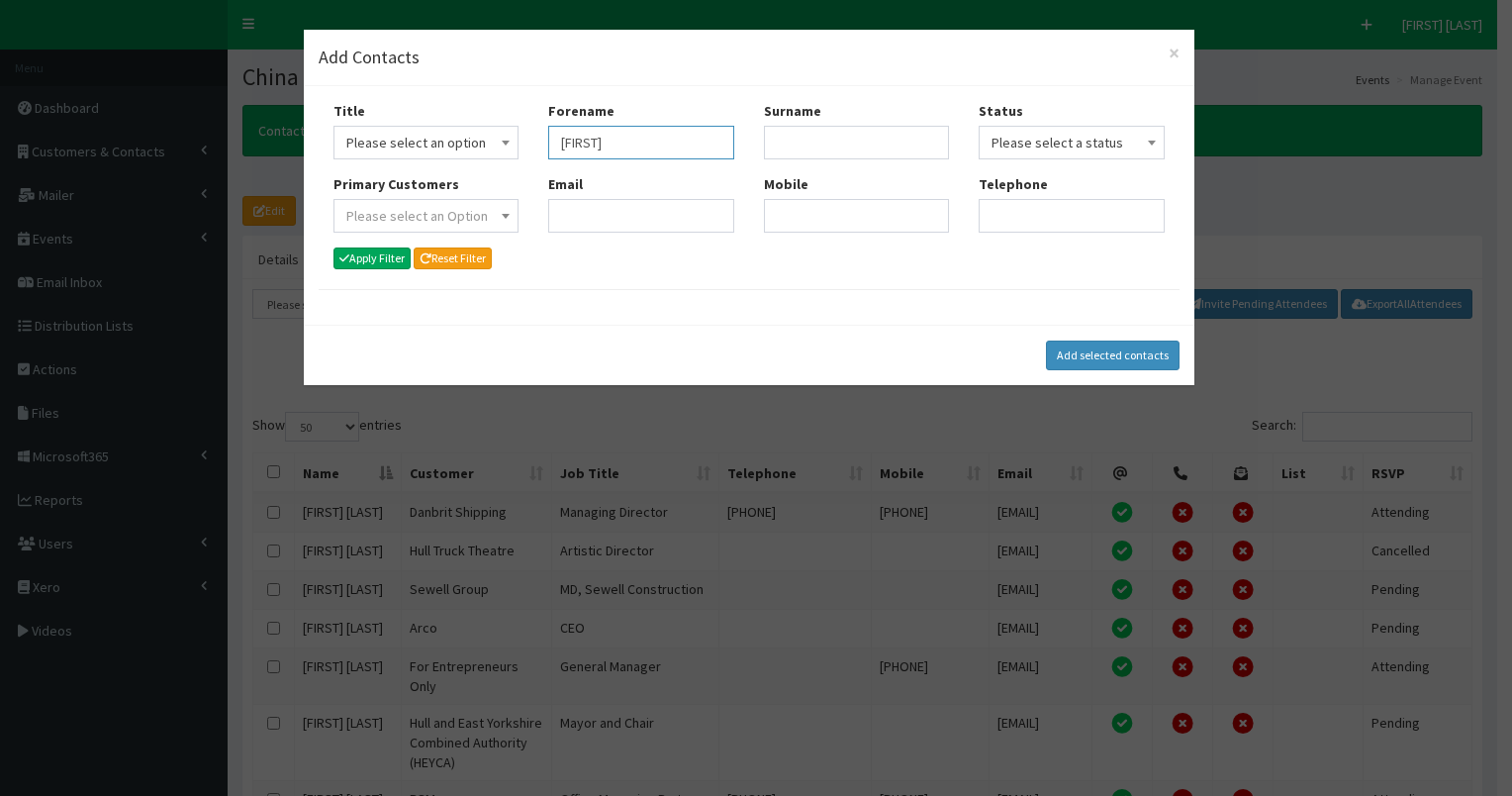 type on "jayne" 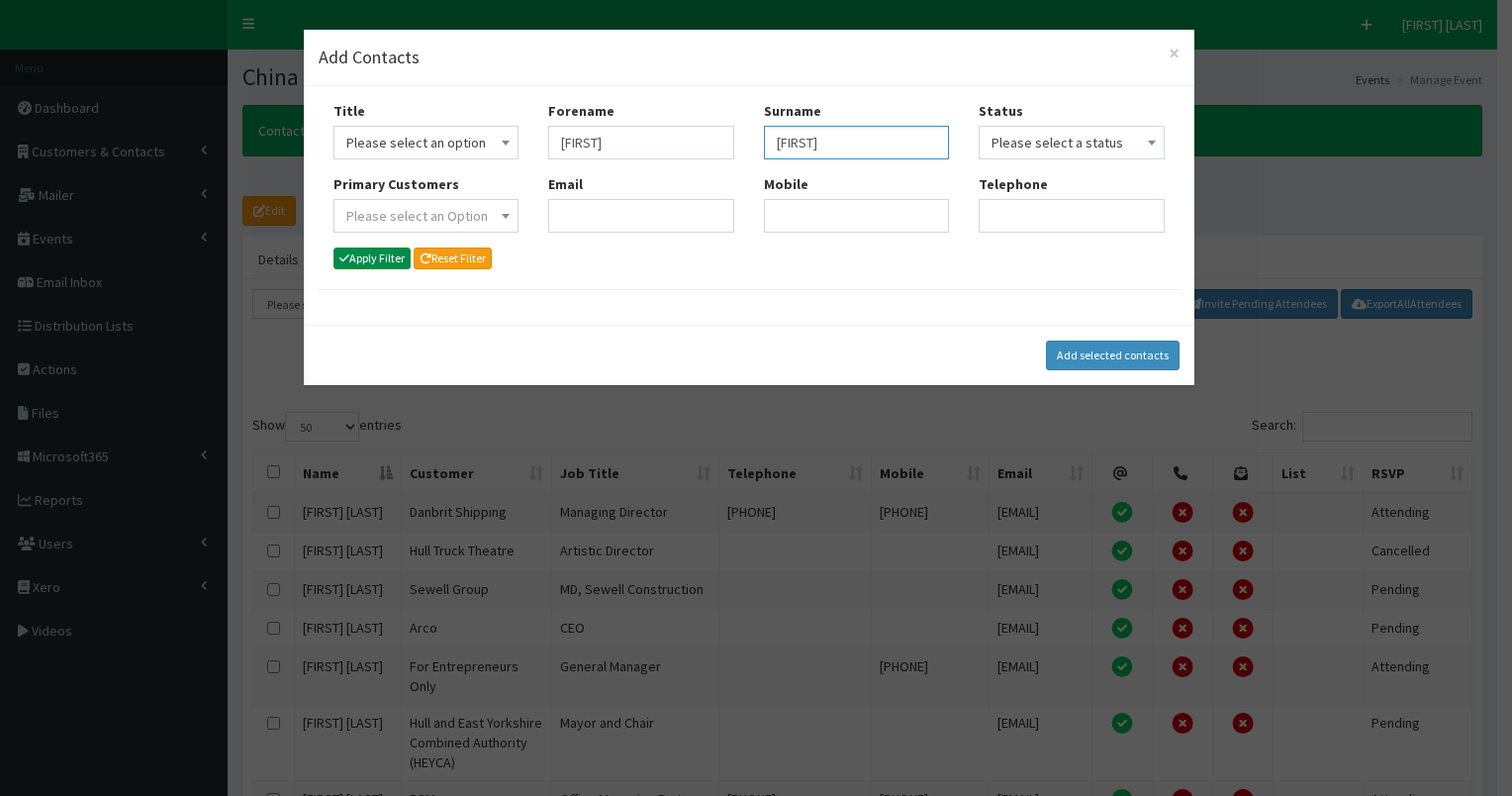 type on "adam" 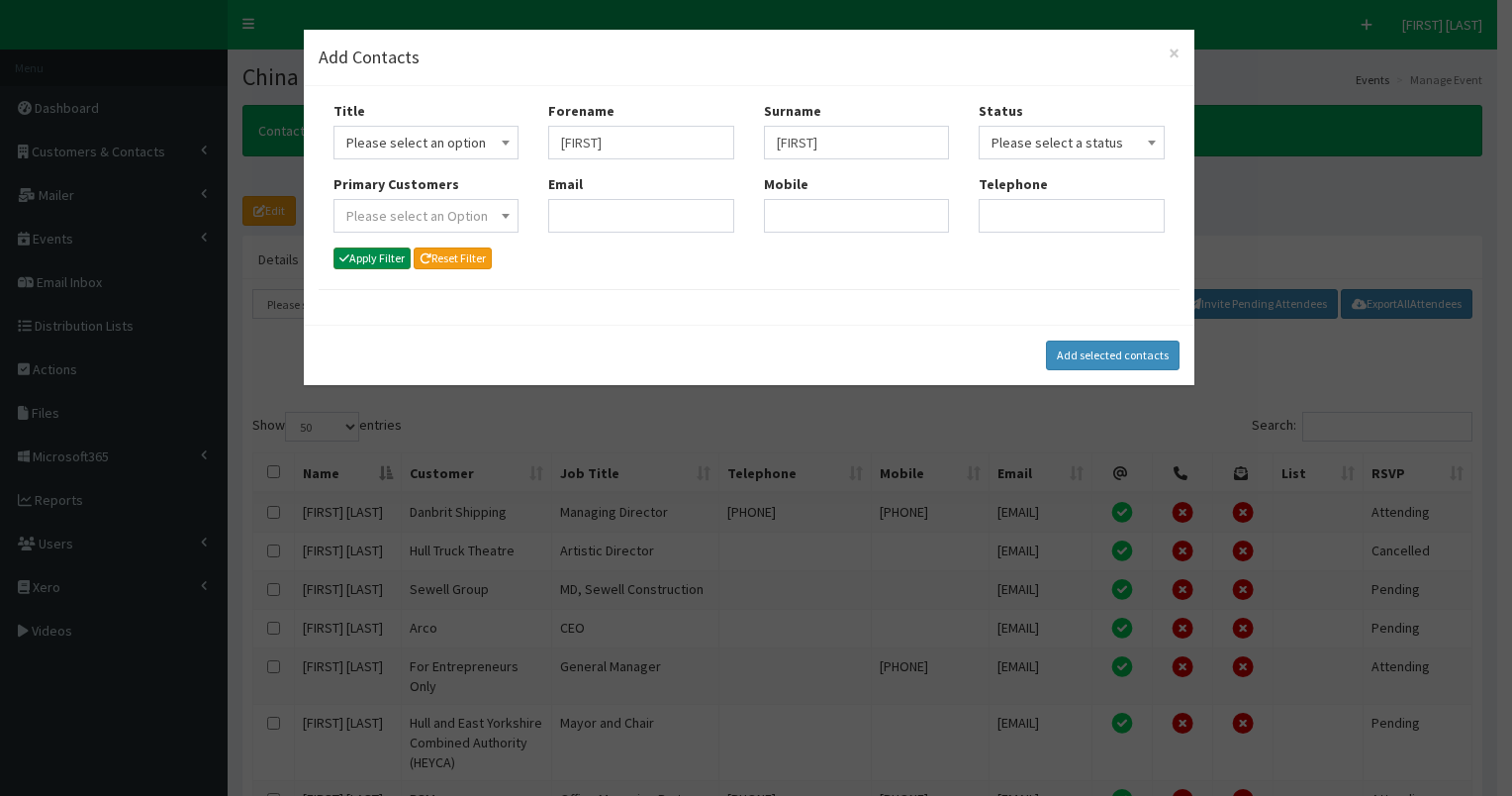 click on "Apply Filter" at bounding box center [372, 258] 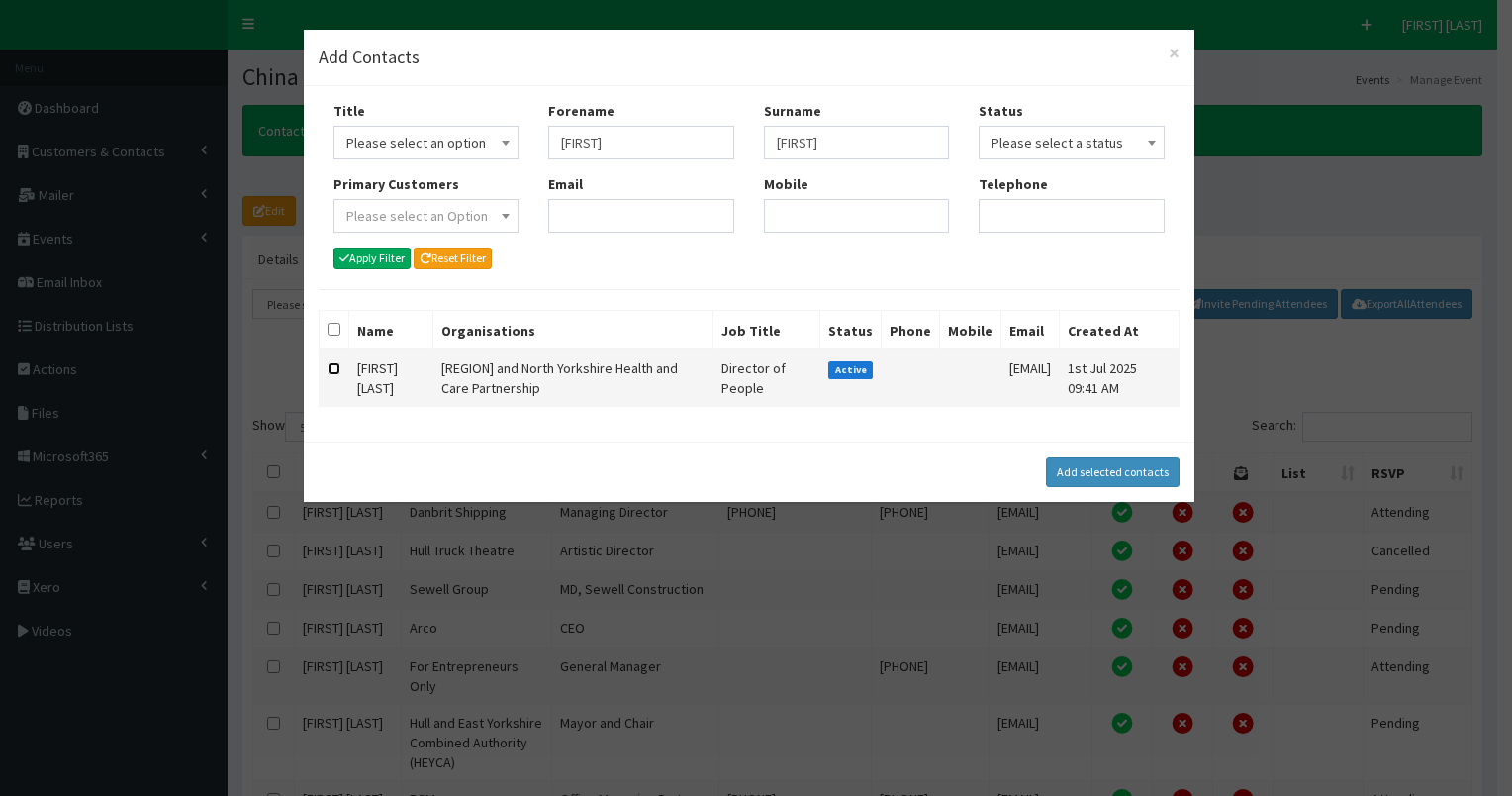 click at bounding box center [333, 368] 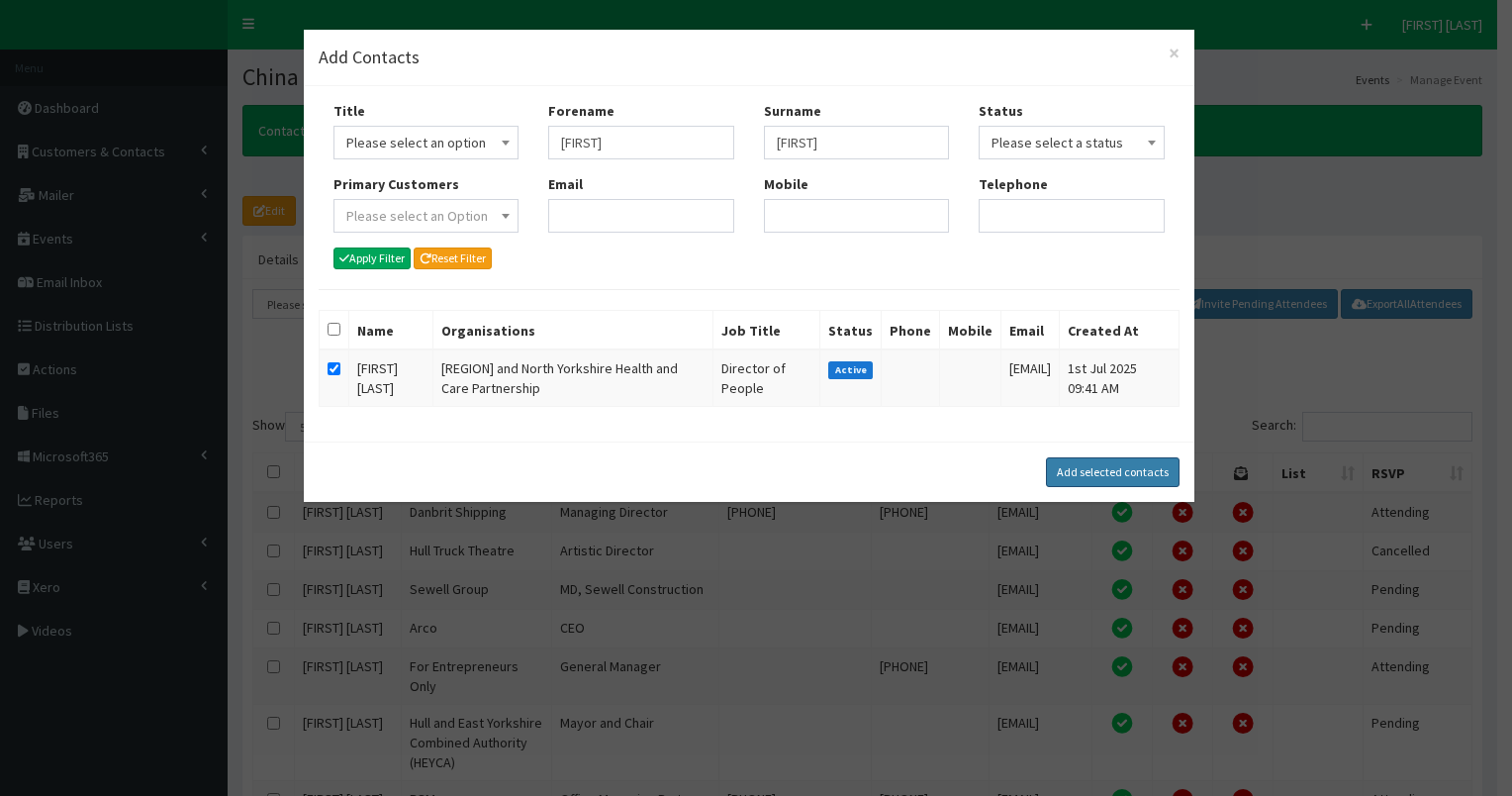 click on "Add selected contacts" at bounding box center [1112, 472] 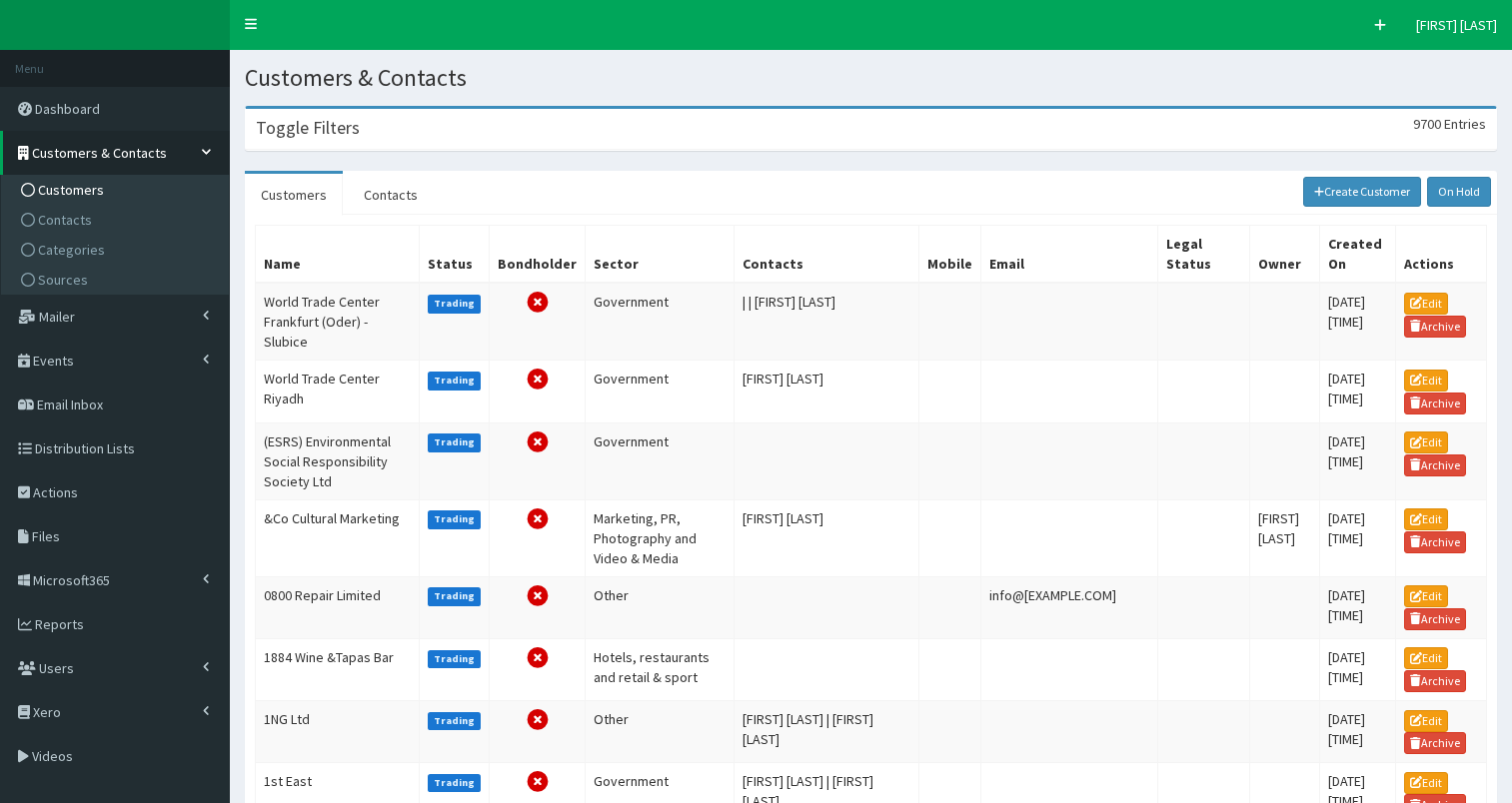 scroll, scrollTop: 0, scrollLeft: 0, axis: both 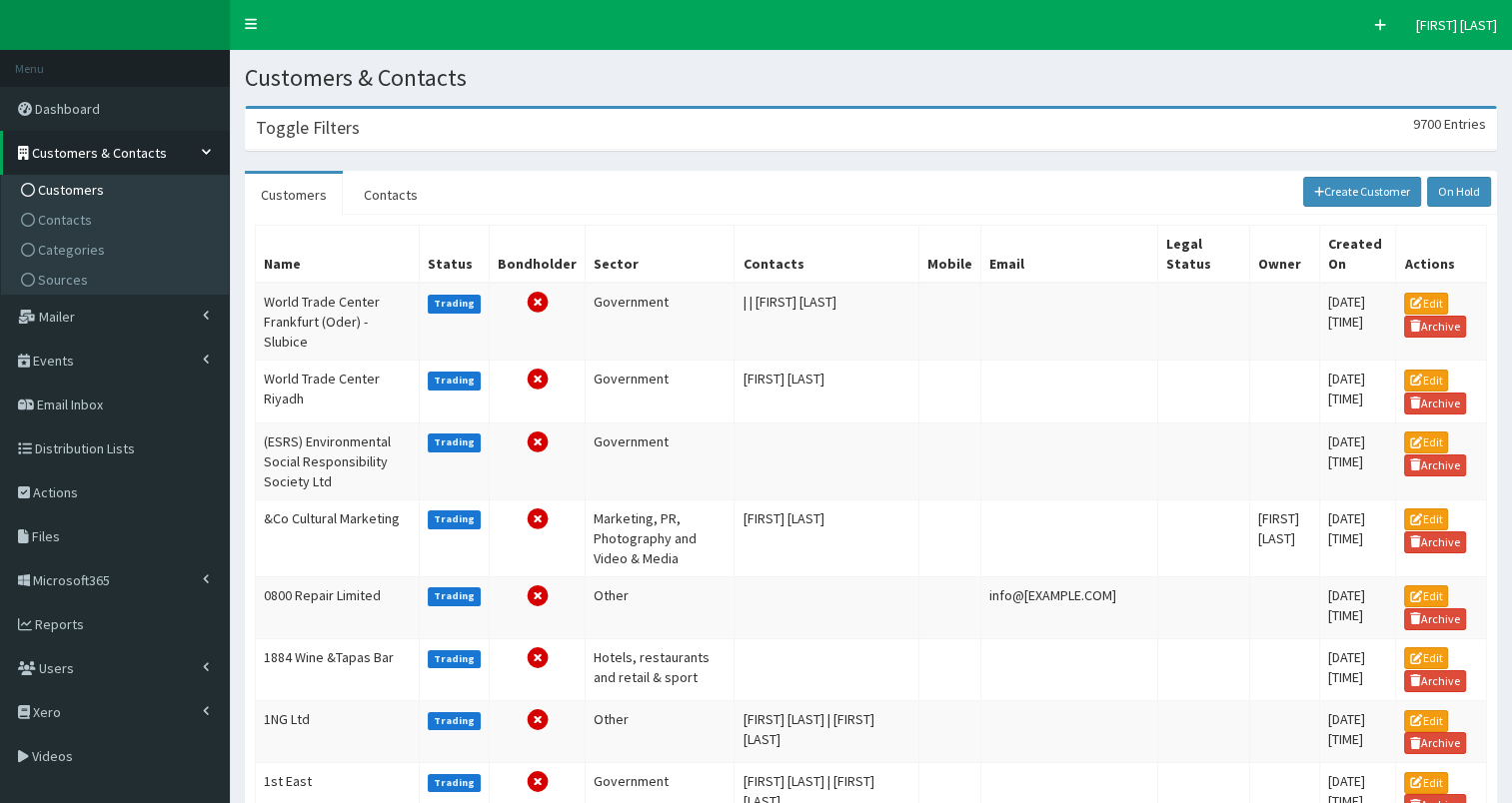 click on "Toggle Filters
9700   Entries" at bounding box center (870, 129) 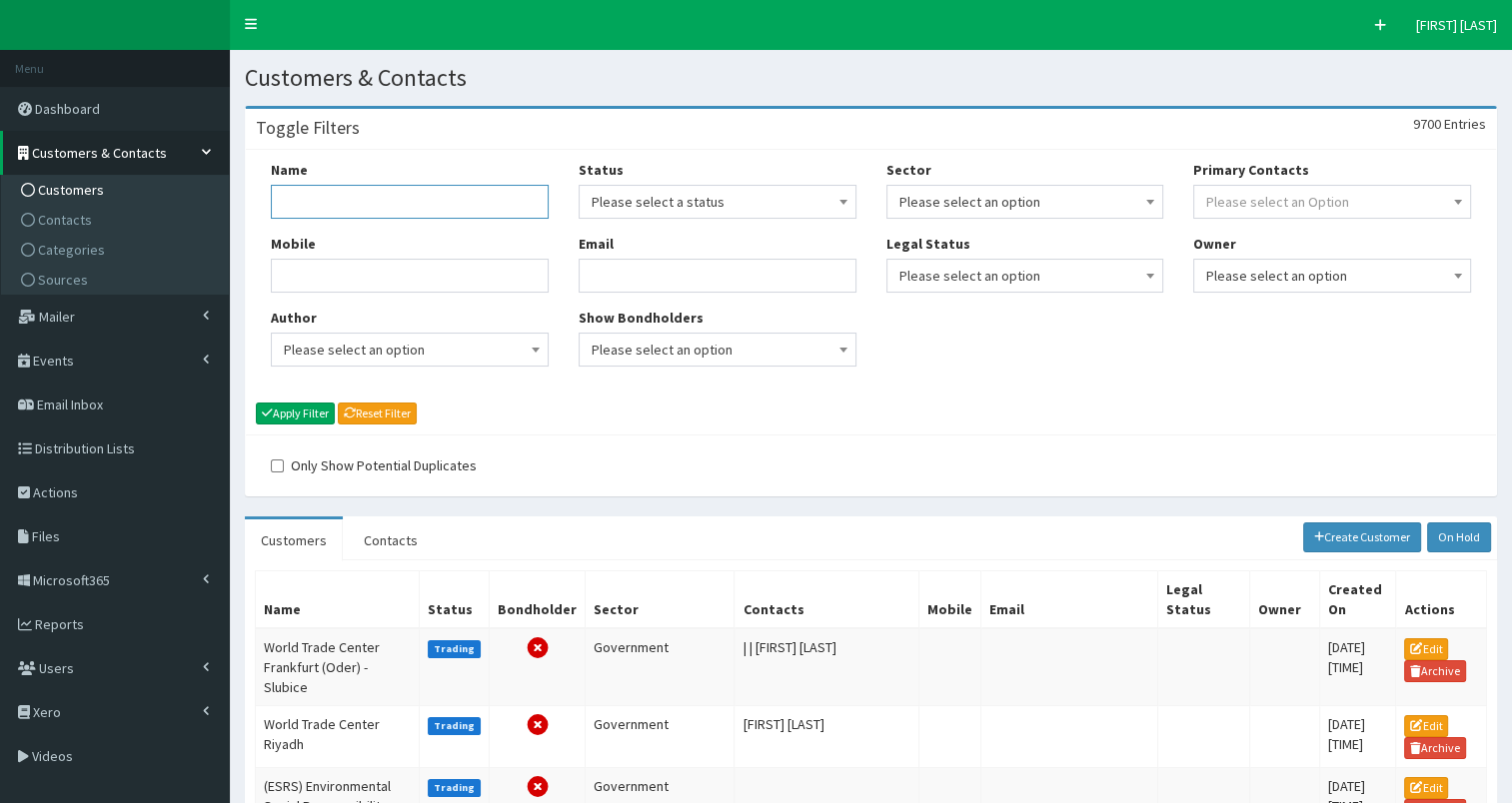 click on "Name" at bounding box center [410, 202] 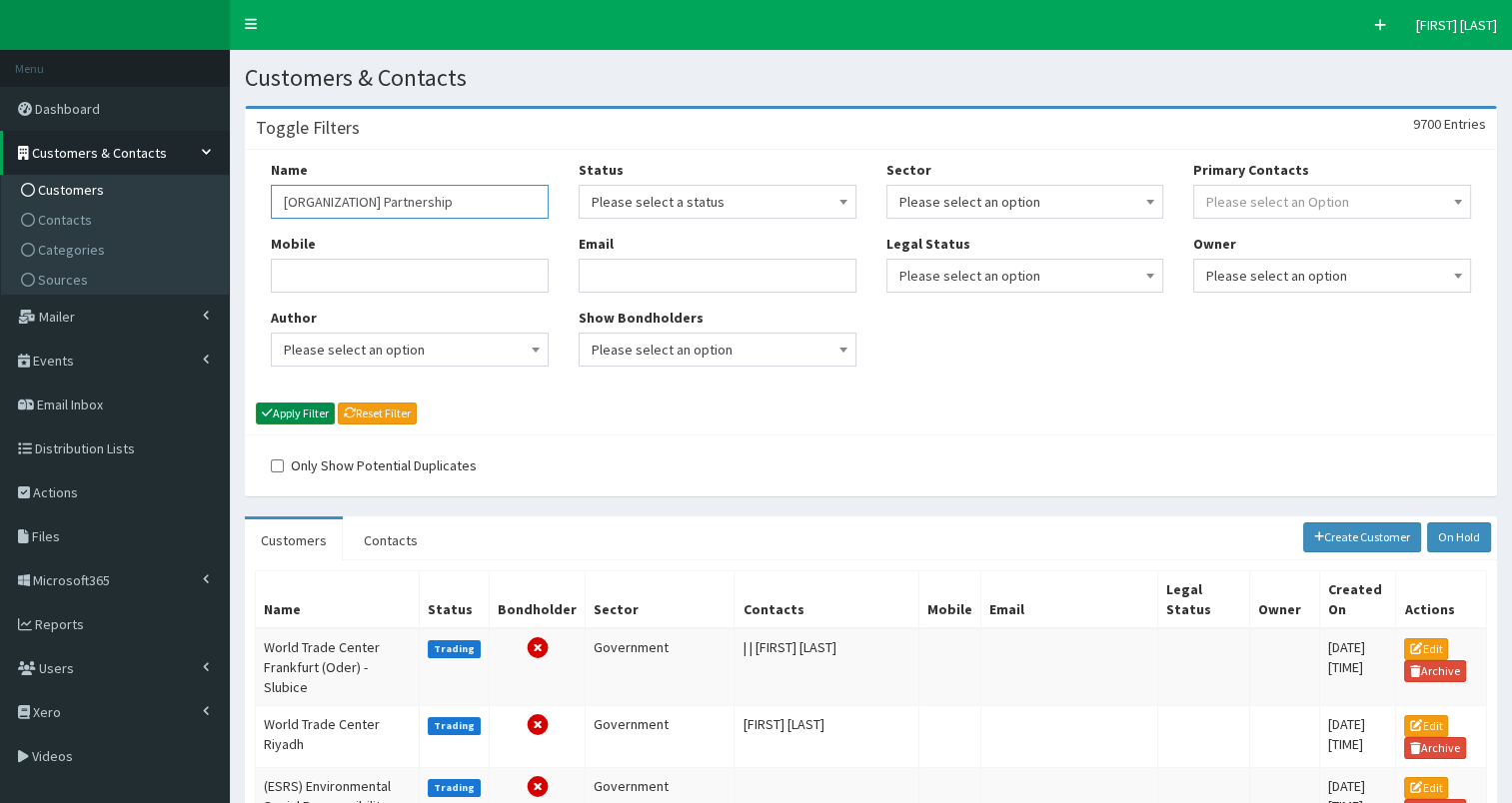 type on "Humber and North Yorkshire Partnership" 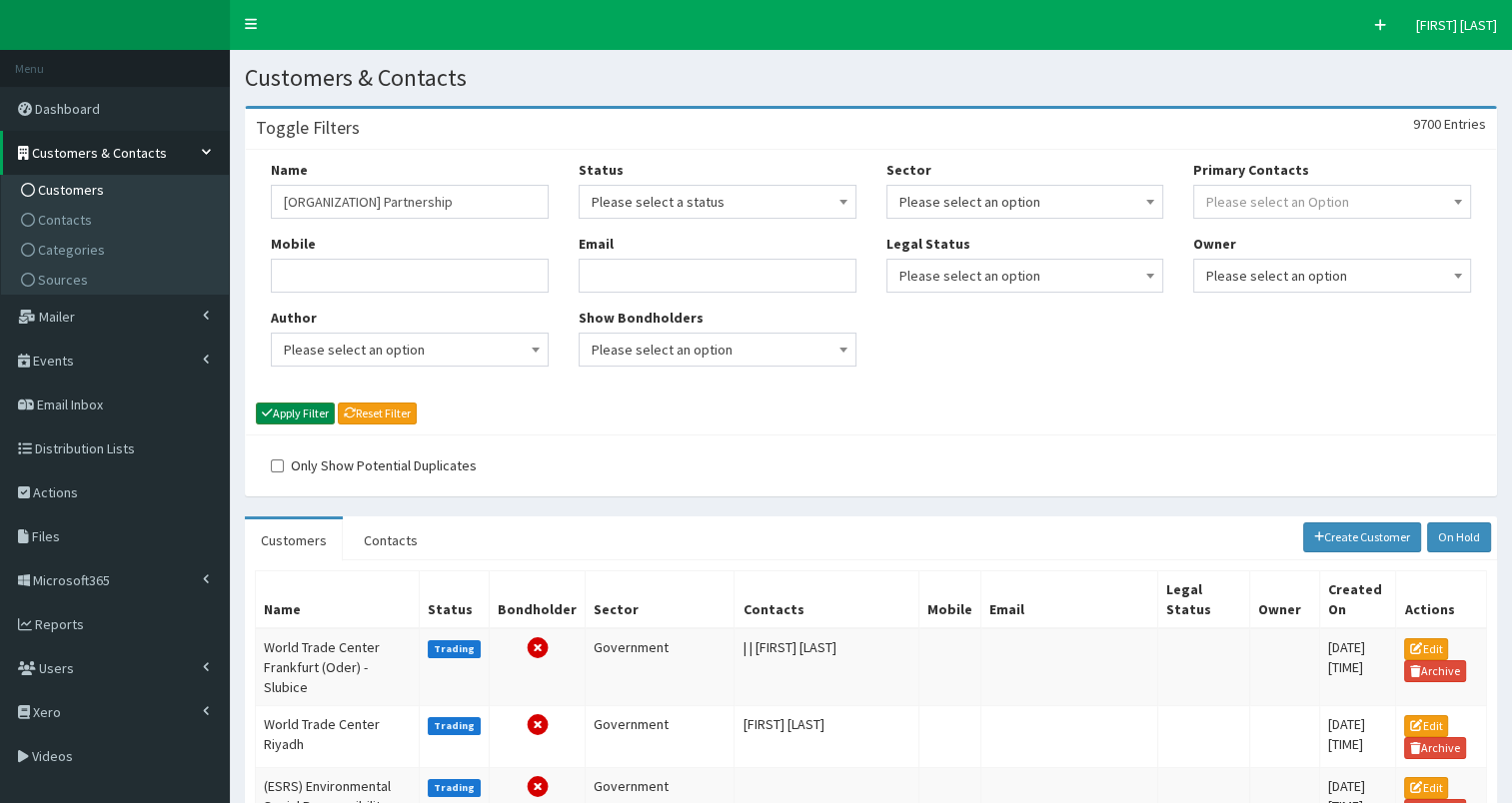 click on "Apply Filter" at bounding box center [295, 413] 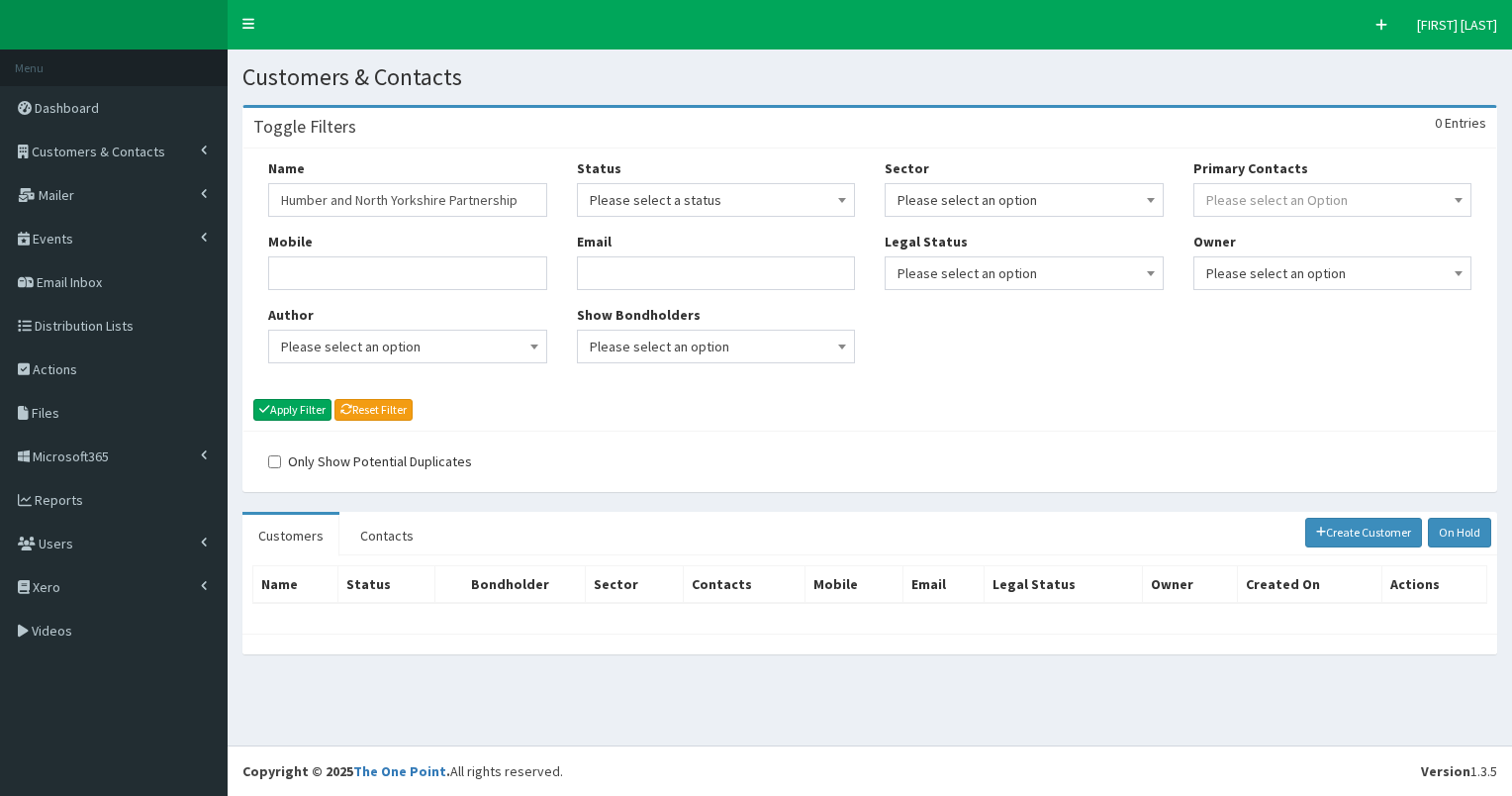 scroll, scrollTop: 0, scrollLeft: 0, axis: both 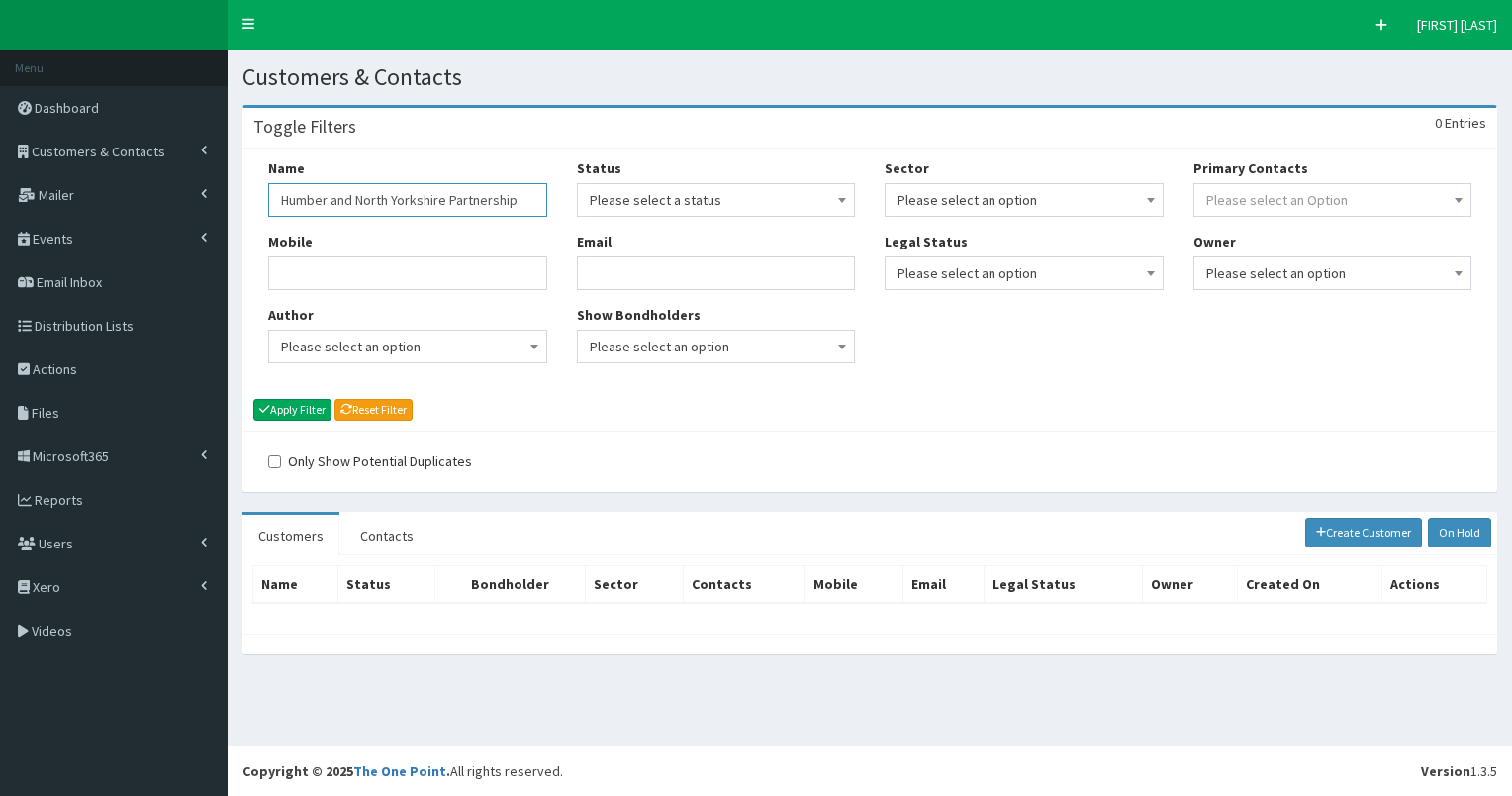 click on "Humber and North Yorkshire Partnership" at bounding box center (408, 200) 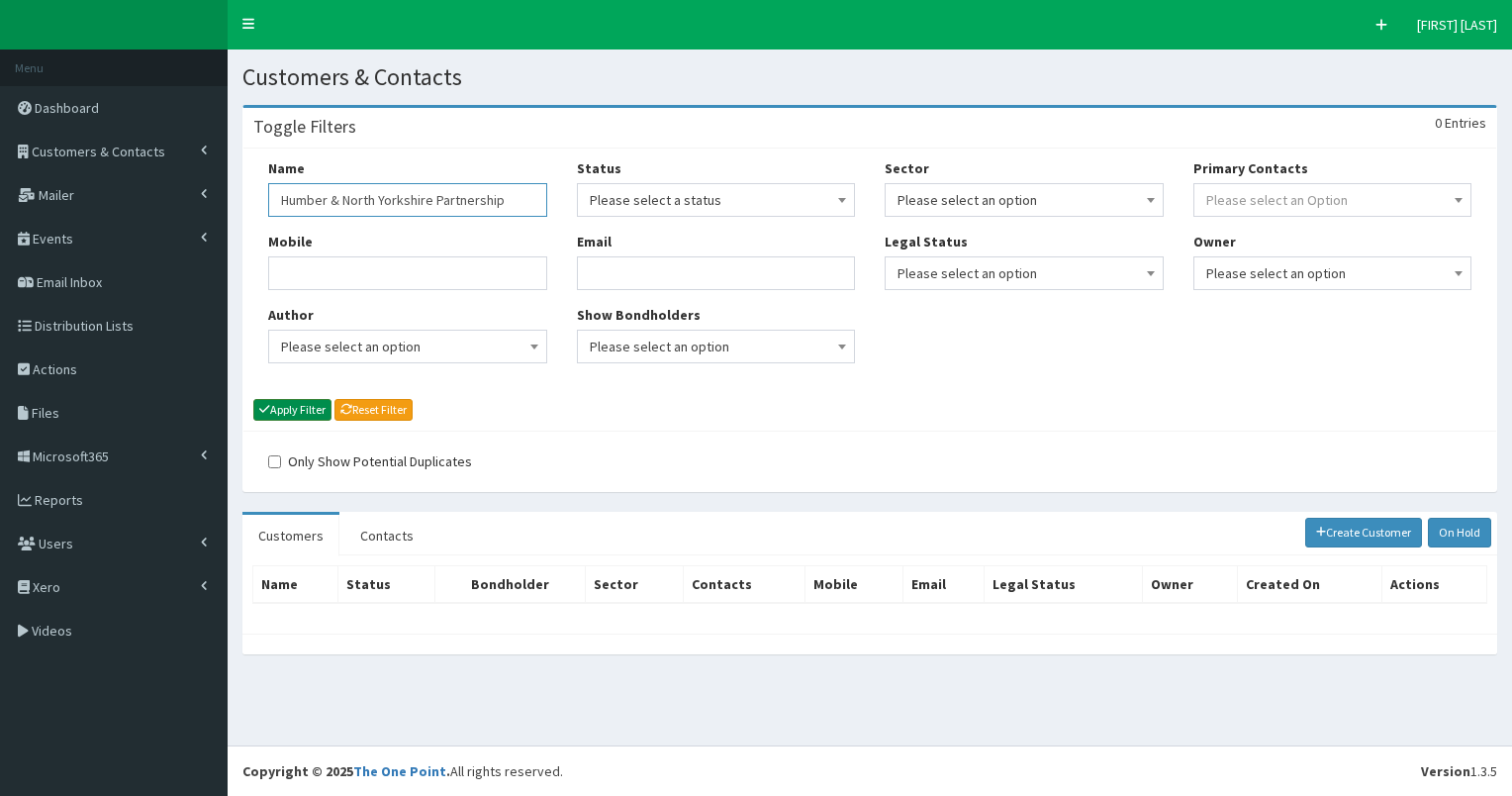 type on "Humber & North Yorkshire Partnership" 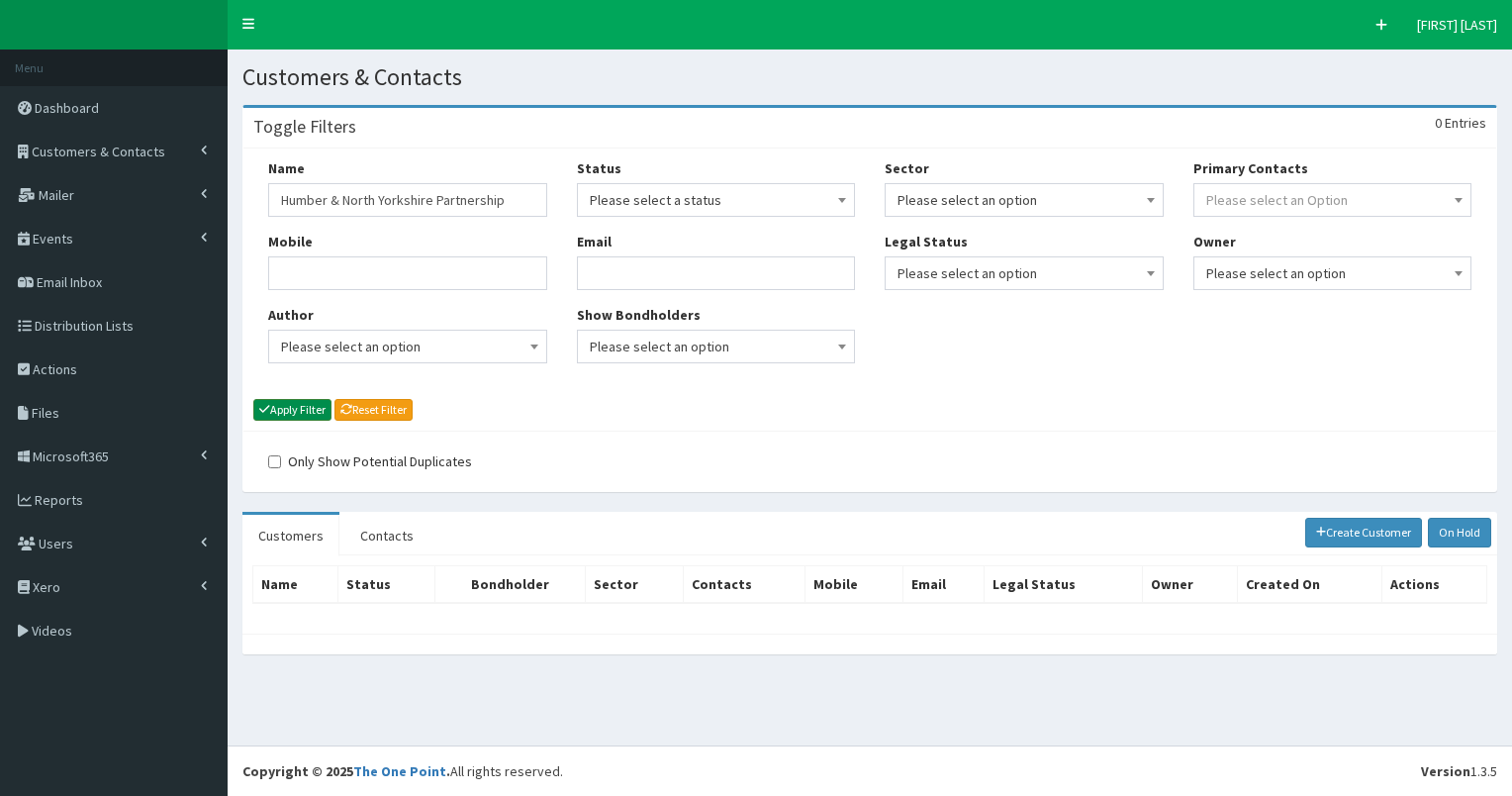 click on "Apply Filter" at bounding box center [292, 410] 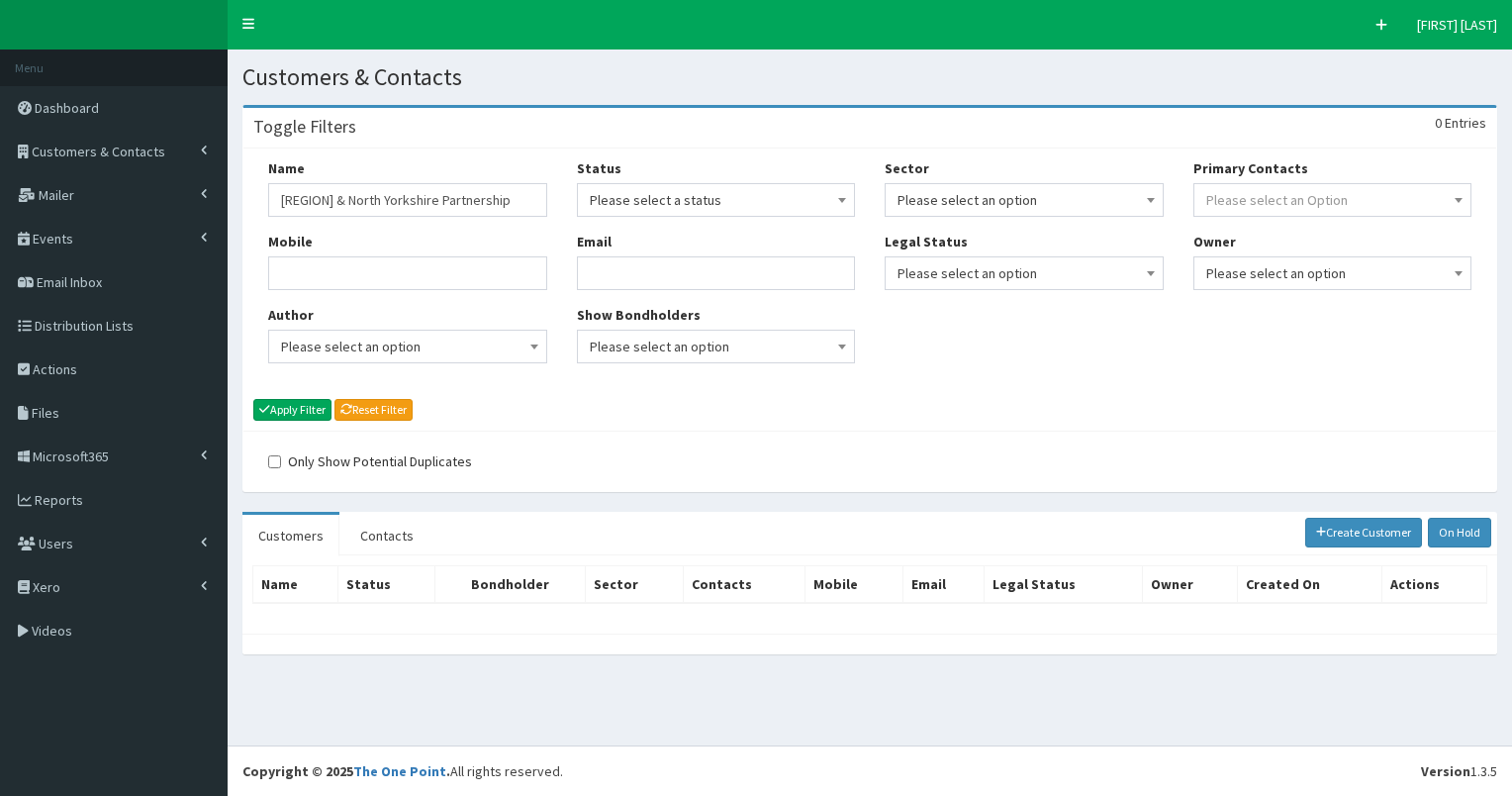scroll, scrollTop: 0, scrollLeft: 0, axis: both 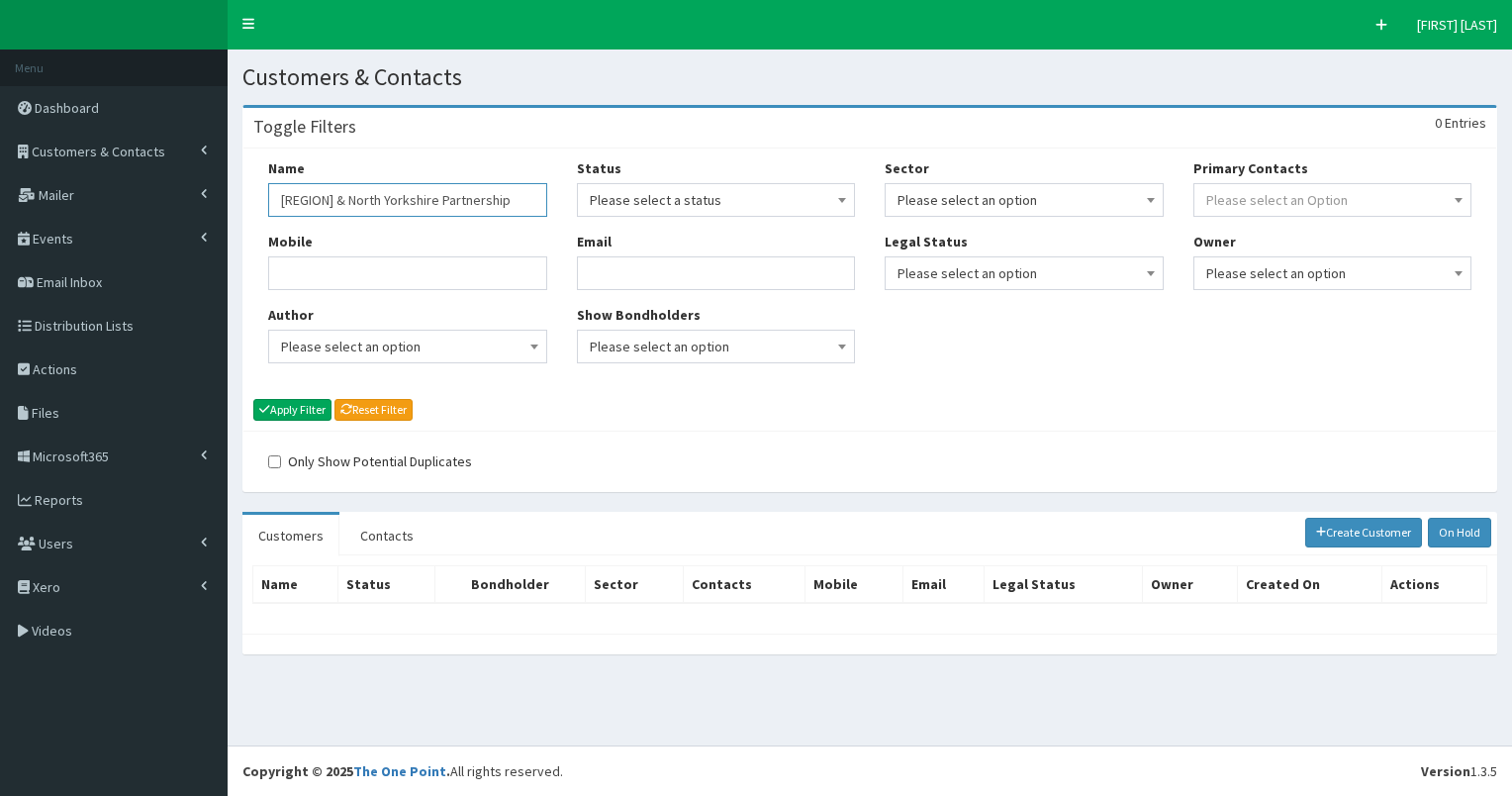 click on "Humber & North Yorkshire Partnership" at bounding box center [408, 200] 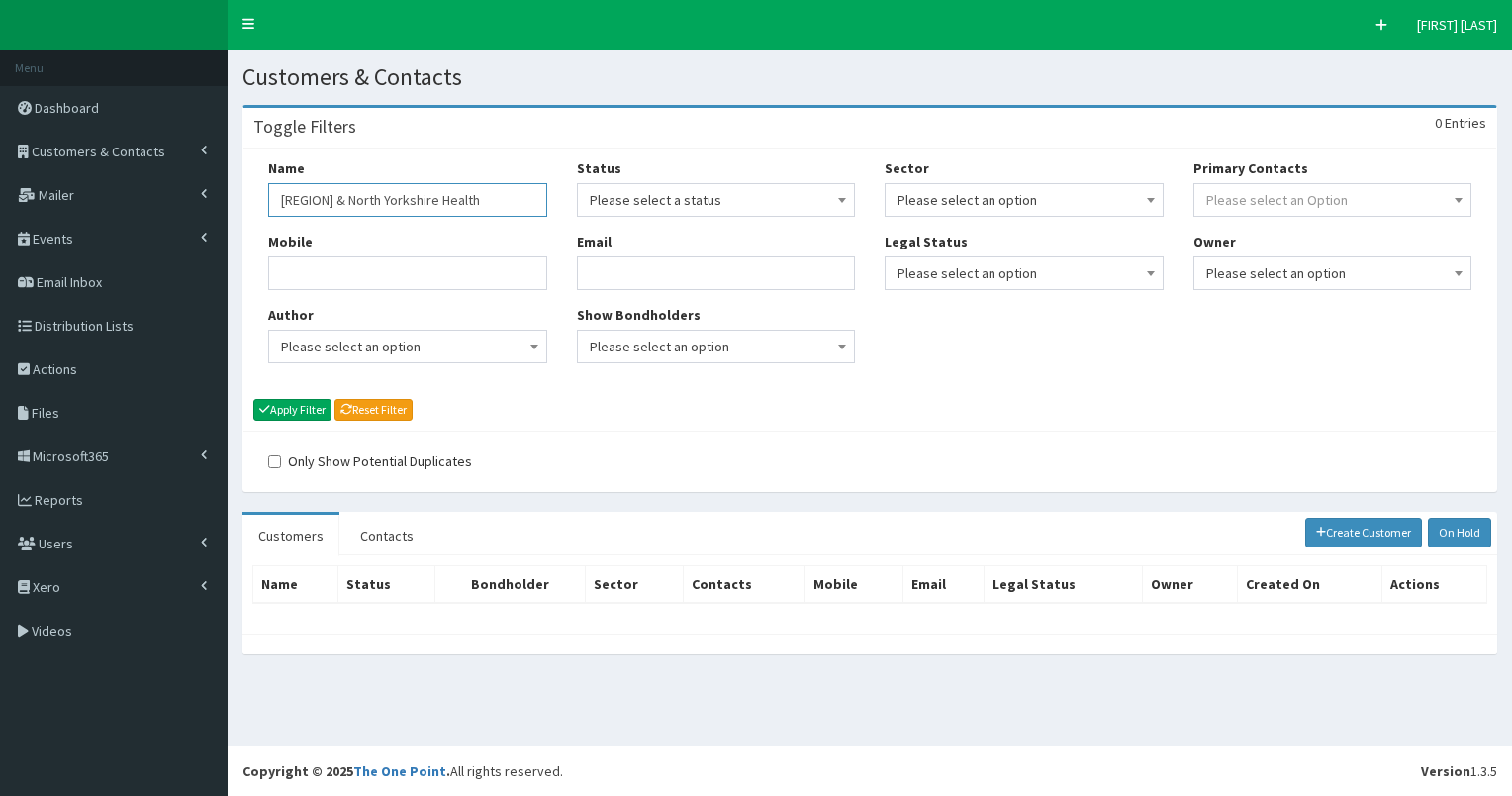 type on "Humber & North Yorkshire Health" 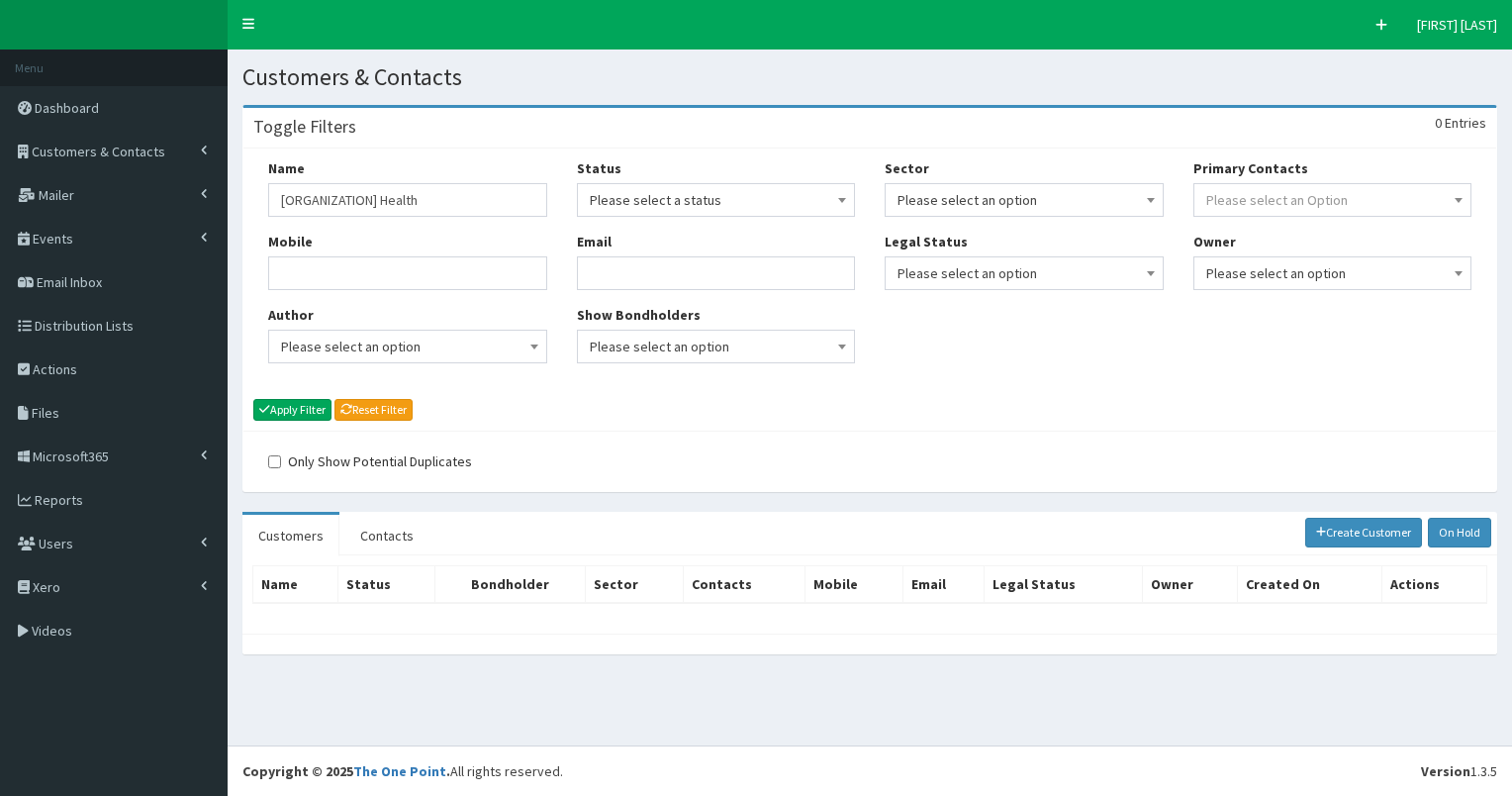 scroll, scrollTop: 0, scrollLeft: 0, axis: both 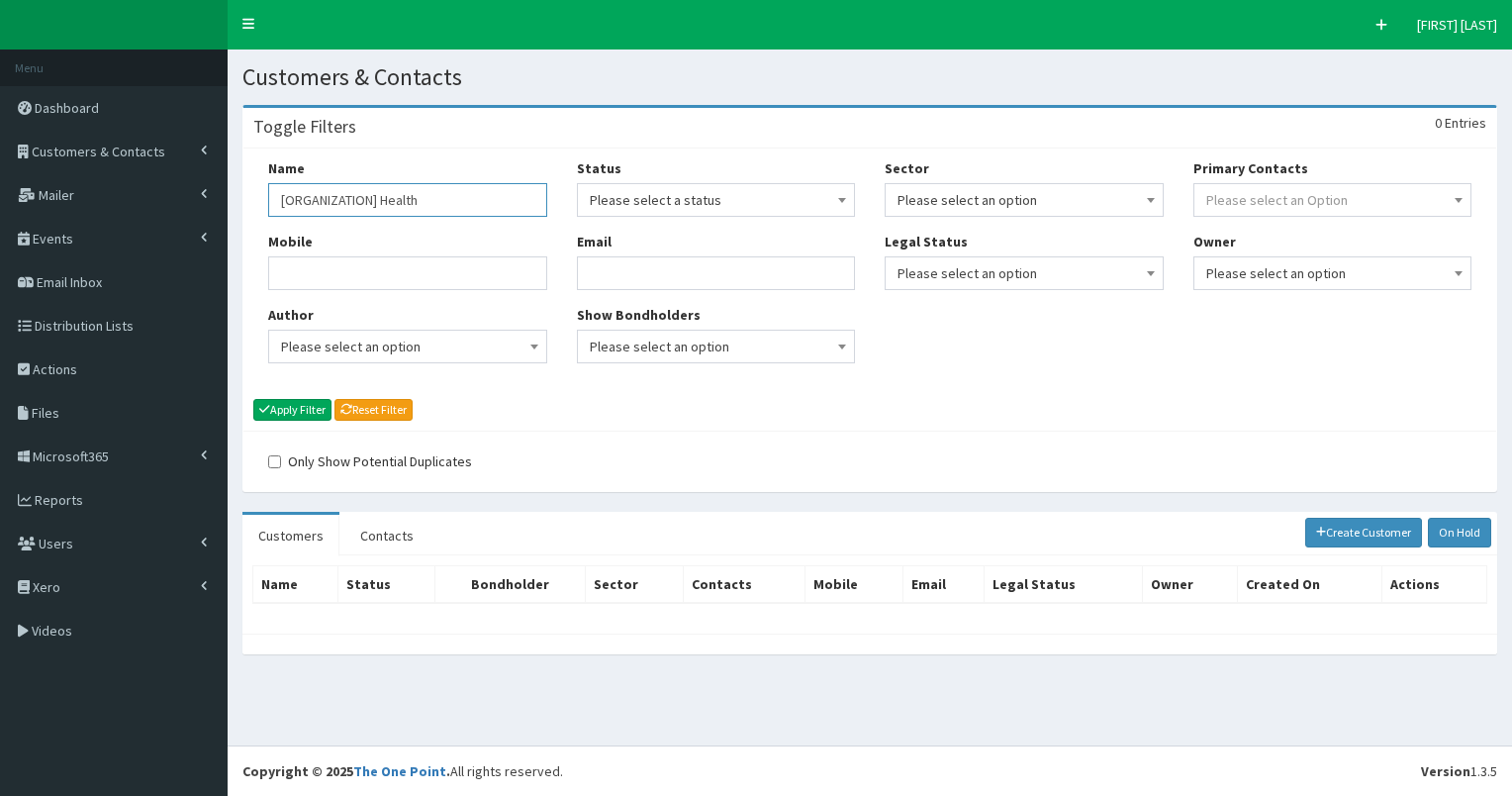 click on "[ORGANIZATION] Health" at bounding box center (408, 200) 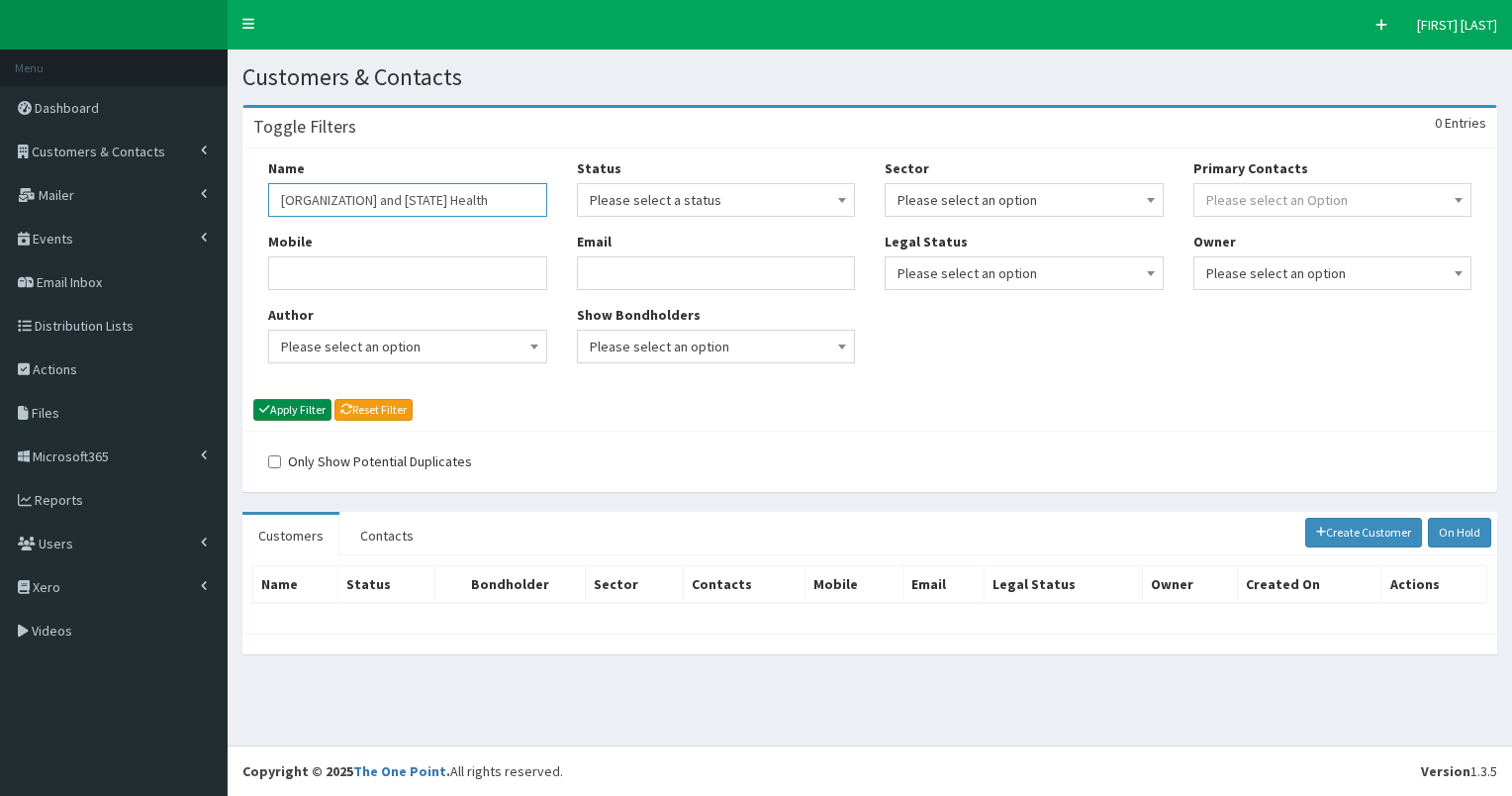 type on "[ORGANIZATION] and [STATE] Health" 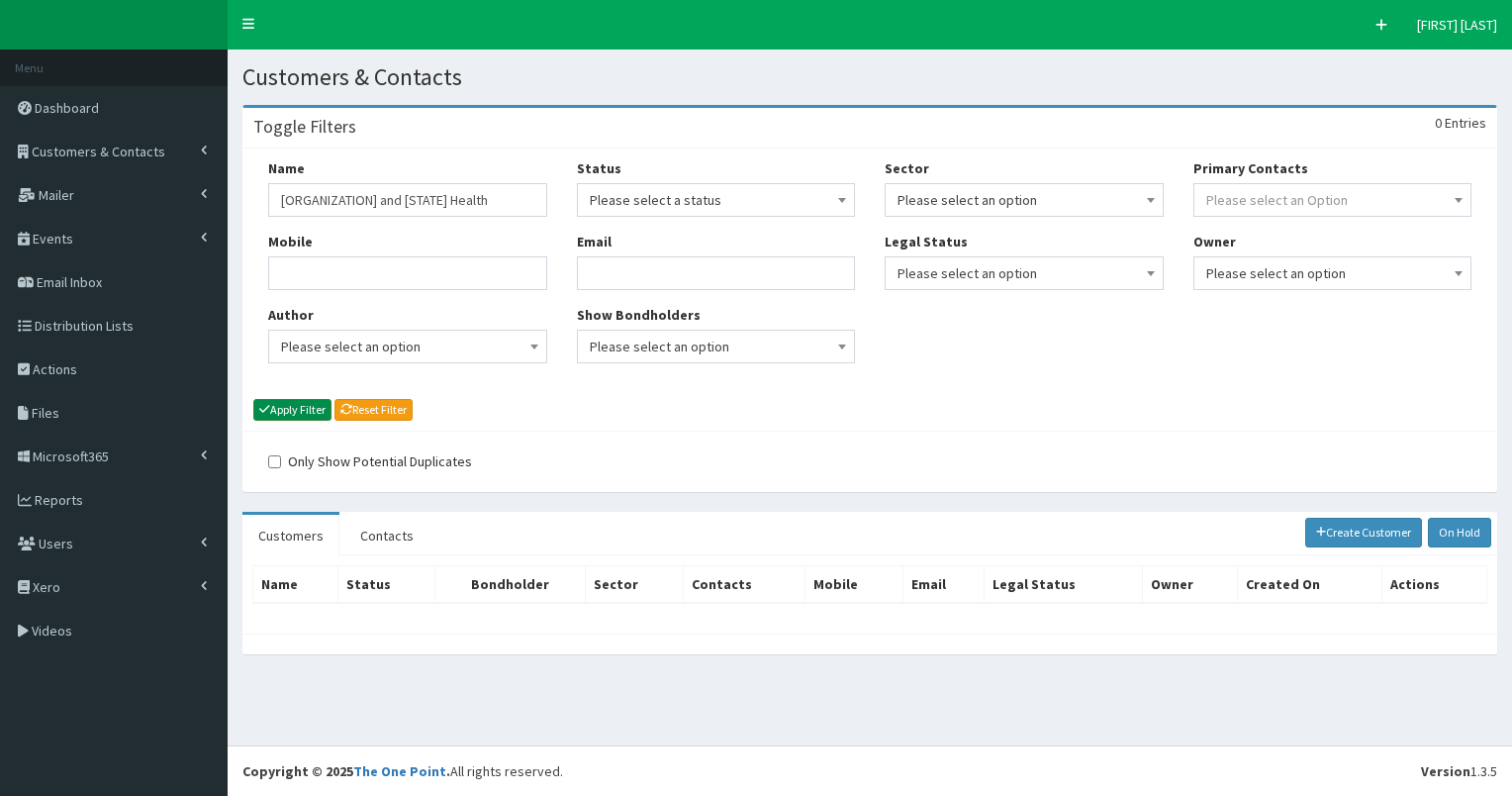 click on "Apply Filter" at bounding box center [292, 410] 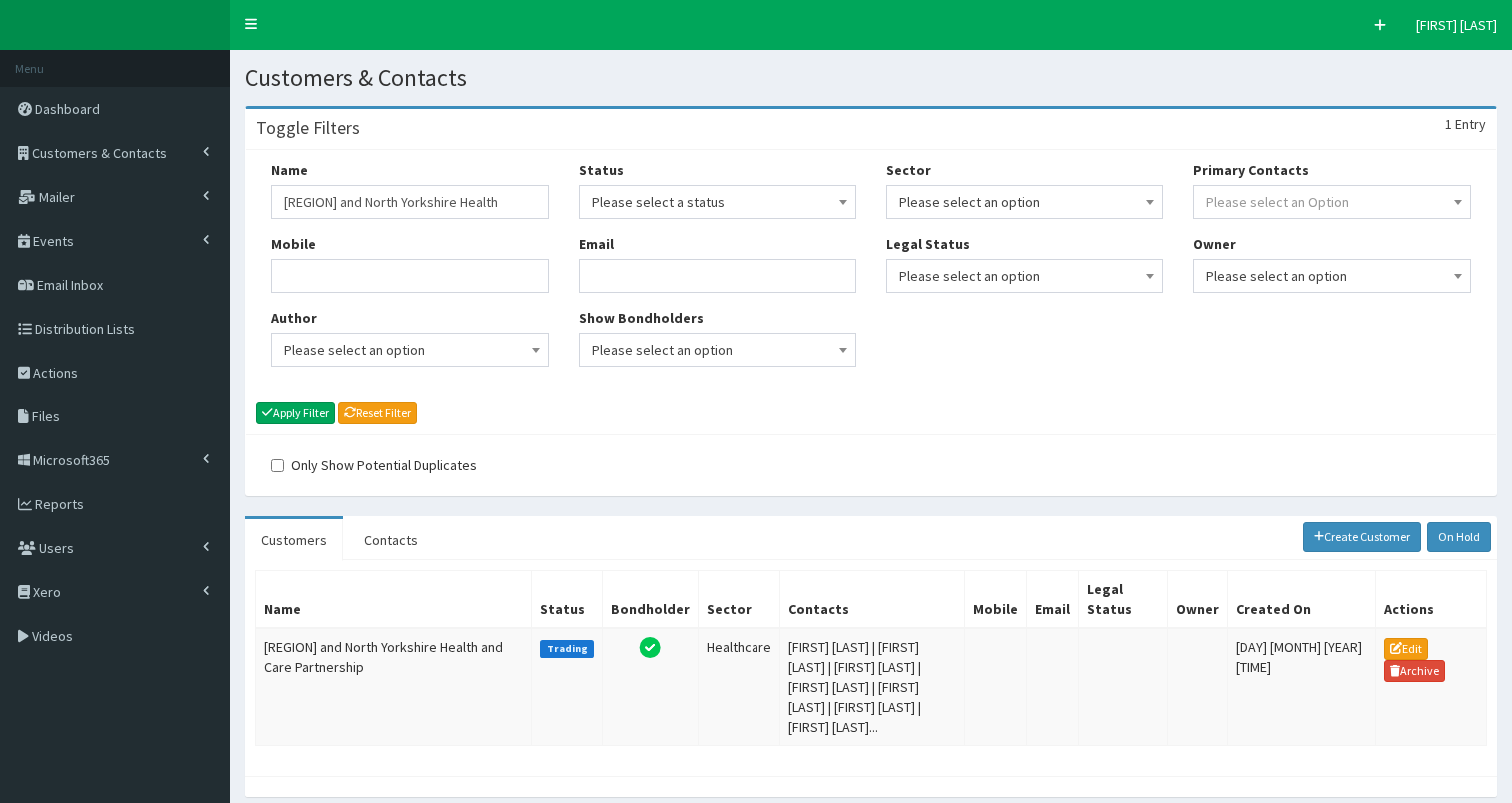 scroll, scrollTop: 0, scrollLeft: 0, axis: both 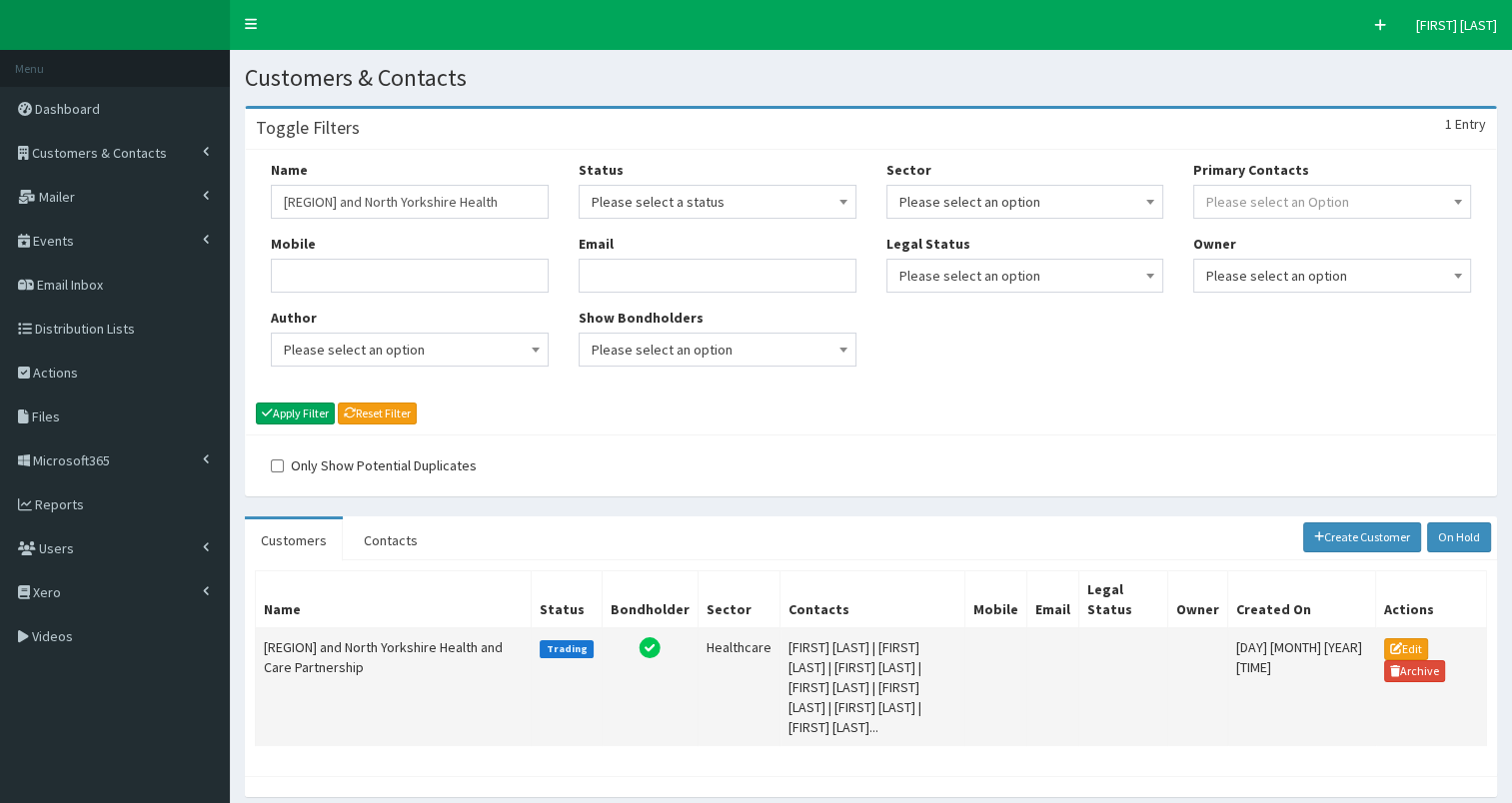 click on "[REGION] and North Yorkshire Health and Care Partnership" at bounding box center (394, 687) 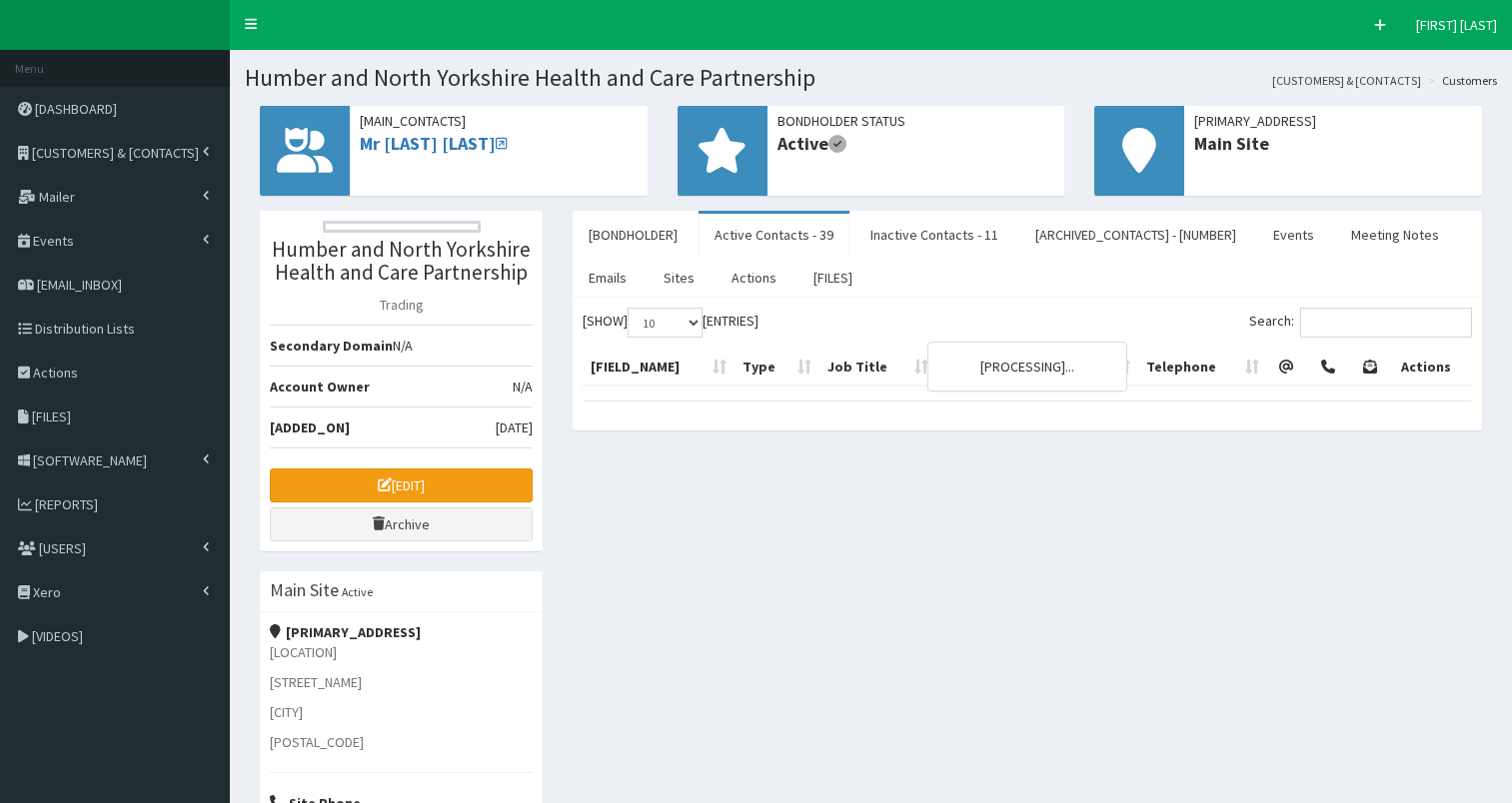 scroll, scrollTop: 0, scrollLeft: 0, axis: both 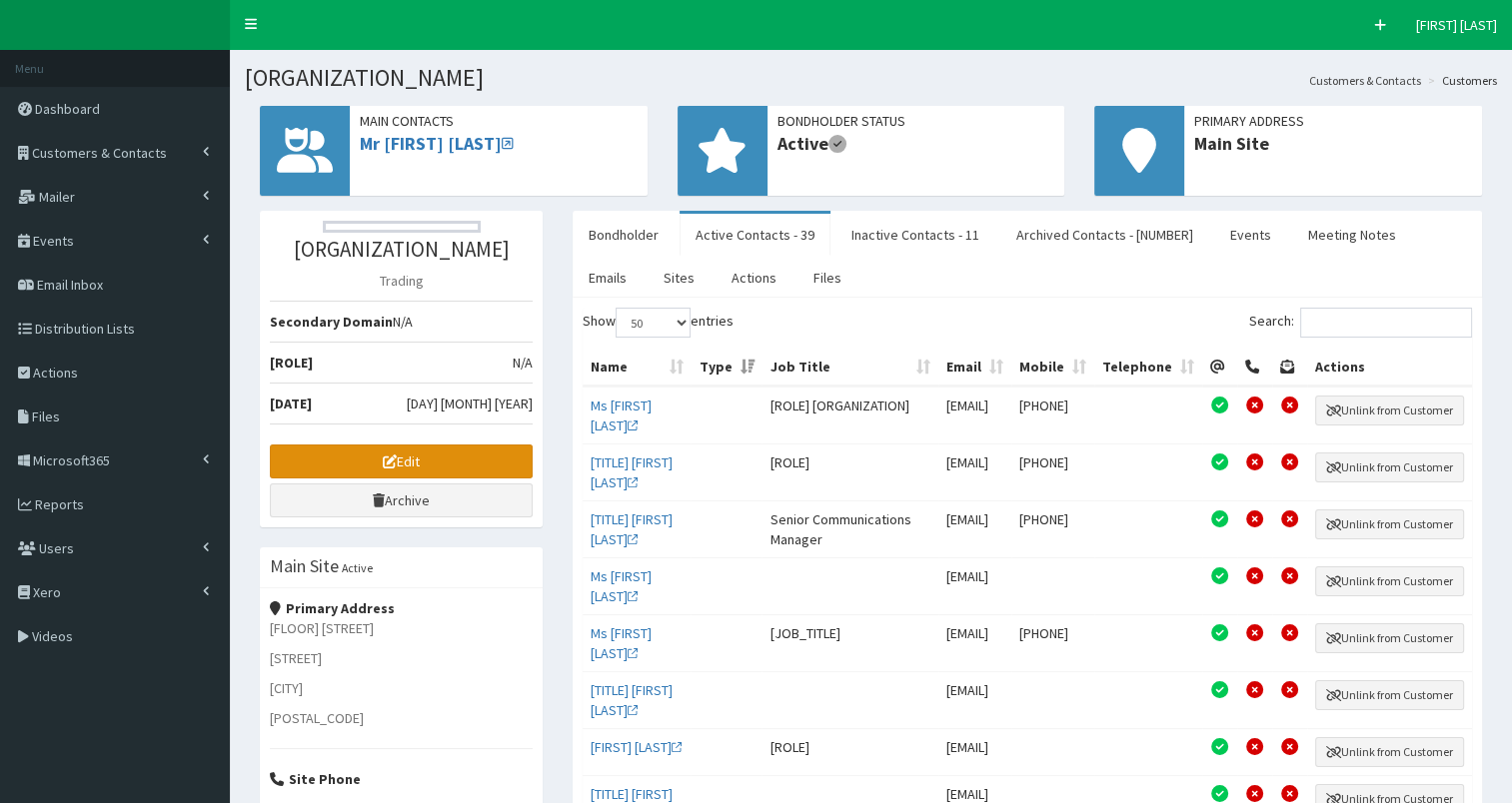click on "Edit" at bounding box center [401, 461] 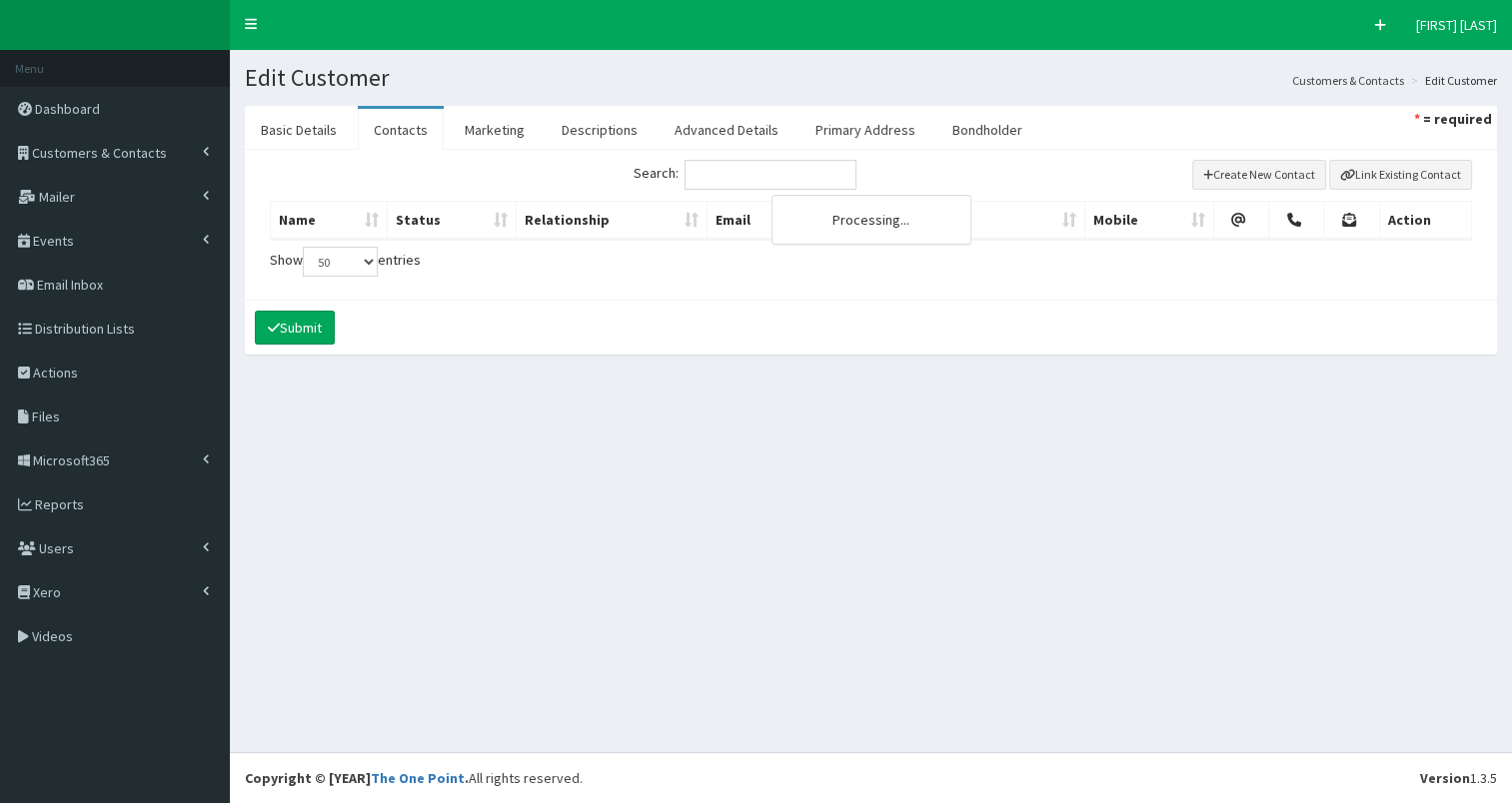 scroll, scrollTop: 0, scrollLeft: 0, axis: both 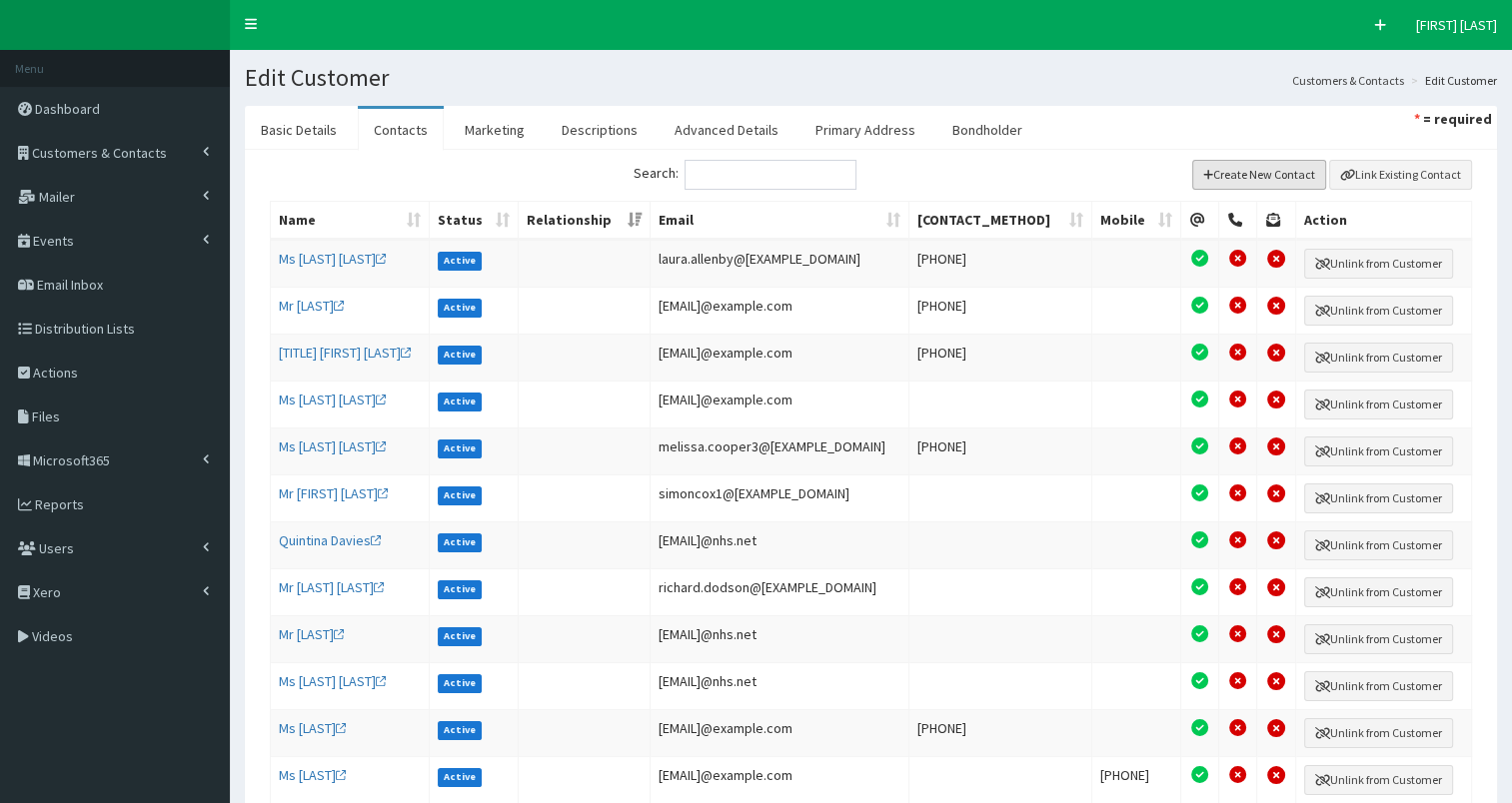 click on "Create New Contact" at bounding box center [1259, 175] 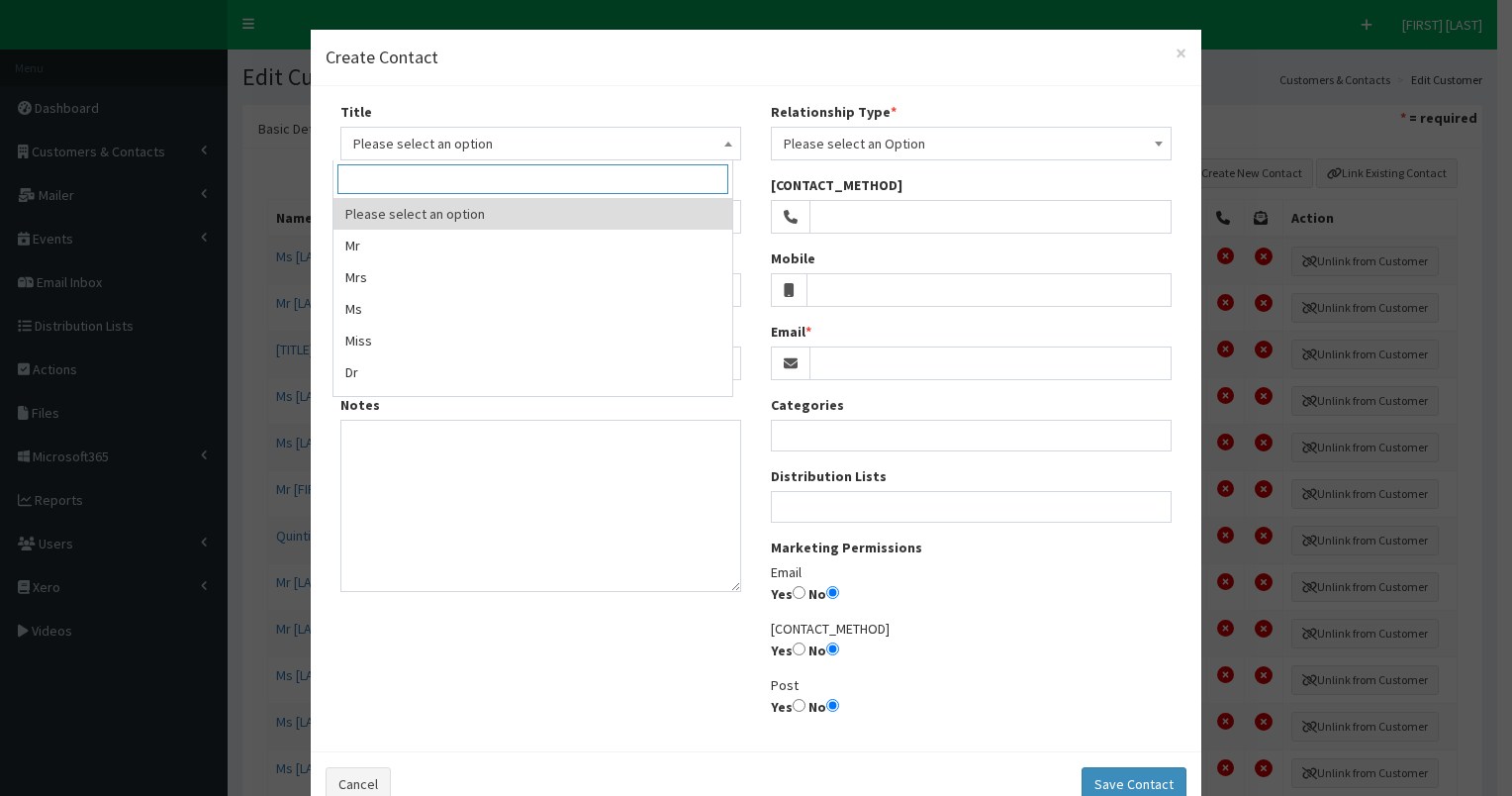click on "Please select an option" at bounding box center [540, 144] 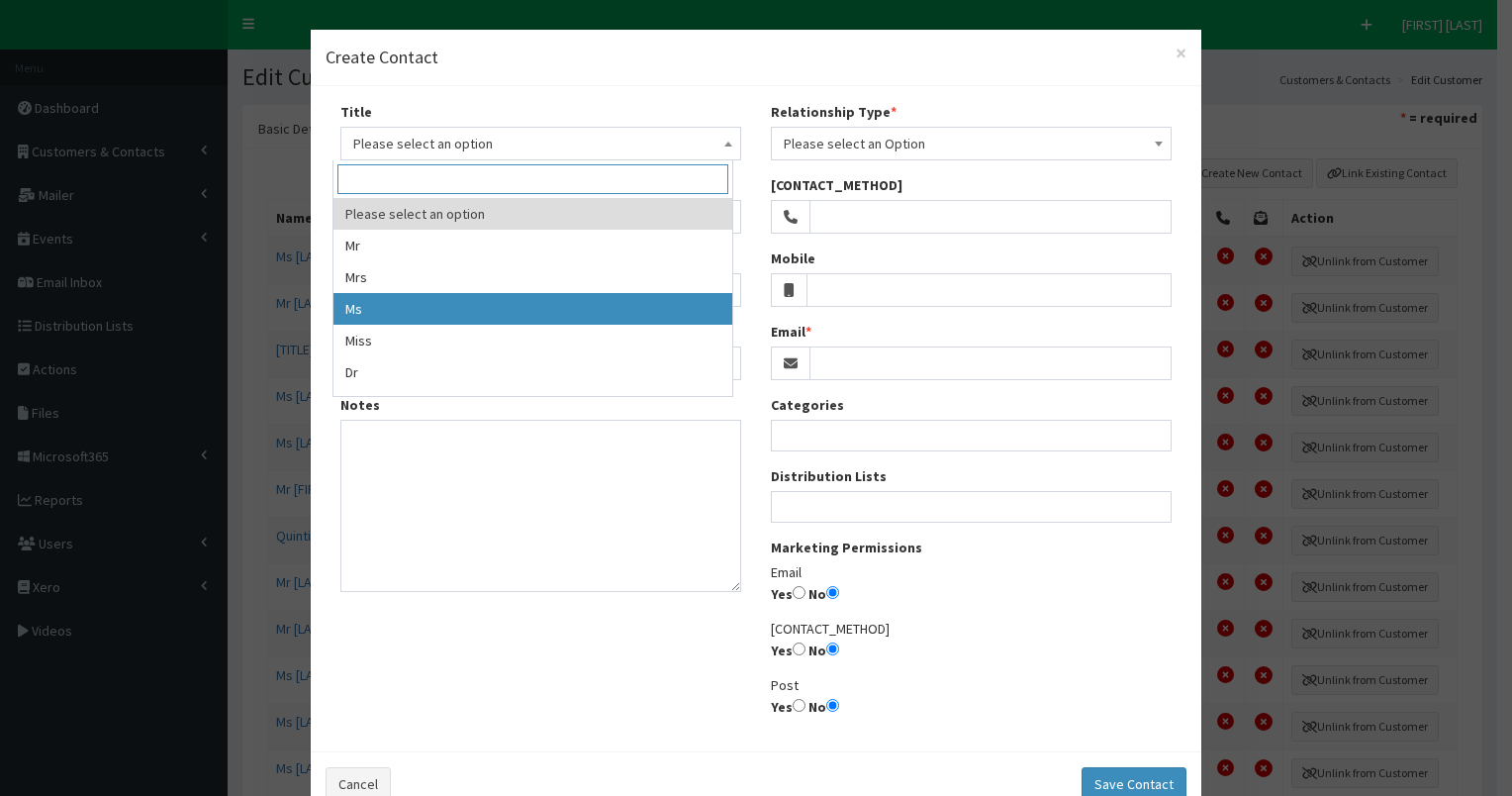 drag, startPoint x: 405, startPoint y: 301, endPoint x: 406, endPoint y: 257, distance: 44.011362 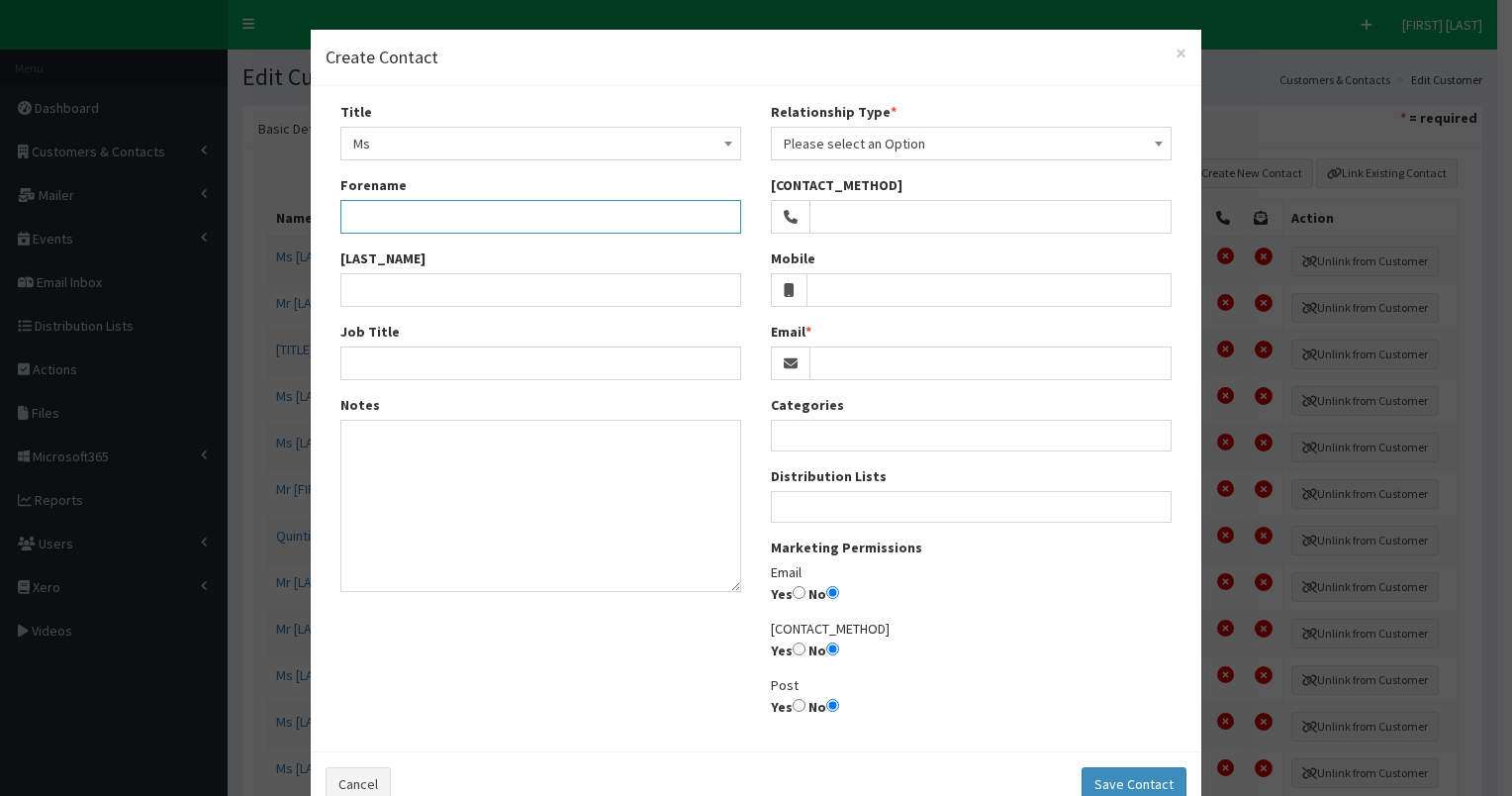 click on "Forename" at bounding box center (540, 217) 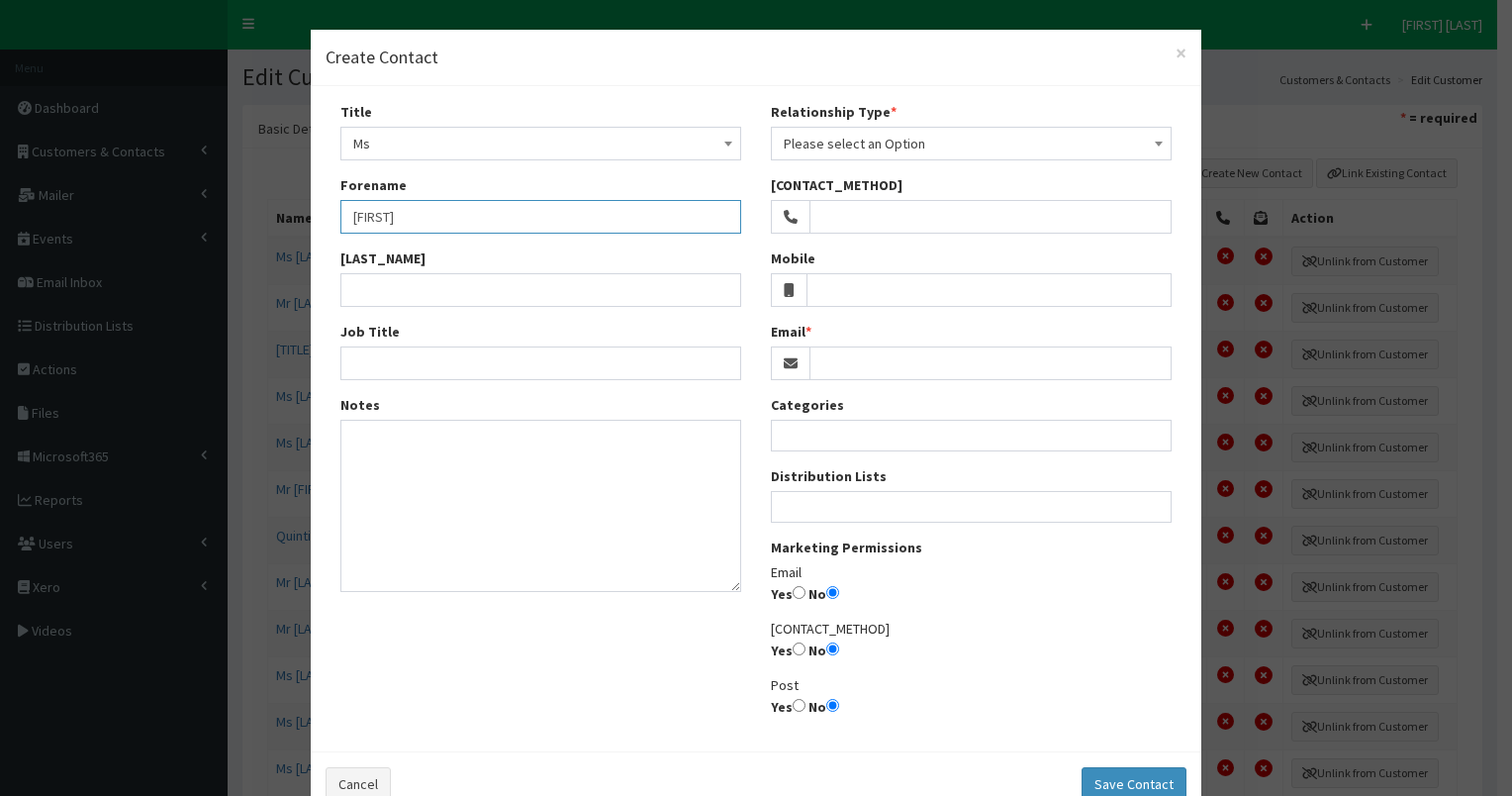 type on "Jayne" 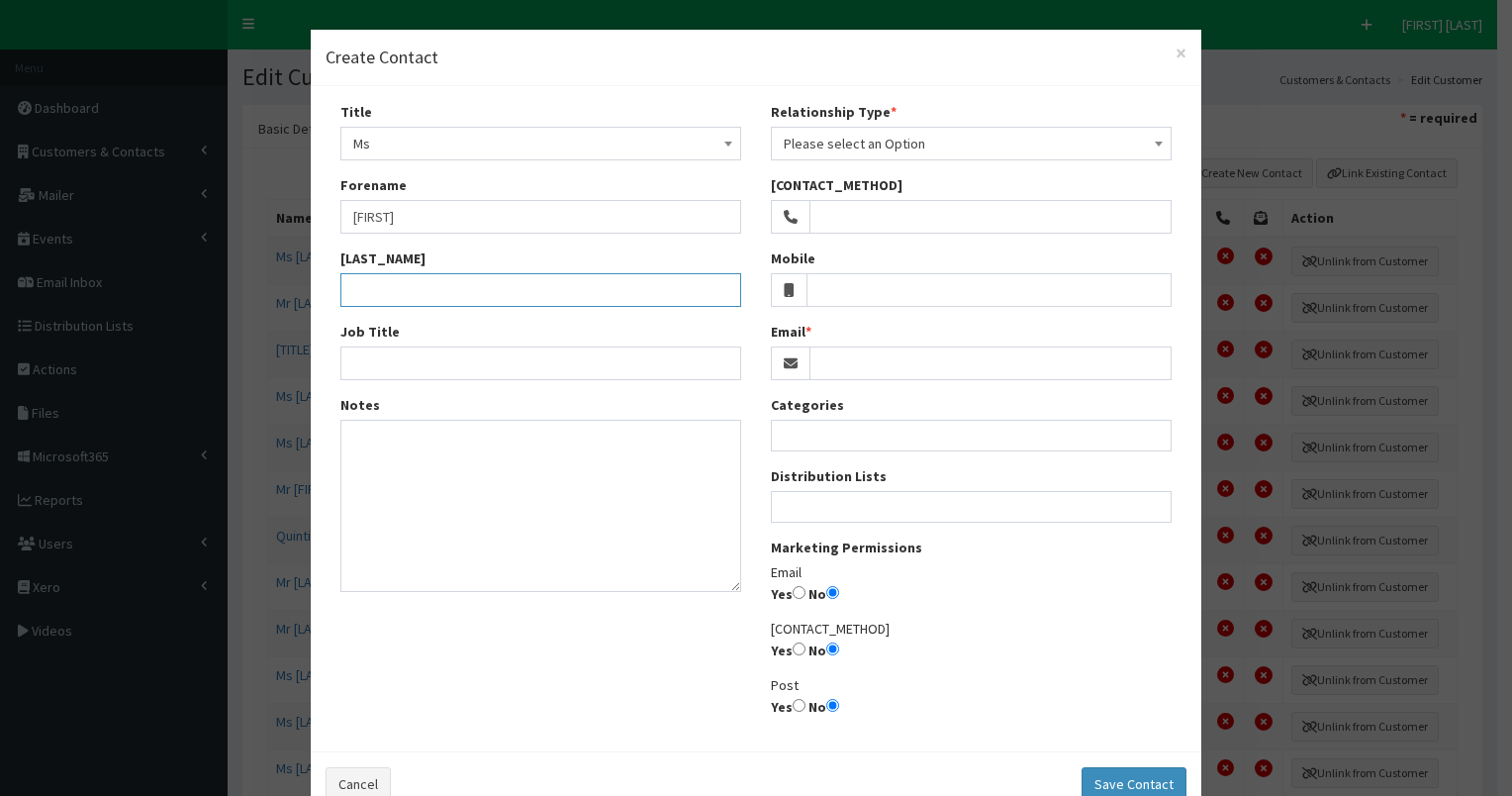 click on "Surname" at bounding box center [540, 290] 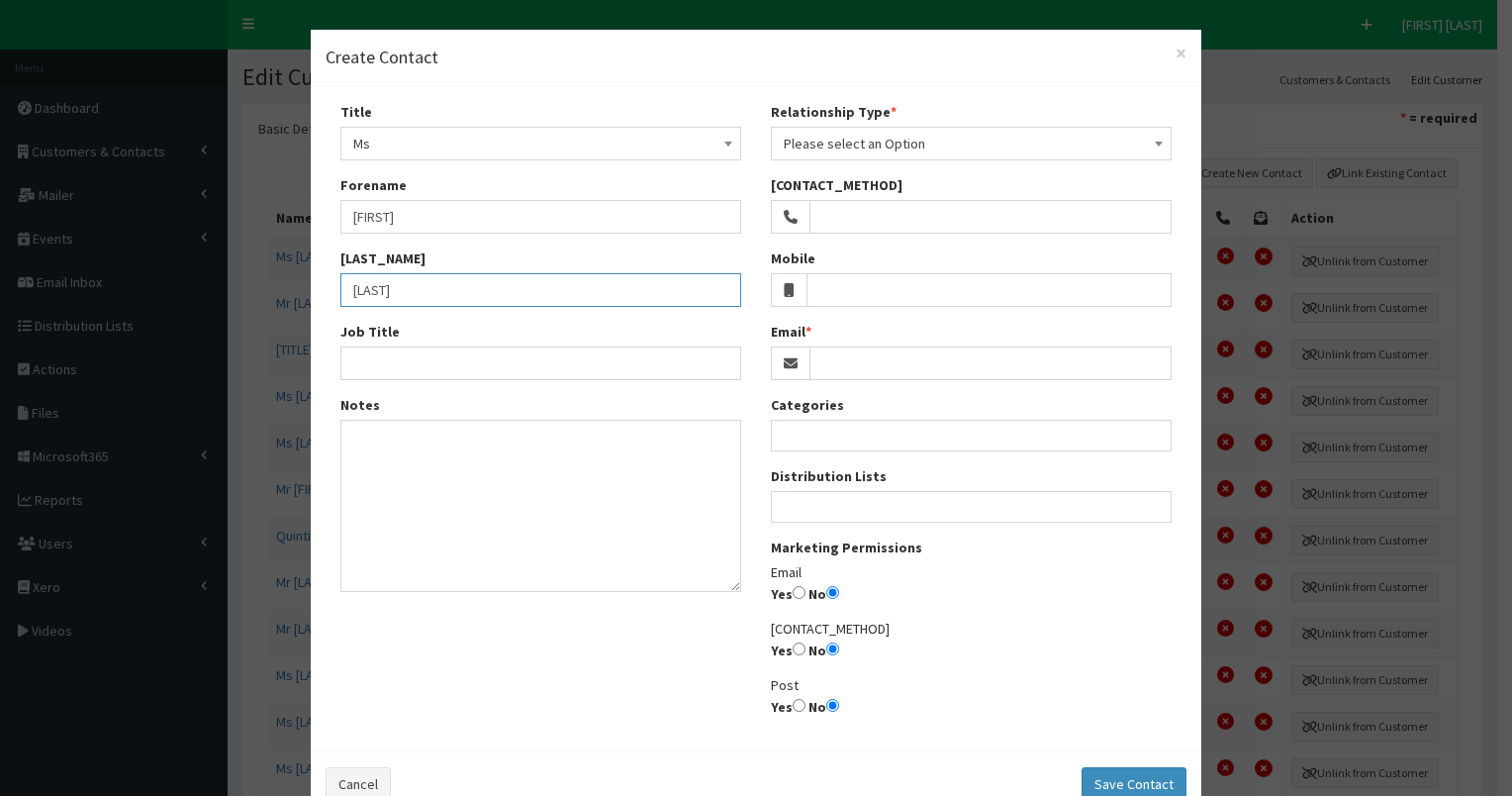 type on "Adamson" 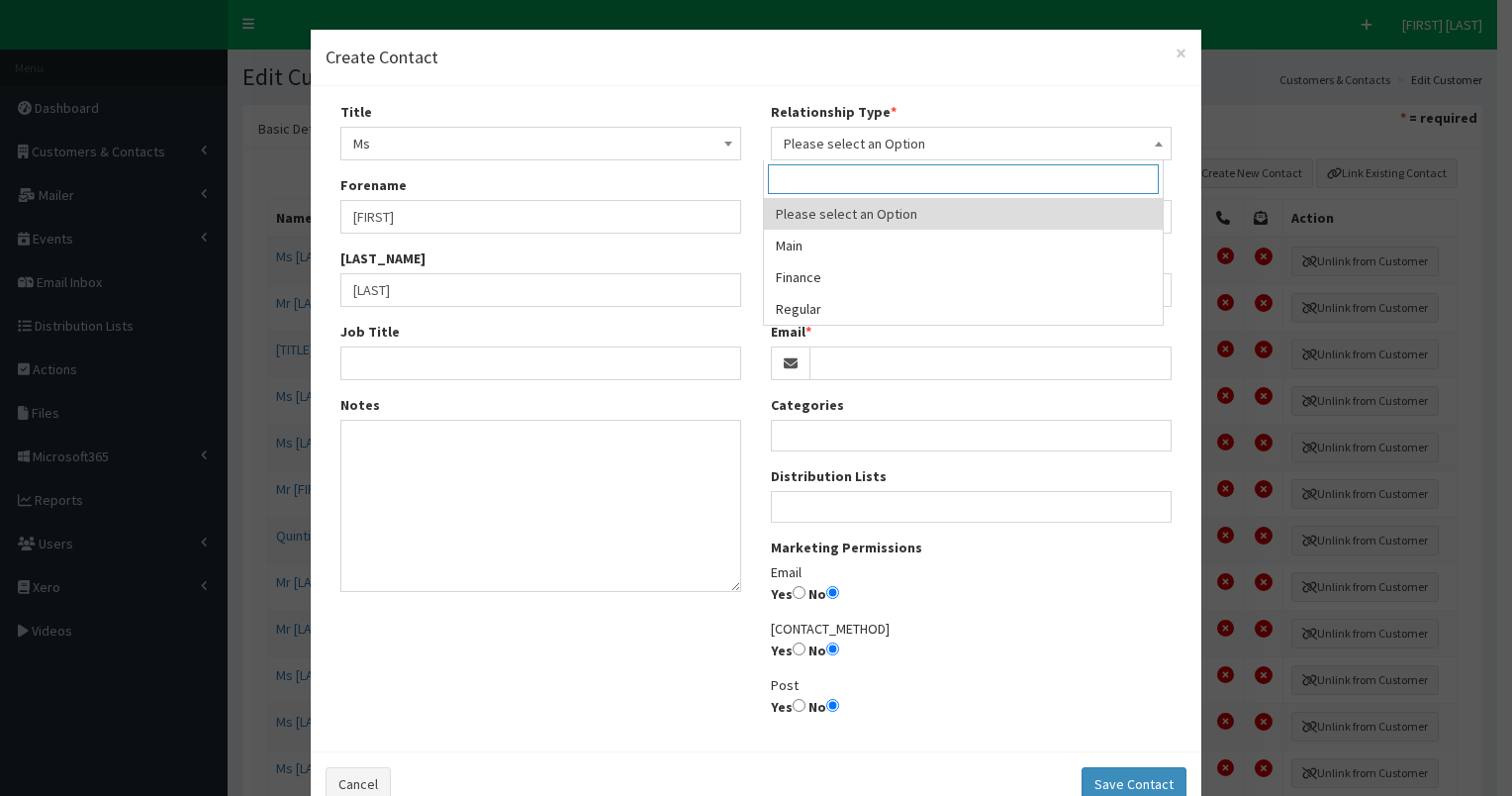 click on "Please select an Option" at bounding box center (971, 144) 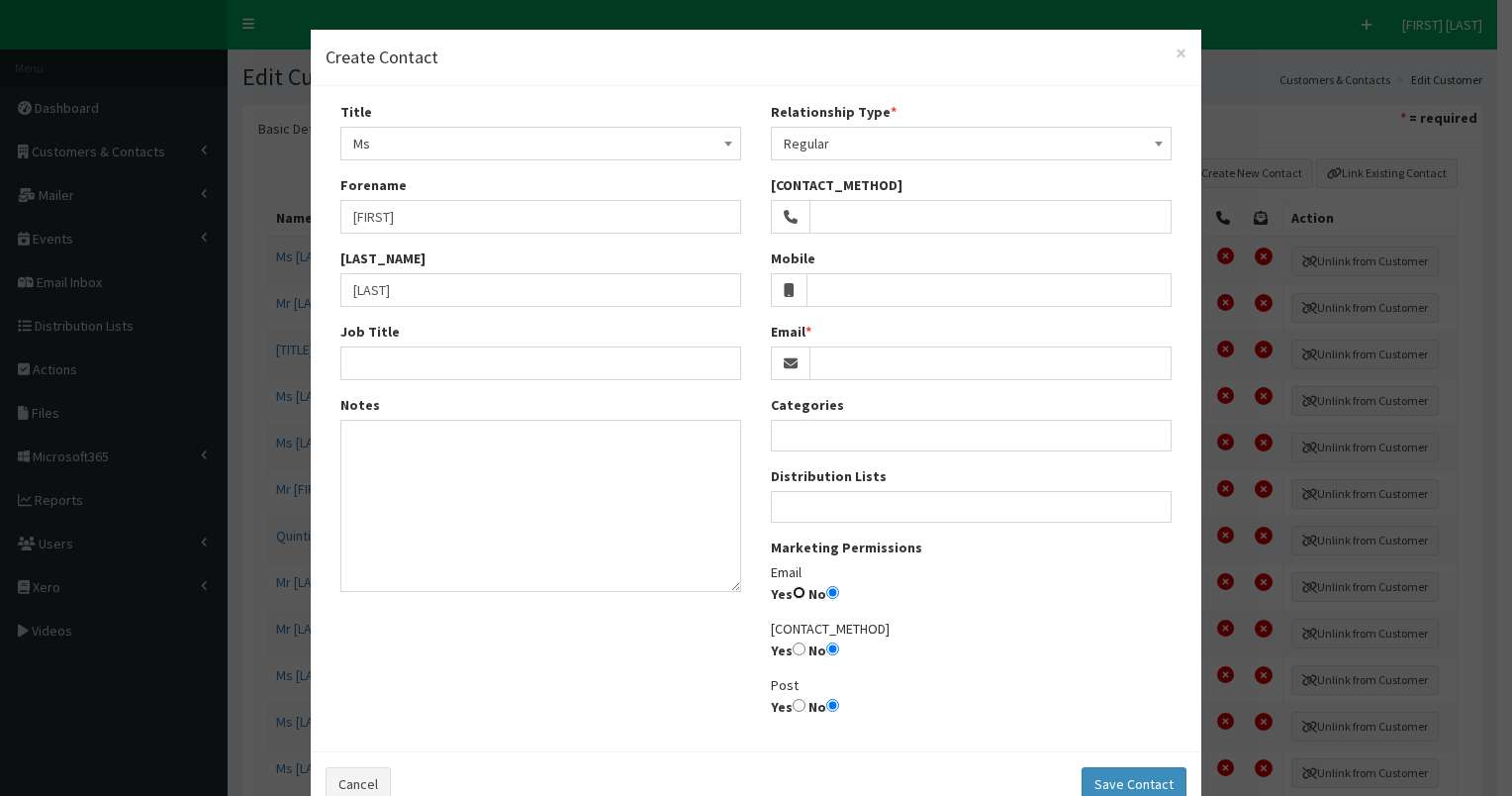 click on "Yes" at bounding box center [799, 592] 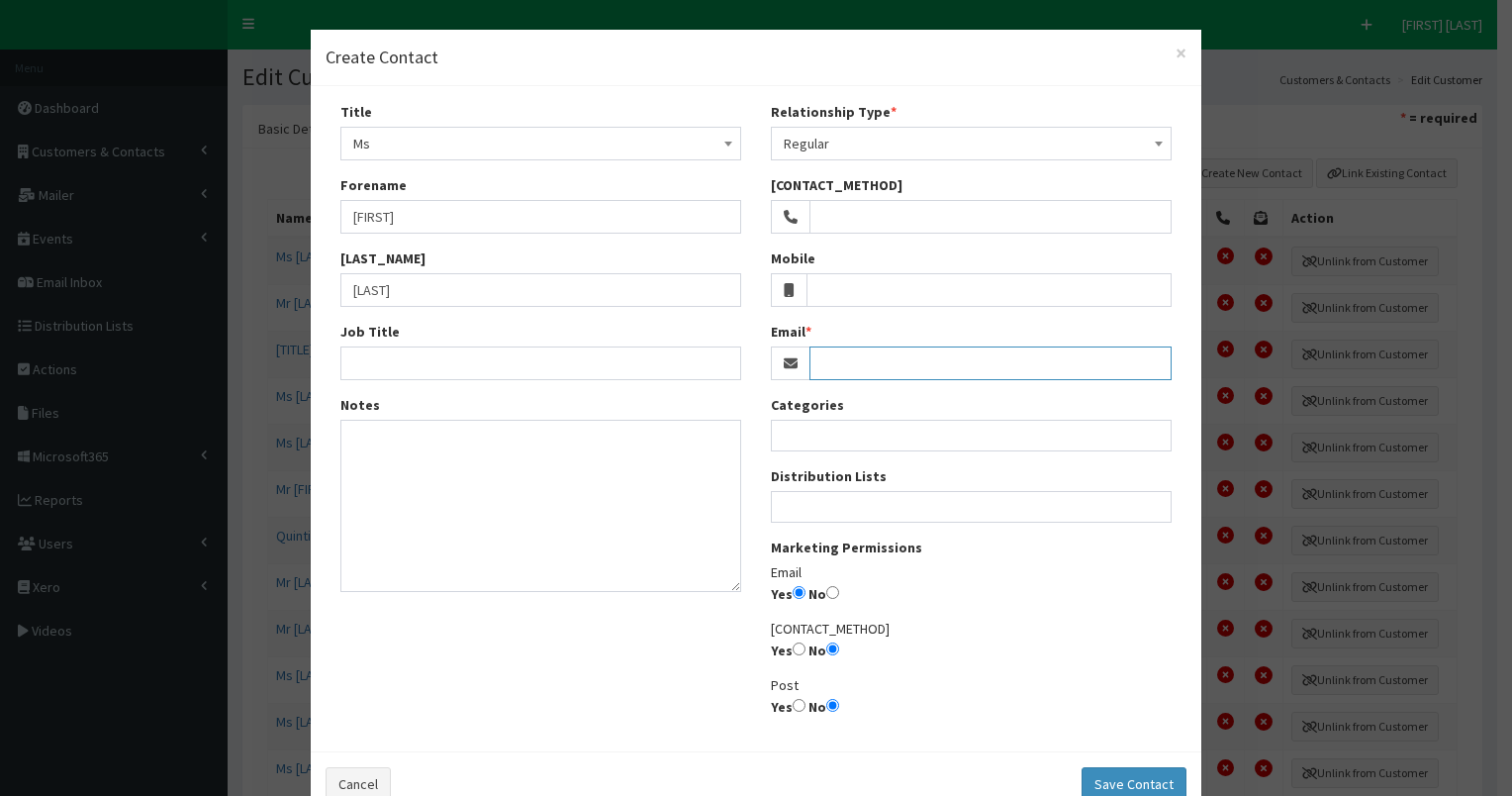click on "Email" at bounding box center (991, 363) 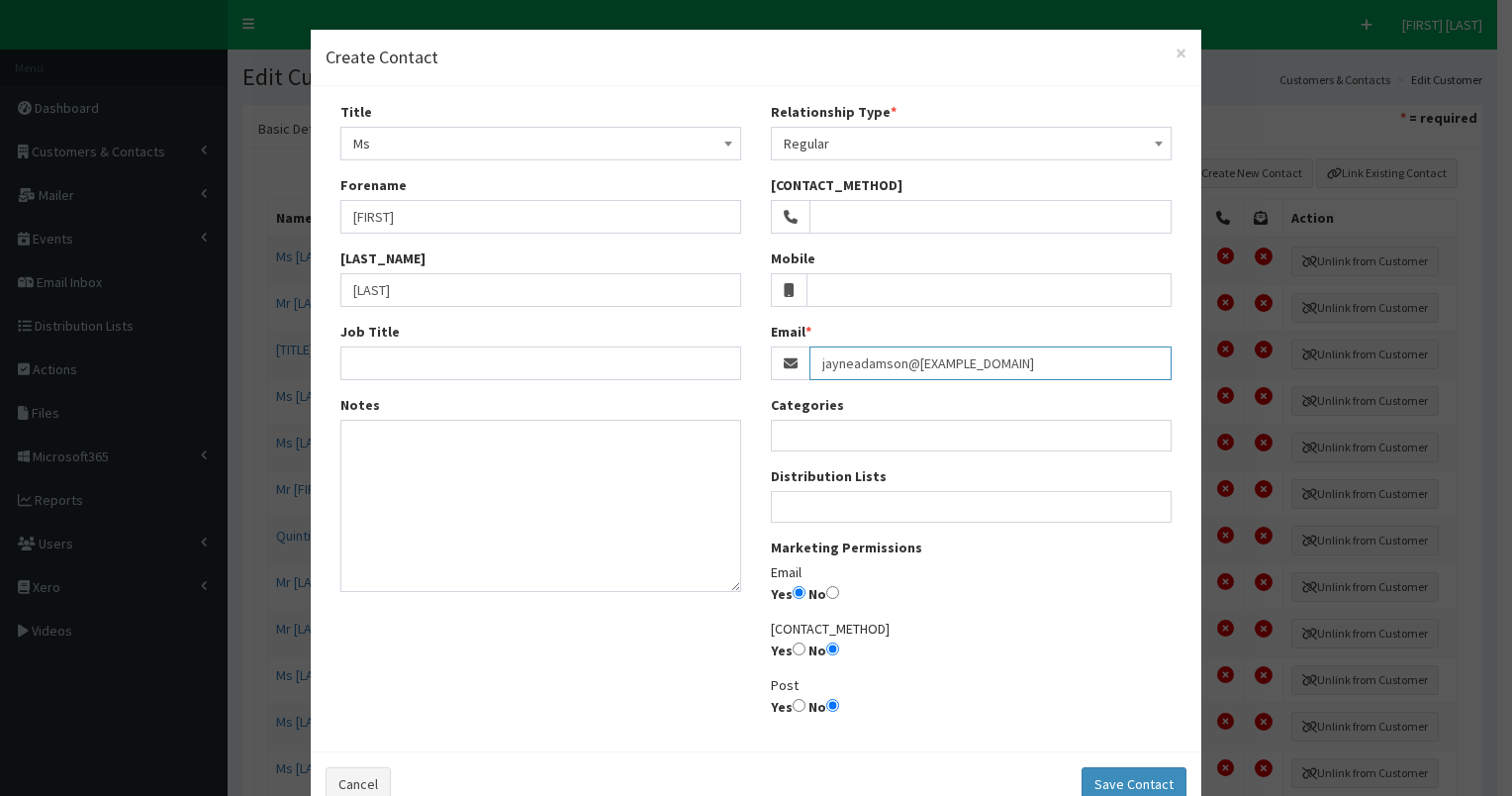 type on "jayneadamson@nhs.net" 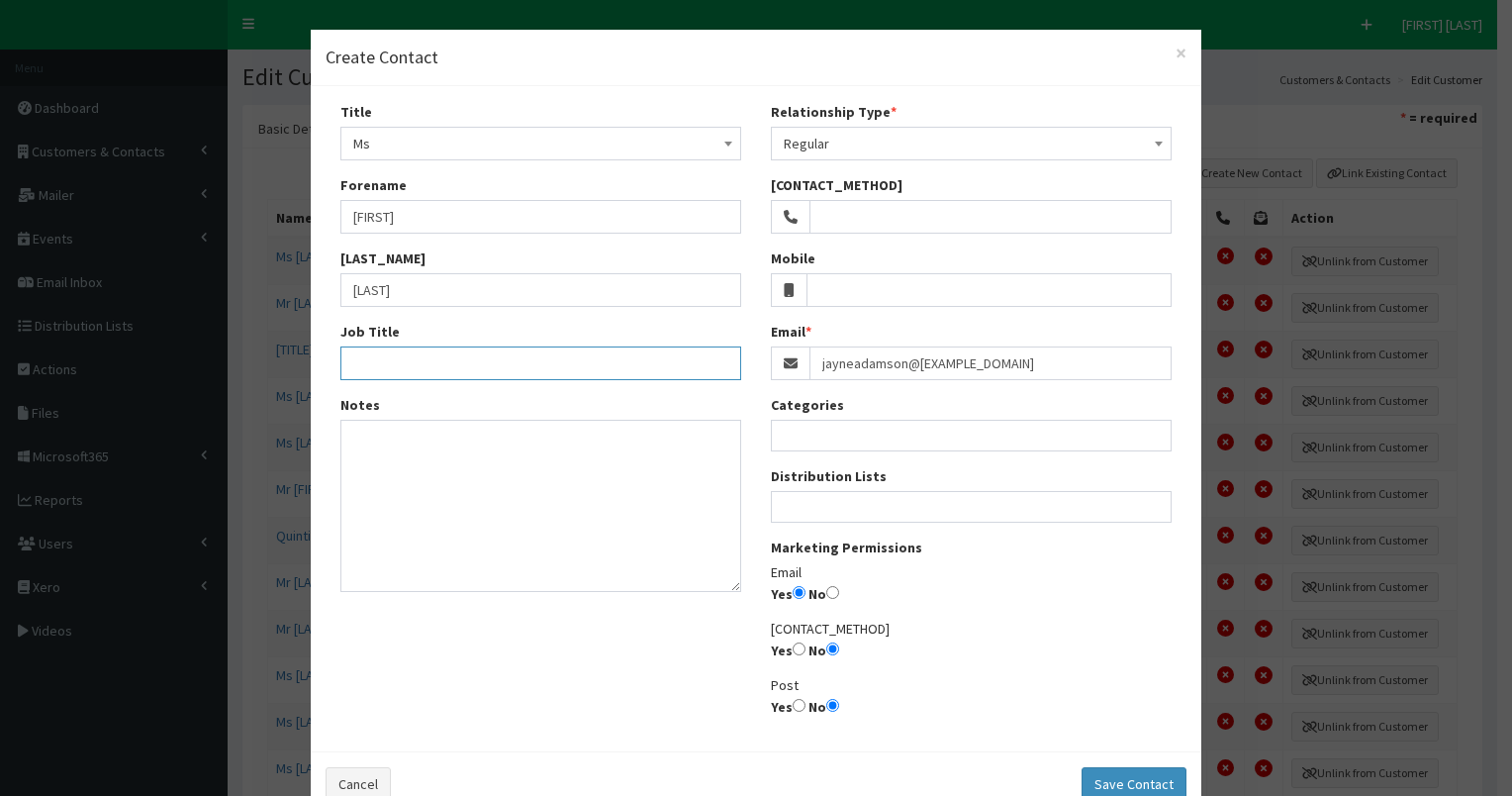 click on "Job Title" at bounding box center (540, 363) 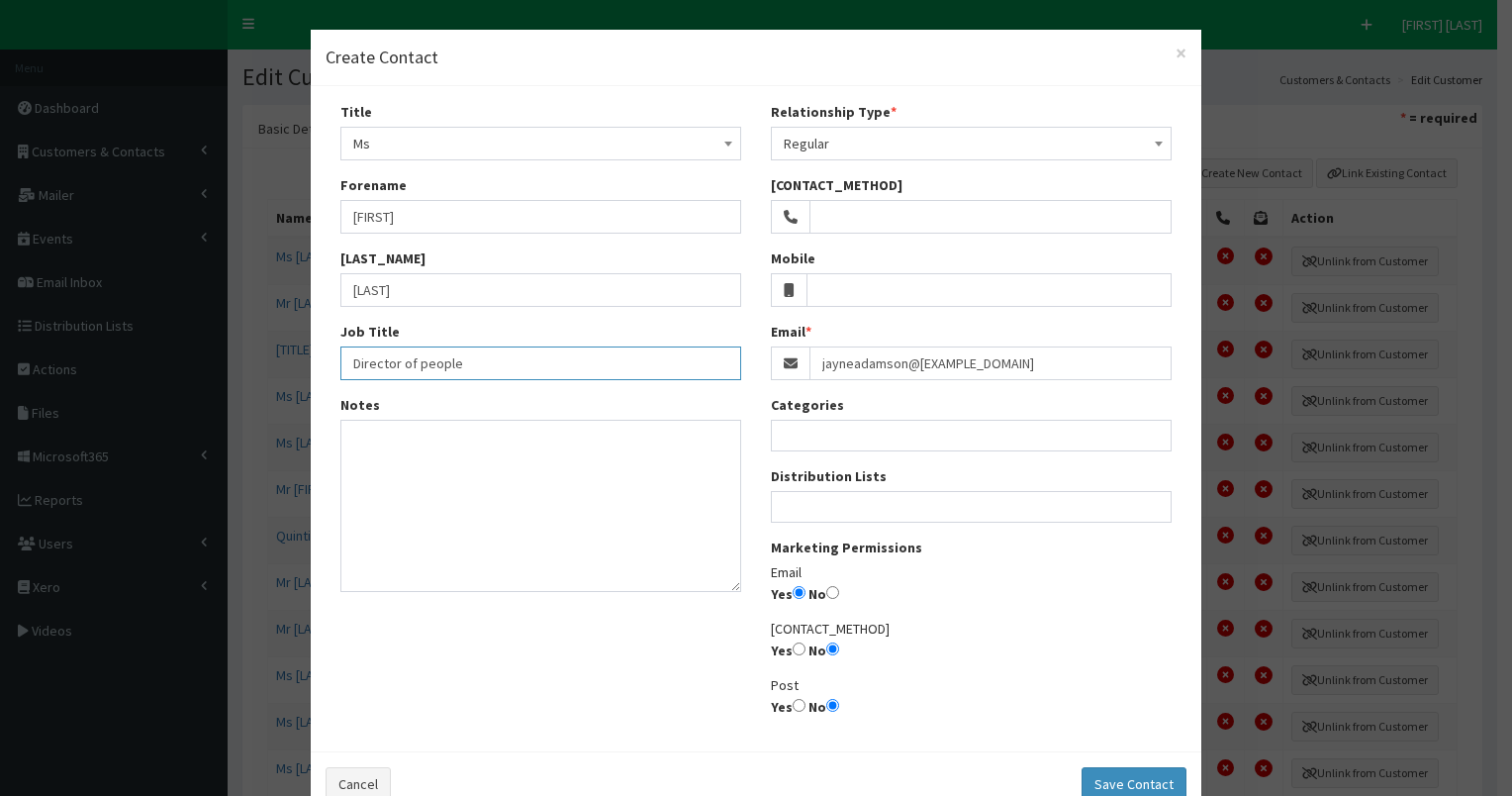 click on "Director of people" at bounding box center (540, 363) 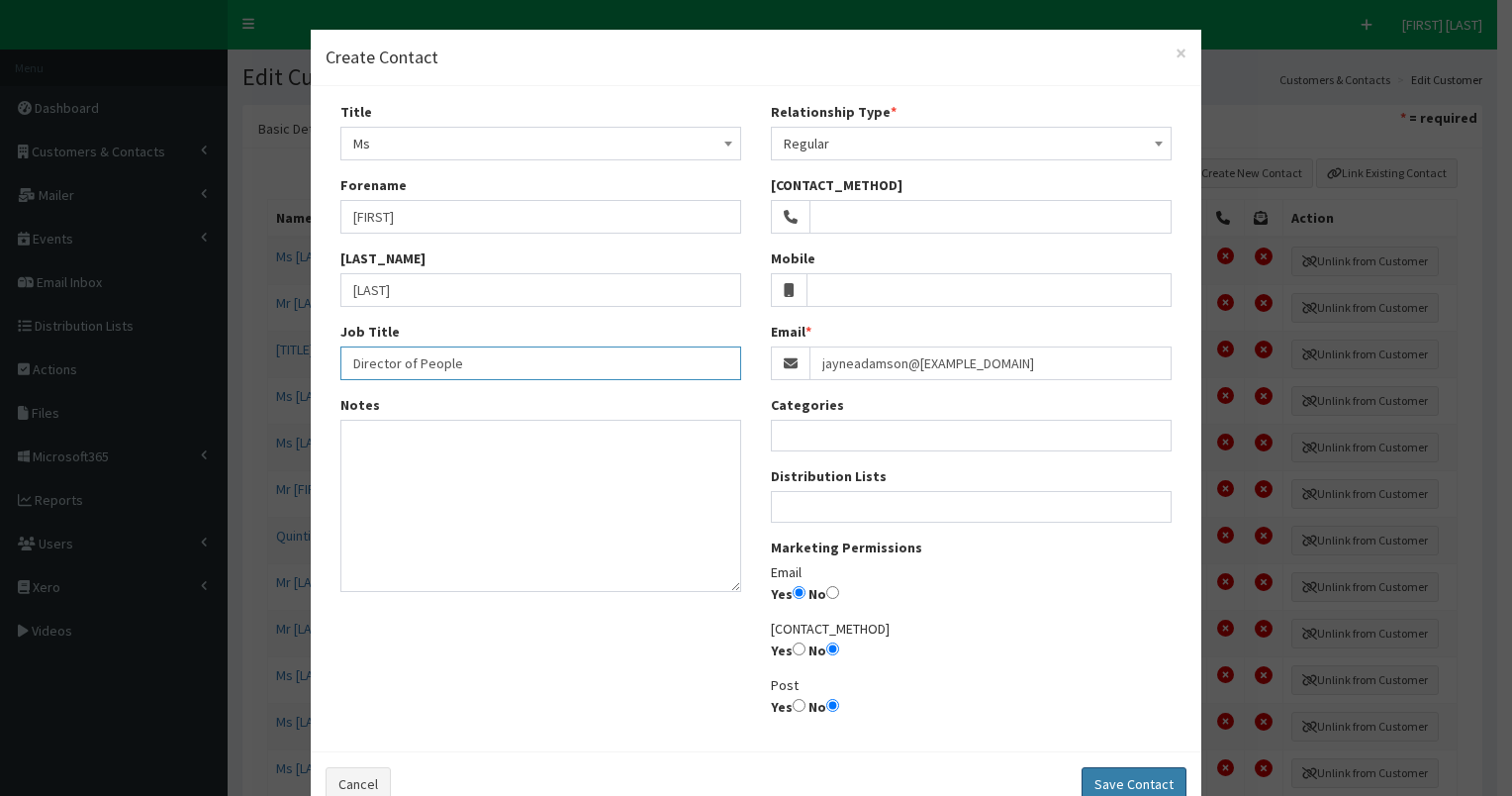 type on "Director of People" 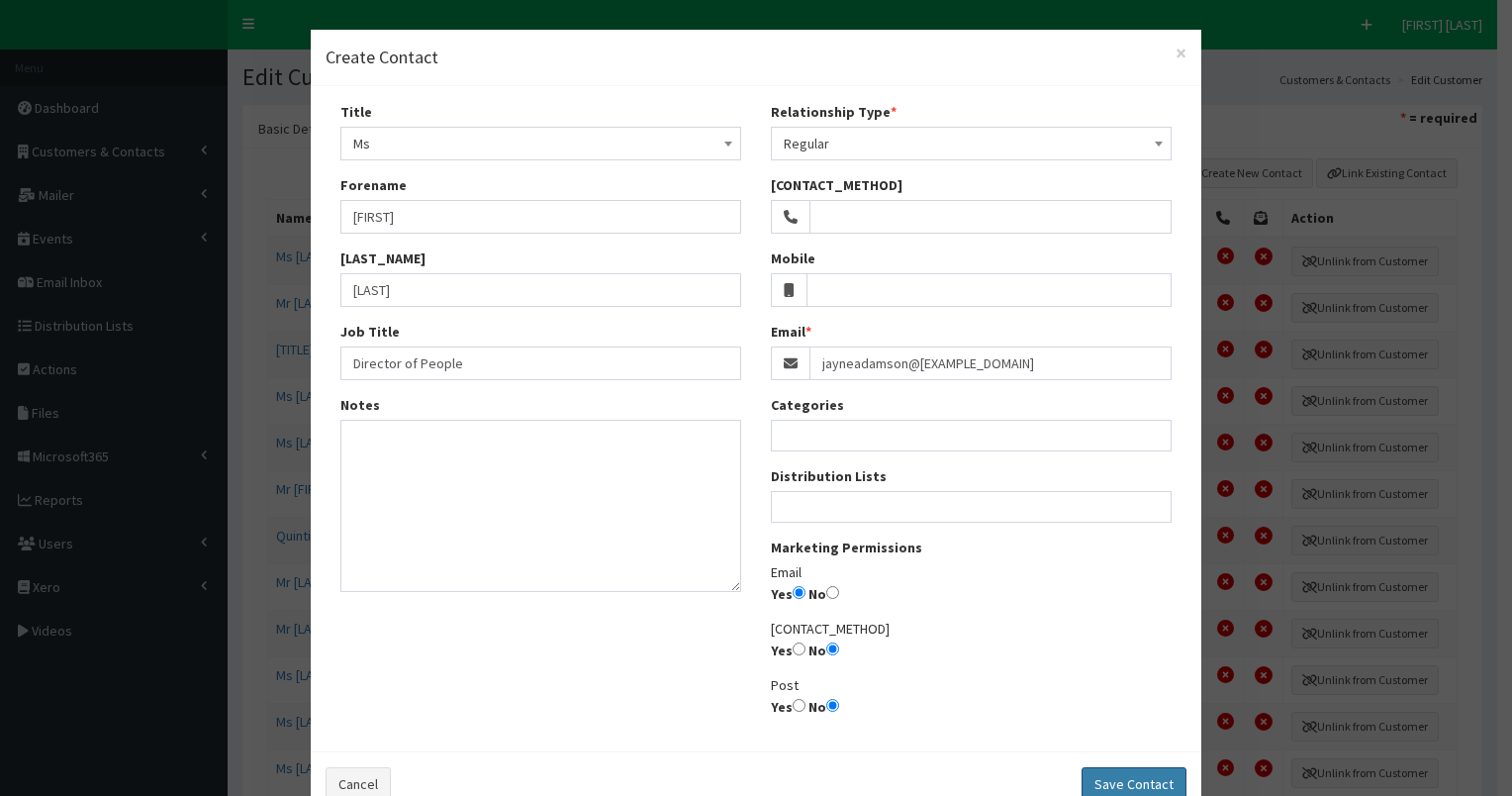 click on "Save Contact" at bounding box center (1134, 784) 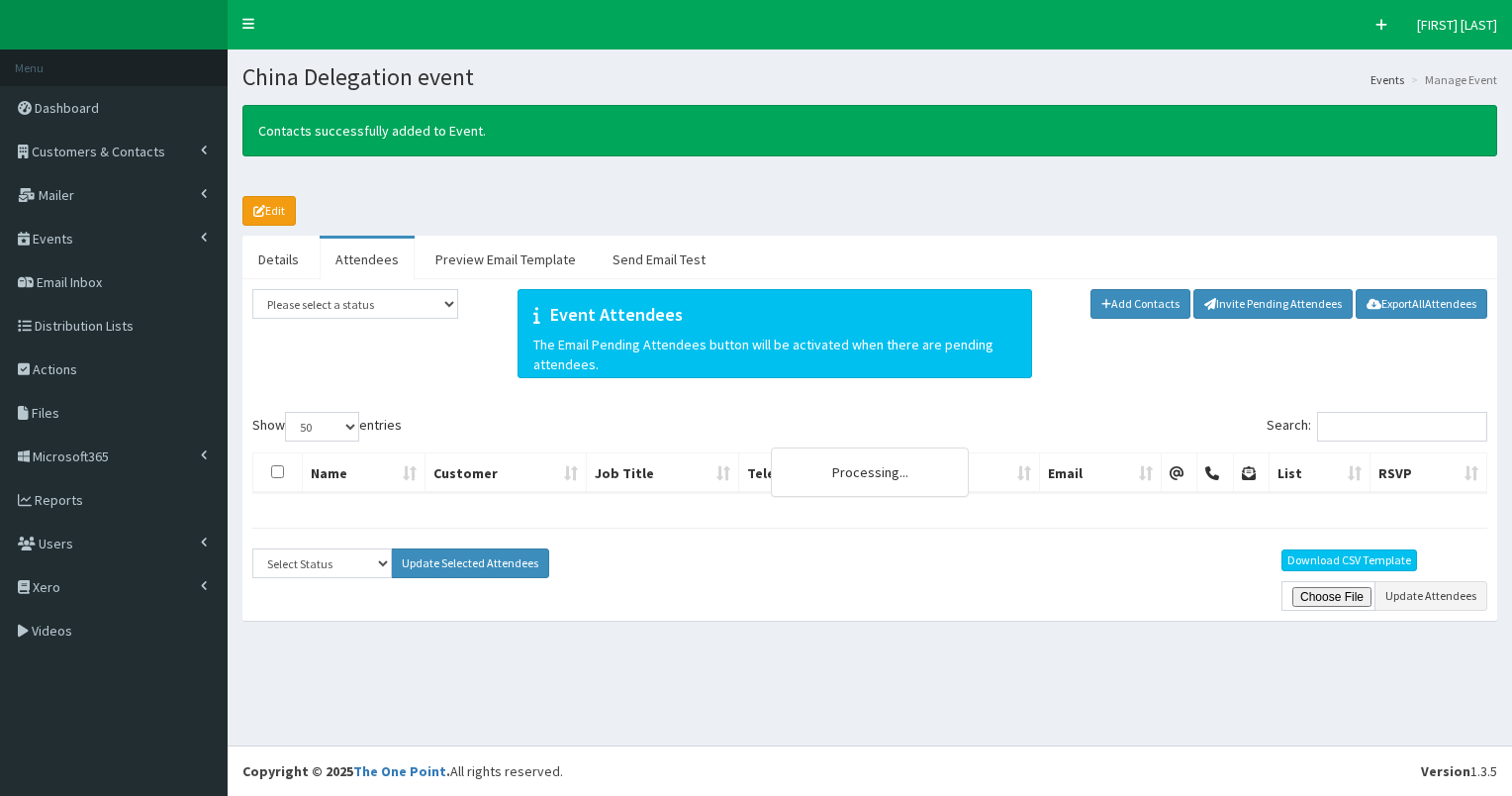 scroll, scrollTop: 0, scrollLeft: 0, axis: both 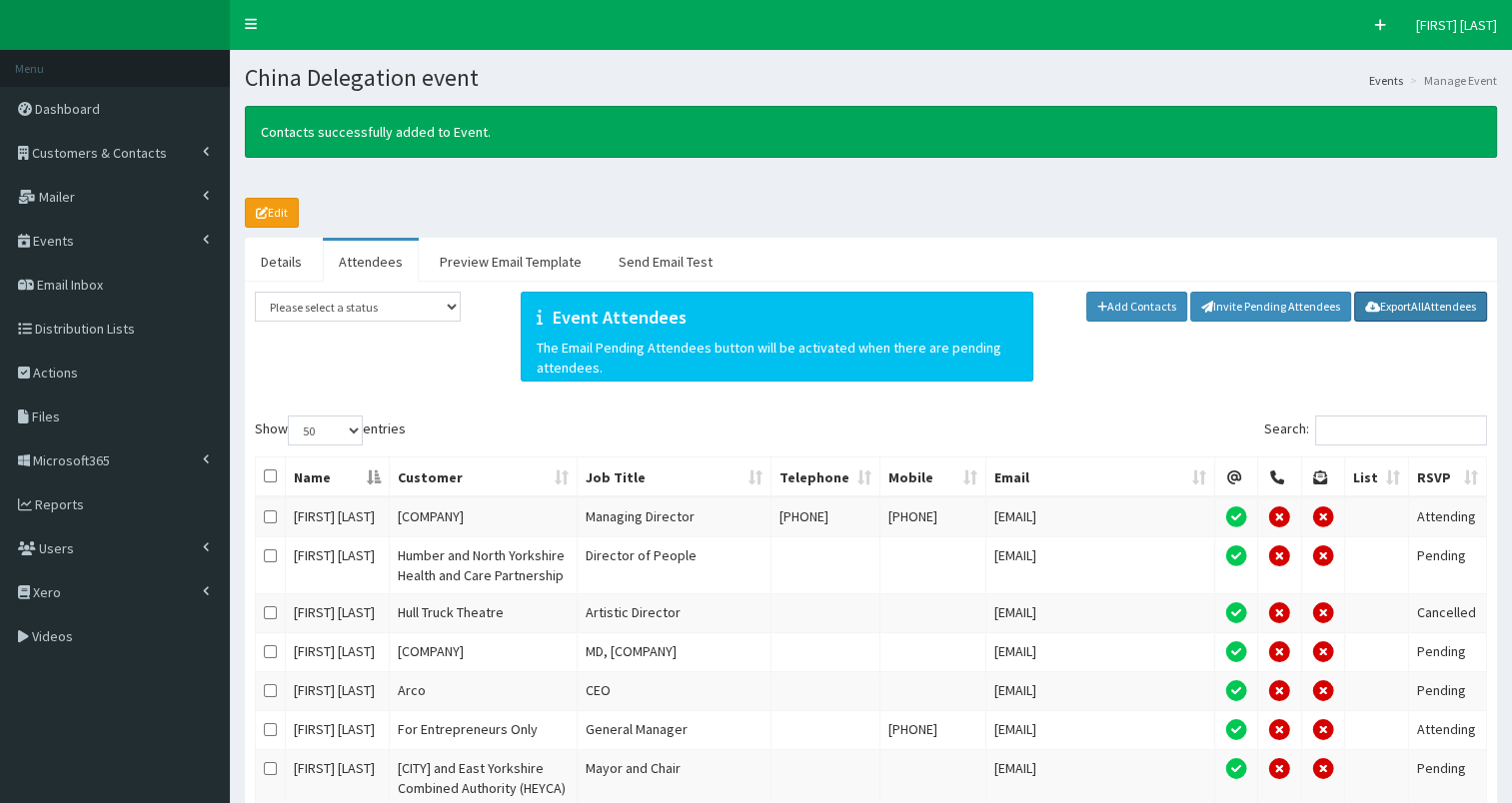 click on "Export  All  Attendees" at bounding box center [1420, 307] 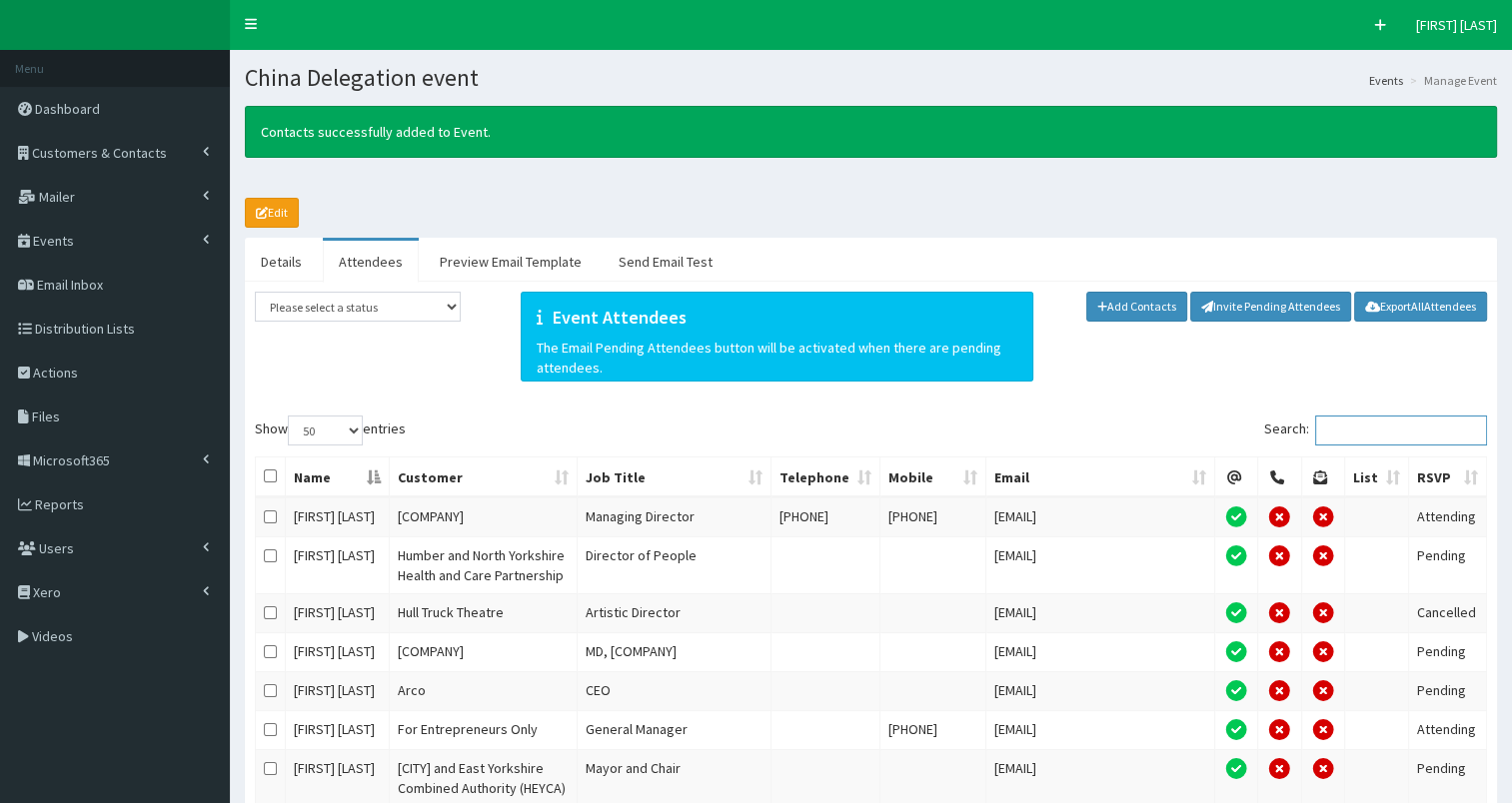click on "Search:" at bounding box center [1401, 430] 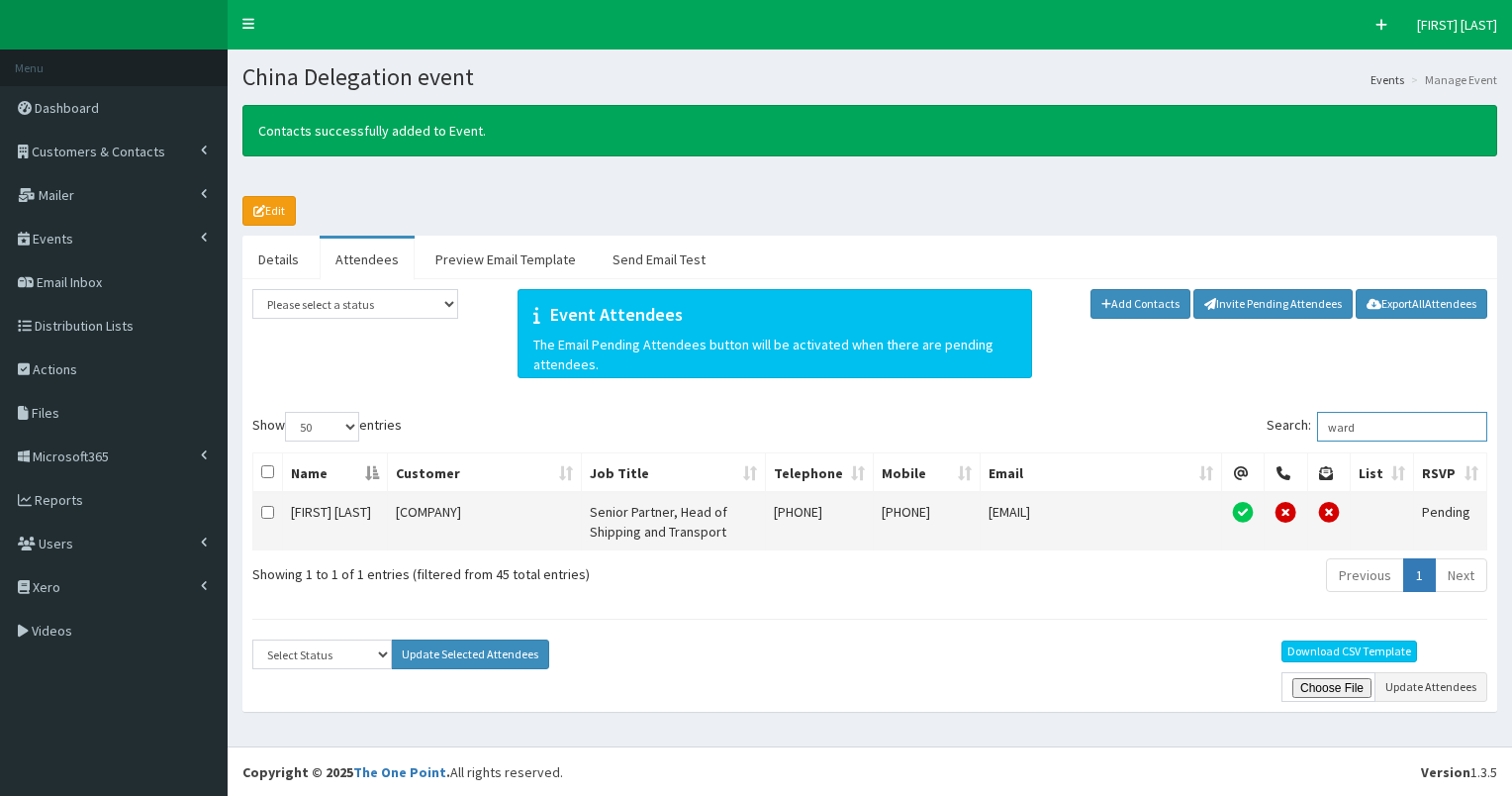 type on "ward" 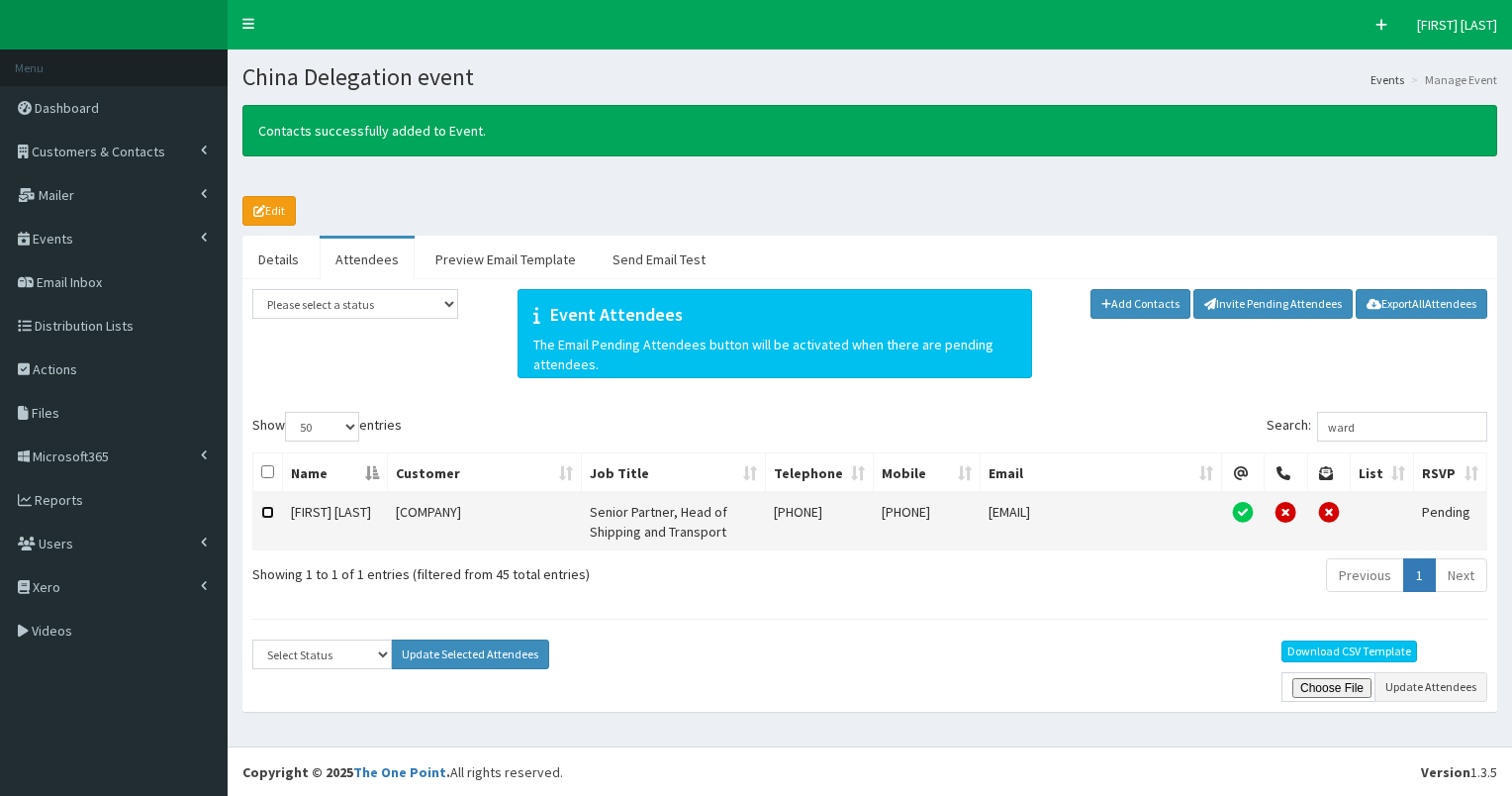 click at bounding box center (267, 512) 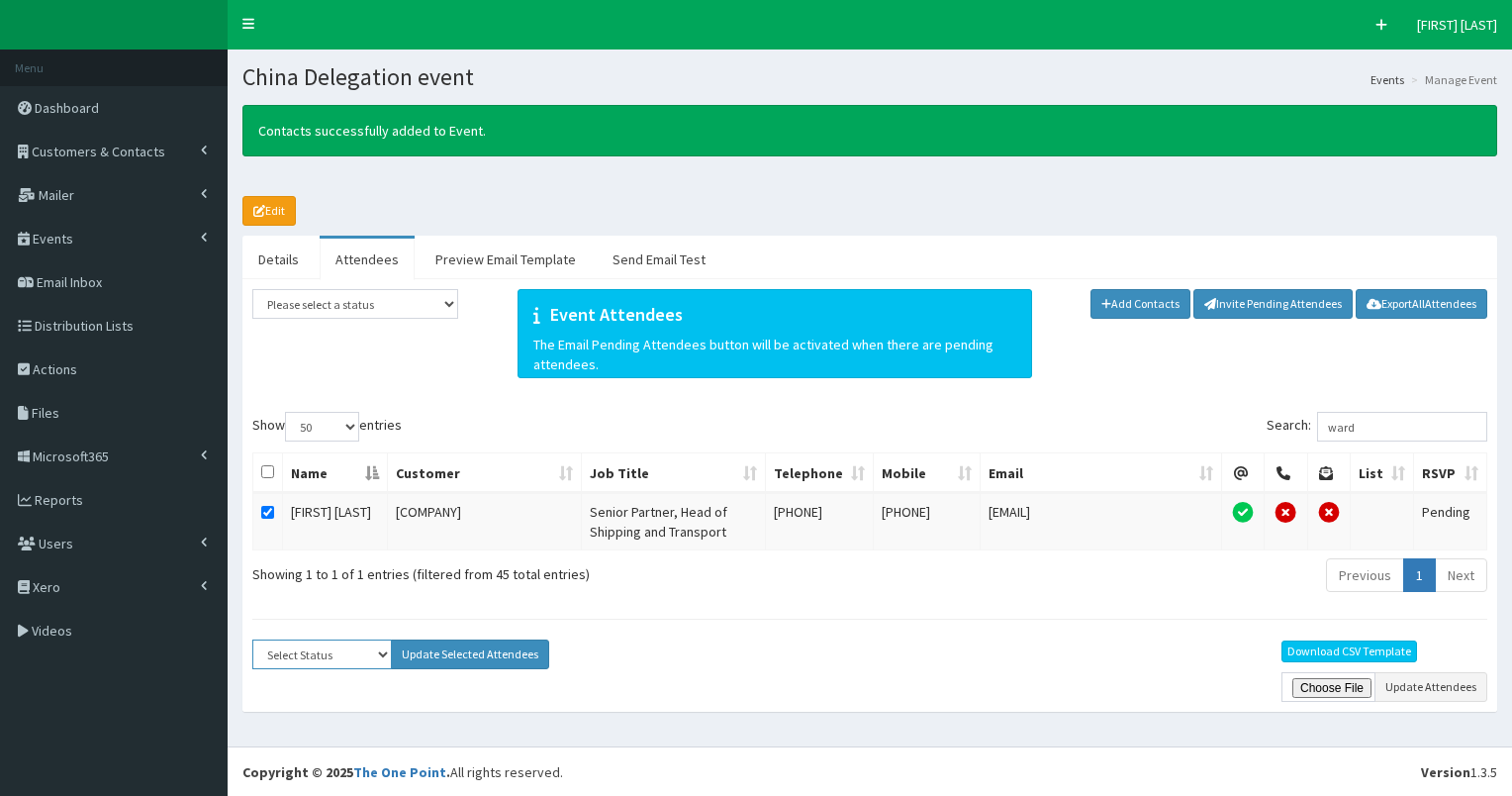 click on "Select Status
Apologies
Attended
Attending
Cancelled
Declined
Did Not Attend
Invited
Pending" at bounding box center [322, 654] 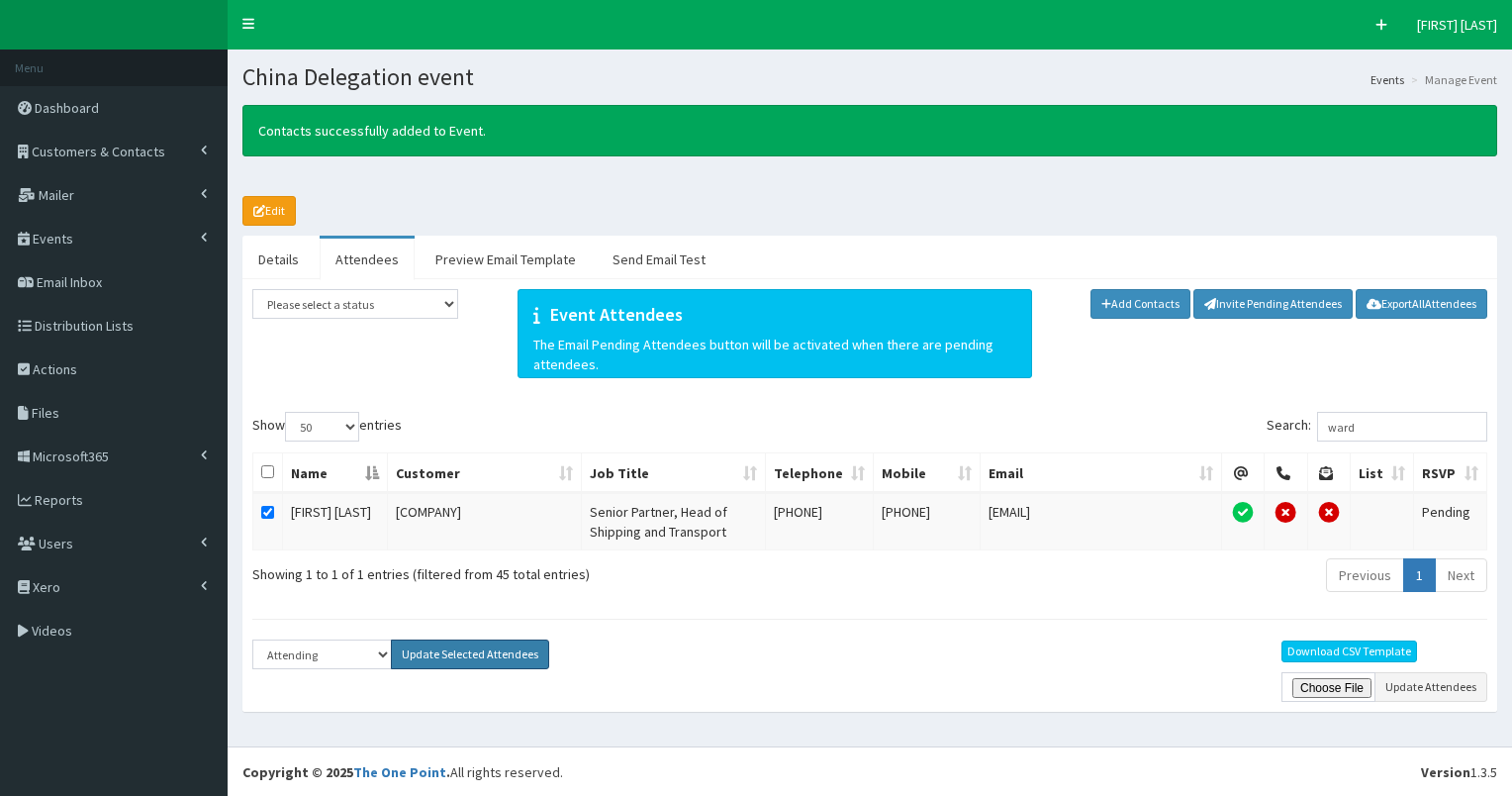 click on "Update Selected Attendees" at bounding box center (470, 654) 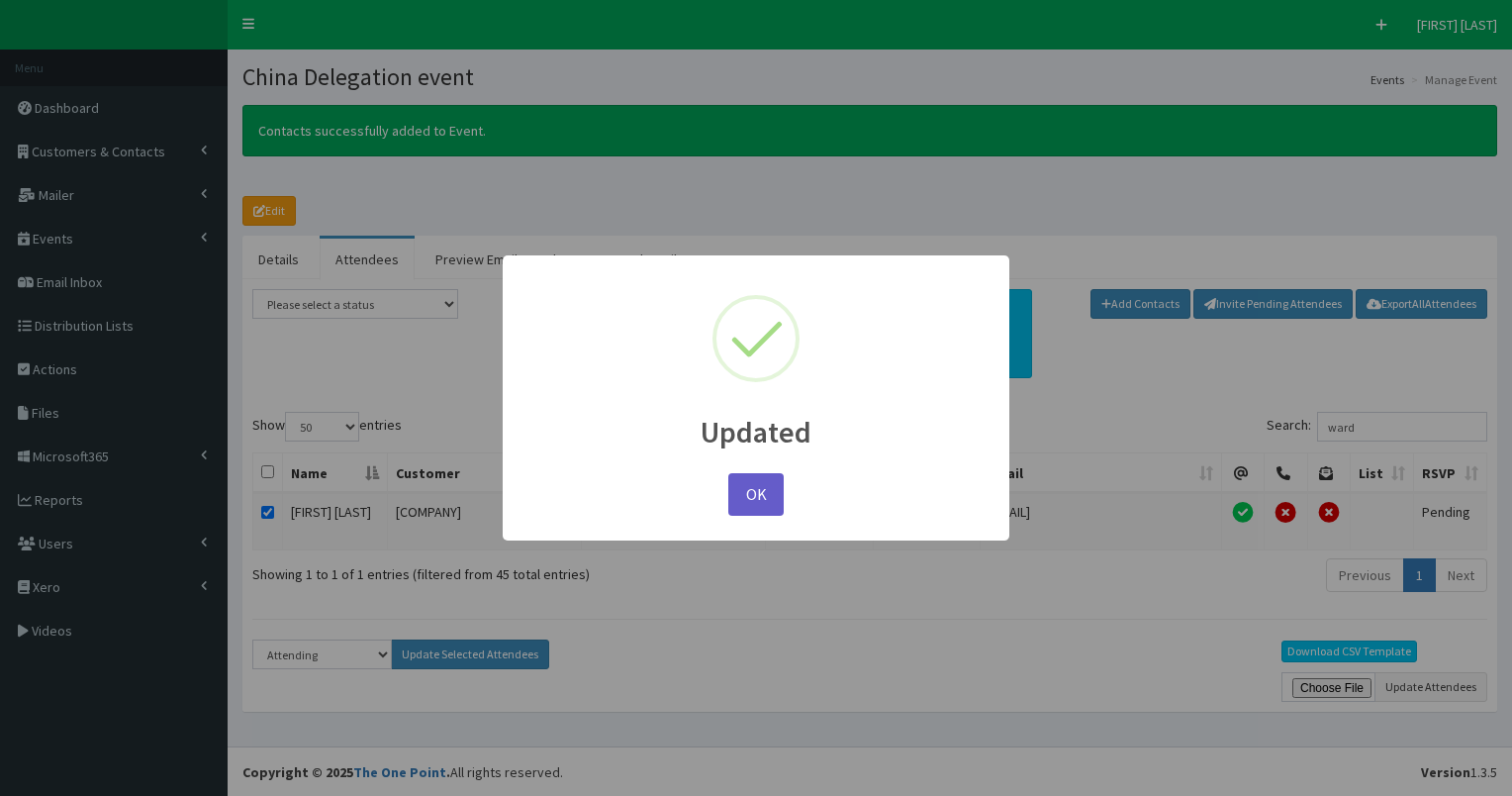 click on "OK" at bounding box center [756, 494] 